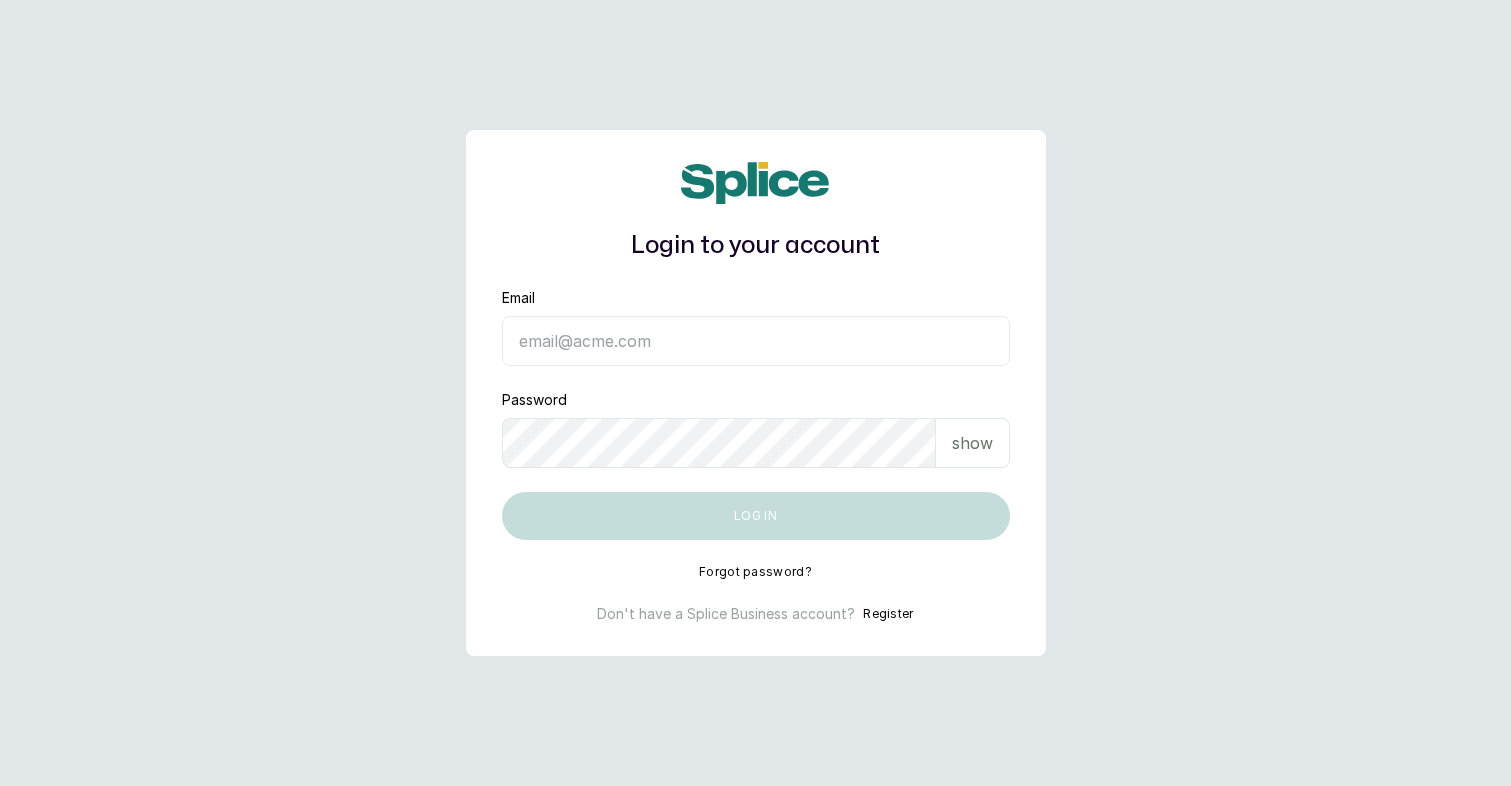 click on "Email" at bounding box center [756, 341] 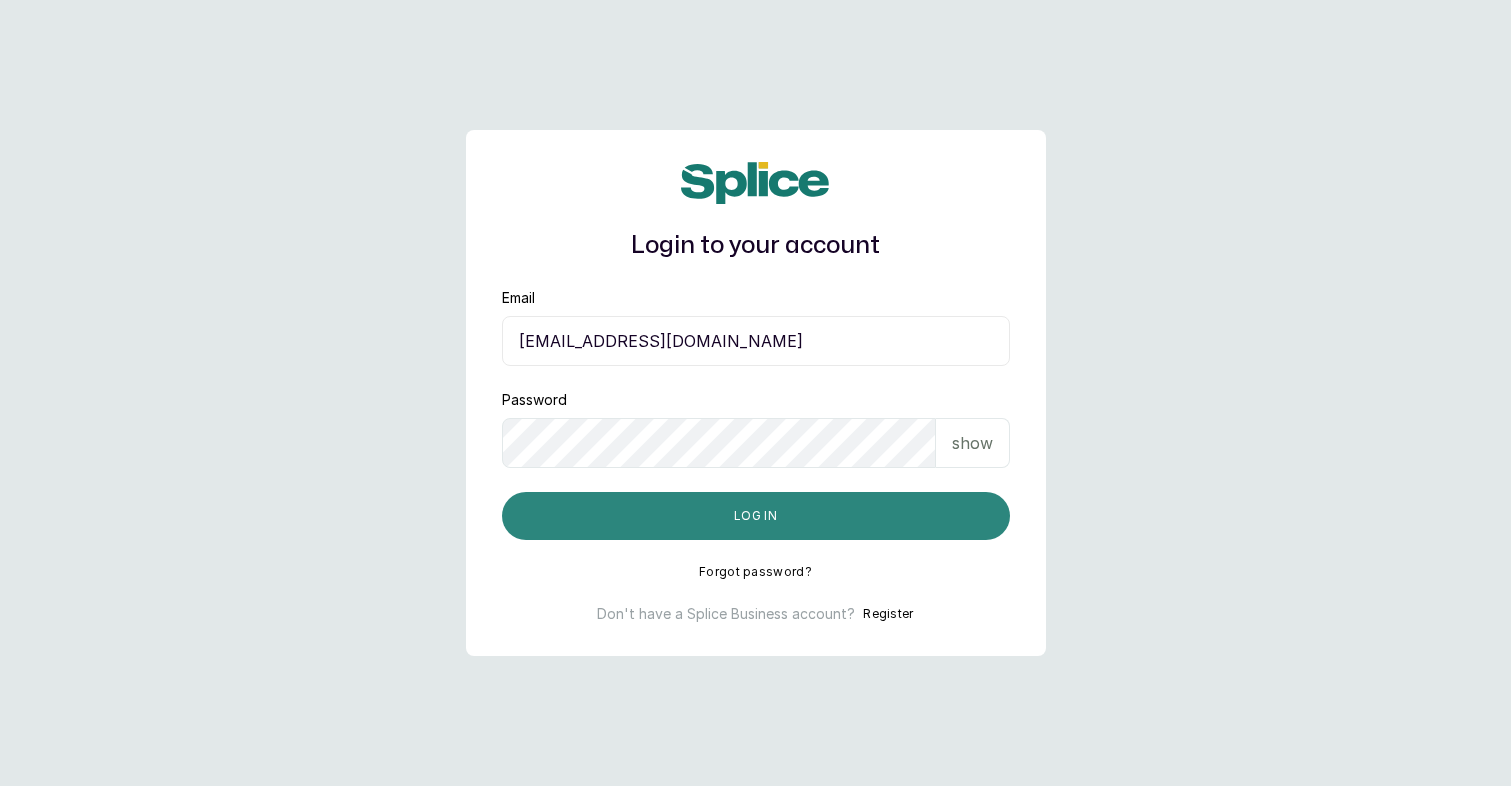 click on "Log in" at bounding box center [756, 516] 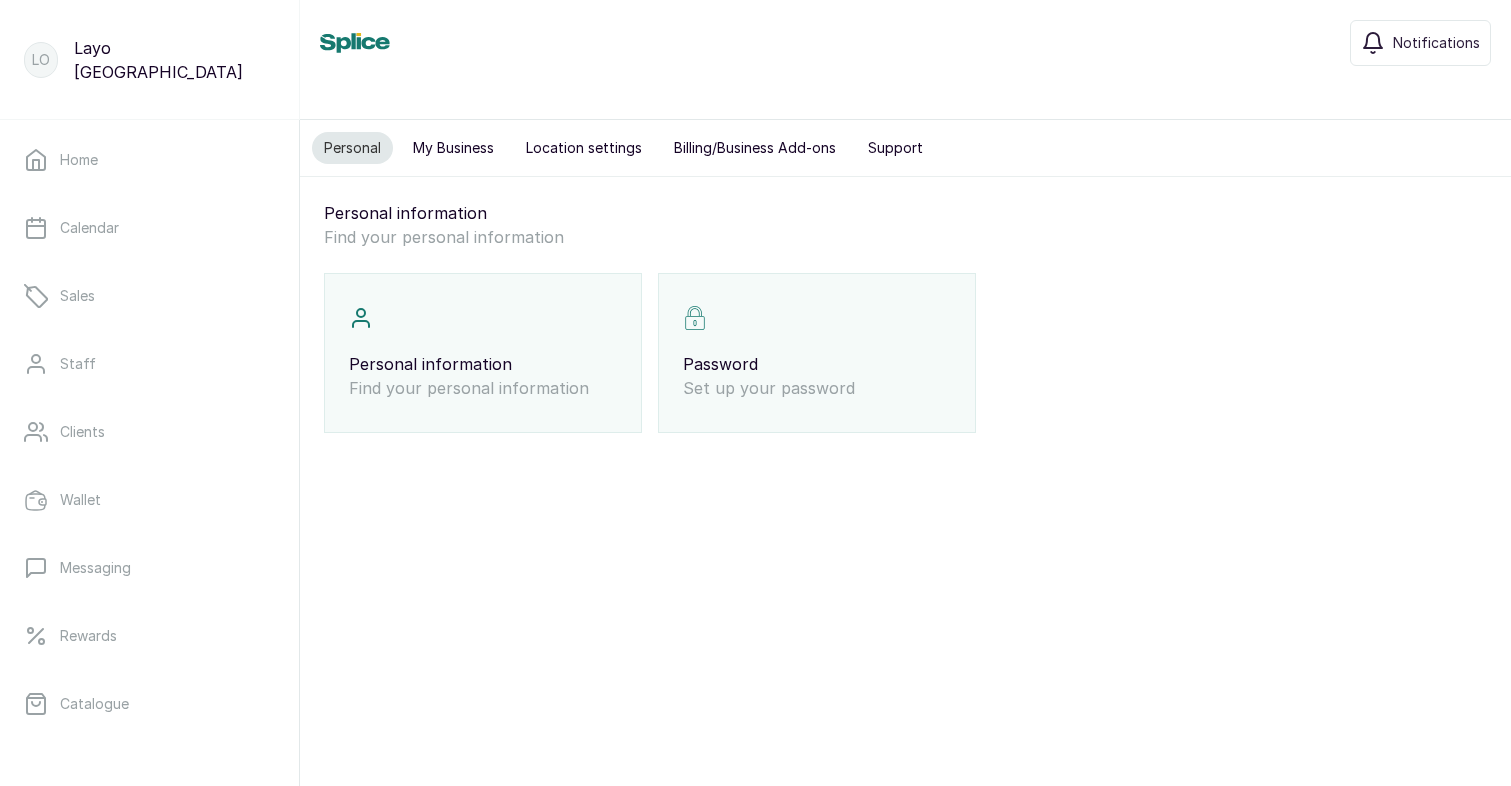 scroll, scrollTop: 0, scrollLeft: 0, axis: both 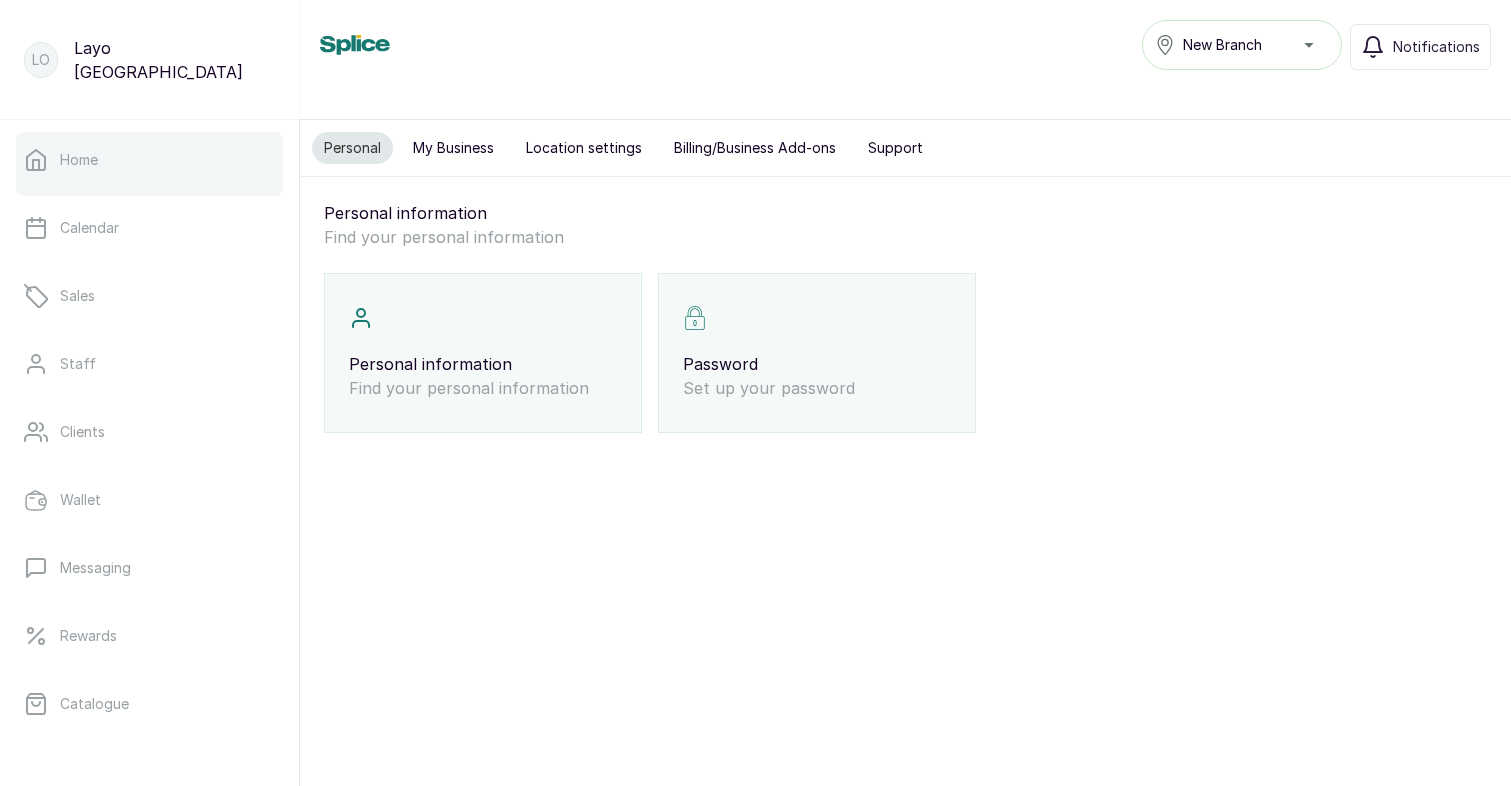 click on "Home" at bounding box center (79, 160) 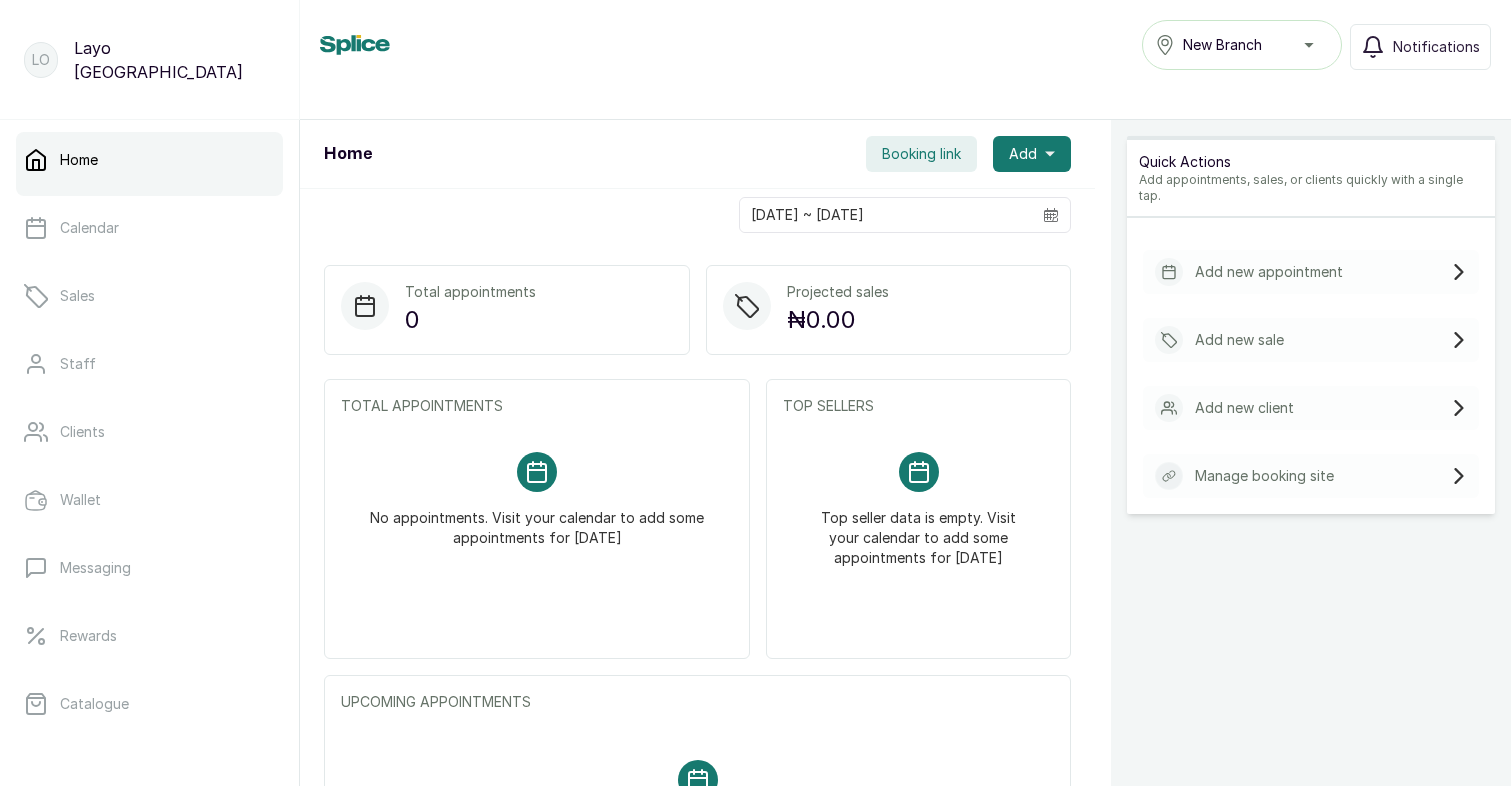 click on "New Branch" at bounding box center [1222, 45] 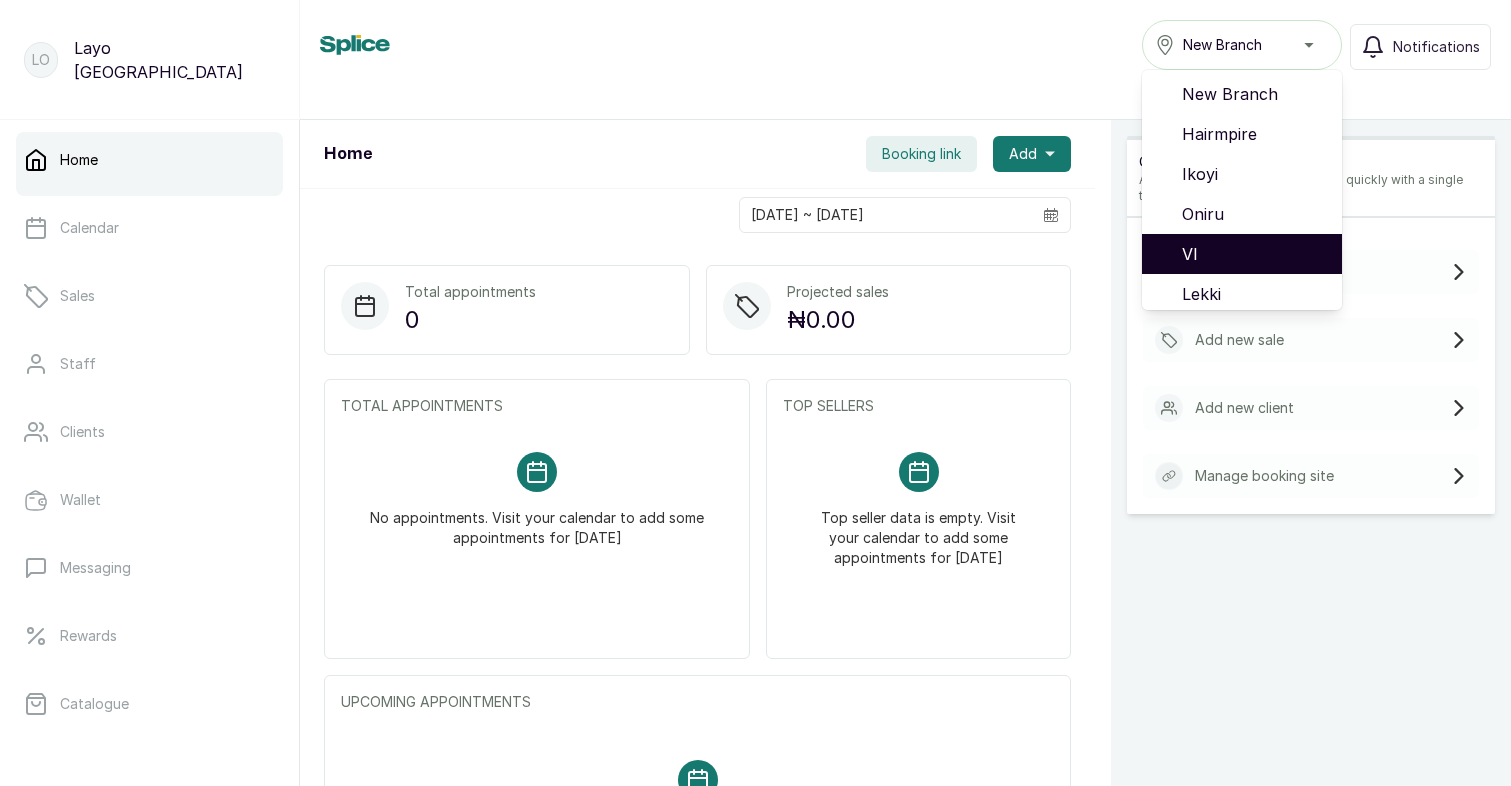 click on "VI" at bounding box center [1254, 254] 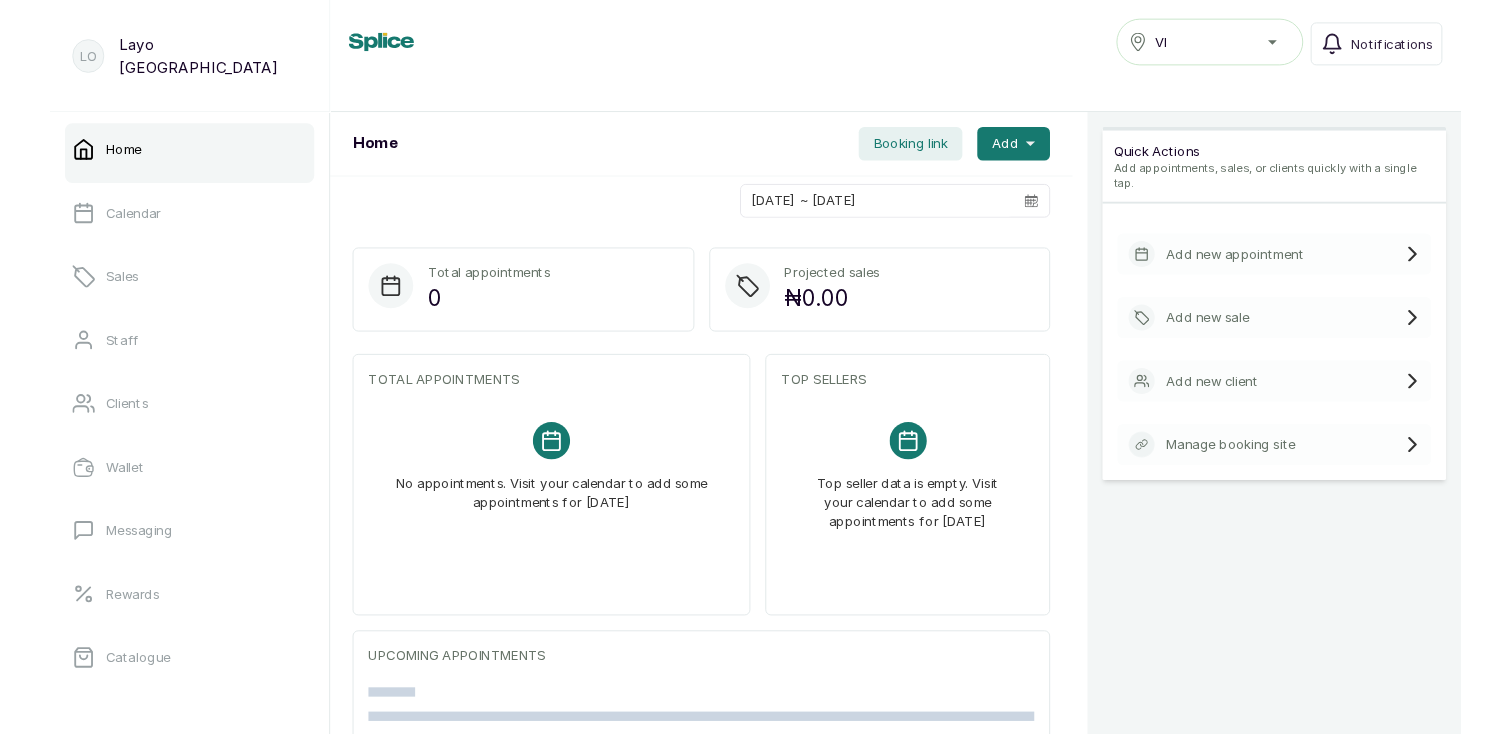 scroll, scrollTop: 0, scrollLeft: 0, axis: both 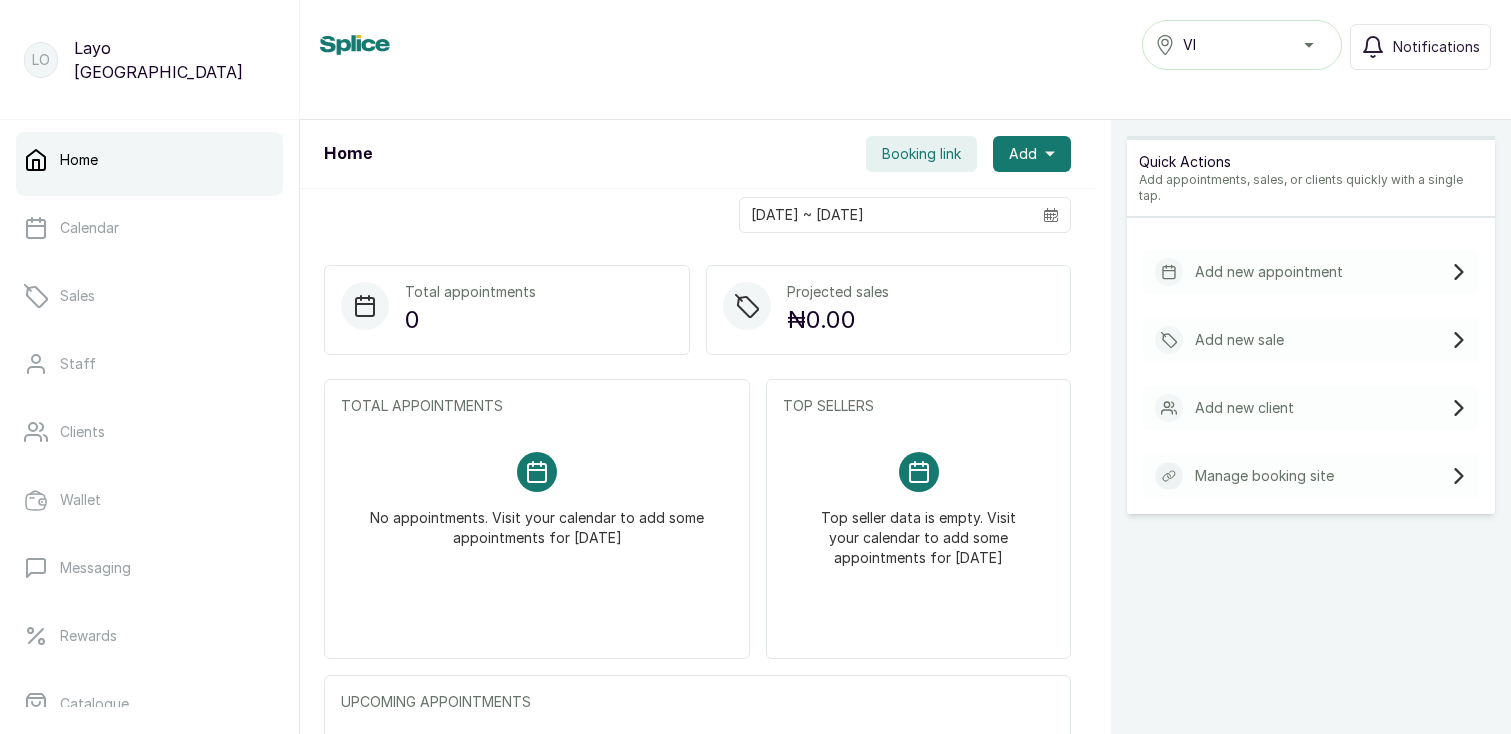 click on "Booking link" at bounding box center [921, 154] 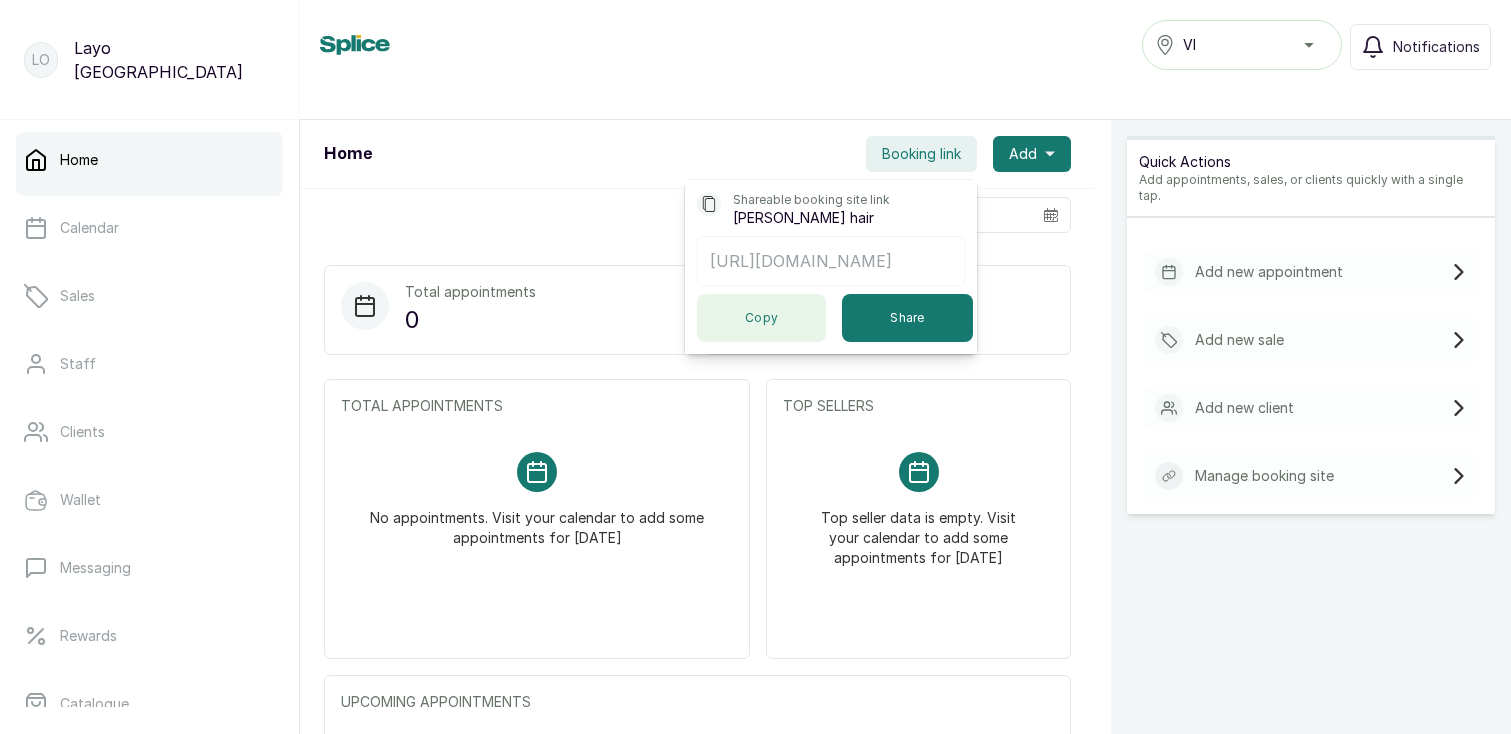 click on "Copy" at bounding box center [761, 318] 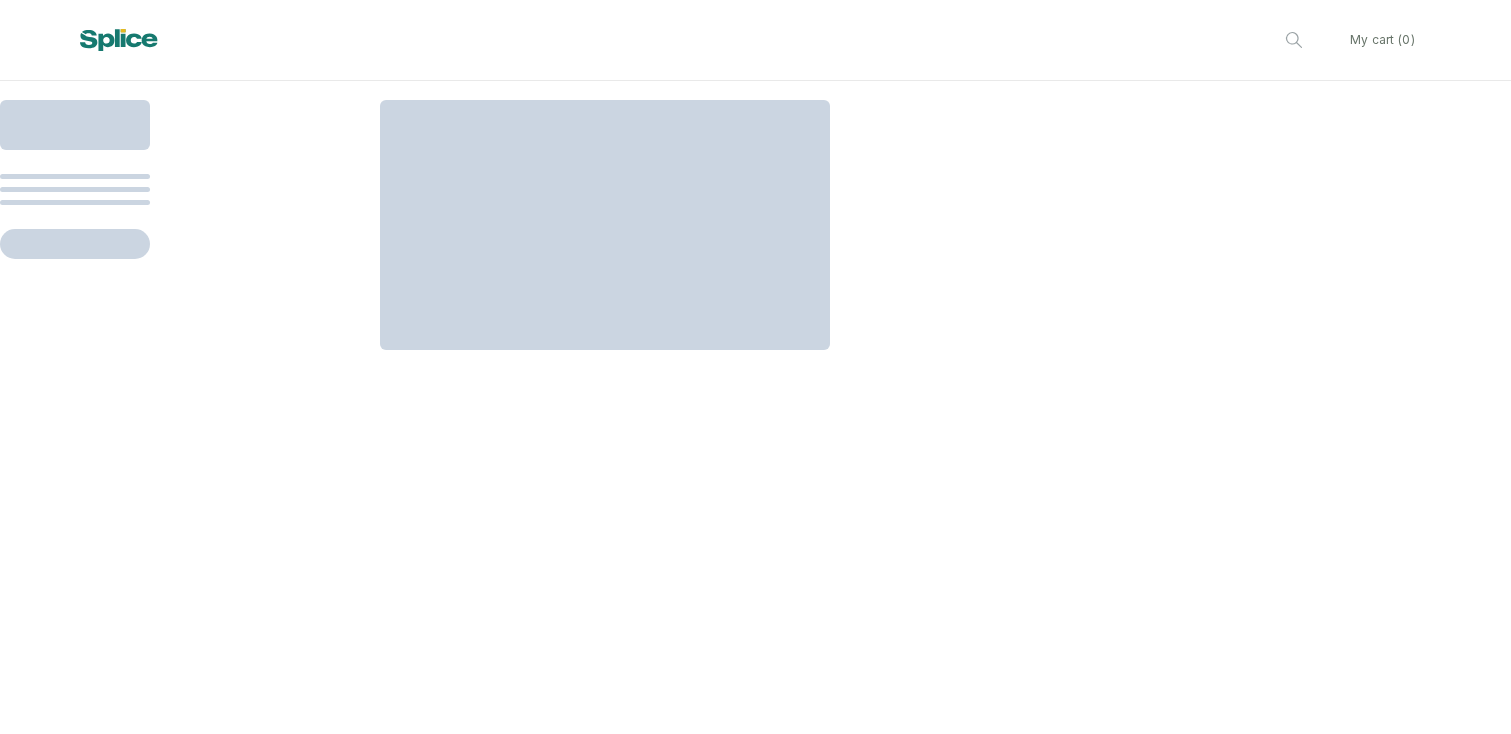 scroll, scrollTop: 0, scrollLeft: 0, axis: both 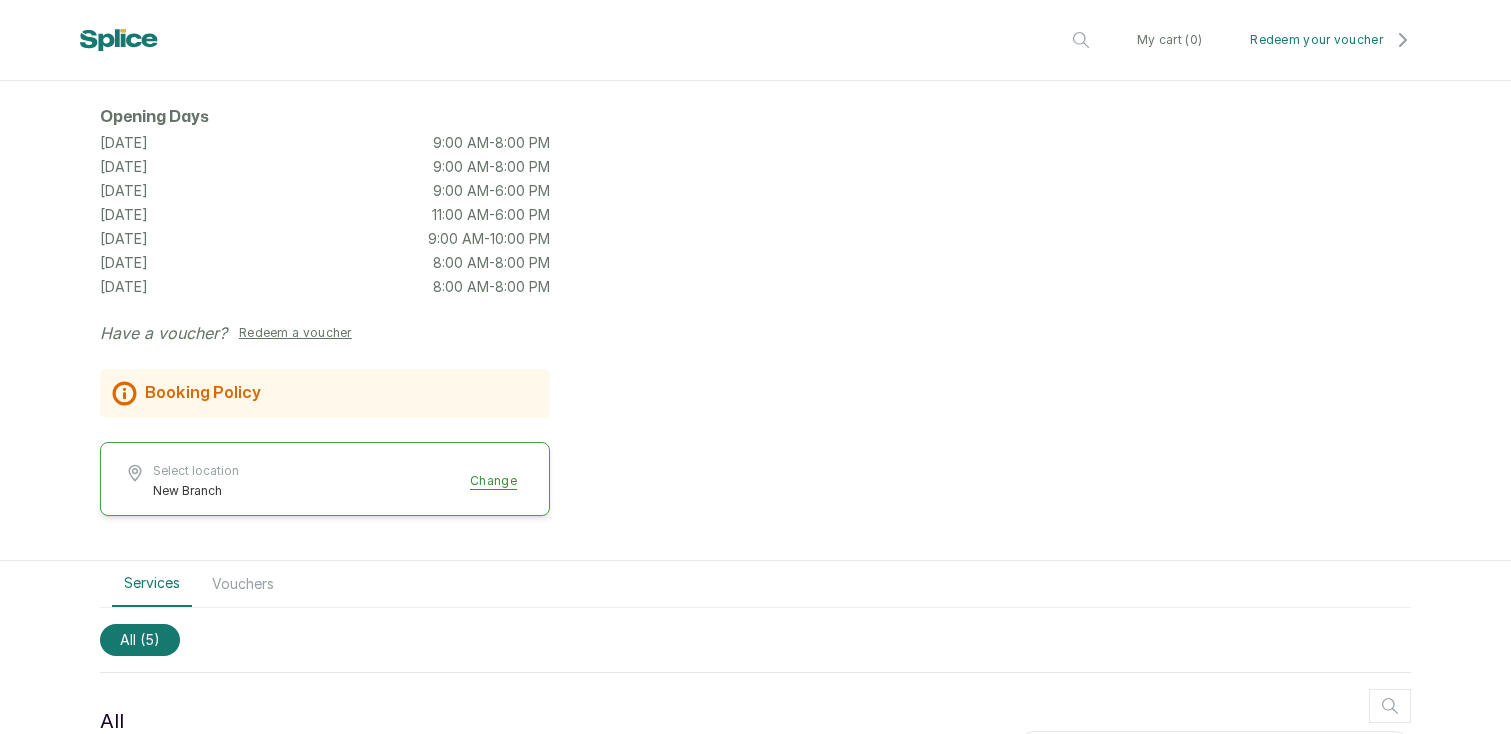 click on "Select location New Branch Change" at bounding box center [325, 481] 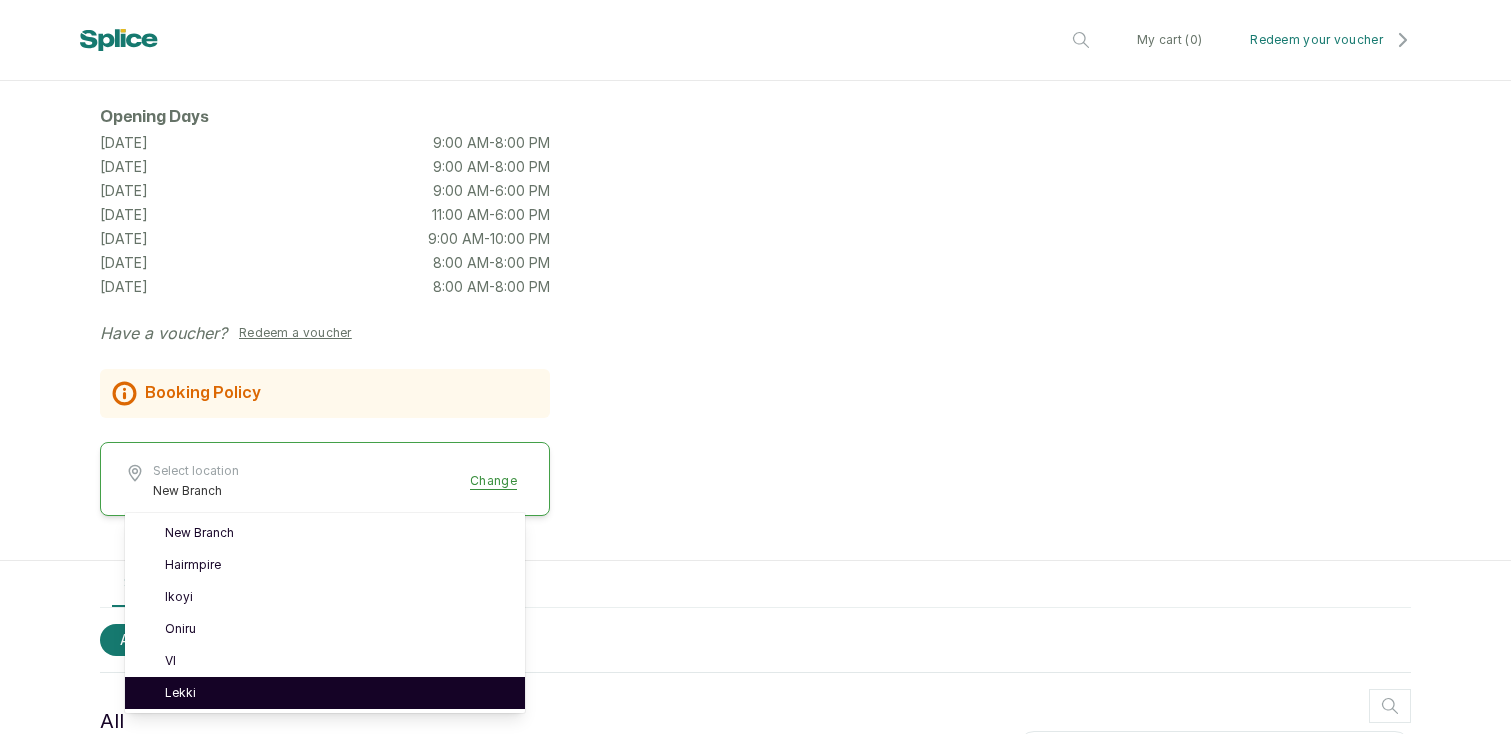 click on "Lekki" at bounding box center [337, 693] 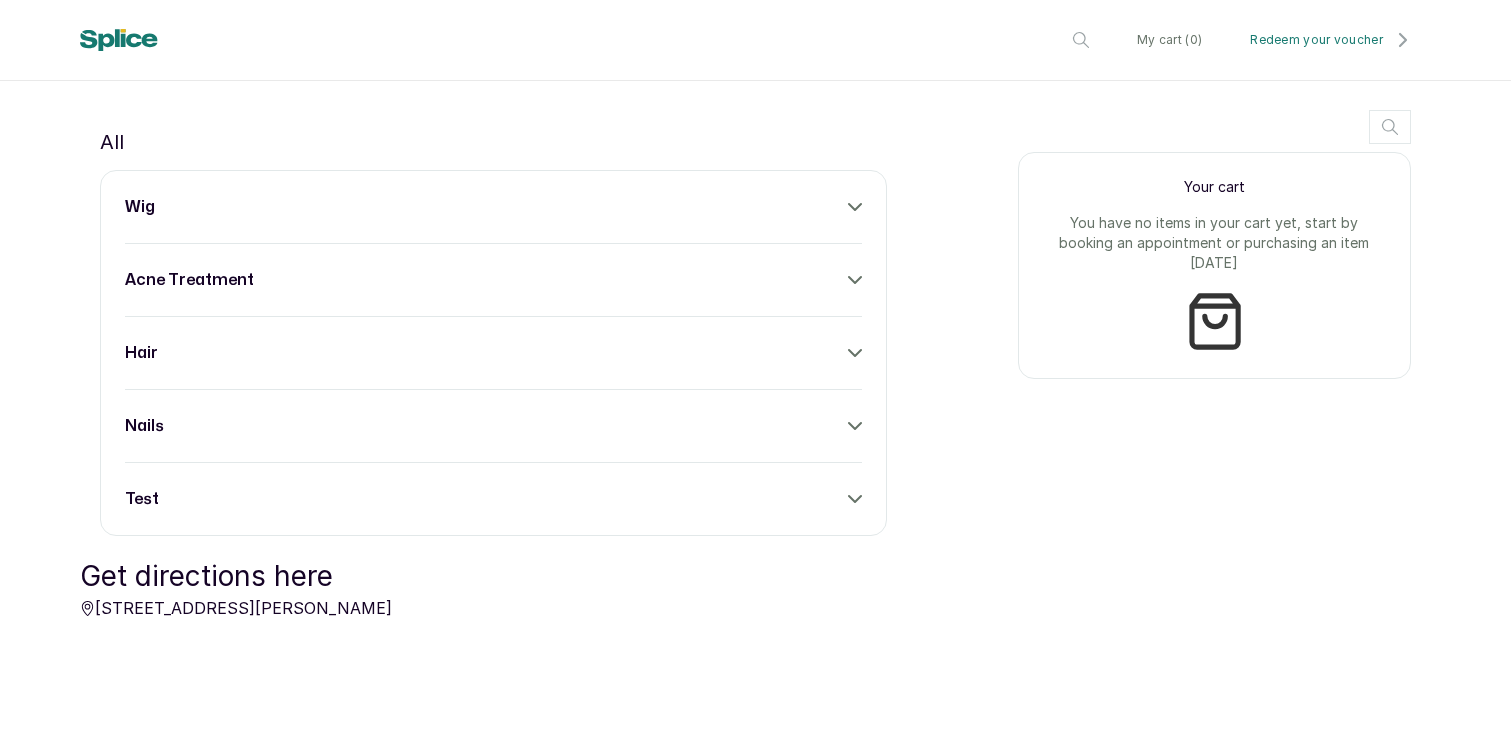 scroll, scrollTop: 726, scrollLeft: 0, axis: vertical 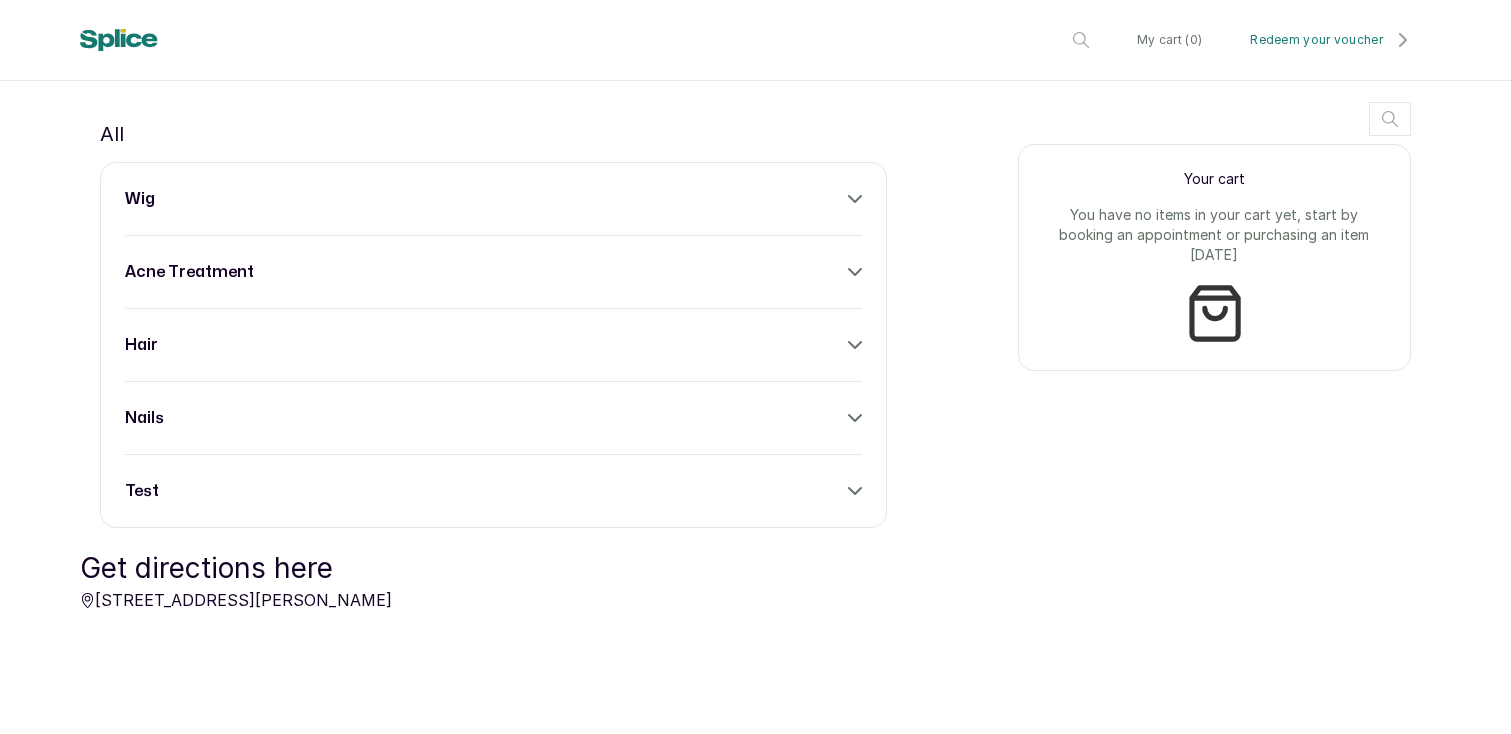 click on "test" at bounding box center [493, 491] 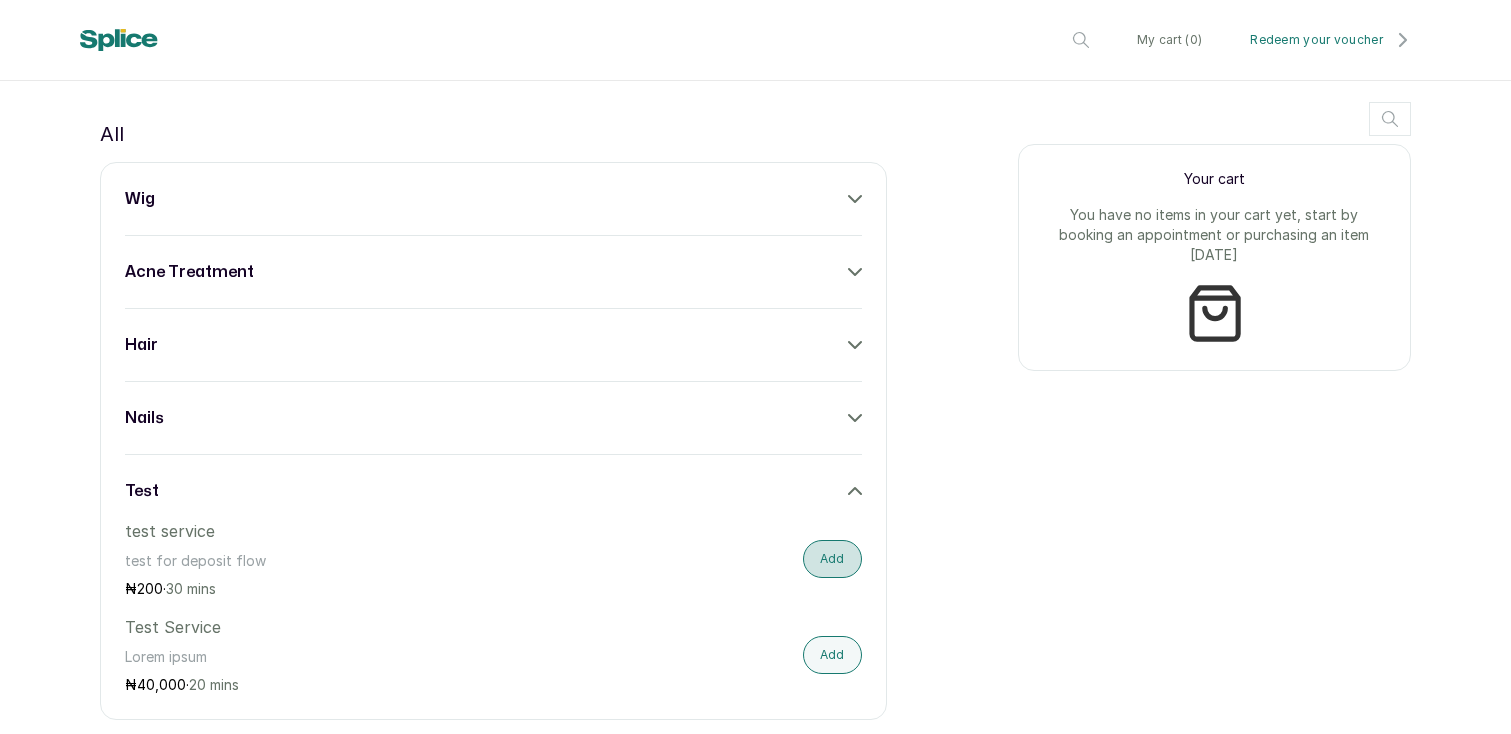 click on "Add" at bounding box center [832, 559] 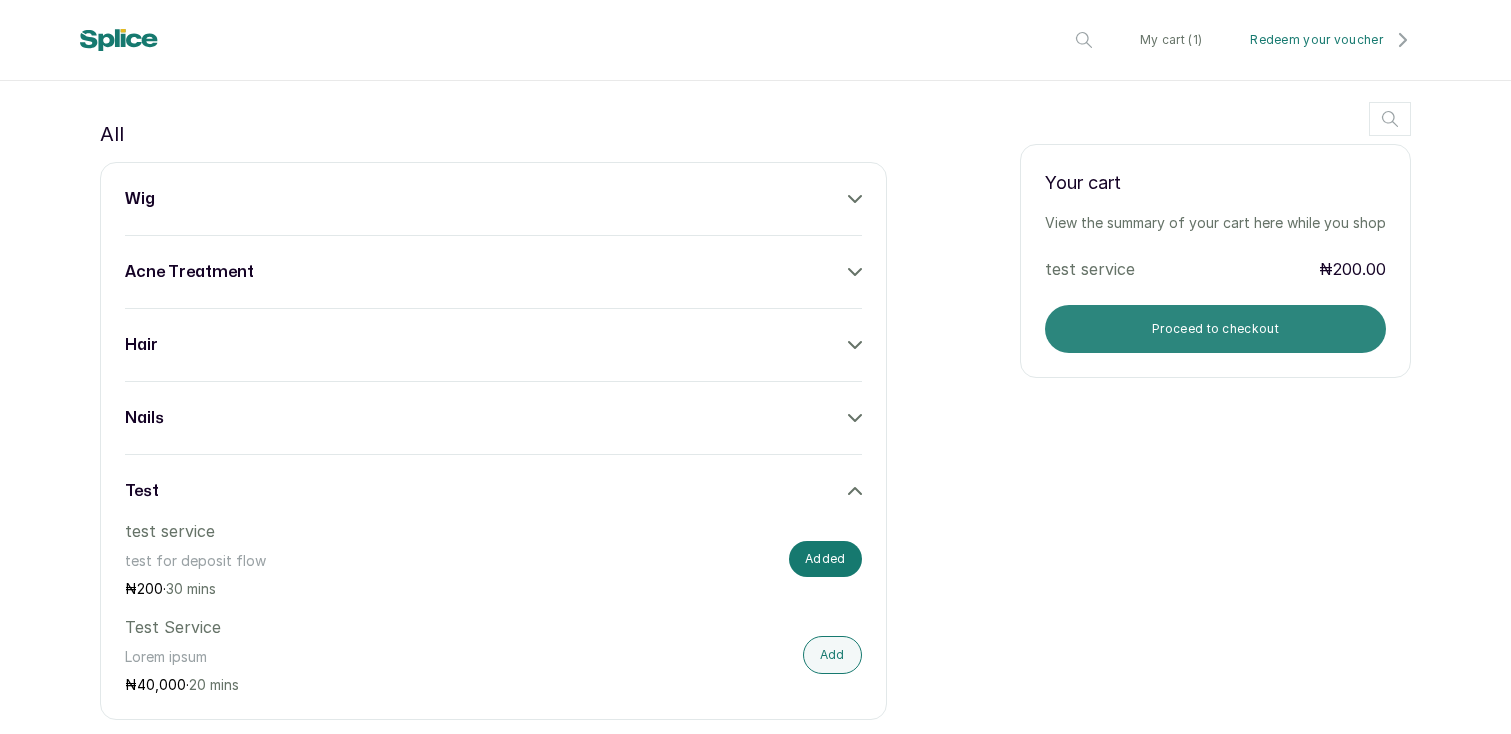 click on "Proceed to checkout" at bounding box center (1215, 329) 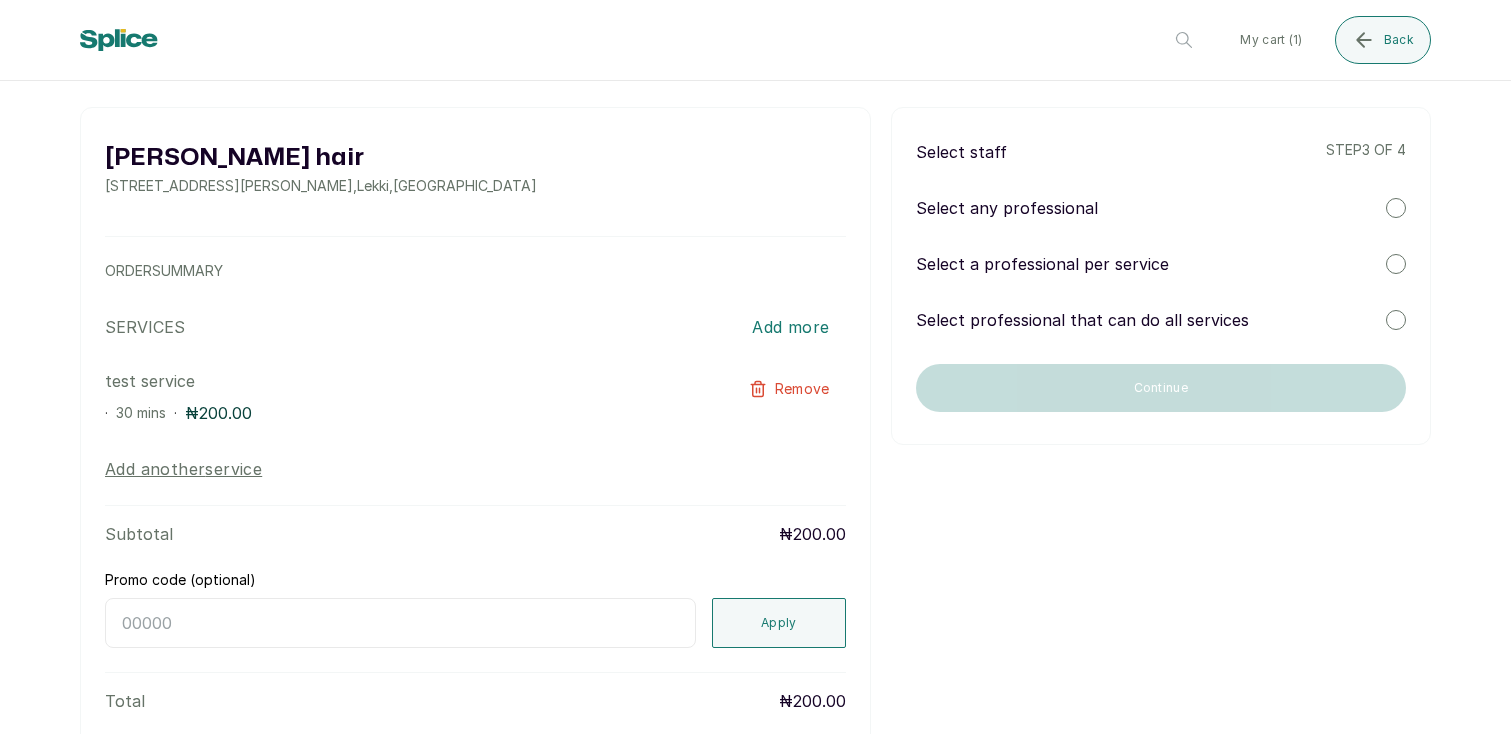 scroll, scrollTop: 0, scrollLeft: 0, axis: both 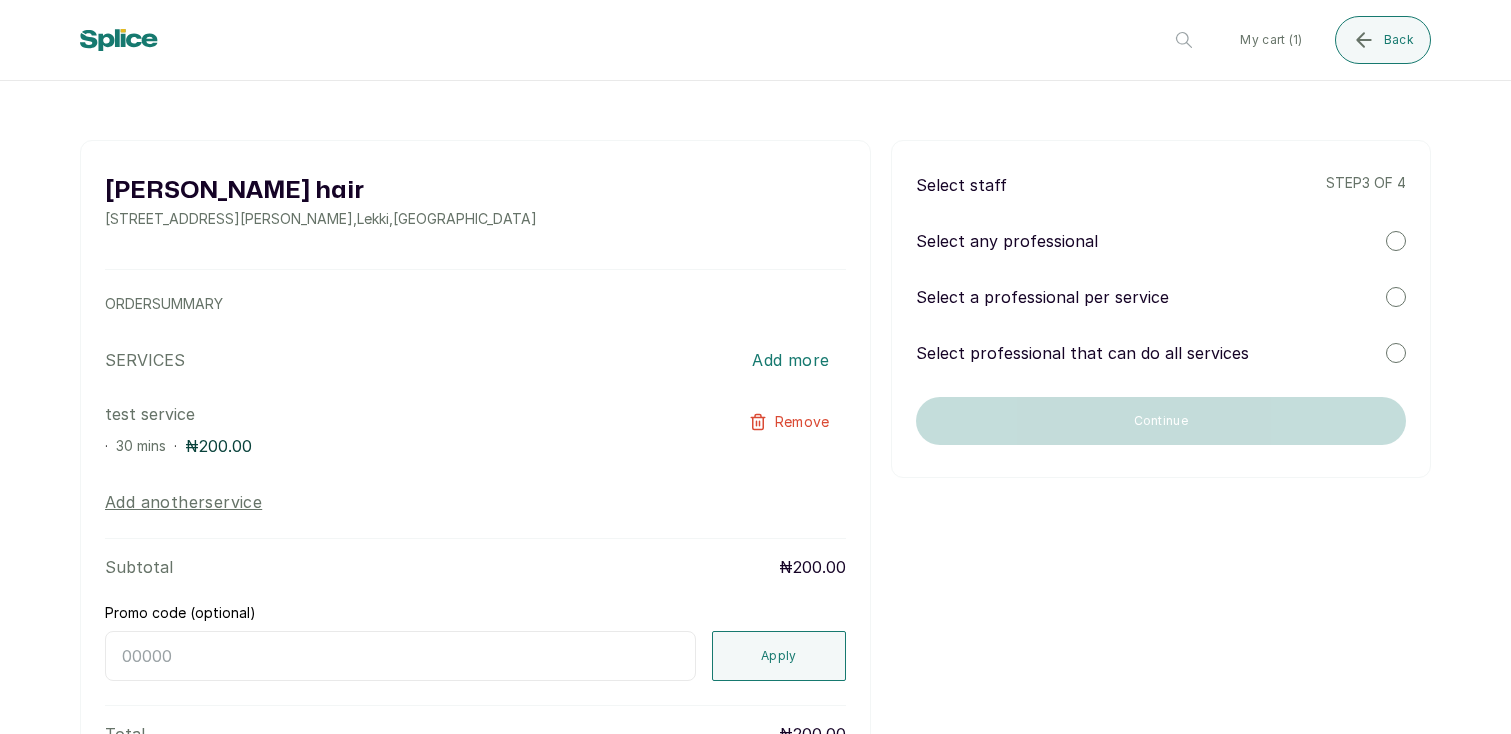 click on "Select any professional" at bounding box center (1161, 241) 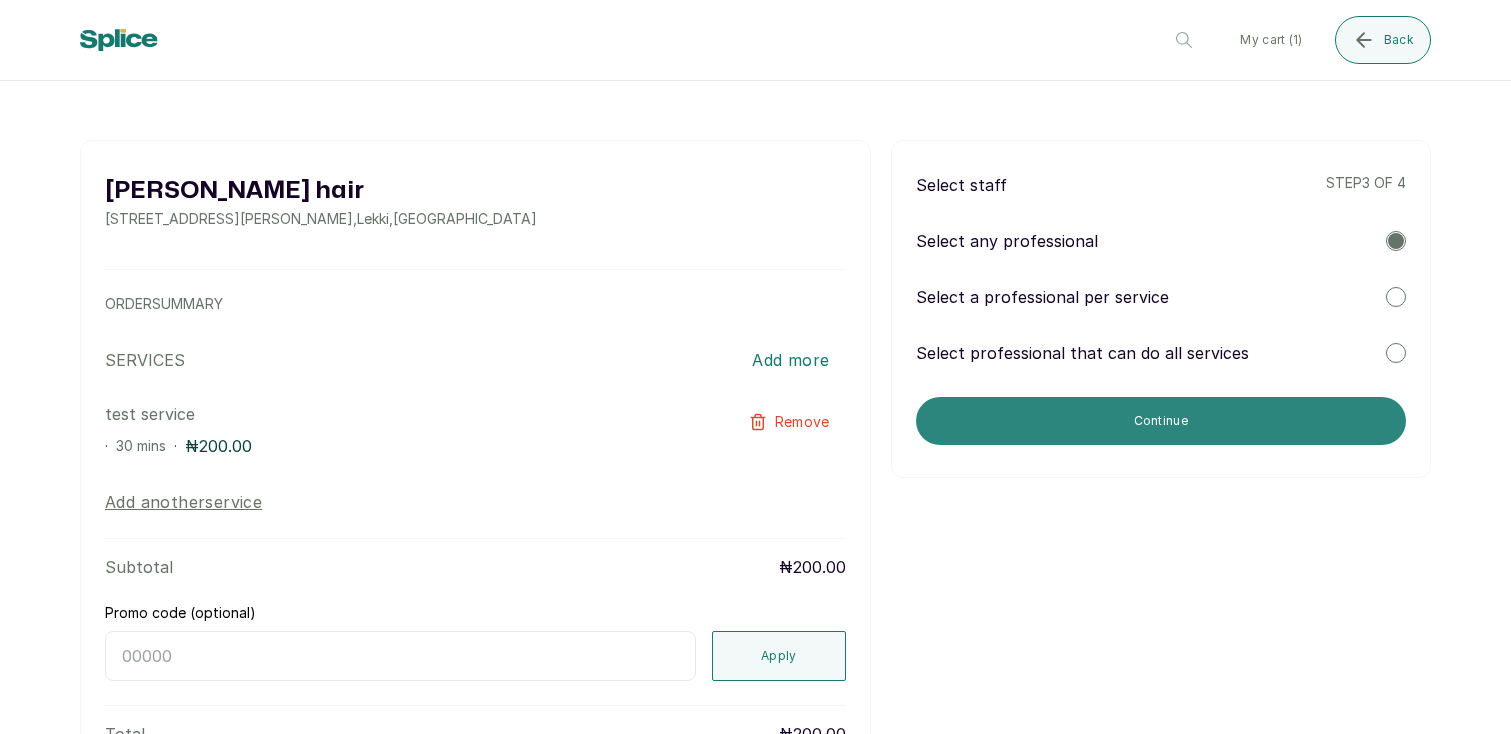 click on "Continue" at bounding box center [1161, 421] 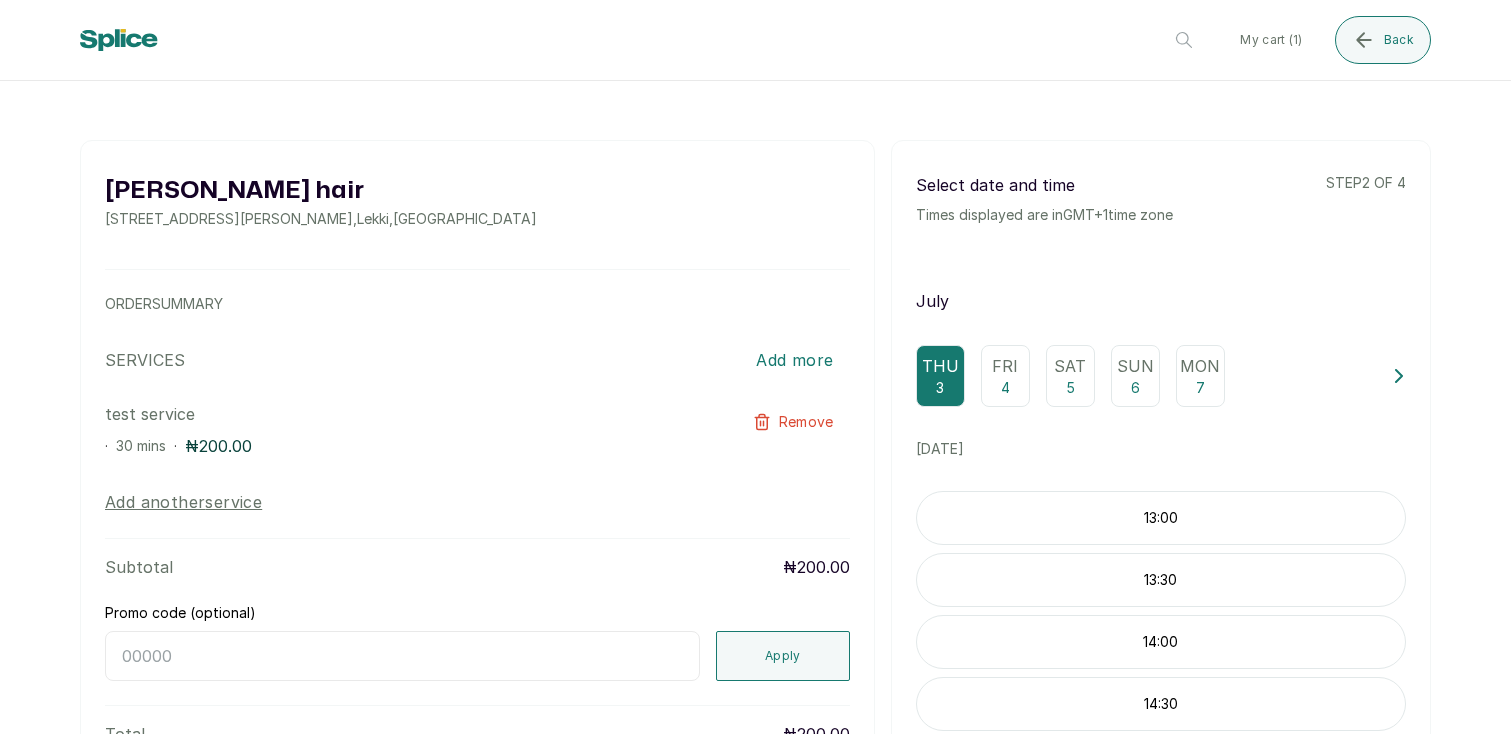 click on "13:00" at bounding box center (1161, 518) 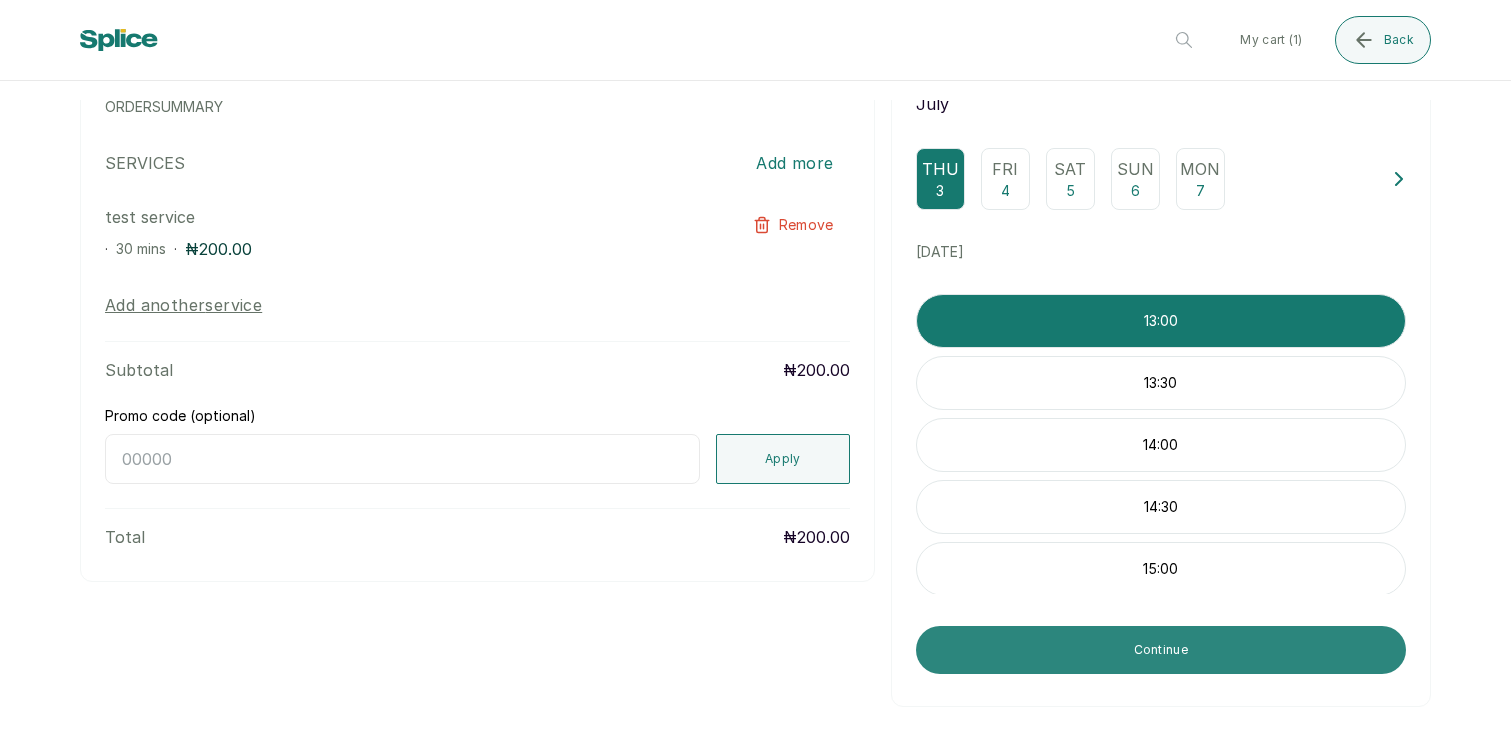 click on "Continue" at bounding box center (1161, 650) 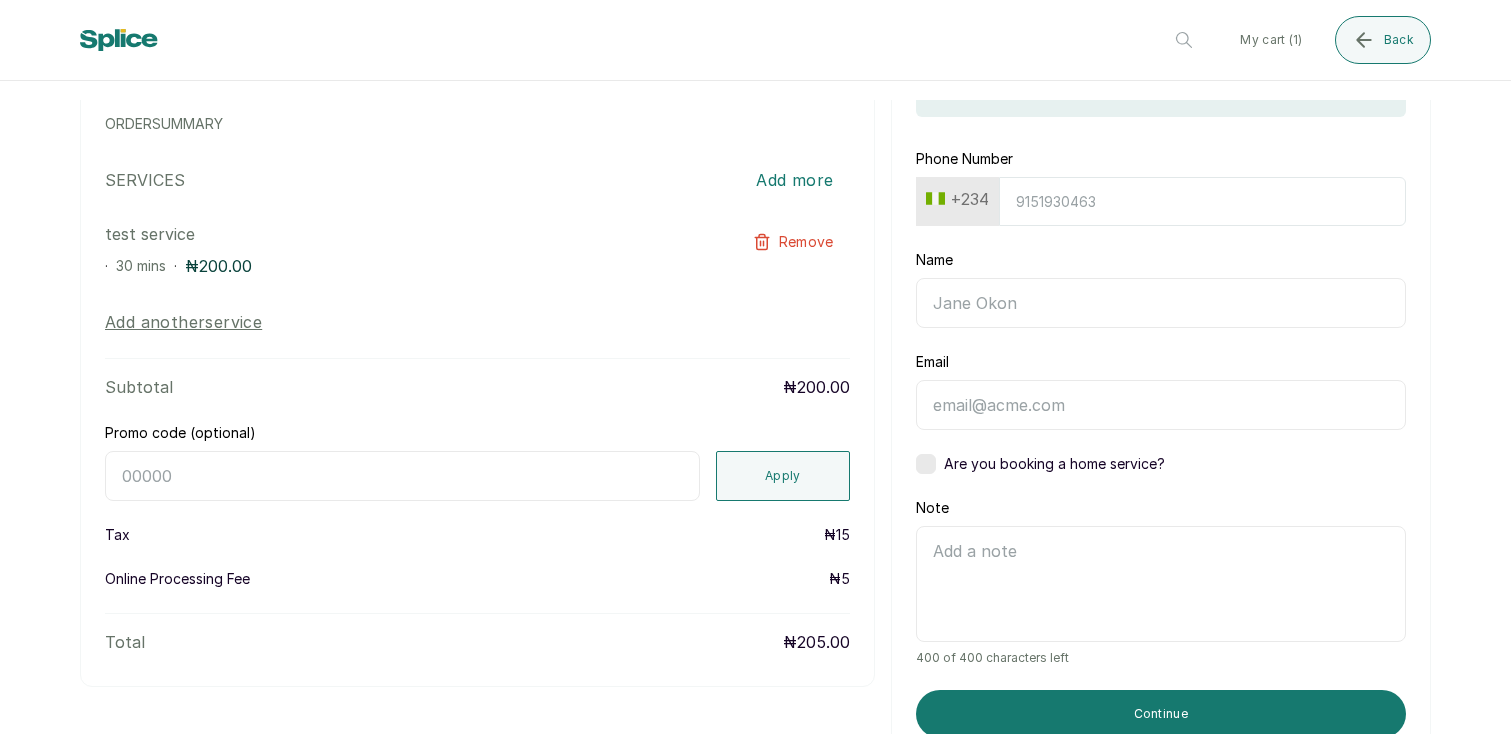 scroll, scrollTop: 0, scrollLeft: 0, axis: both 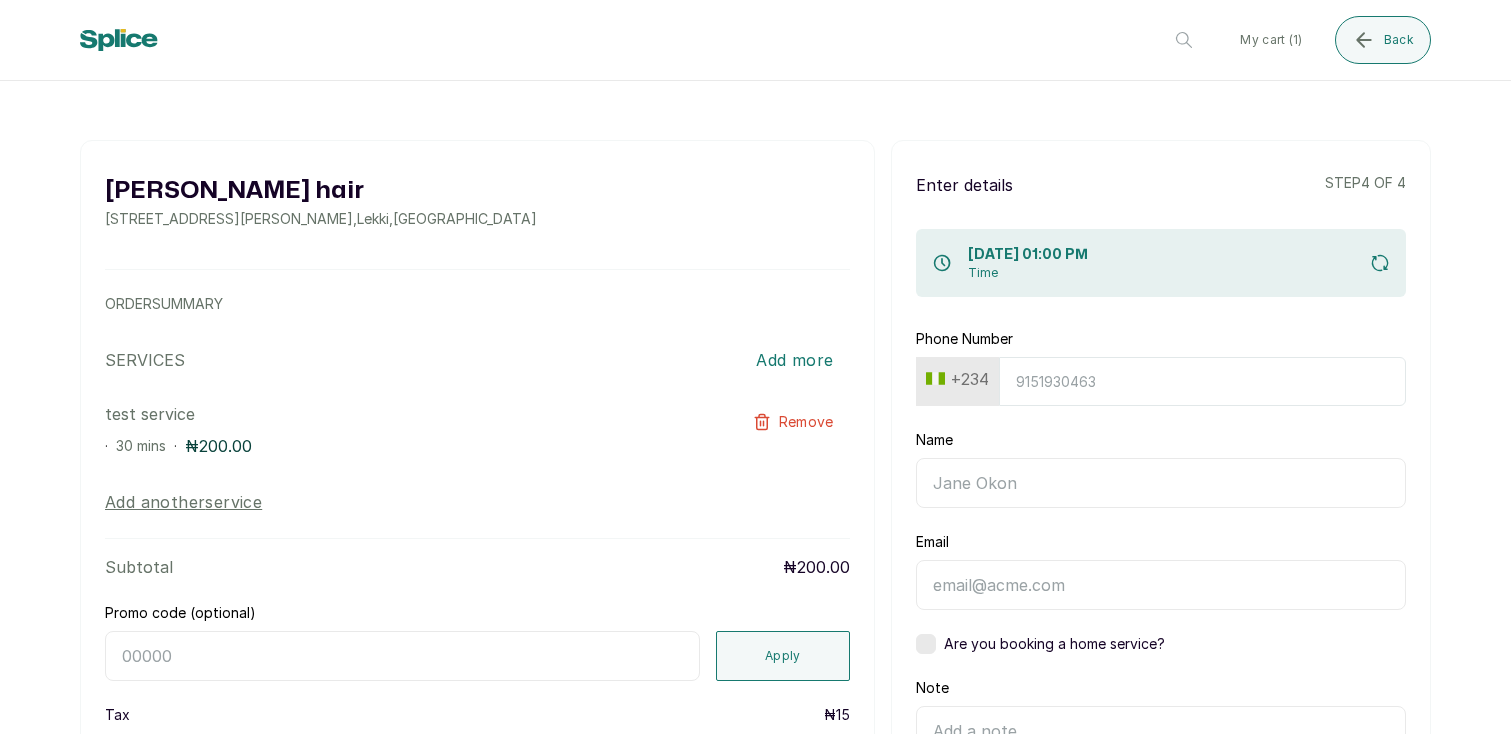 click on "Phone Number" at bounding box center (1202, 381) 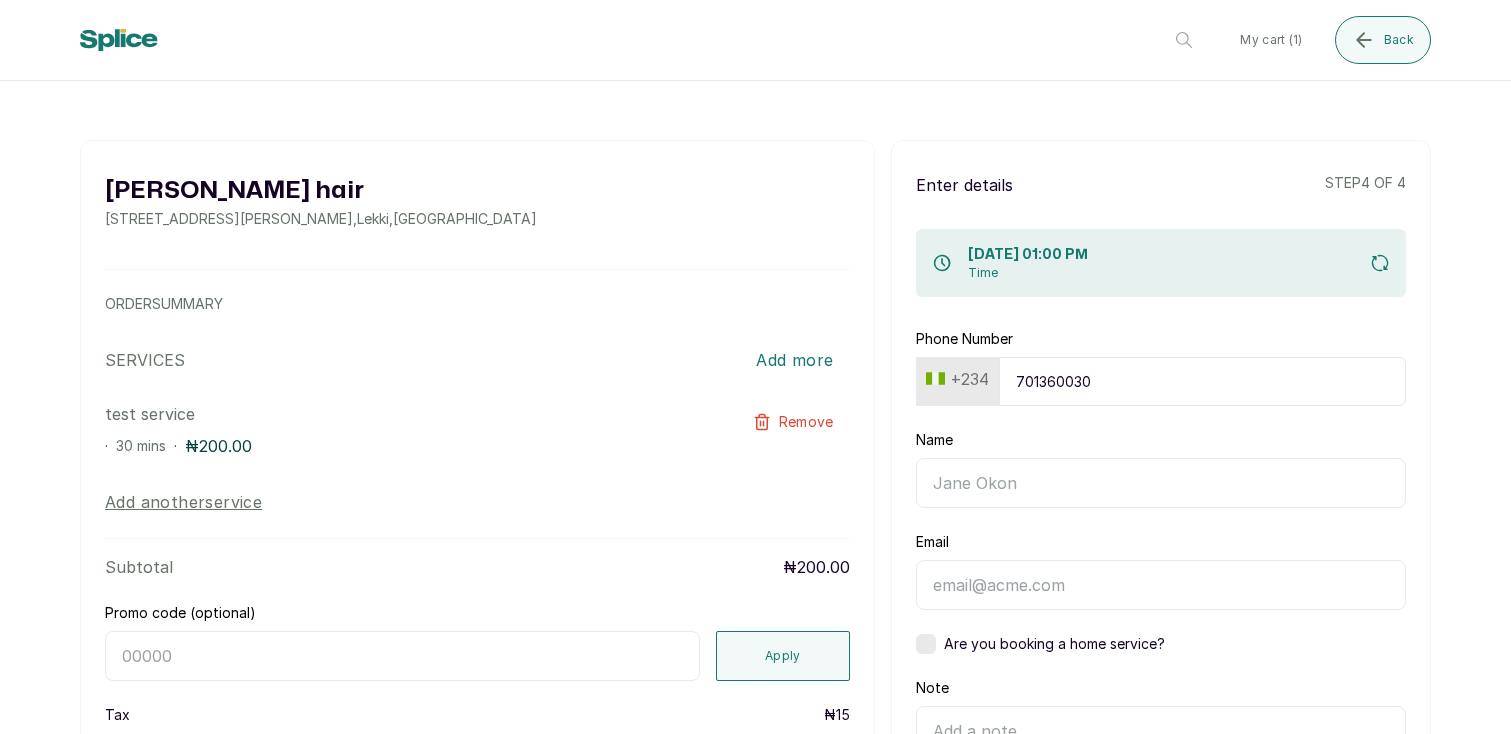 type on "7013600303" 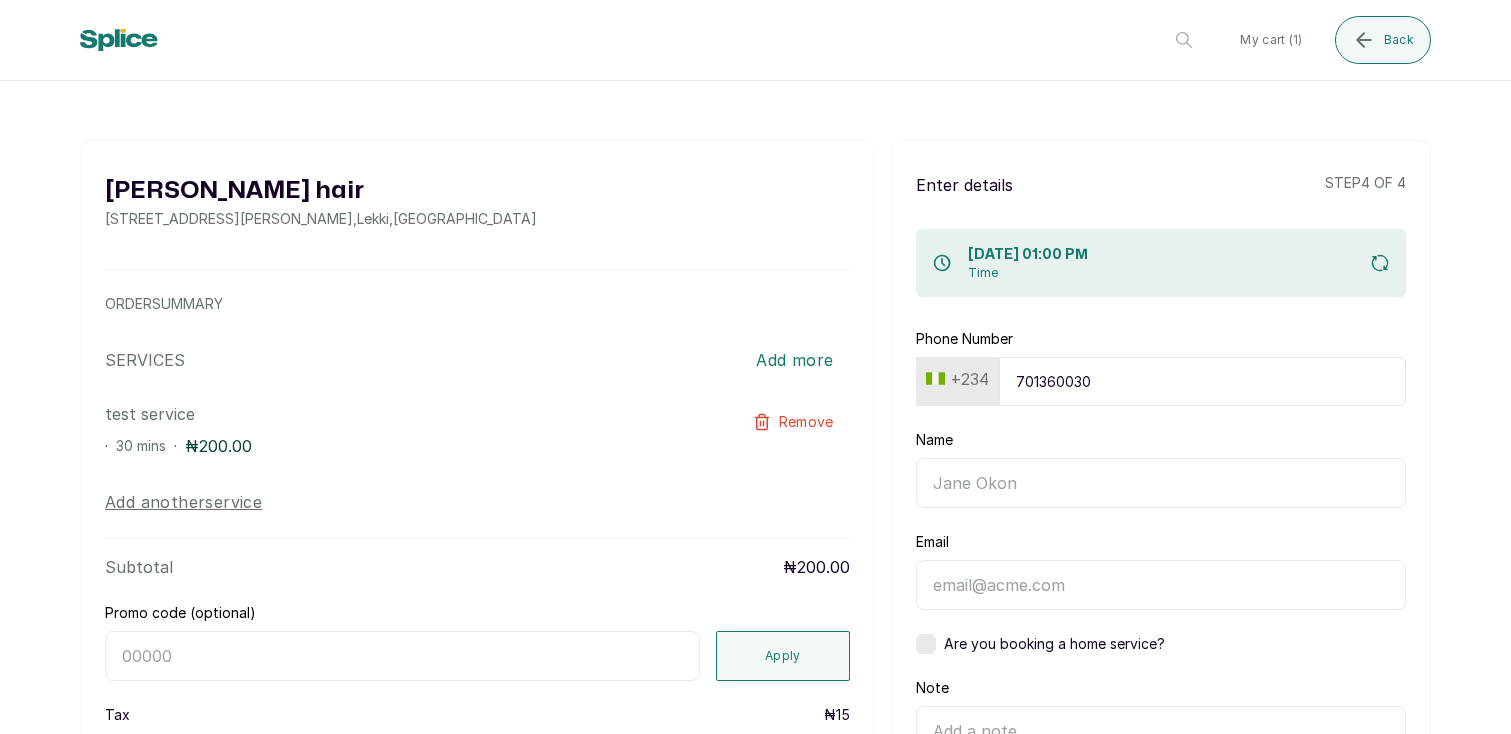 type on "Layo" 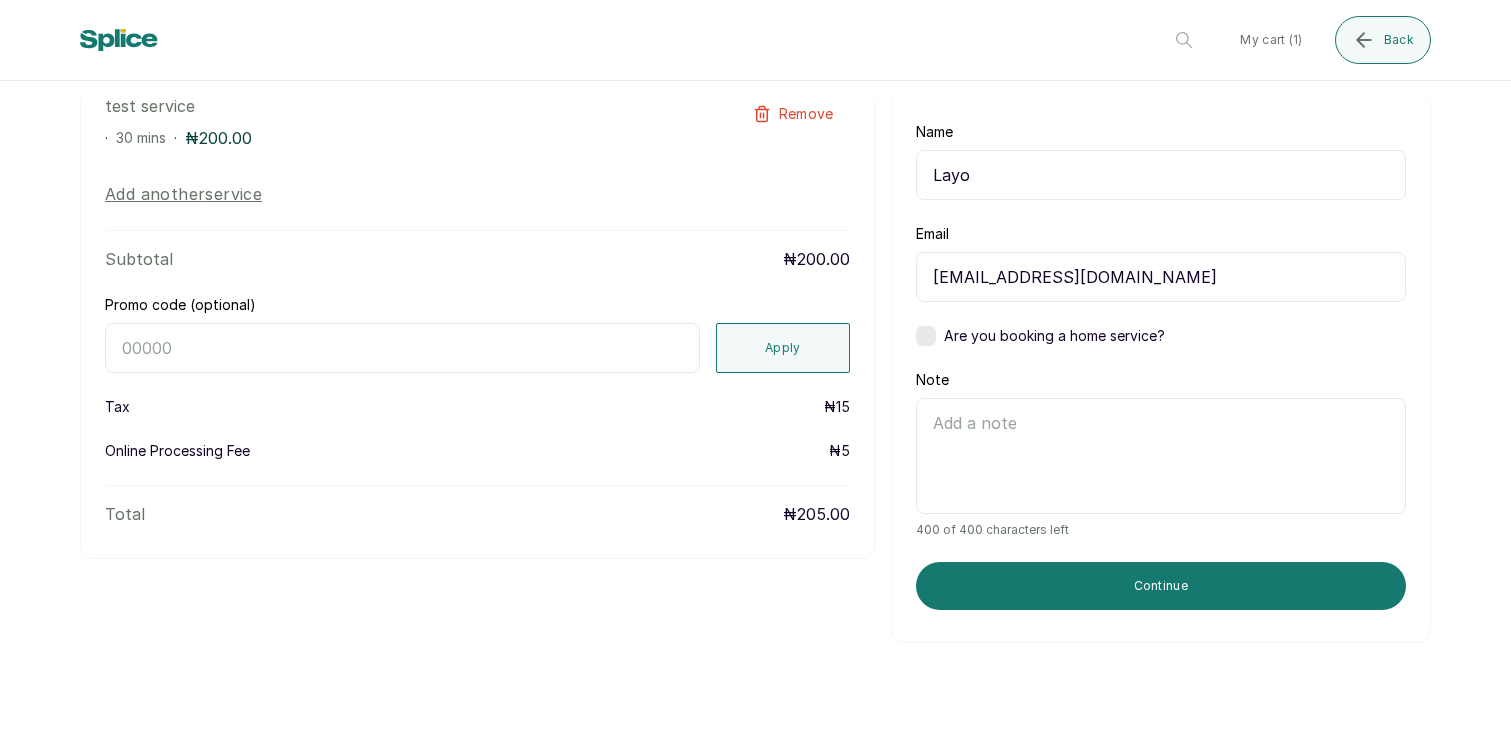 scroll, scrollTop: 314, scrollLeft: 0, axis: vertical 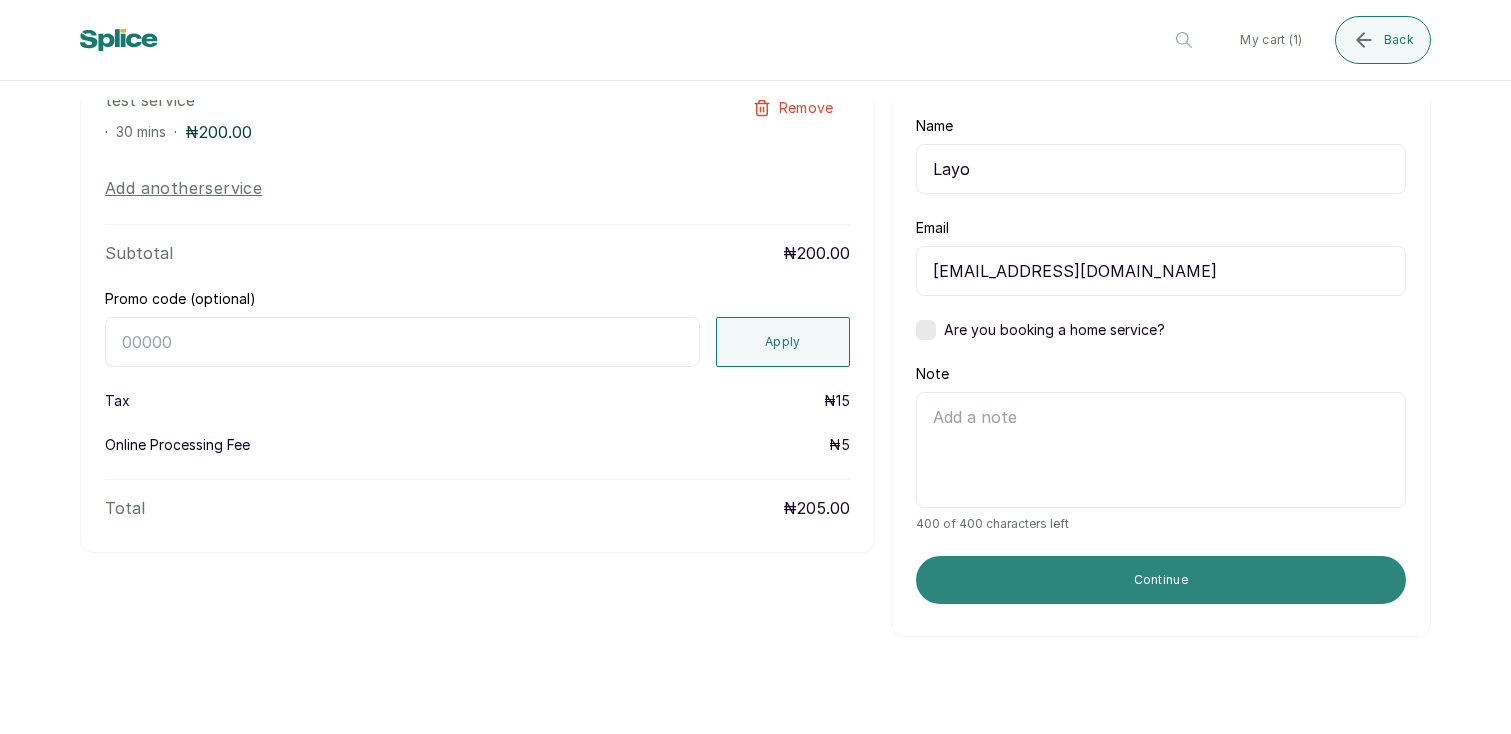 type on "7013600303" 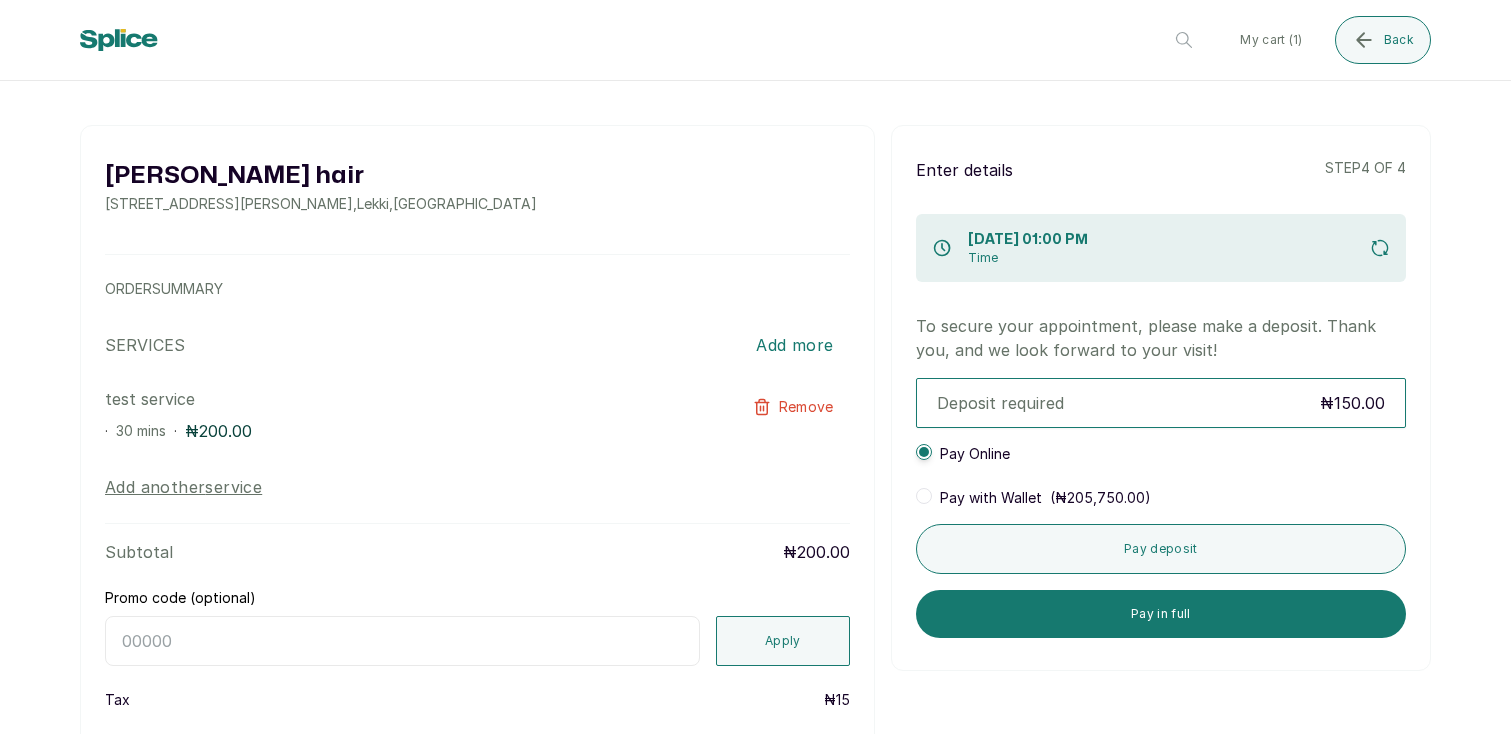 scroll, scrollTop: 14, scrollLeft: 0, axis: vertical 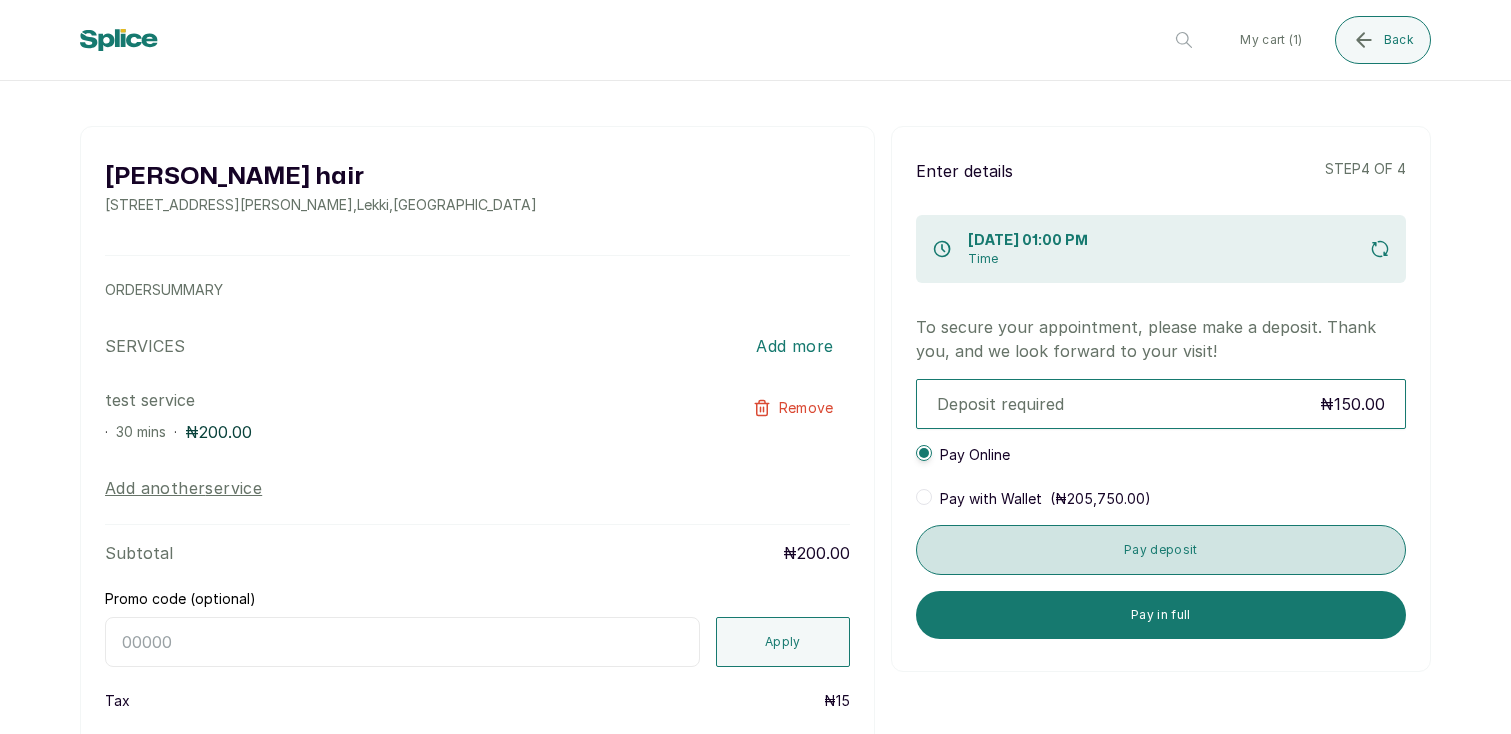 click on "Pay deposit" at bounding box center [1161, 550] 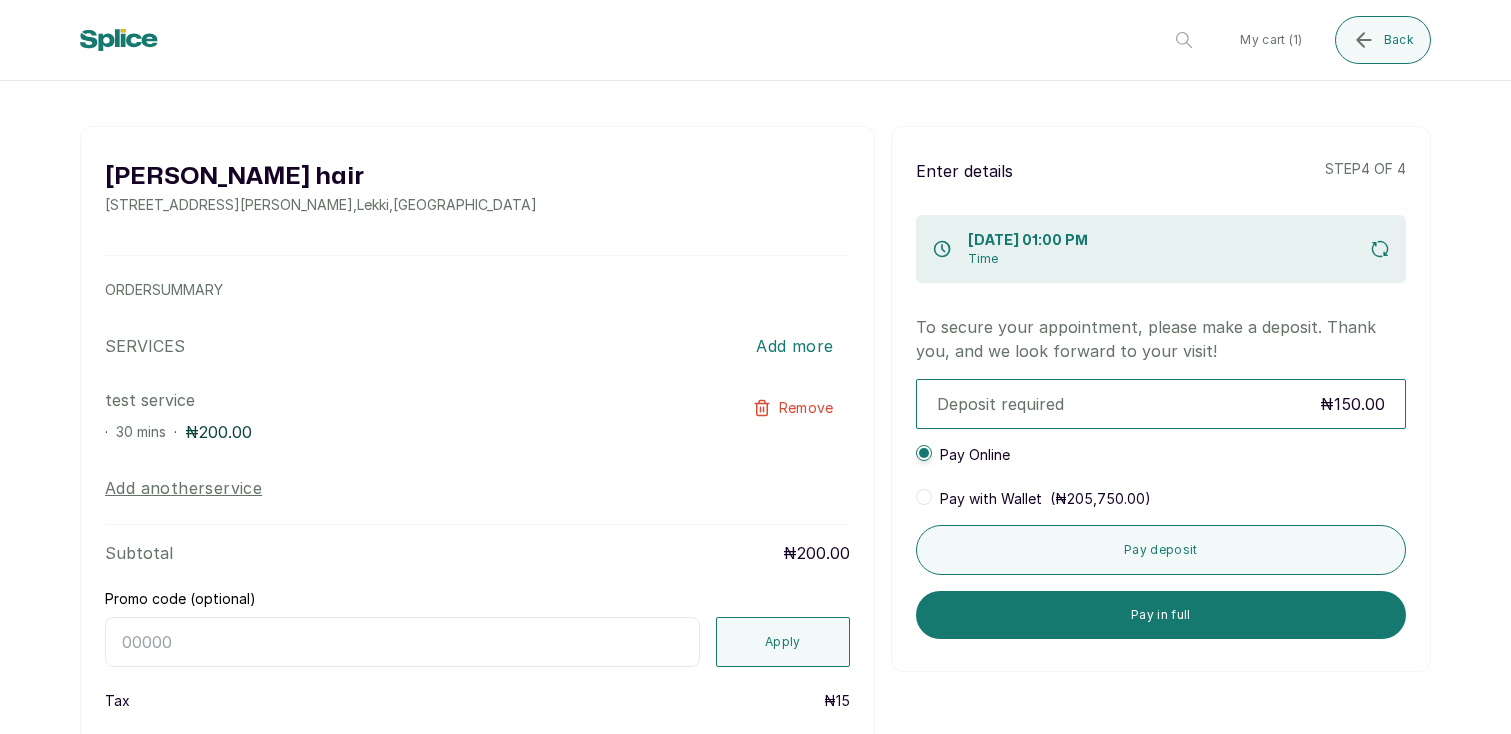 click at bounding box center [924, 497] 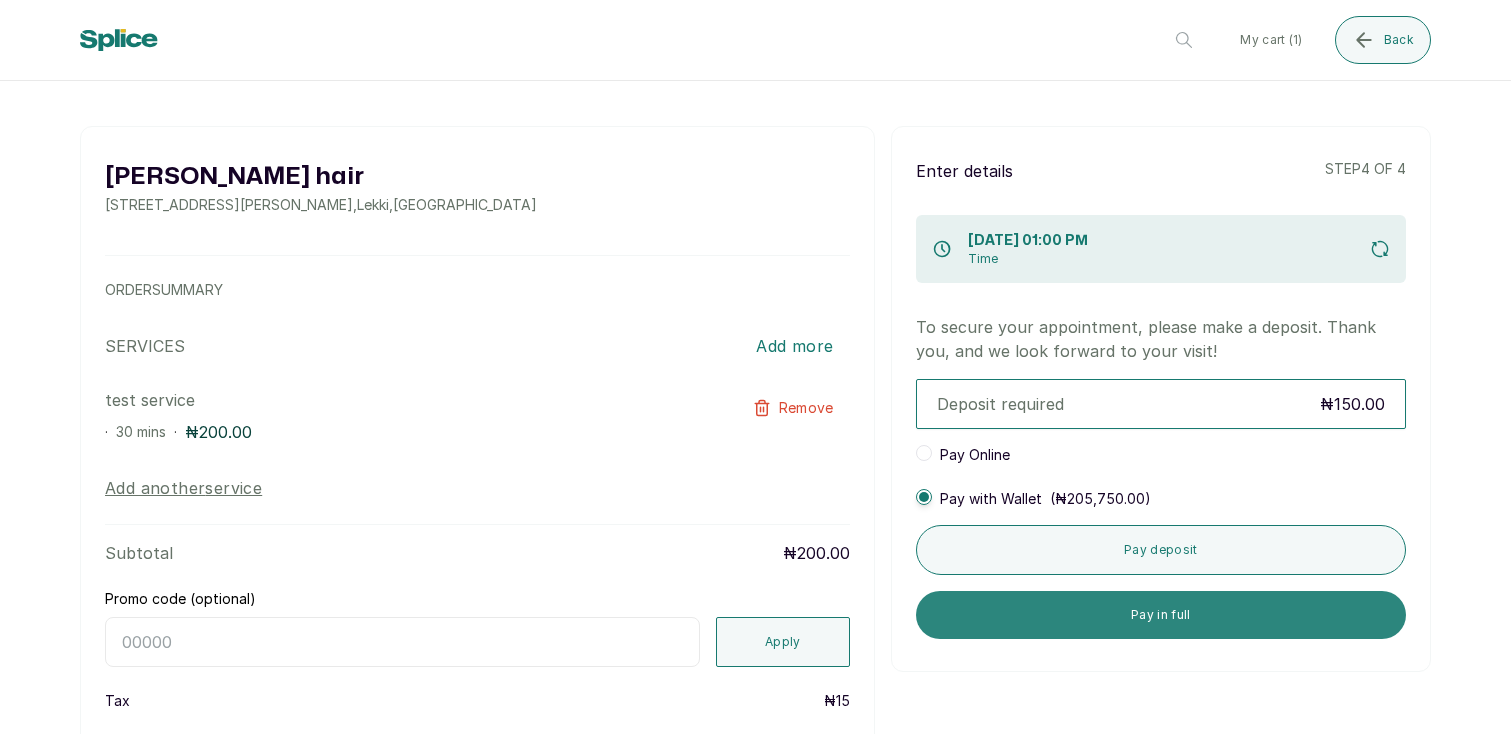 click on "Pay in full" at bounding box center [1161, 615] 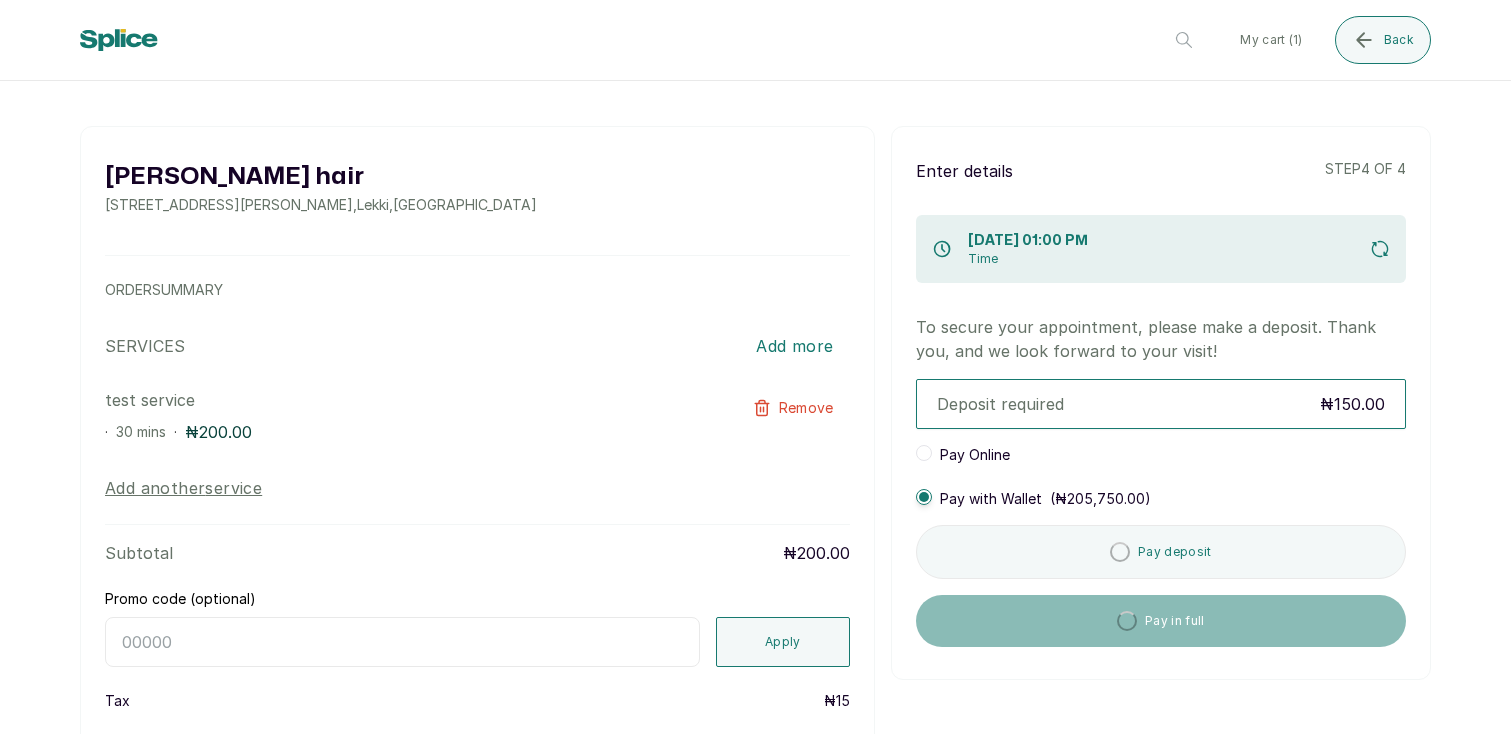 scroll, scrollTop: 0, scrollLeft: 0, axis: both 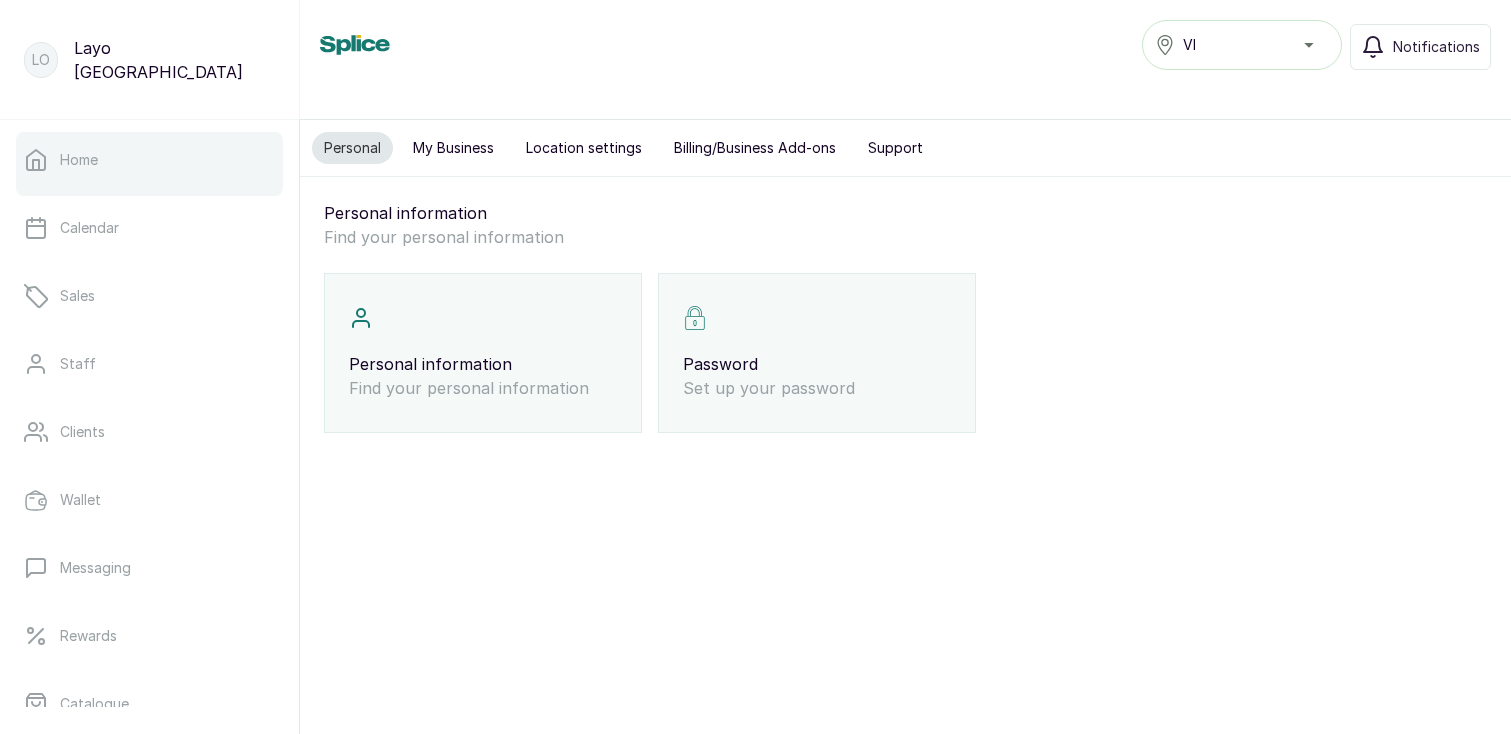 click 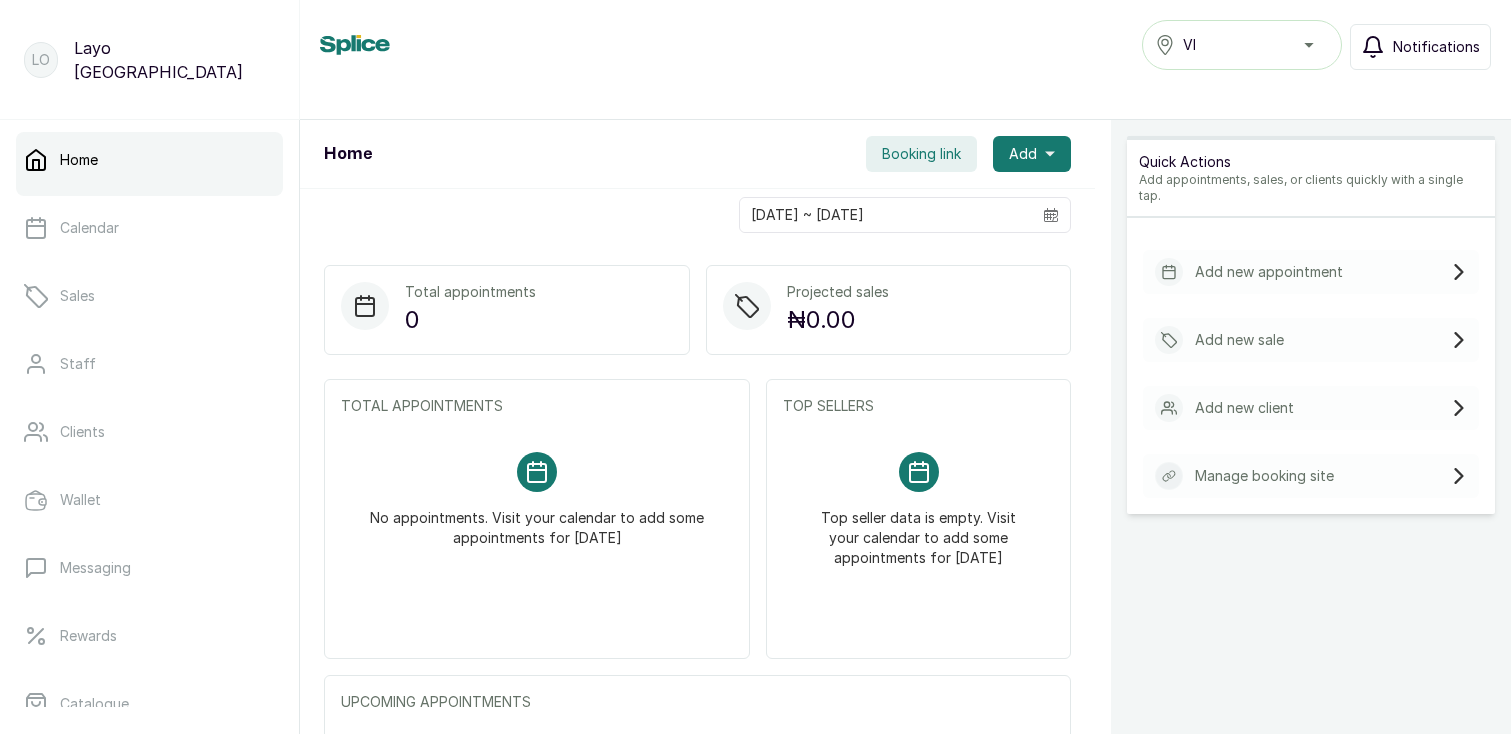 click on "Notifications" at bounding box center [1436, 47] 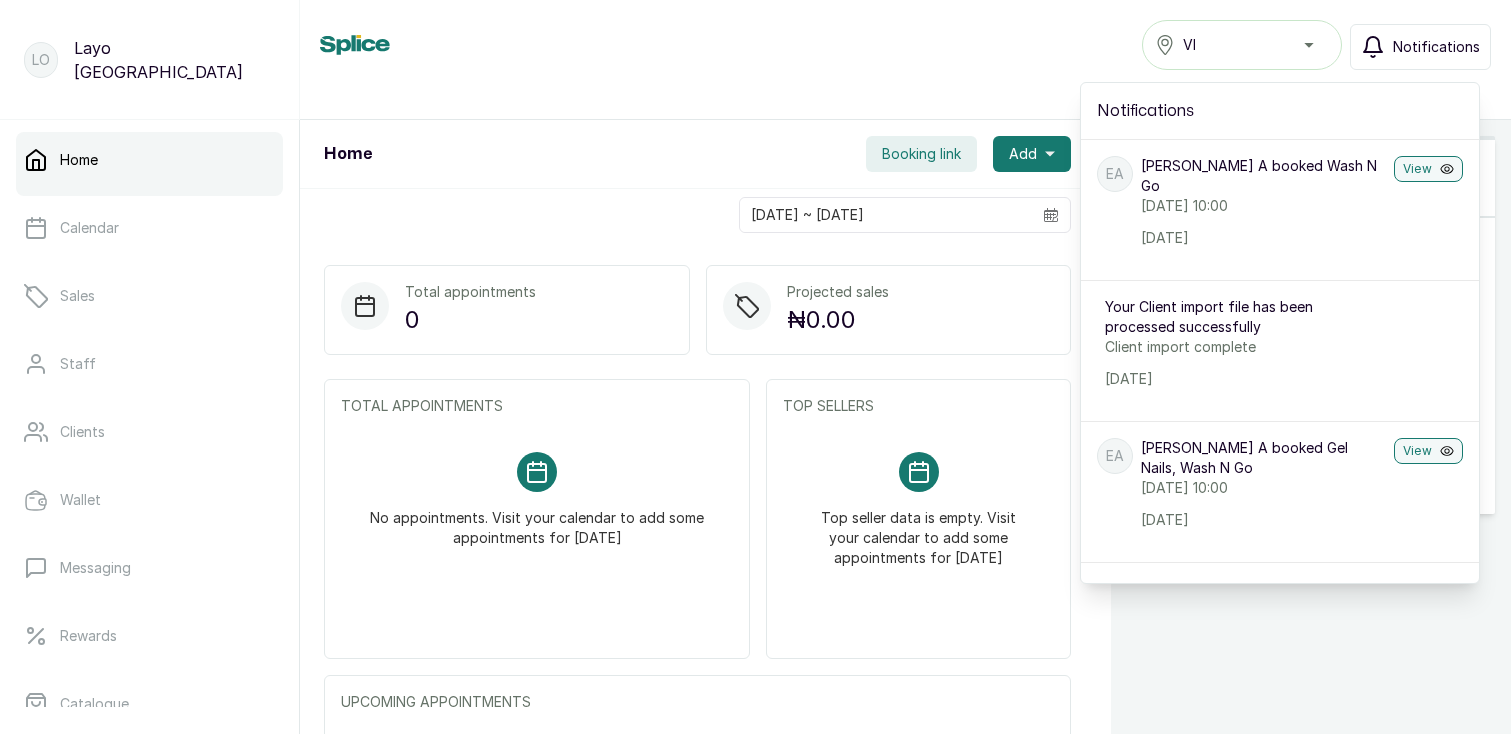 click on "VI" at bounding box center (1242, 45) 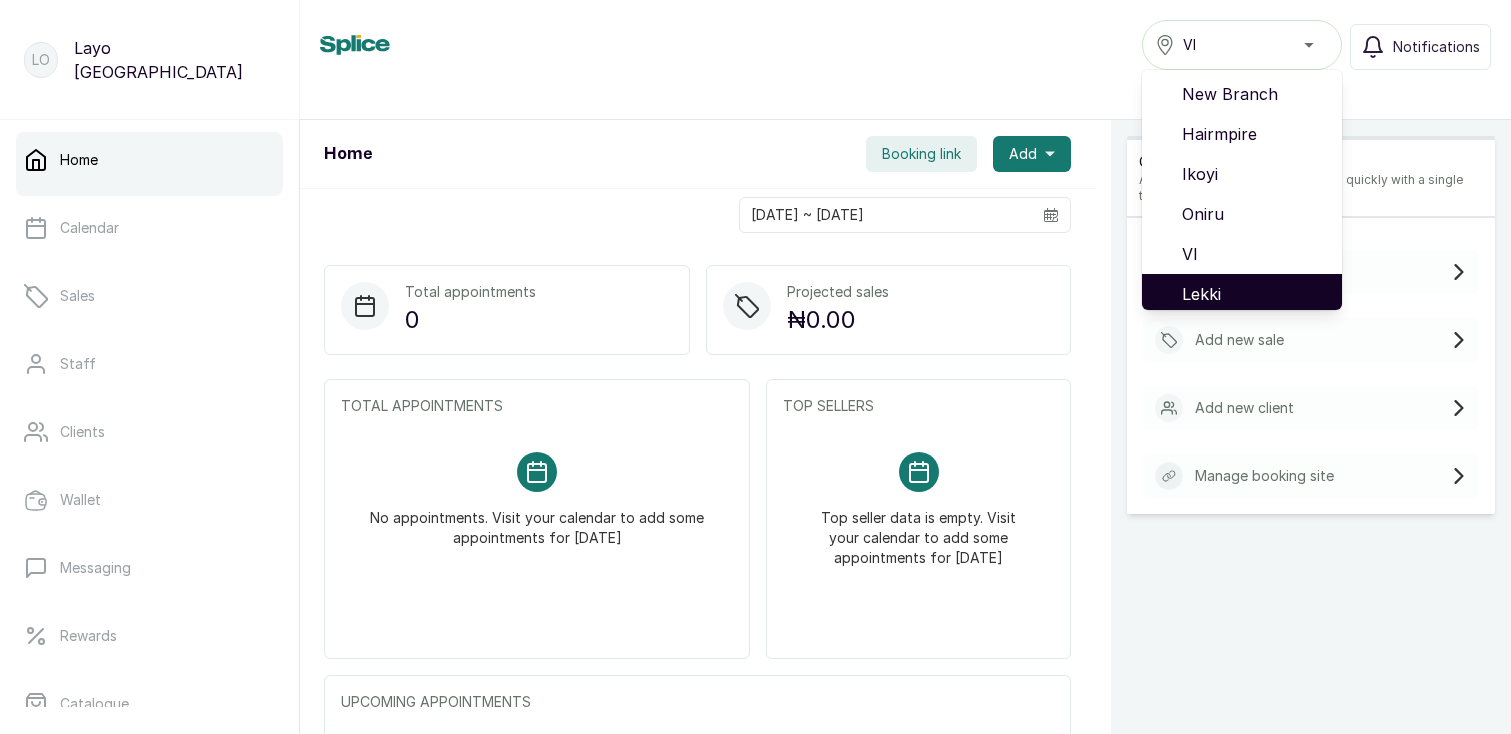 scroll, scrollTop: 4, scrollLeft: 0, axis: vertical 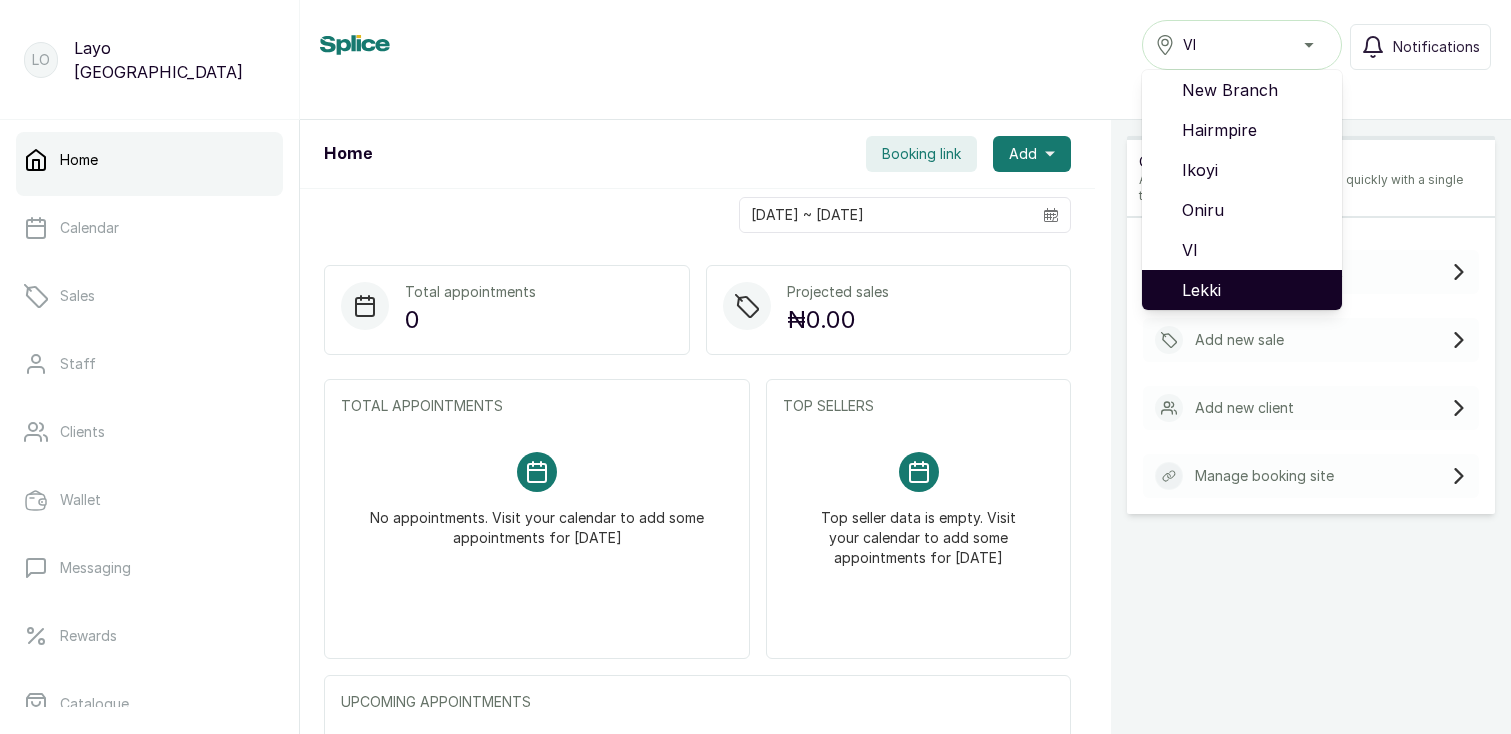click on "Lekki" at bounding box center [1254, 290] 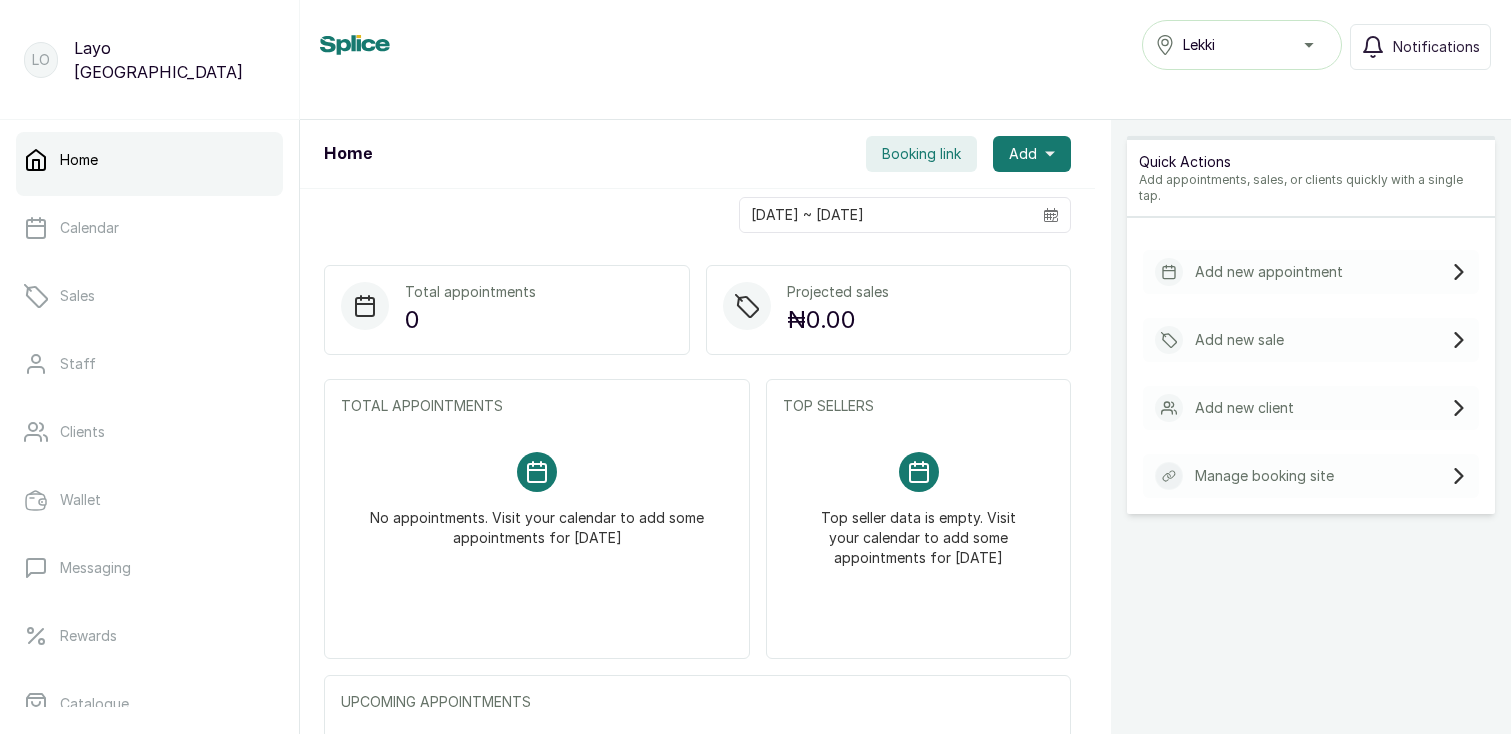 scroll, scrollTop: 0, scrollLeft: 0, axis: both 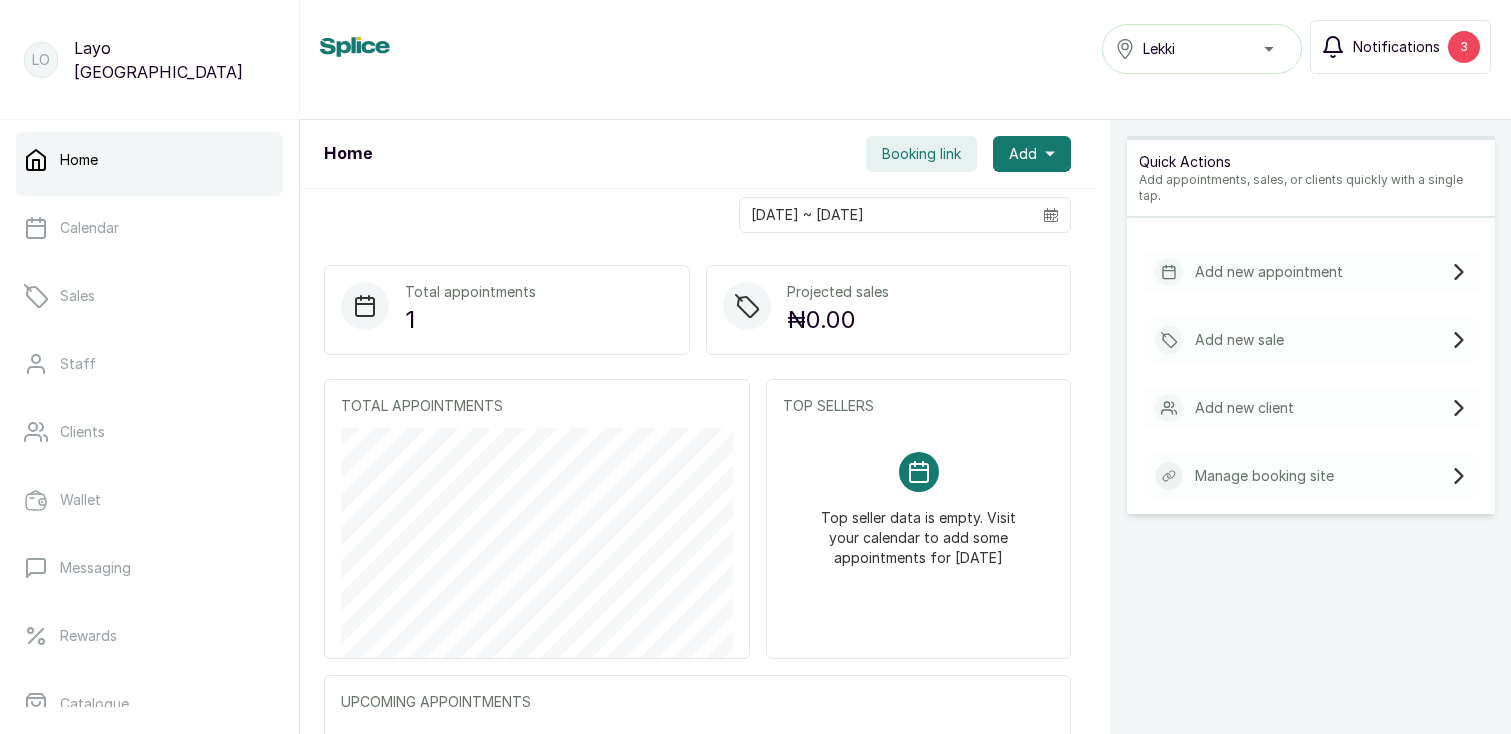 click on "Notifications" at bounding box center [1396, 47] 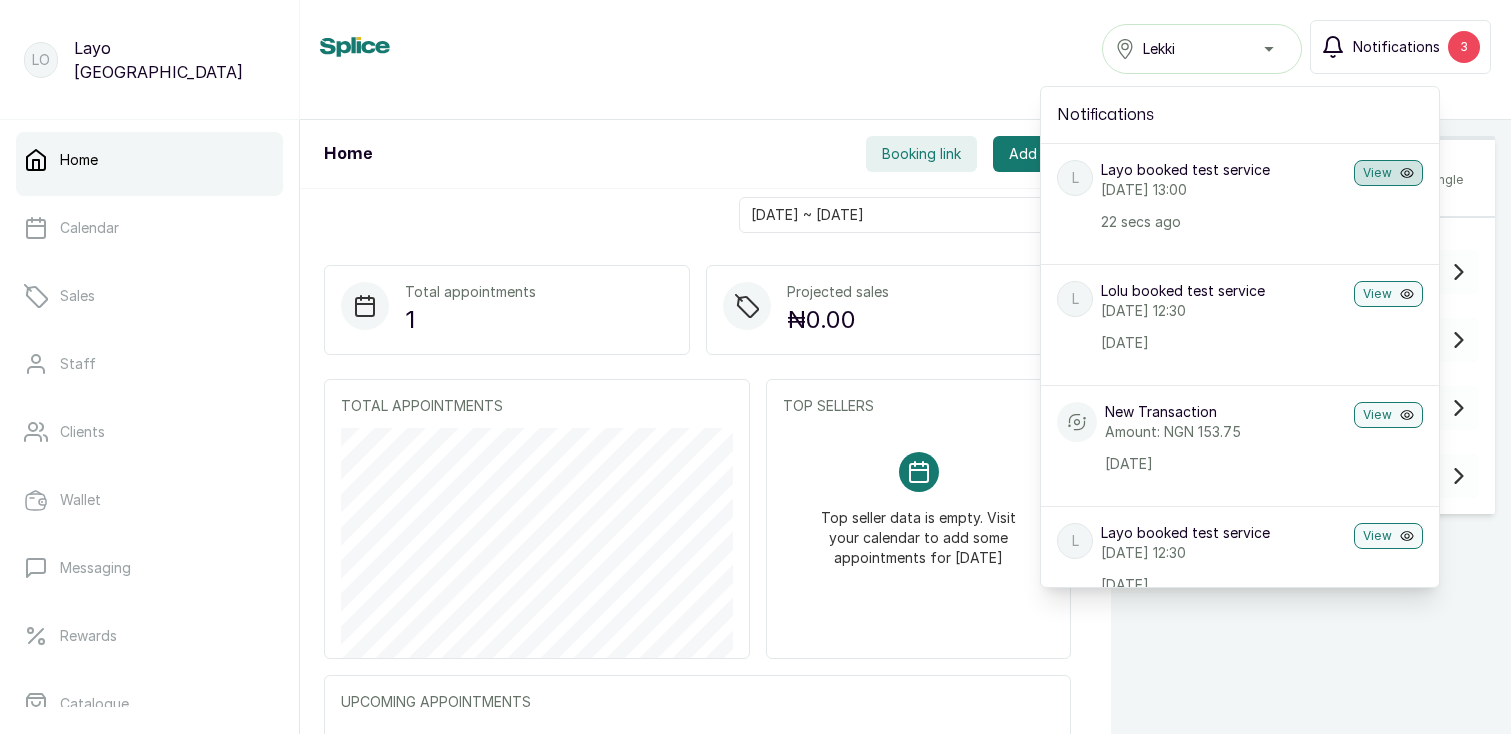click on "View" at bounding box center [1388, 173] 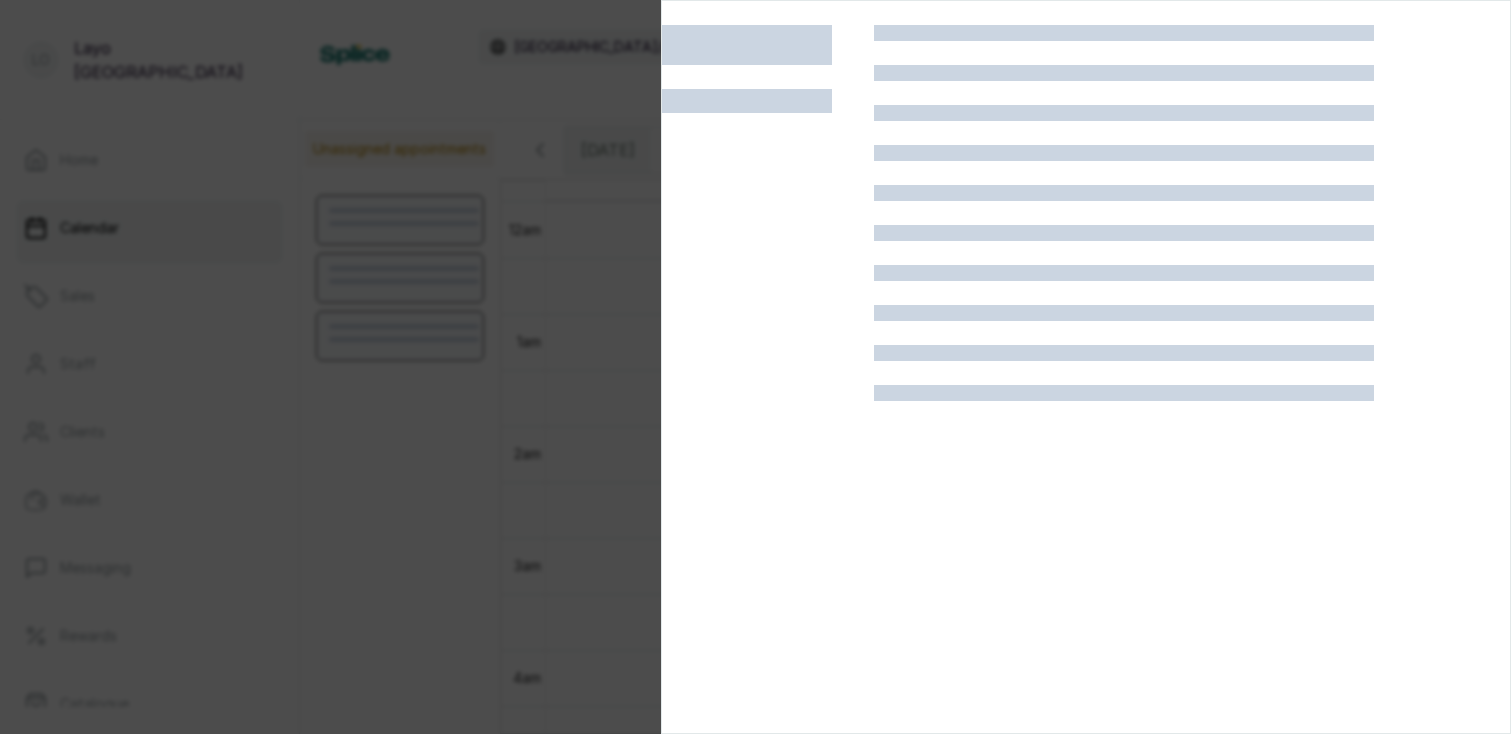 scroll, scrollTop: 673, scrollLeft: 0, axis: vertical 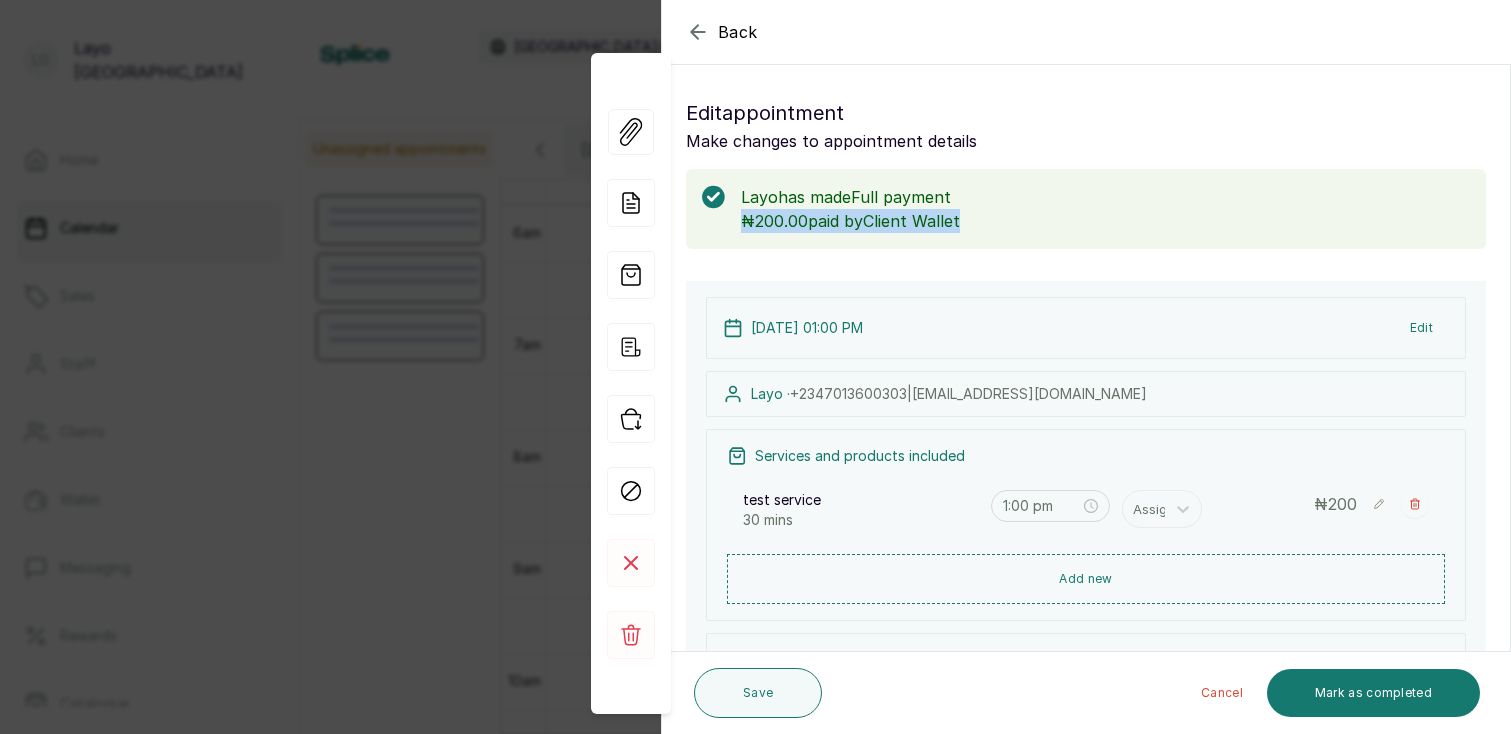 drag, startPoint x: 743, startPoint y: 221, endPoint x: 1027, endPoint y: 226, distance: 284.044 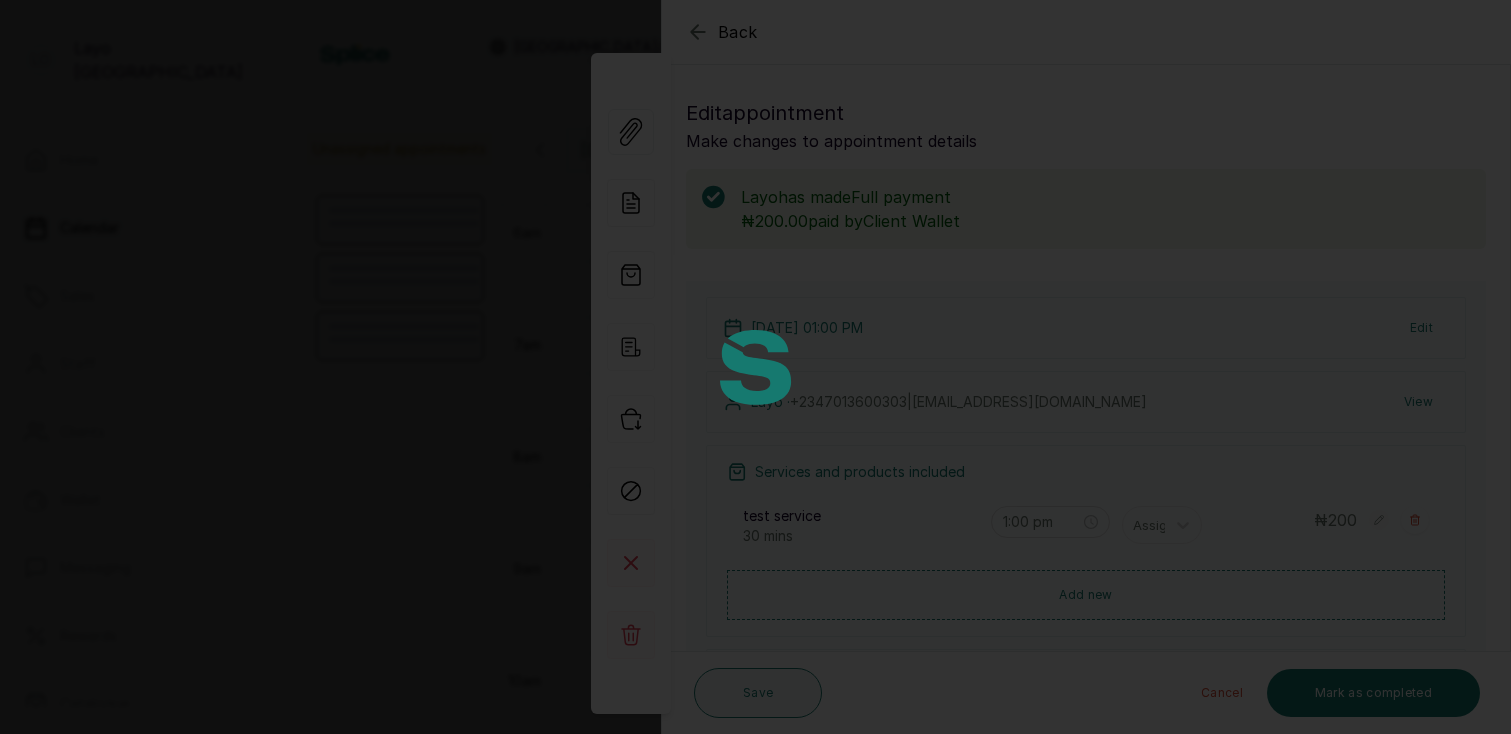 click at bounding box center [755, 367] 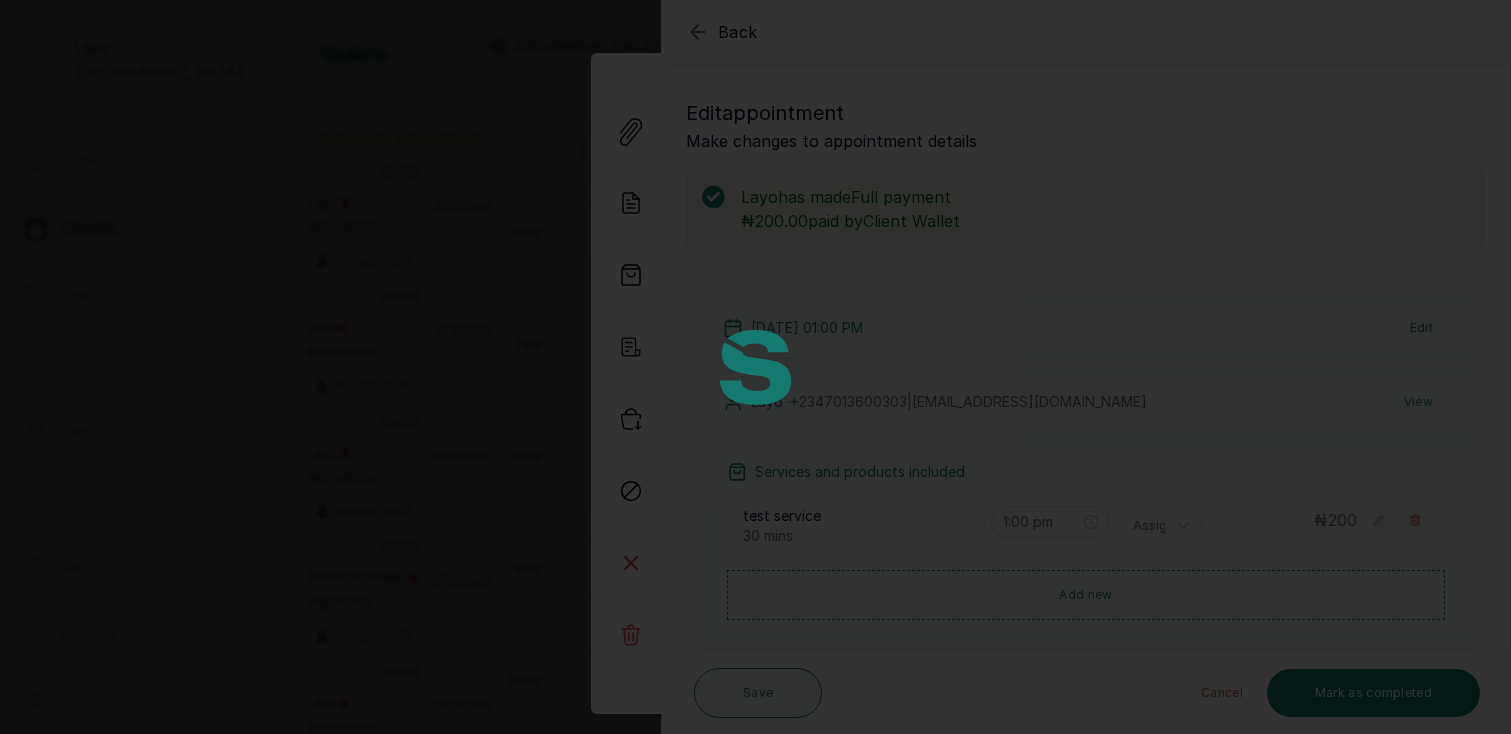 click at bounding box center (755, 367) 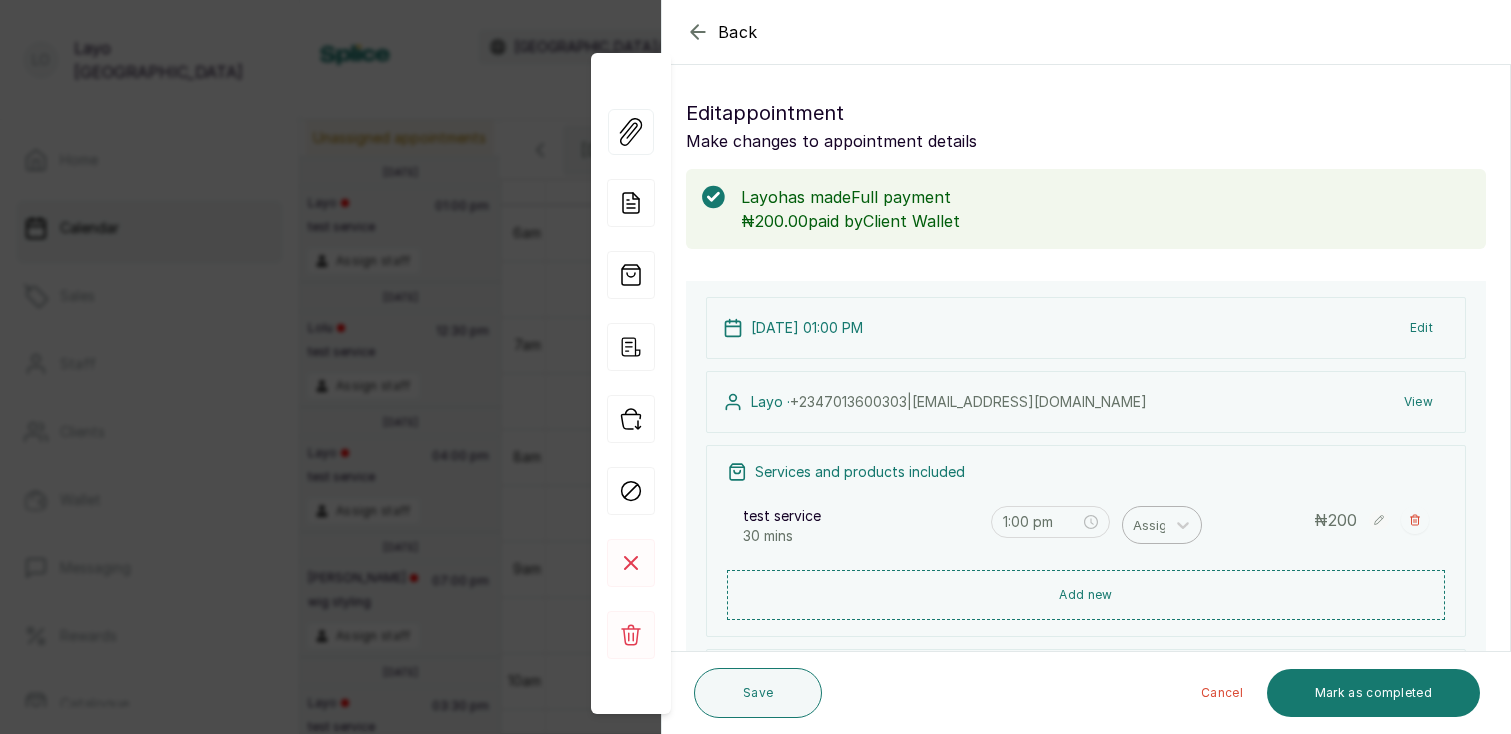 click at bounding box center [1154, 525] 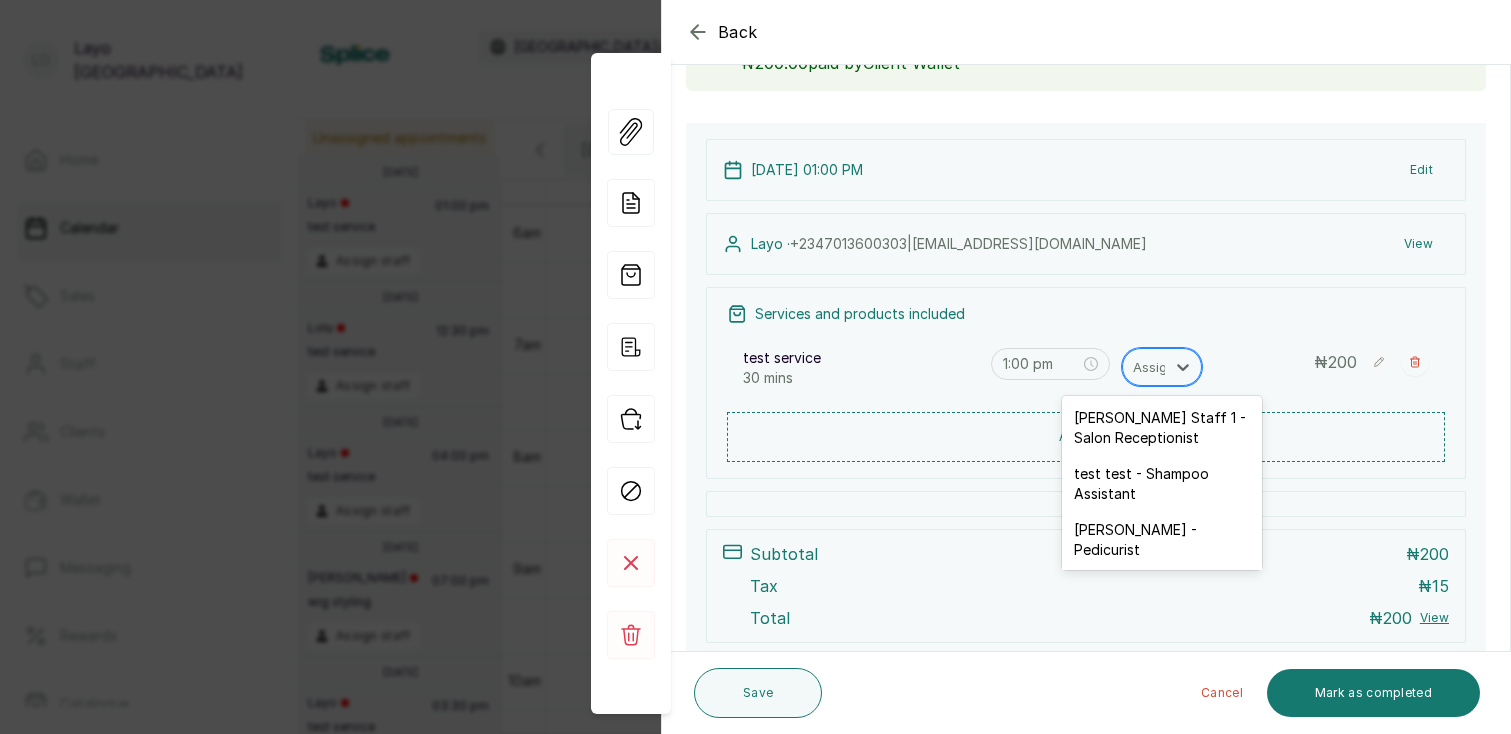 scroll, scrollTop: 160, scrollLeft: 0, axis: vertical 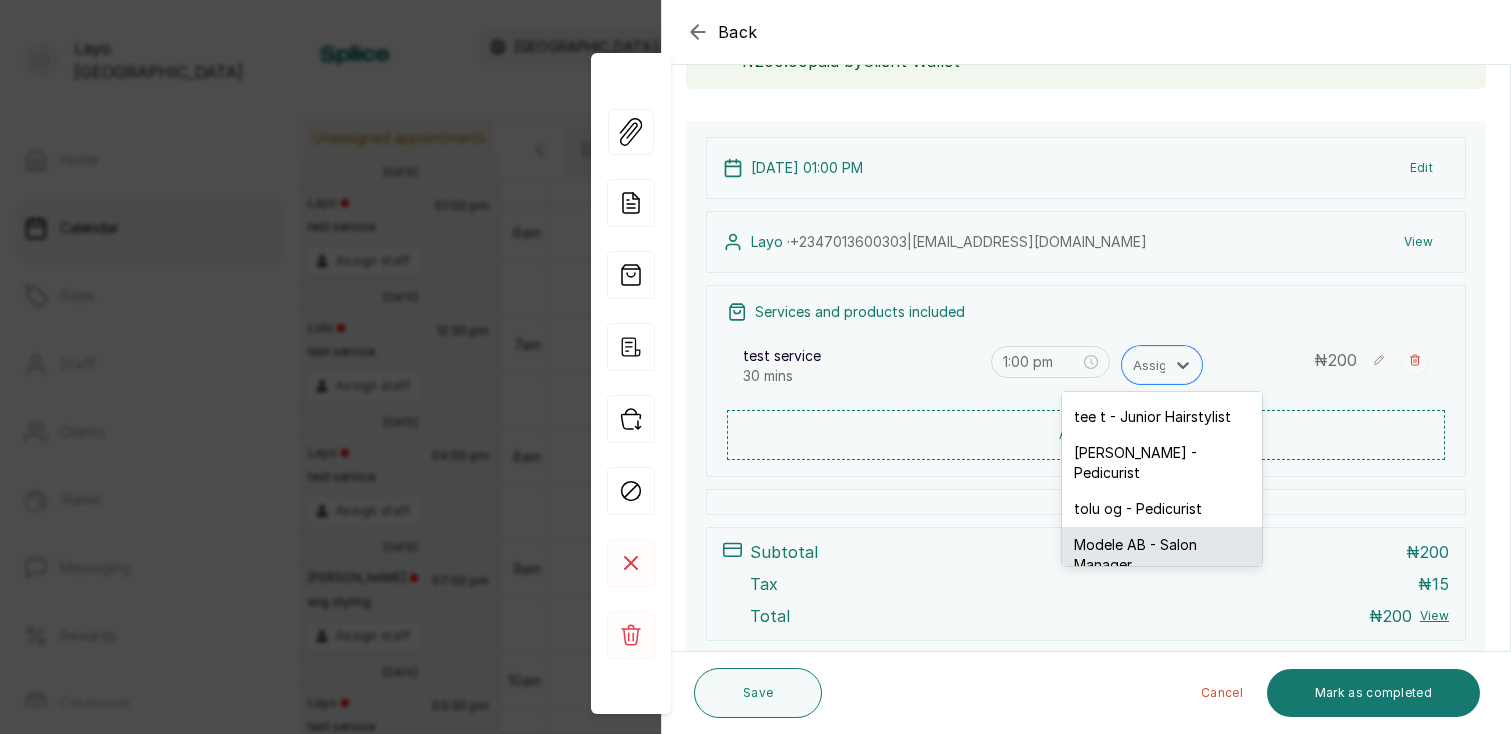 click on "Modele AB - Salon Manager" at bounding box center [1162, 555] 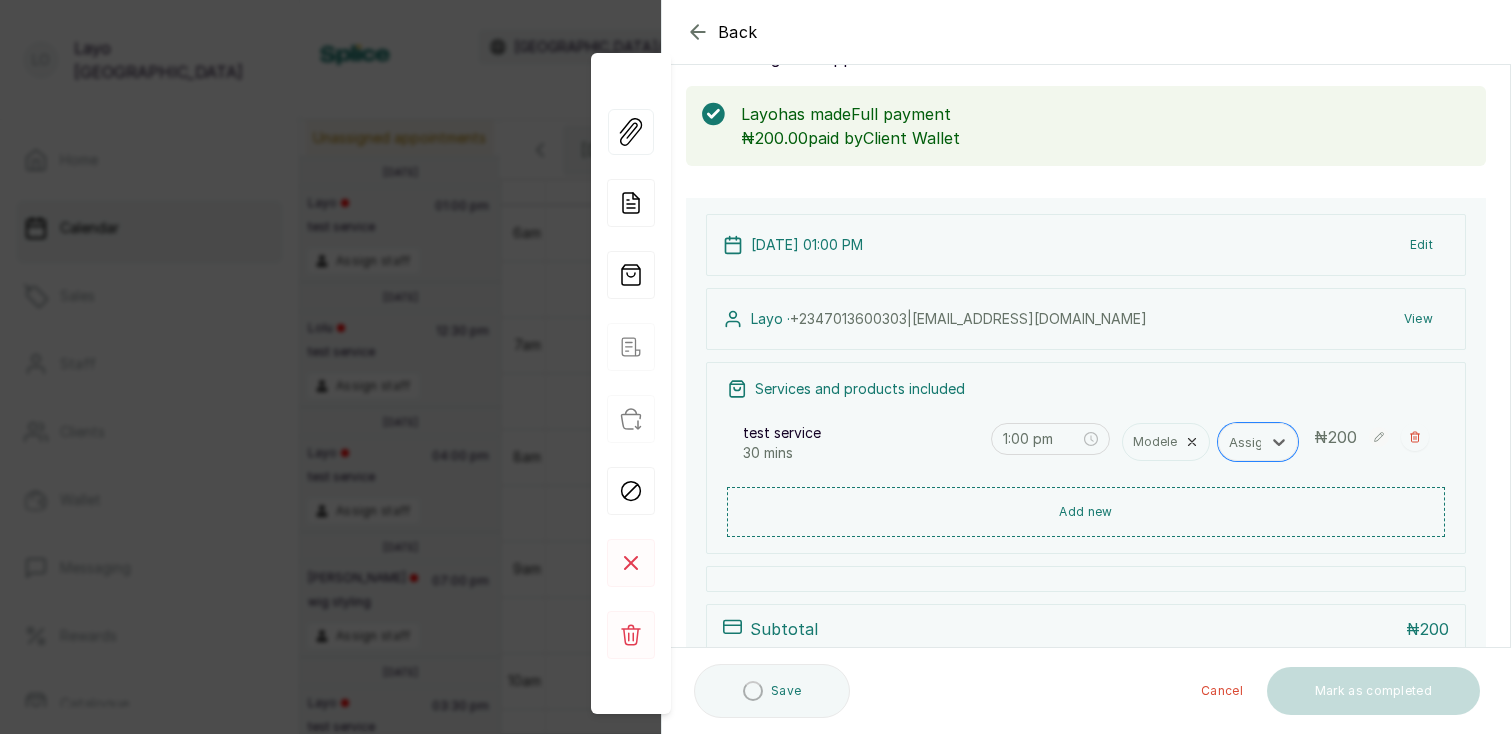 scroll, scrollTop: 78, scrollLeft: 0, axis: vertical 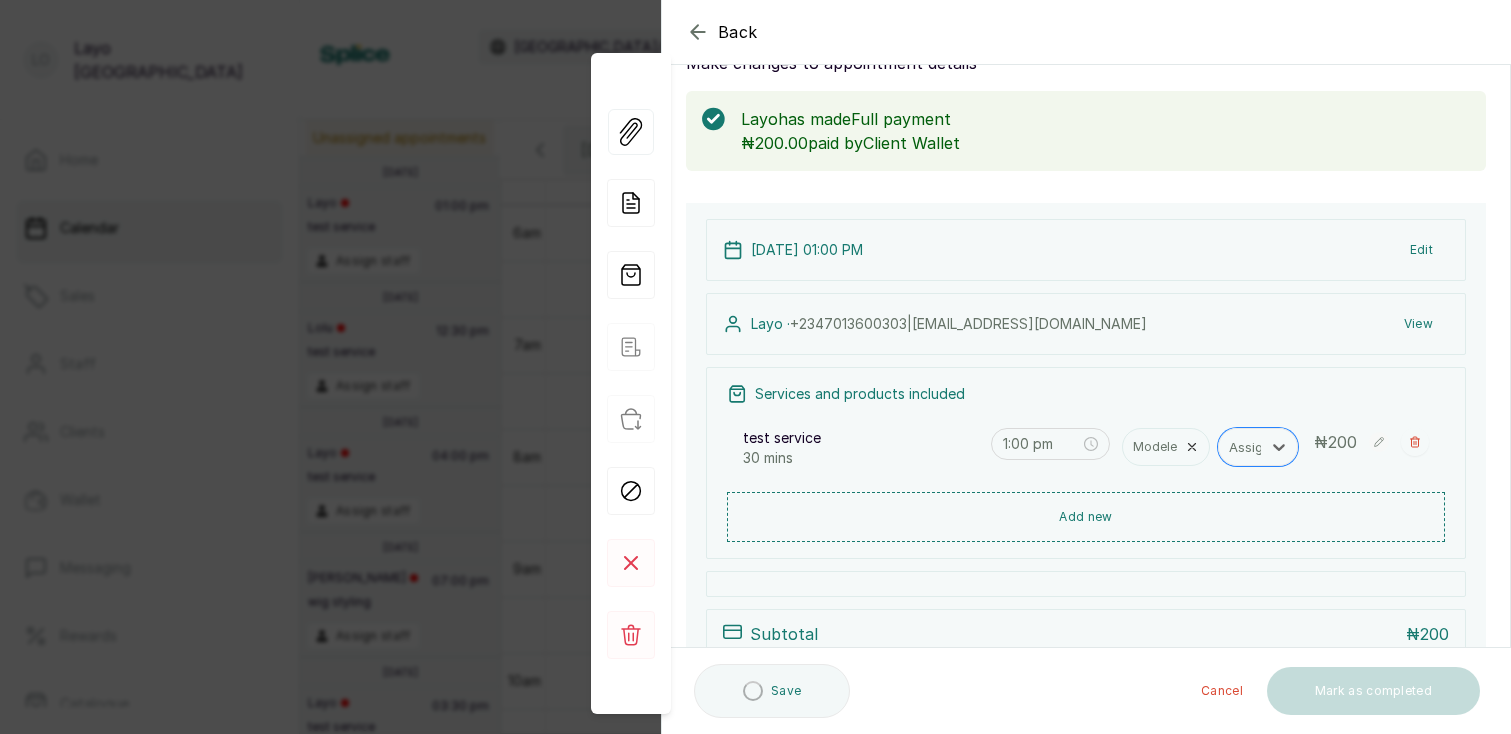 click on "View" at bounding box center (1418, 324) 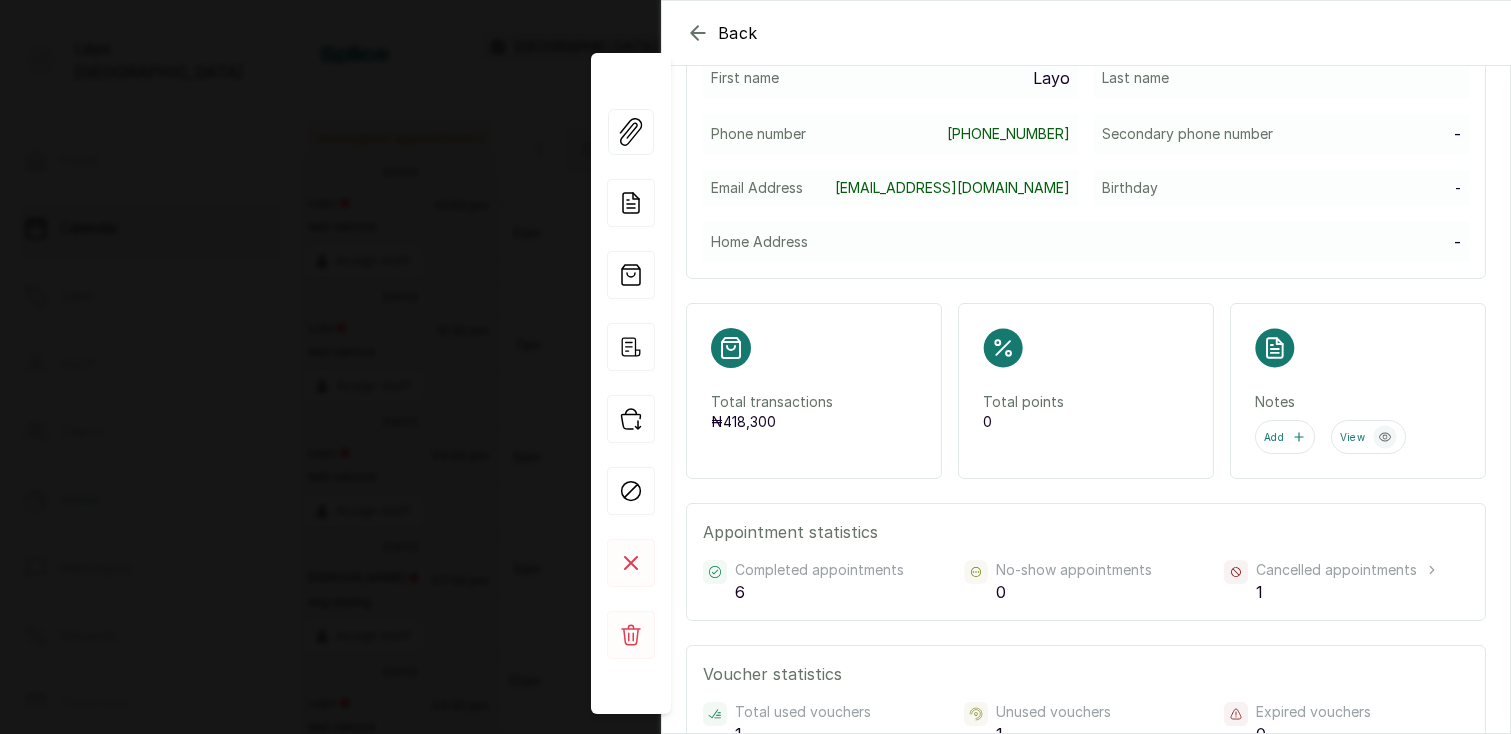 scroll, scrollTop: 0, scrollLeft: 0, axis: both 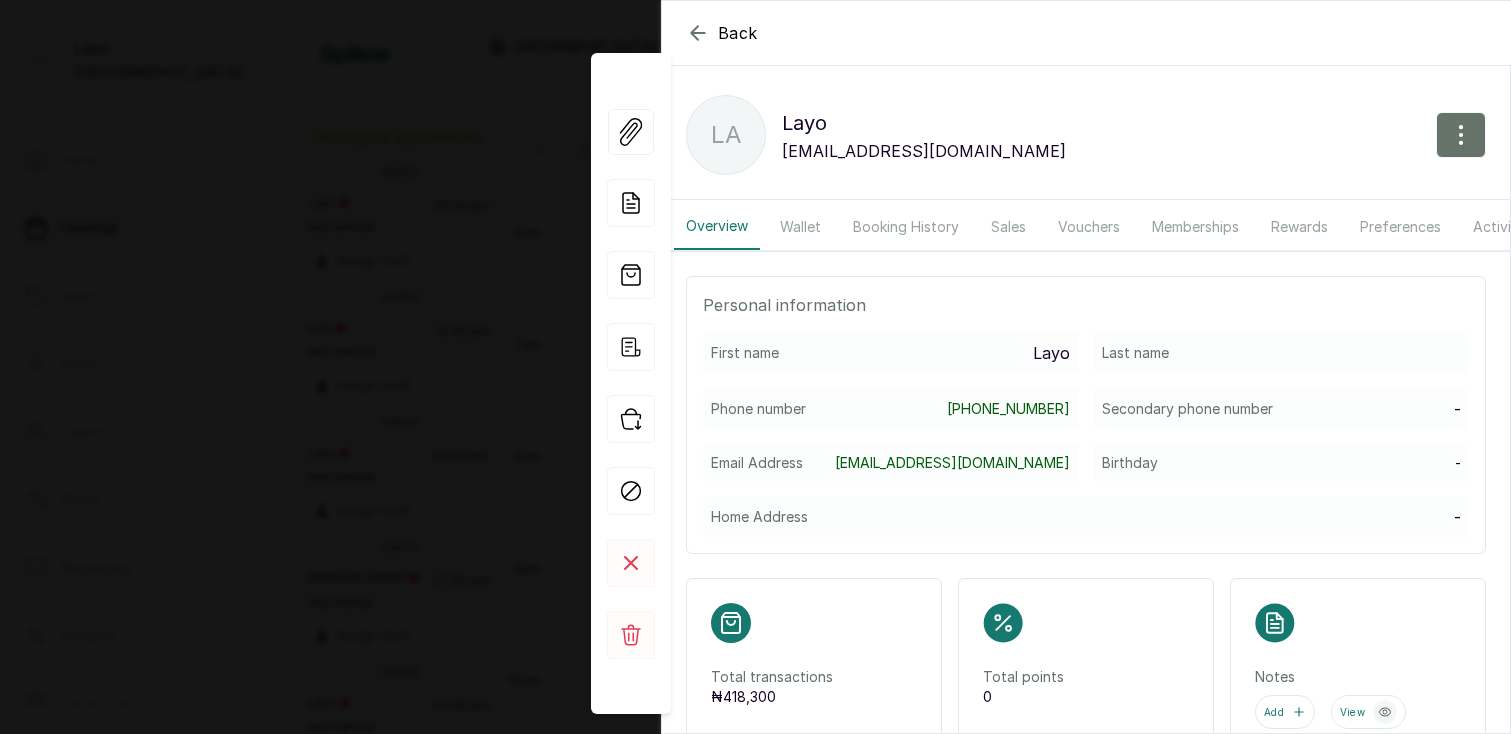 click on "Wallet" at bounding box center [800, 227] 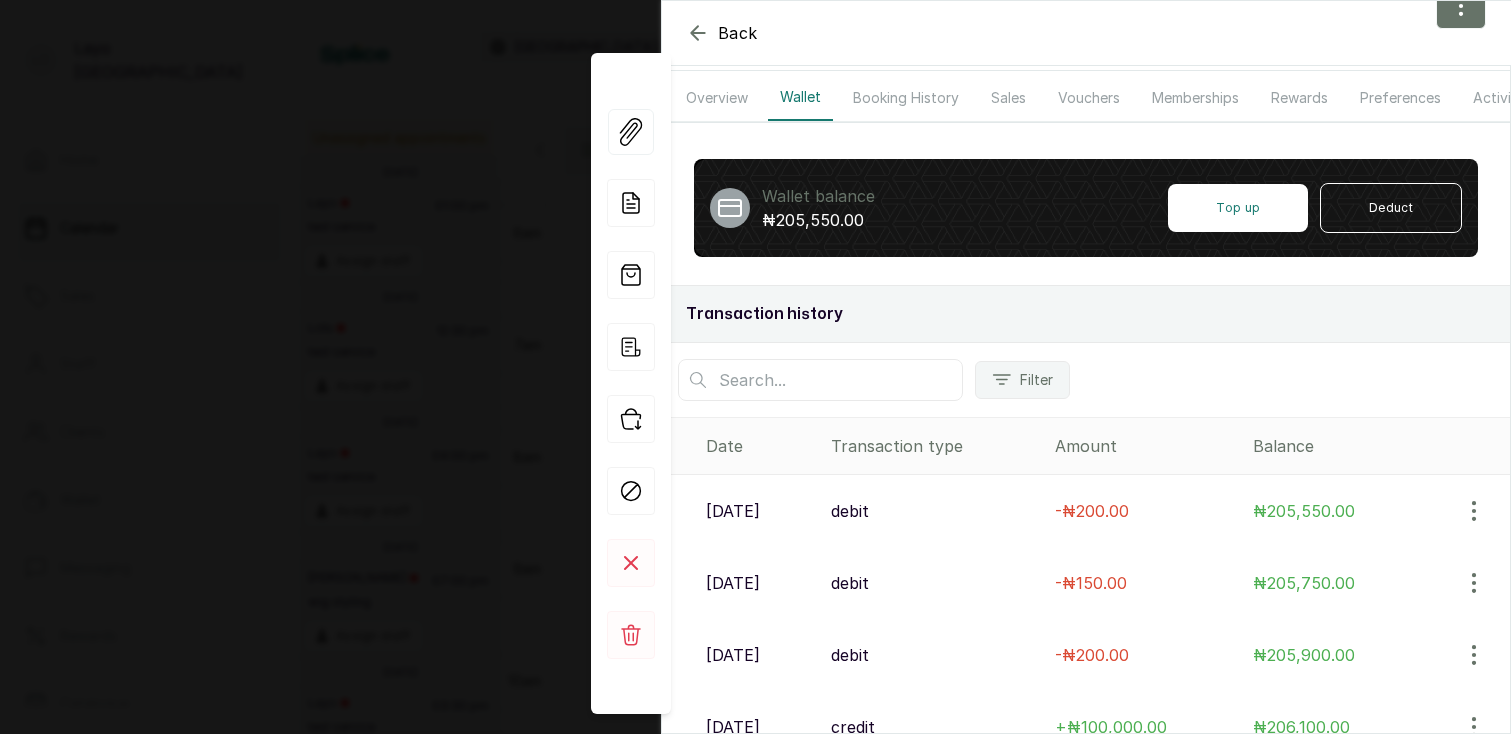 scroll, scrollTop: 133, scrollLeft: 0, axis: vertical 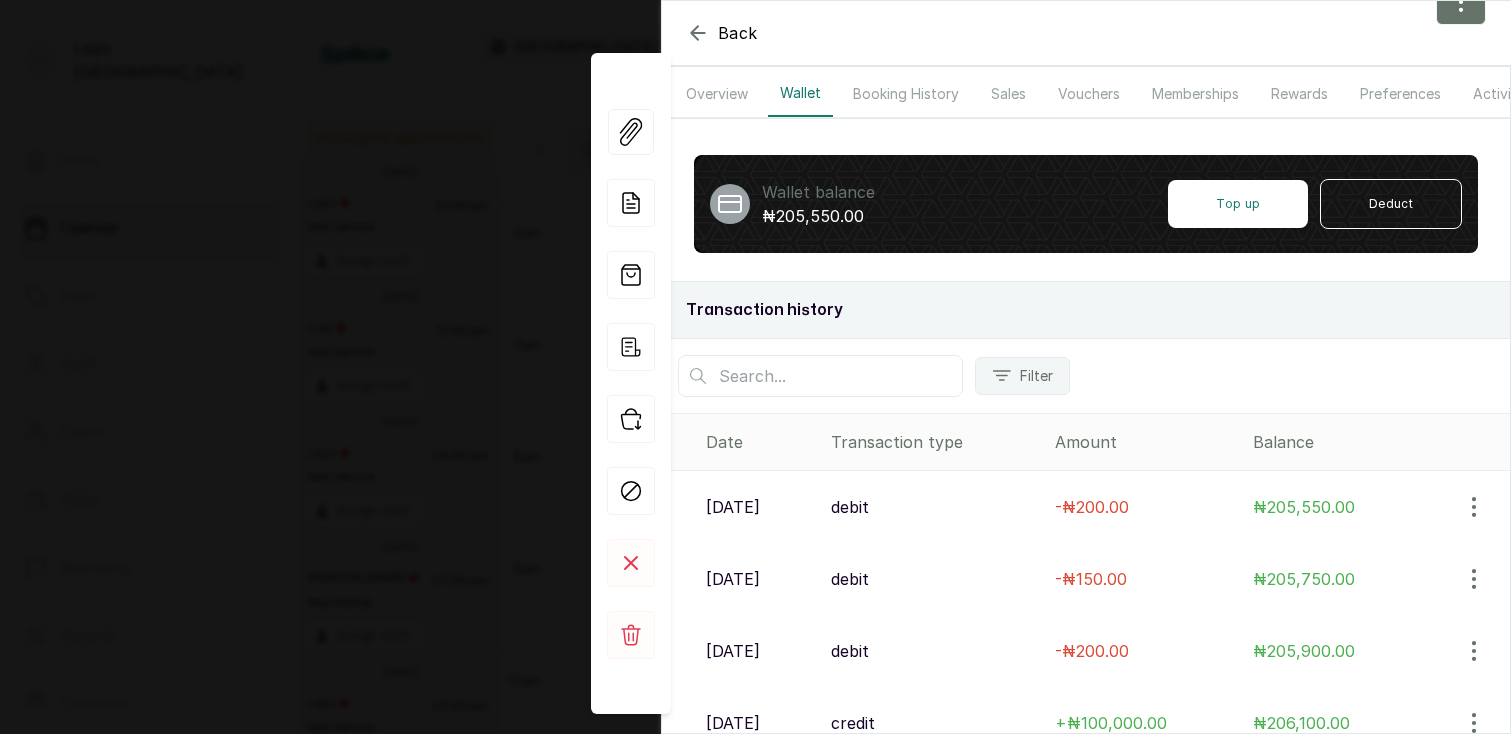 click on "Booking History" at bounding box center (906, 94) 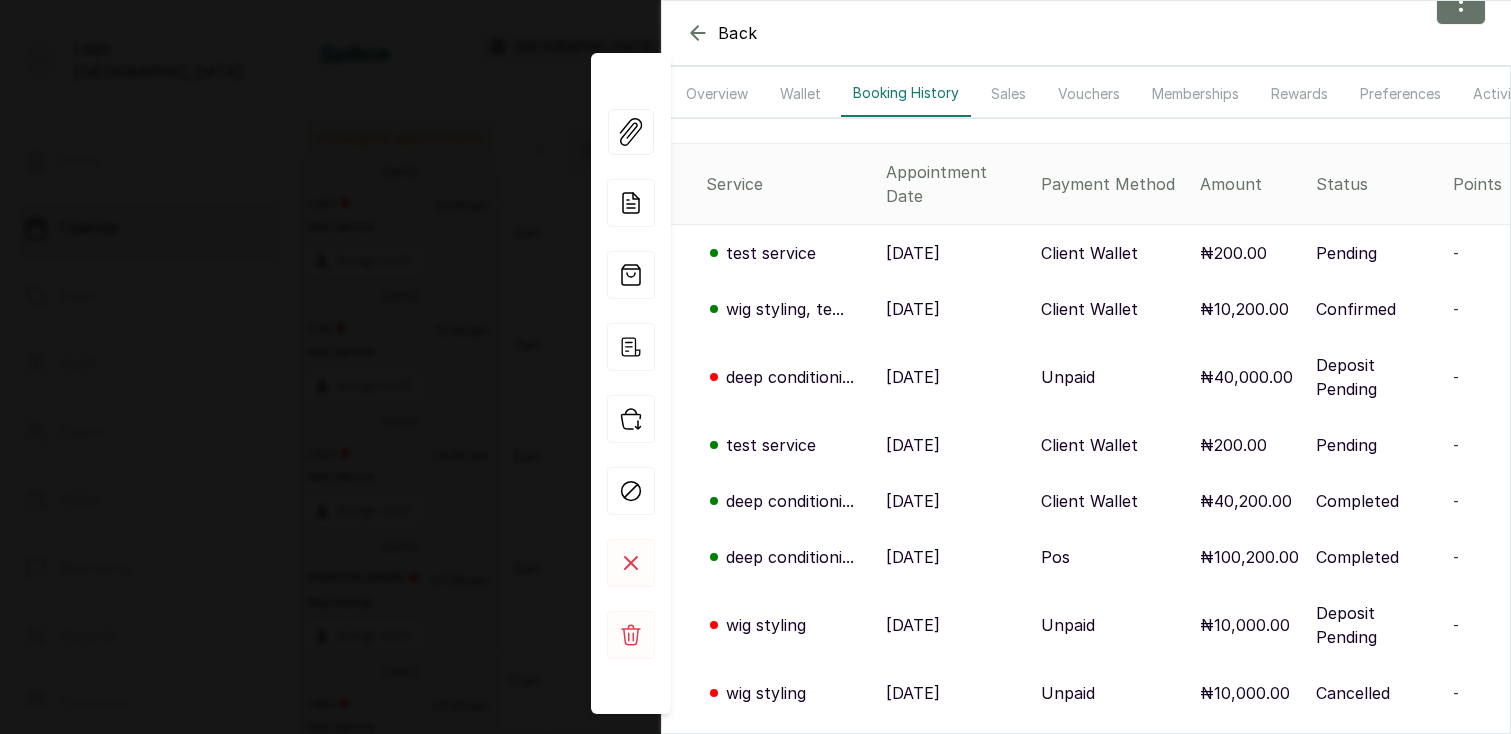 click on "Sales" at bounding box center [1008, 94] 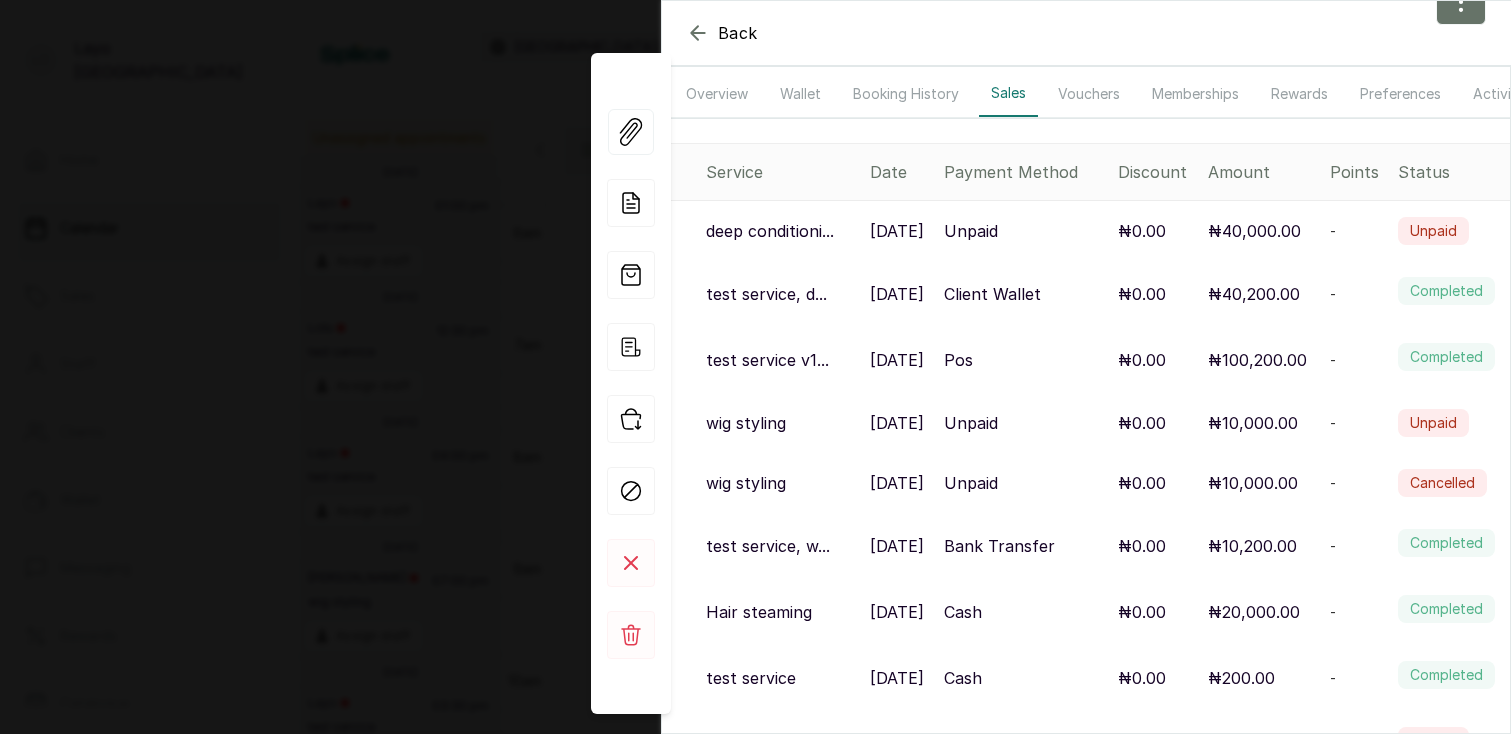 click on "Vouchers" at bounding box center (1089, 94) 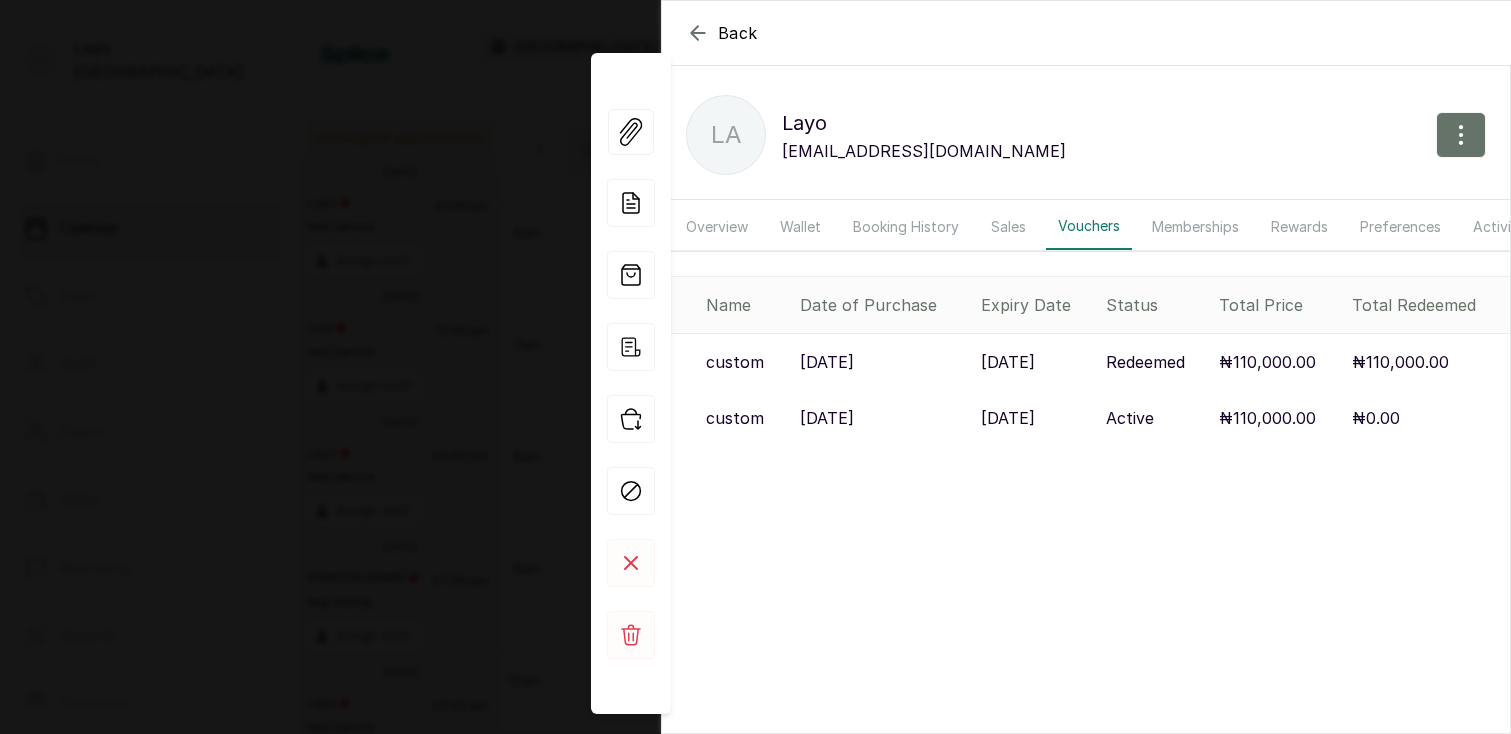 scroll, scrollTop: 0, scrollLeft: 0, axis: both 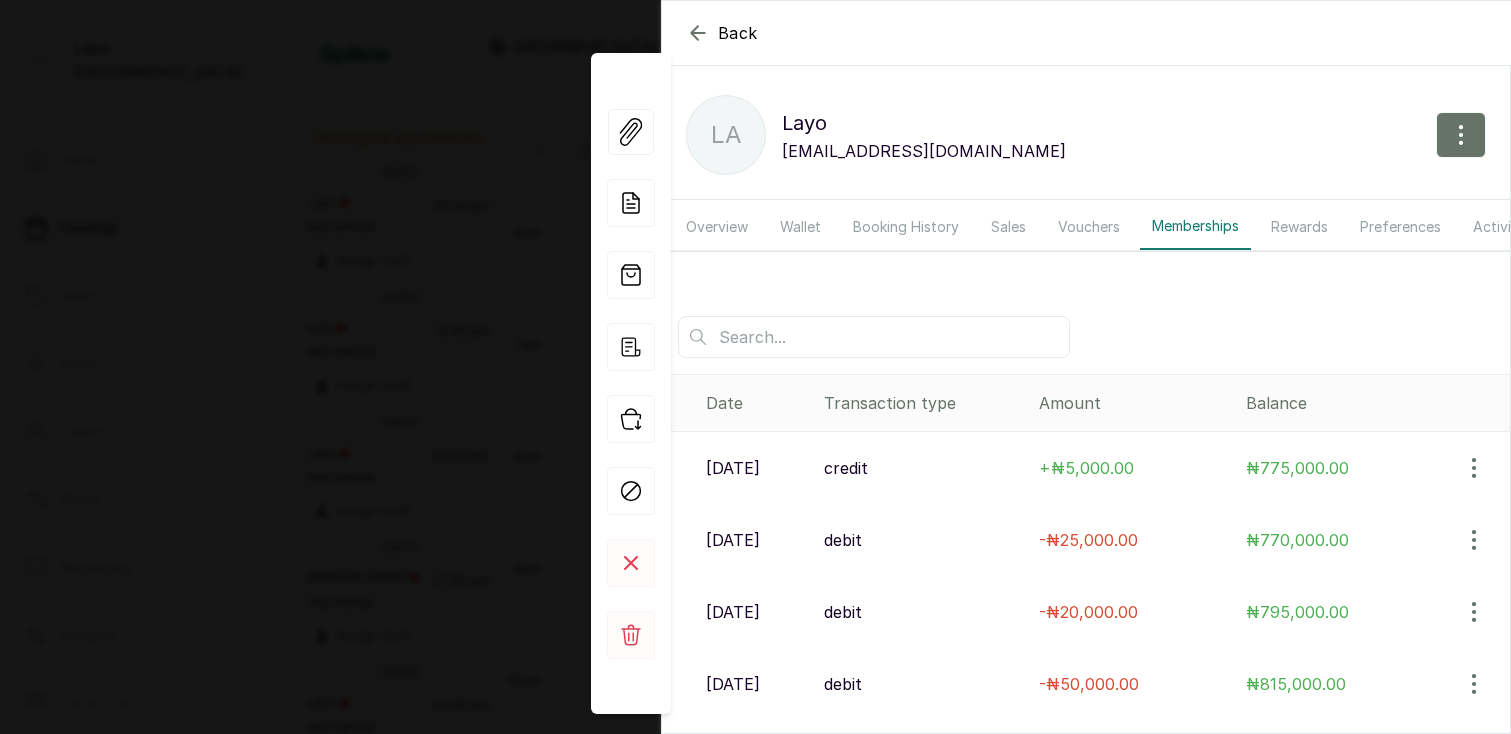 click on "Rewards" at bounding box center (1299, 227) 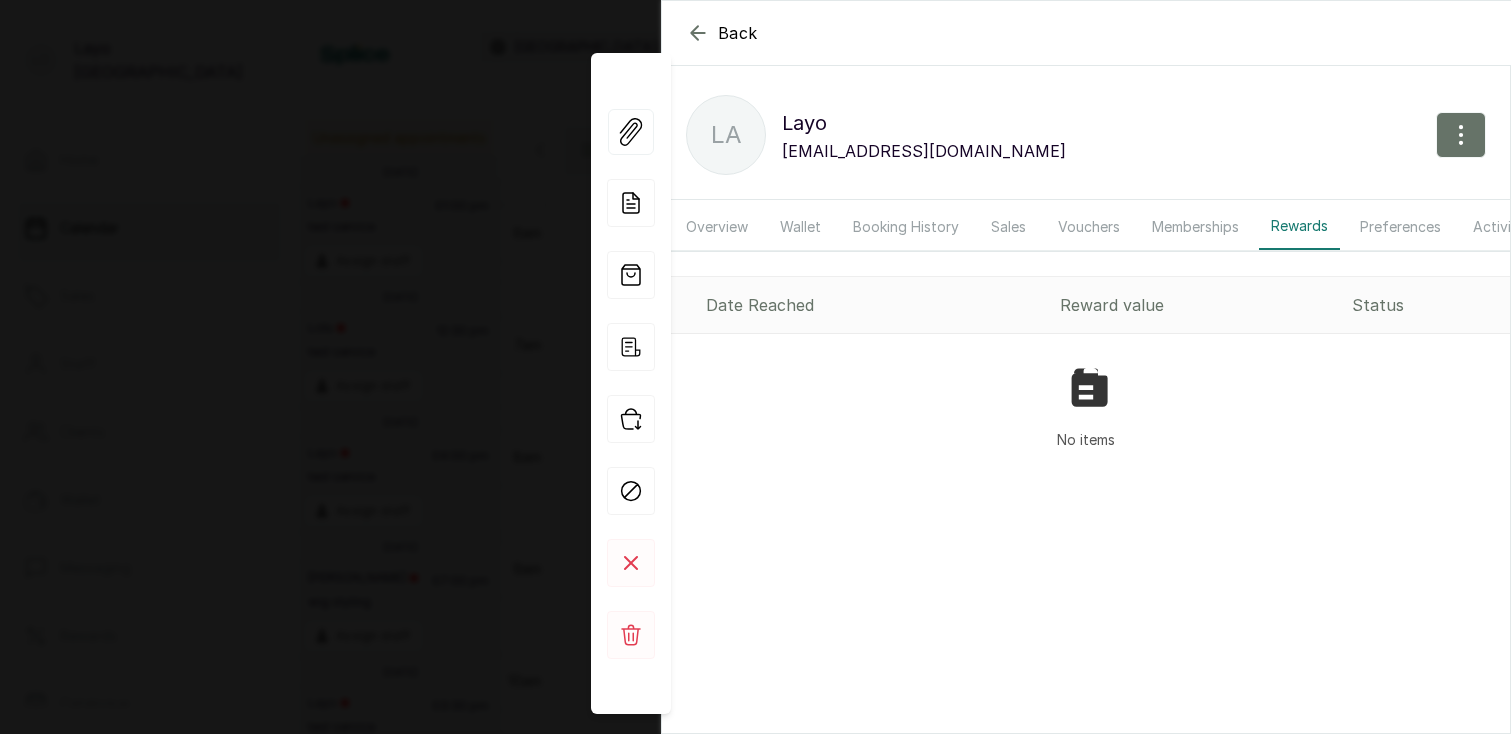 click on "Preferences" at bounding box center [1400, 227] 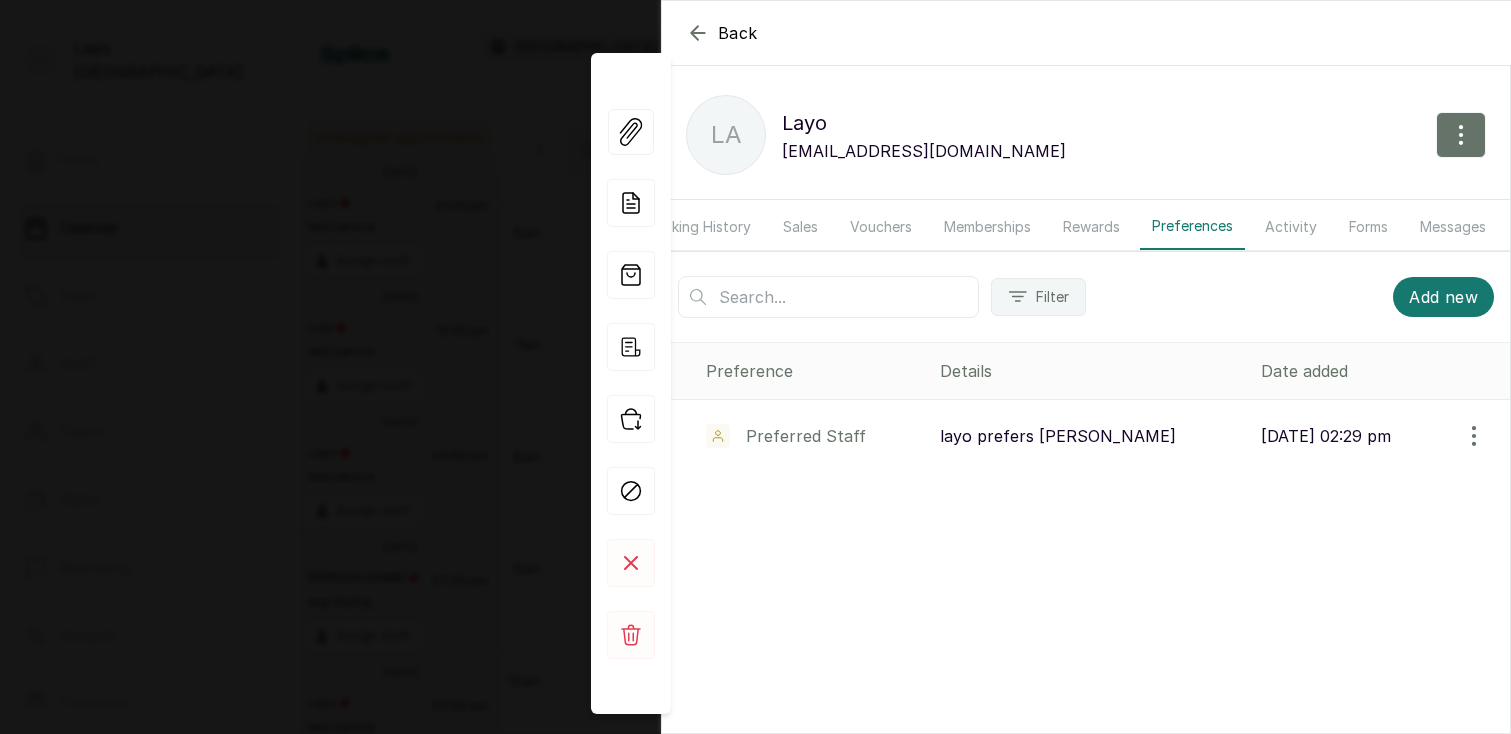 scroll, scrollTop: 0, scrollLeft: 212, axis: horizontal 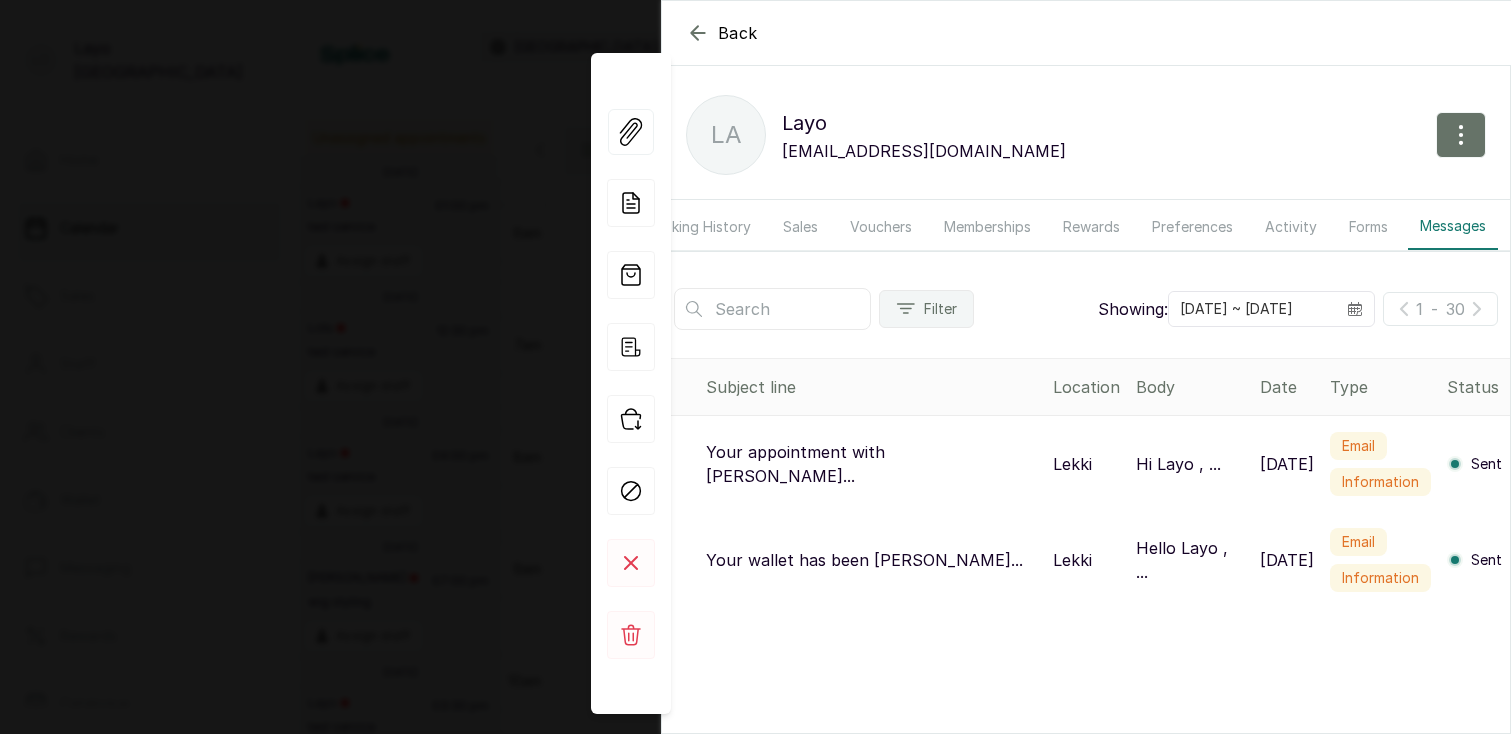 click 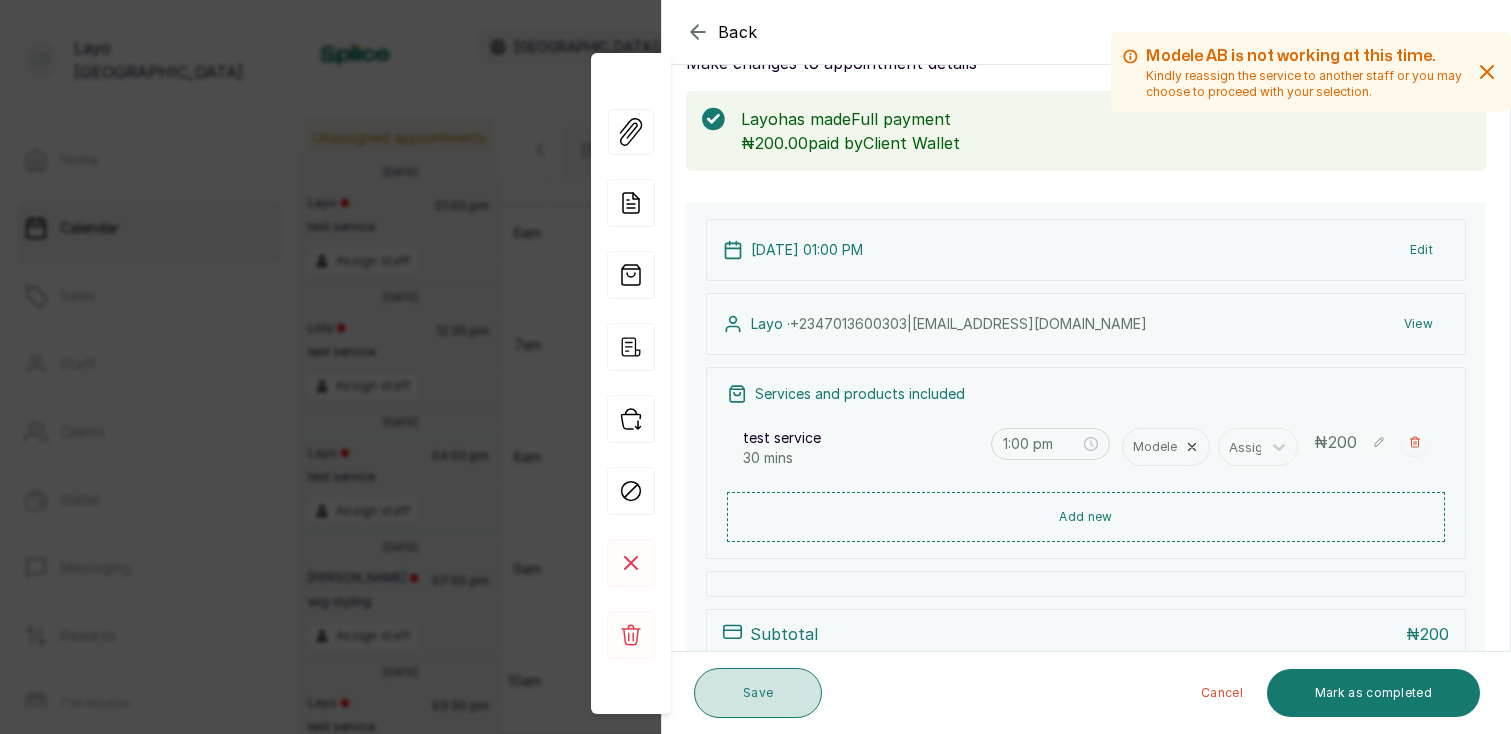 click on "Save" at bounding box center [758, 693] 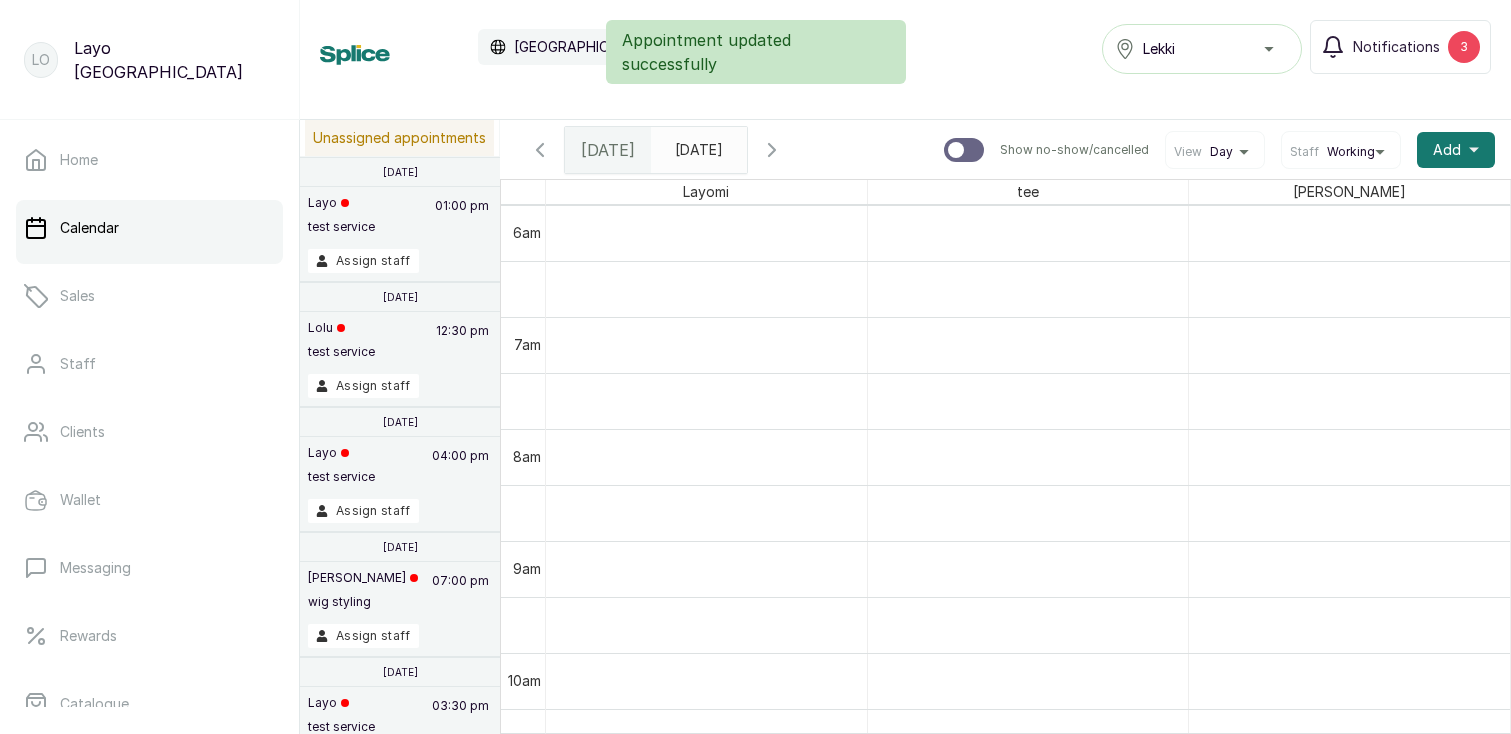 click on "Working" at bounding box center [1351, 152] 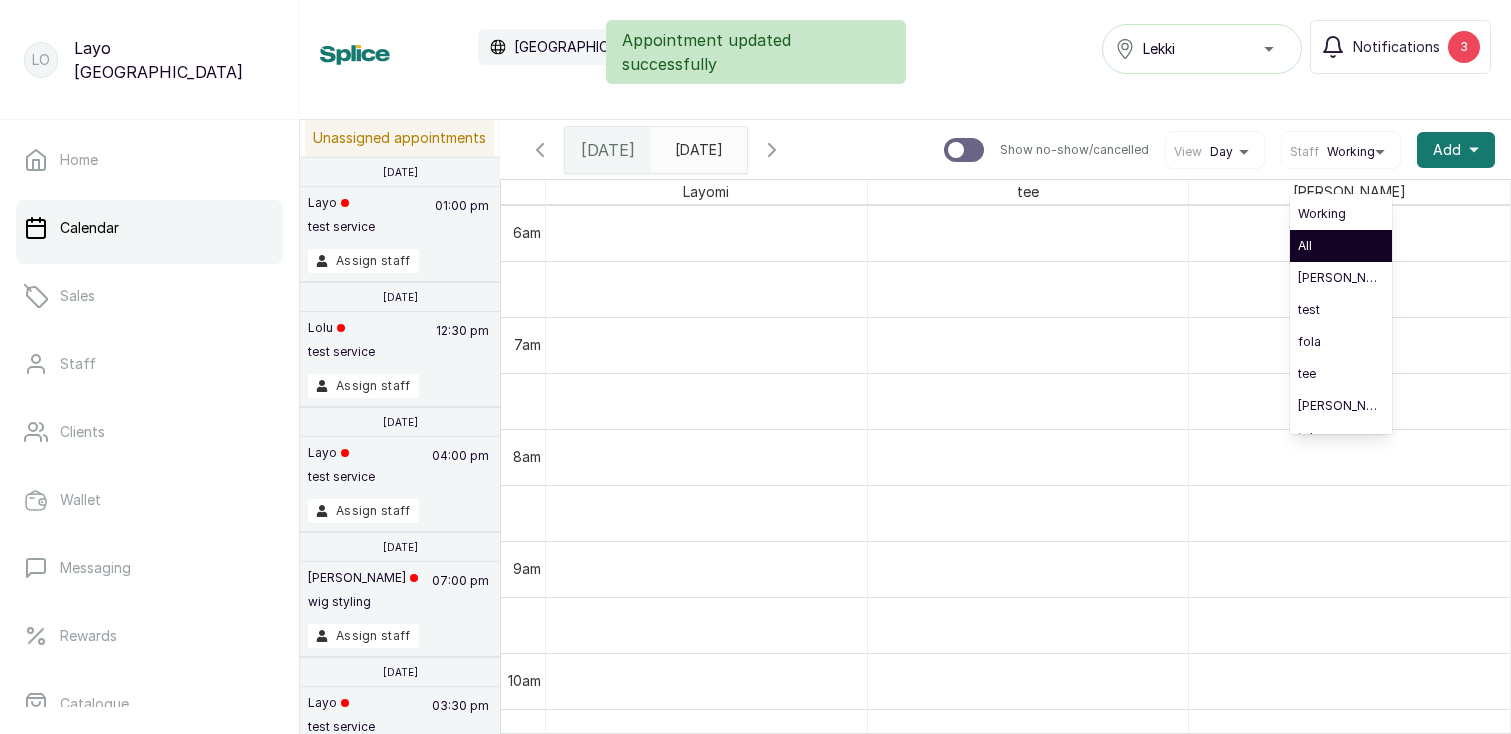 click on "All" at bounding box center [1341, 246] 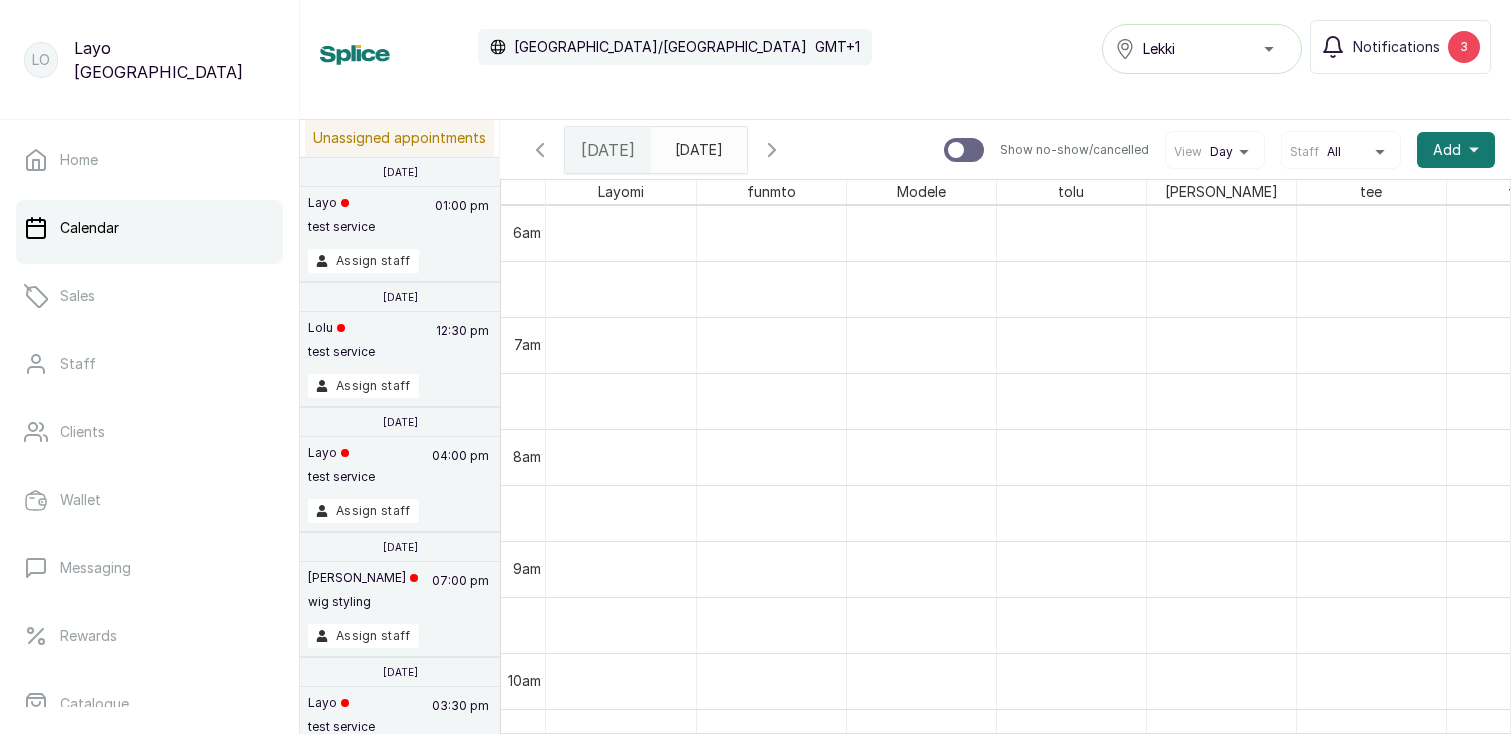 scroll, scrollTop: 826, scrollLeft: 0, axis: vertical 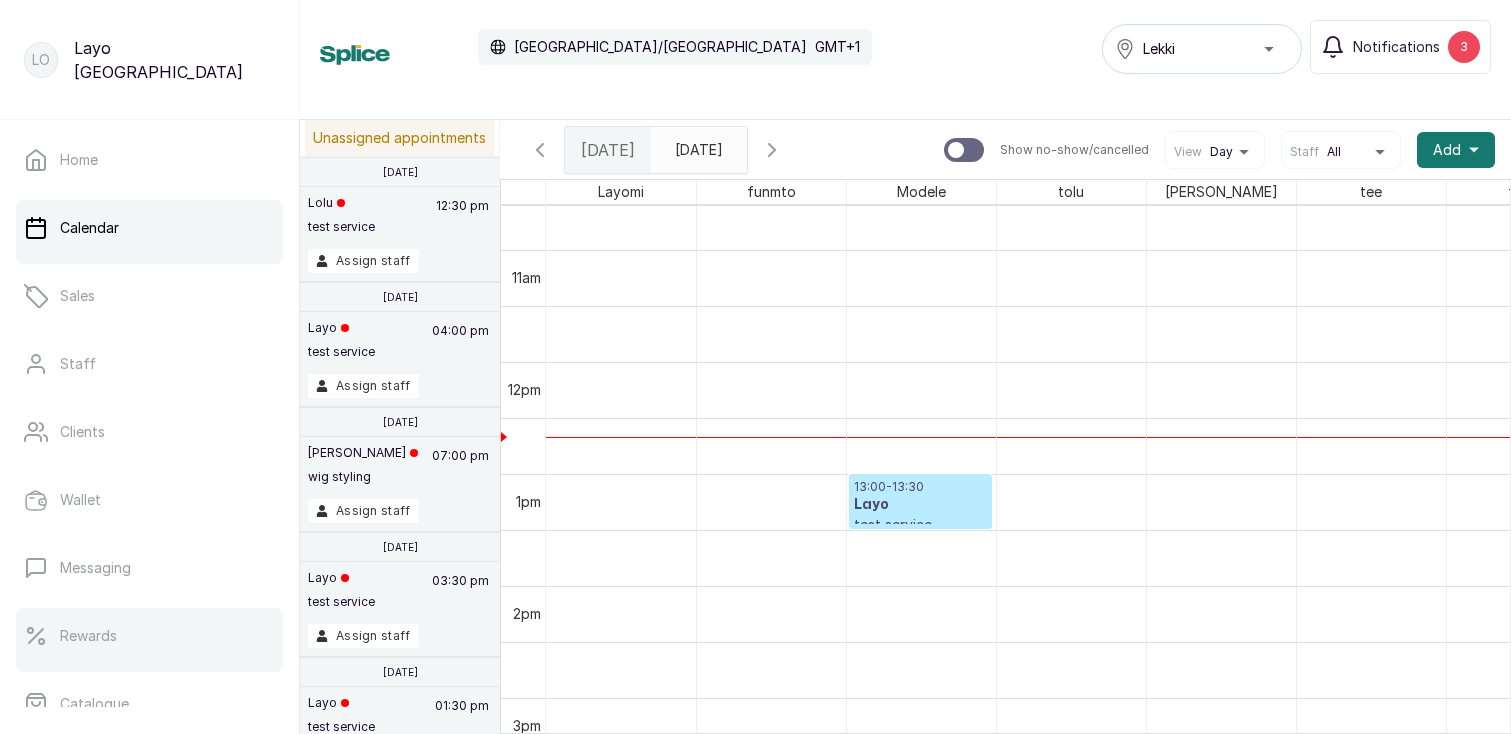 click on "Rewards" at bounding box center (88, 636) 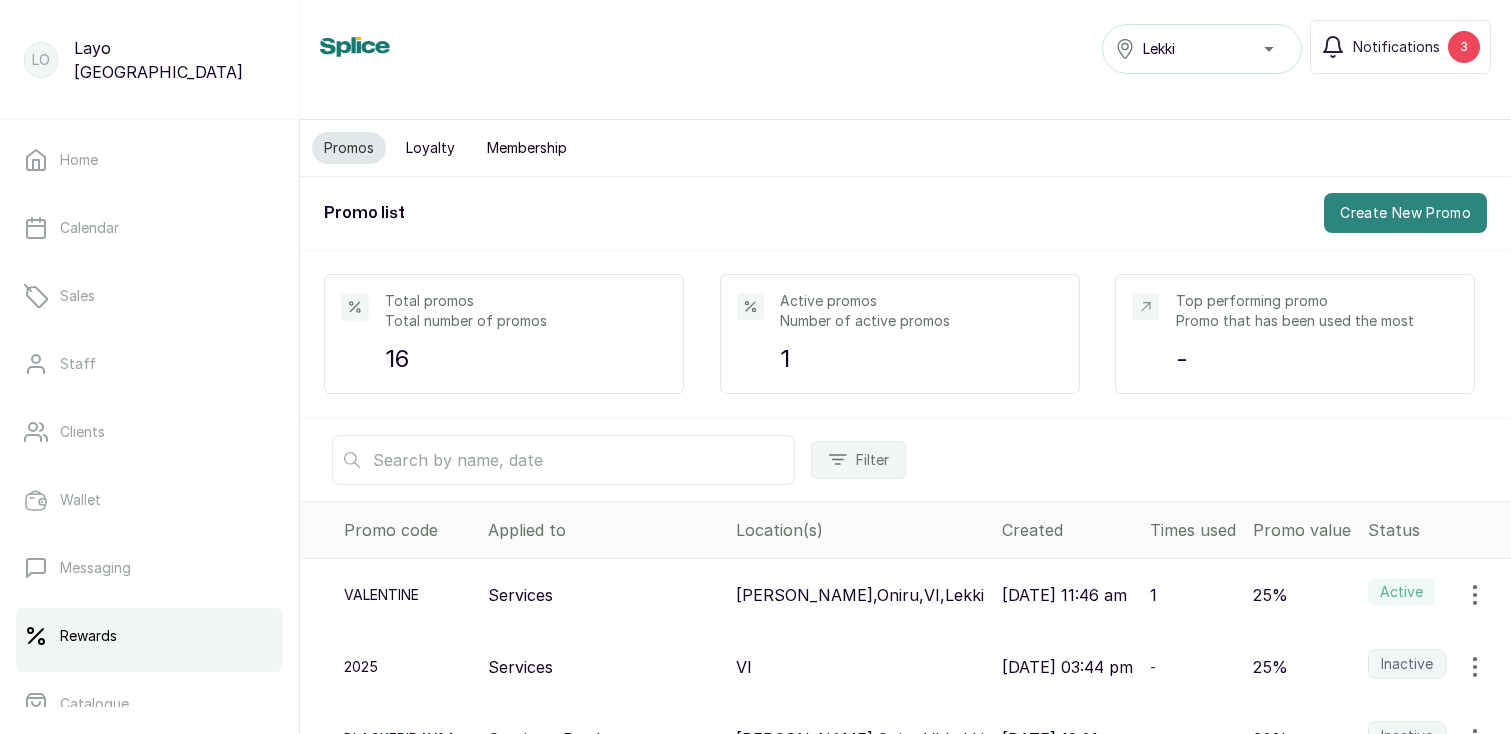 click on "Create New Promo" at bounding box center (1405, 213) 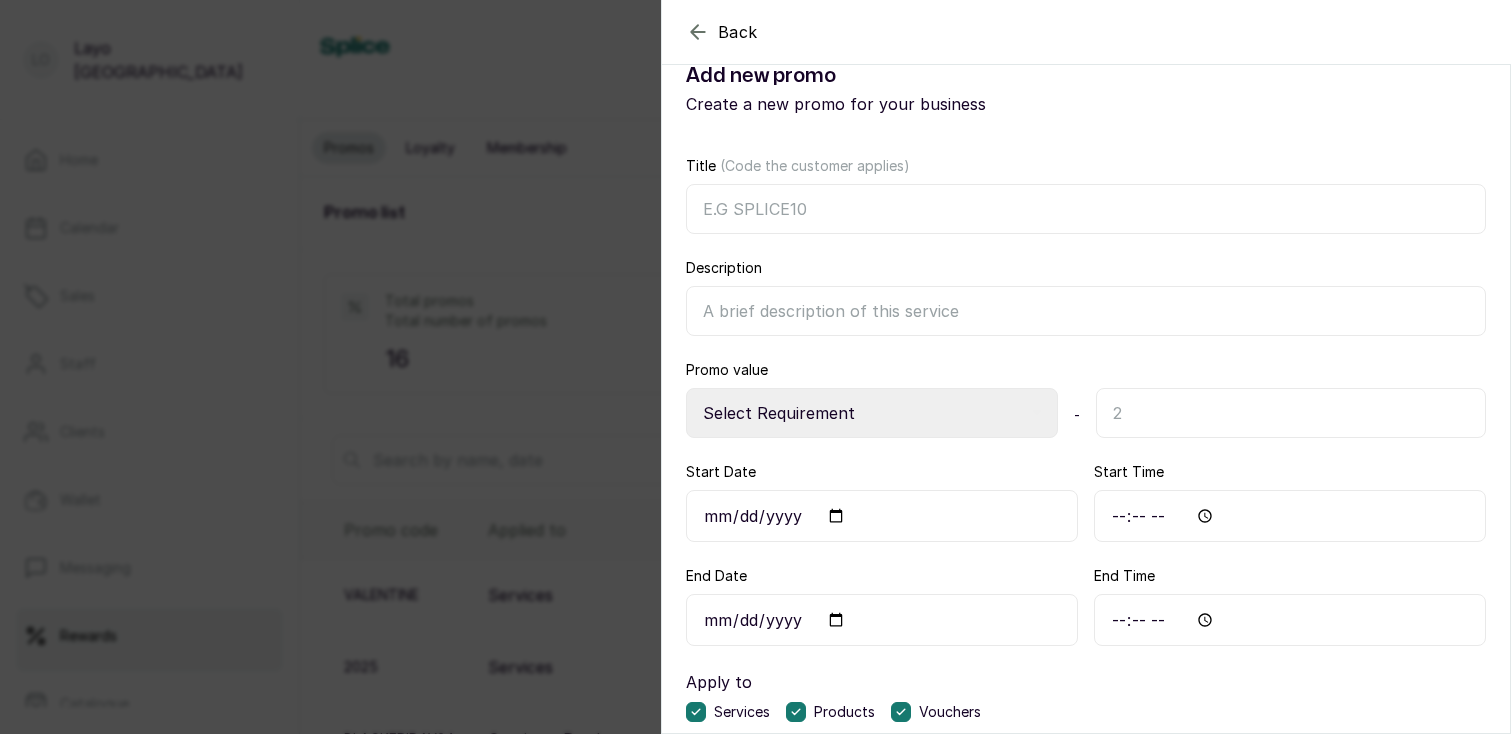 scroll, scrollTop: 57, scrollLeft: 0, axis: vertical 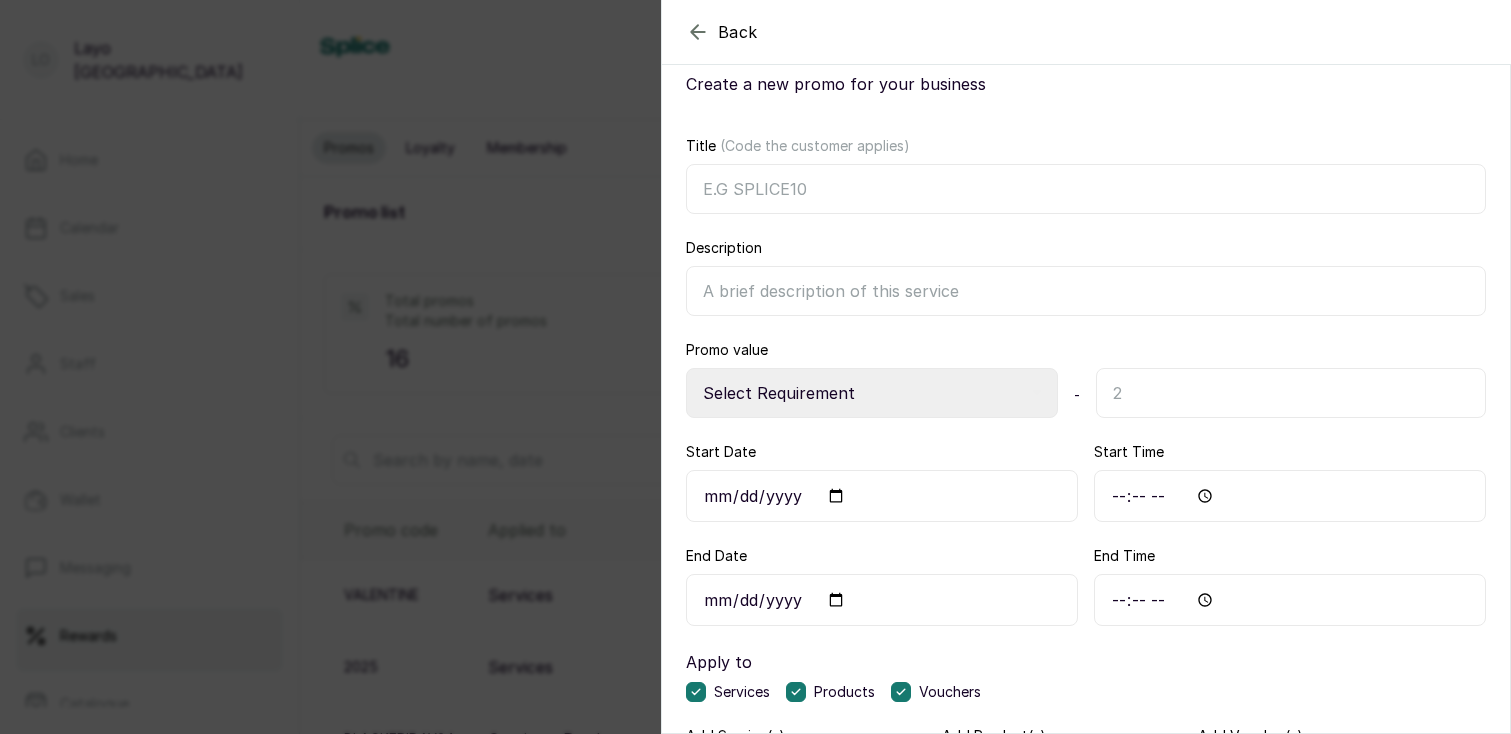 click on "Select Requirement Percentage Fixed Amount" at bounding box center [872, 393] 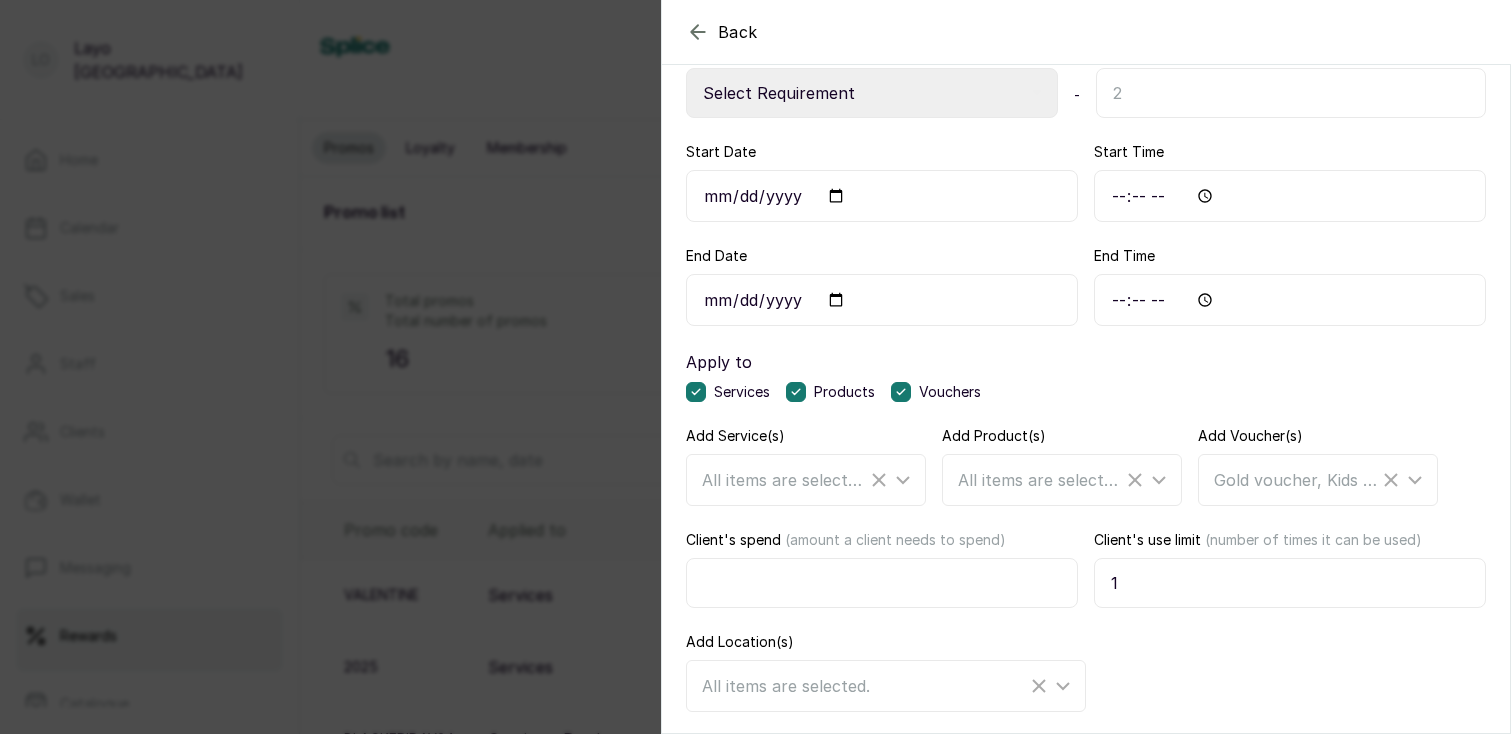 scroll, scrollTop: 358, scrollLeft: 0, axis: vertical 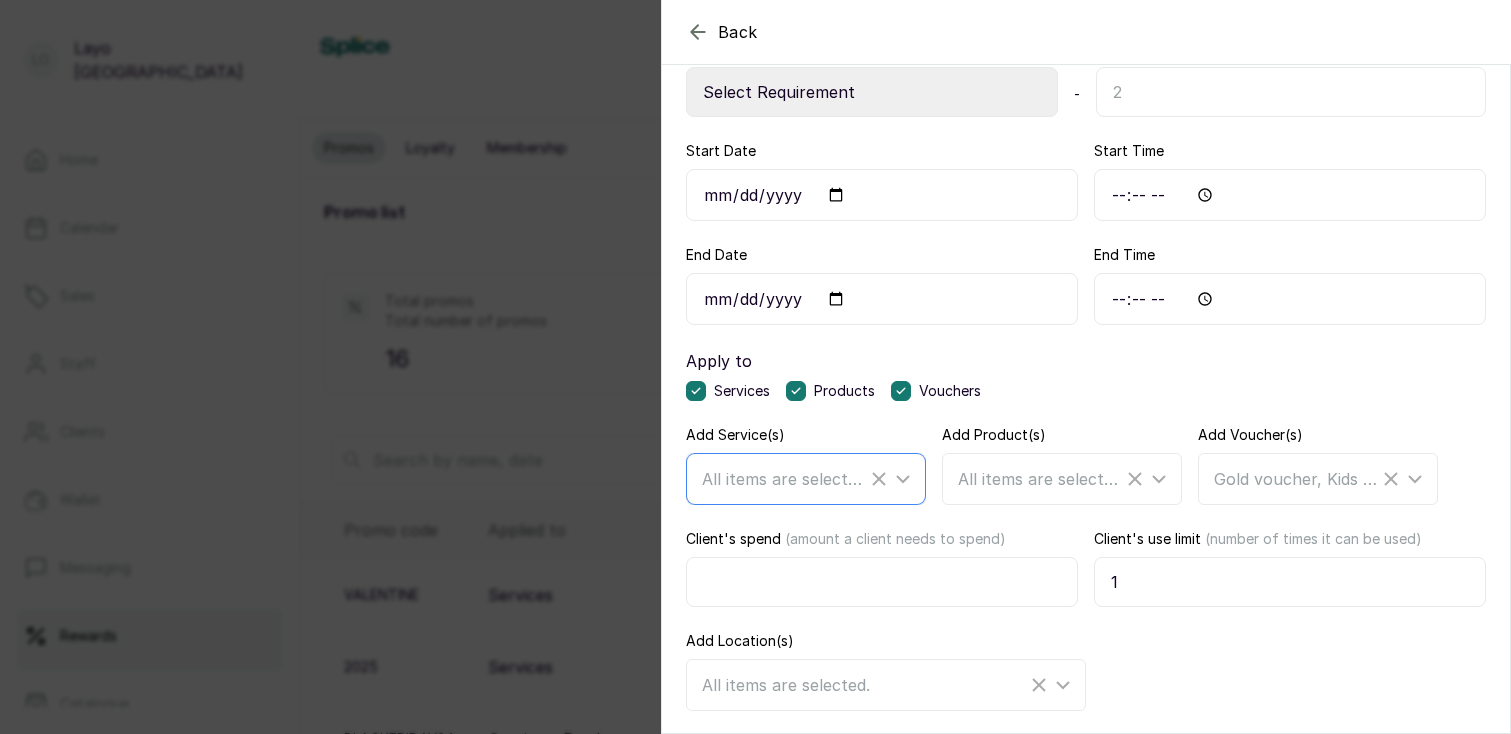 click 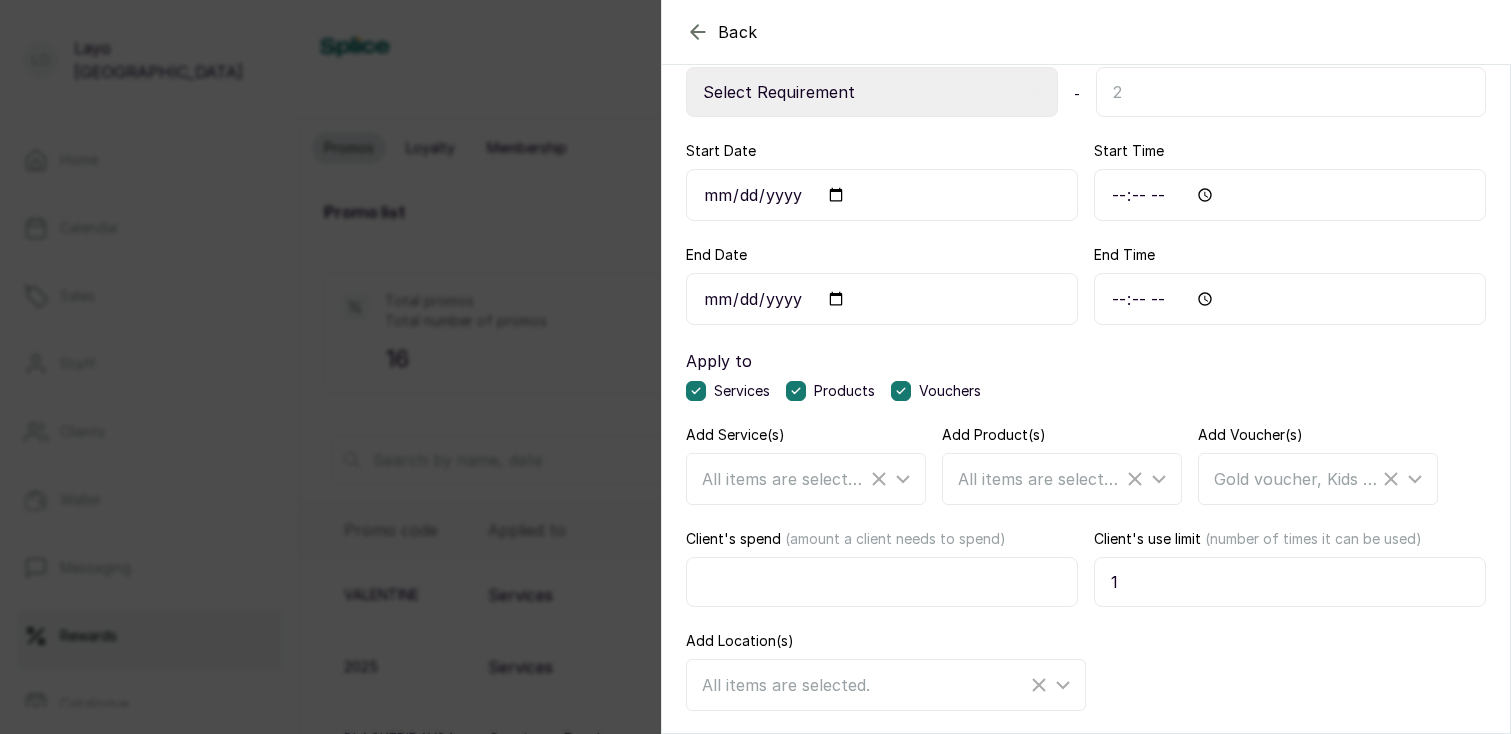 click on "Add Service(s) All items are selected." at bounding box center (806, 465) 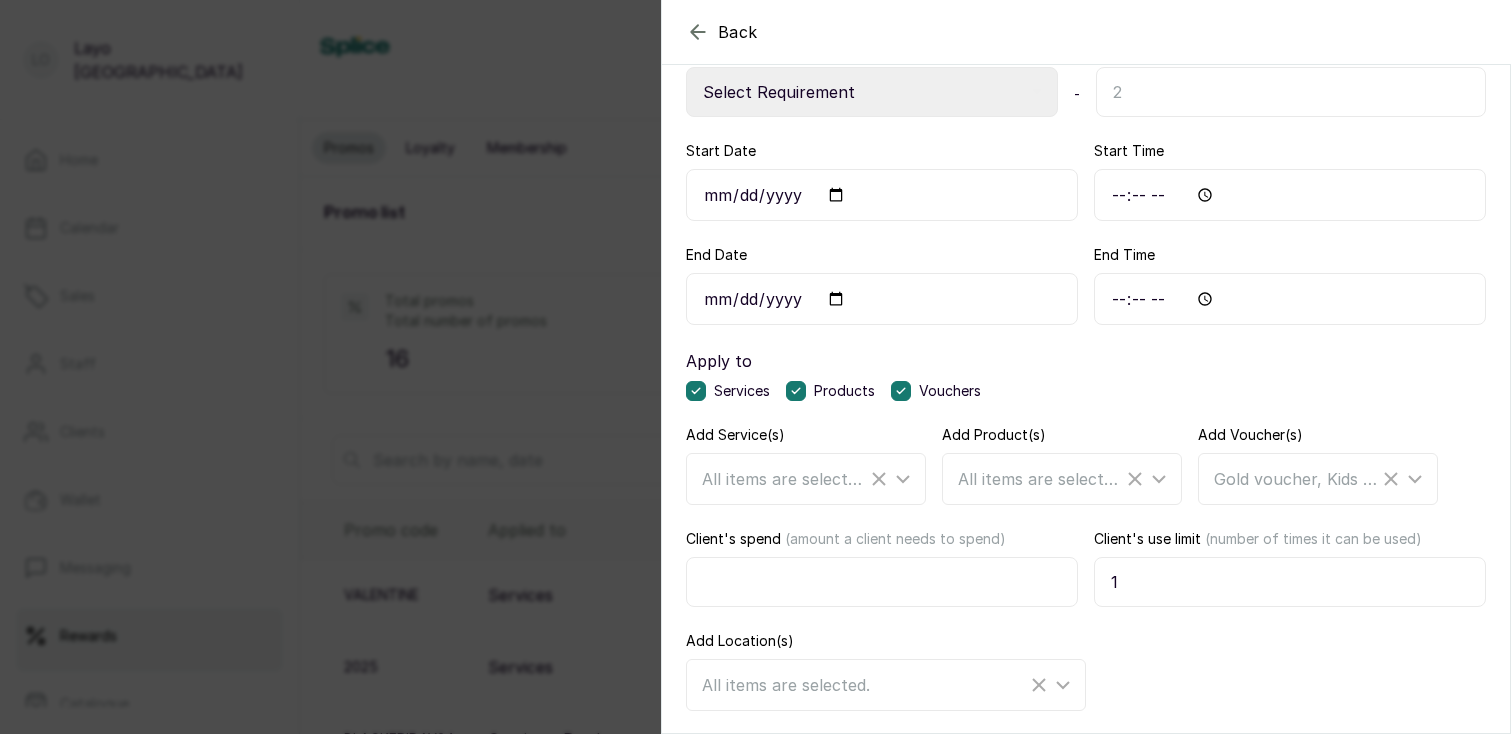 click on "Back Add new promo Create a new promo for your business Title   (Code the customer applies) Description   Promo value Select Requirement Percentage Fixed Amount - Start Date   Start Time   End Date   End Time   Apply to Services Products Vouchers Add Service(s) All items are selected. Add Product(s) All items are selected. Add Voucher(s) Gold voucher, Kids styling, Back to school, custom, Chisom, CareGift, SPLICEY, SPLICE 1, SPLICEYY, VOUCHER1, SPLICEY, SPLICE VOUCHER , SPLICE VOUCHER, SPLICE VOUCHER, SPLICE VOUCHER, VOUCHER 1, test voucher, koko hair, spa voucher, CareGift, CareGift, test, test, test, Splicey, 5 washes, create, create, 2 for 1, 5 in 1 hair wash, 5 in 1, July Pack, Wash n go, Kehinde's voucher, Test, test, Test package, Gold experience Client's spend   (amount a client needs to spend) Client's use limit   (number of times it can be used) 1 Add Location(s) All items are selected. Create Cancel" at bounding box center [755, 367] 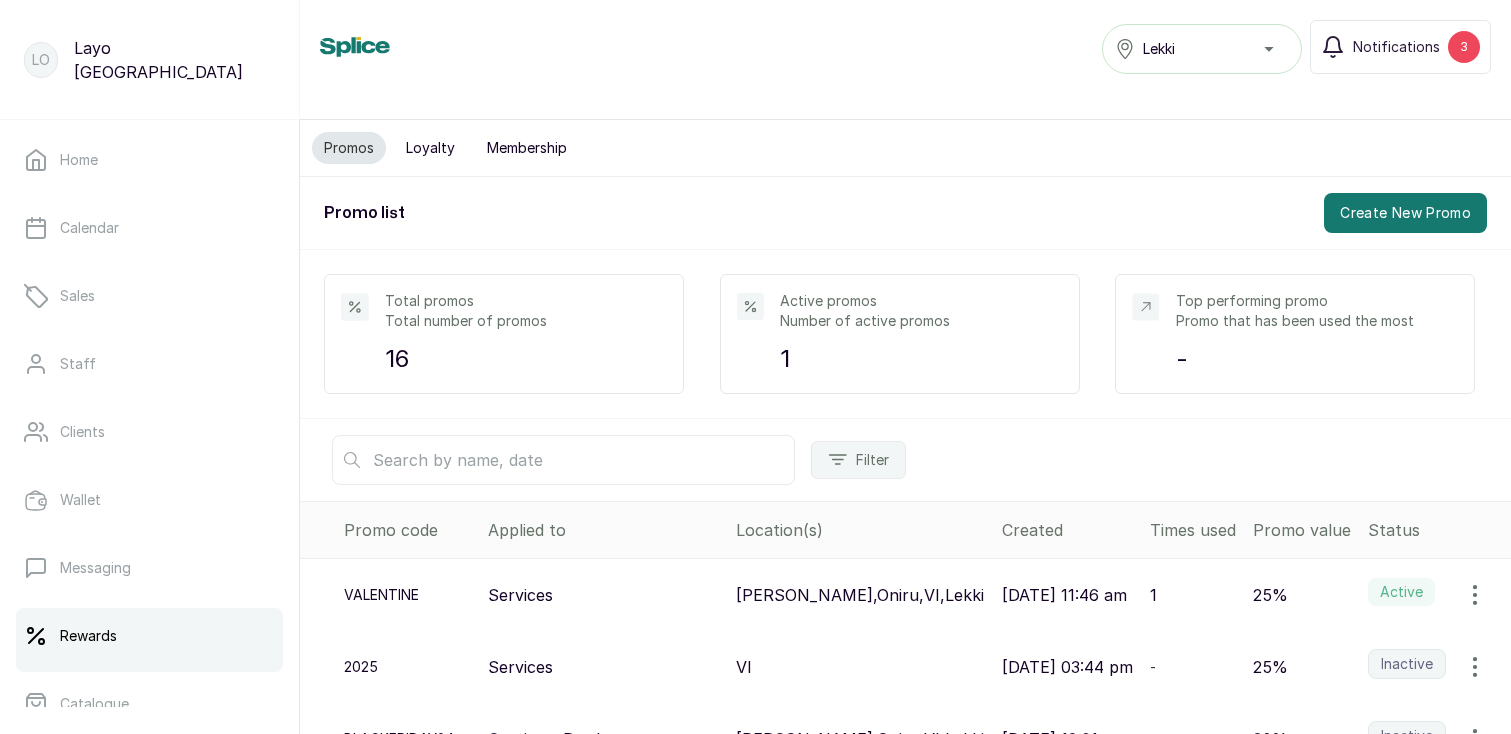 click on "Loyalty" at bounding box center [430, 148] 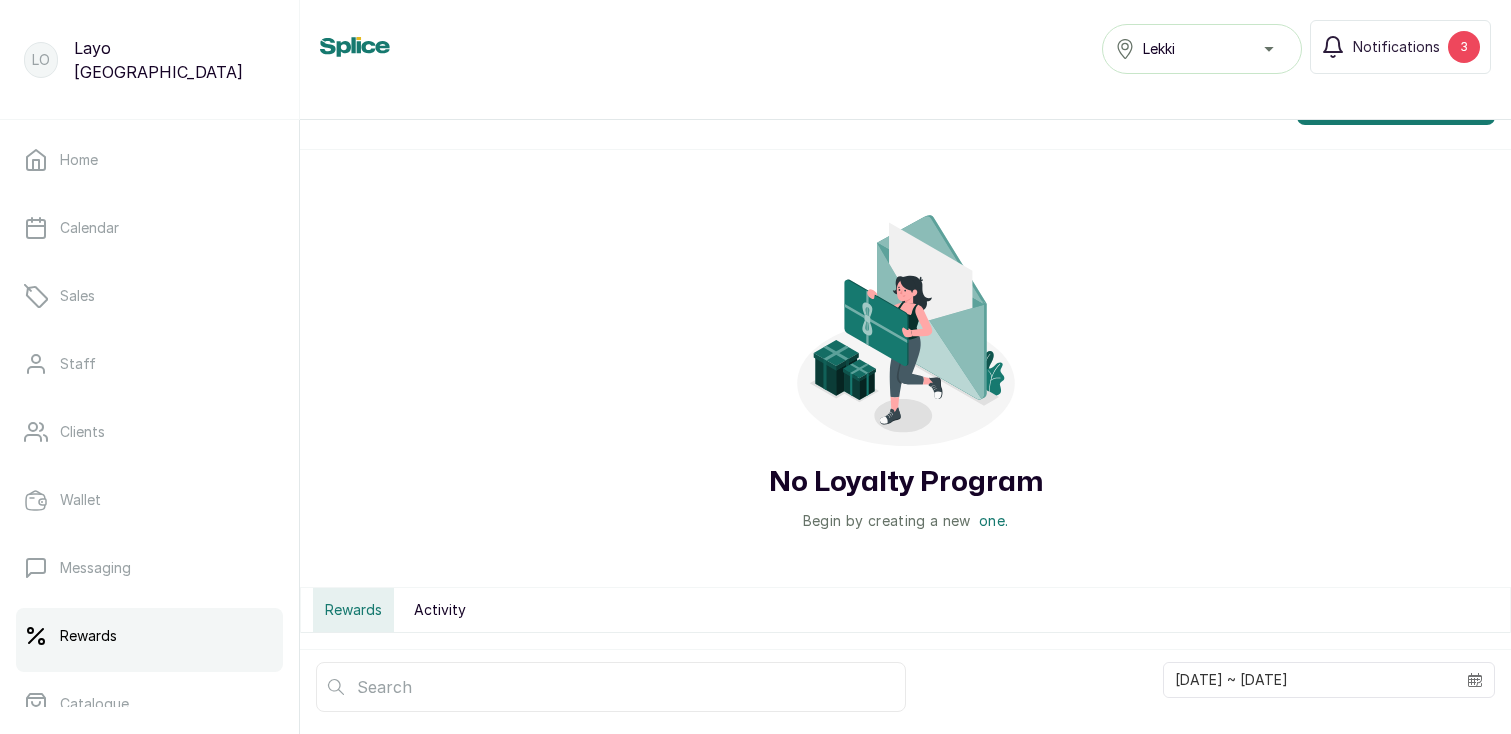 scroll, scrollTop: 0, scrollLeft: 0, axis: both 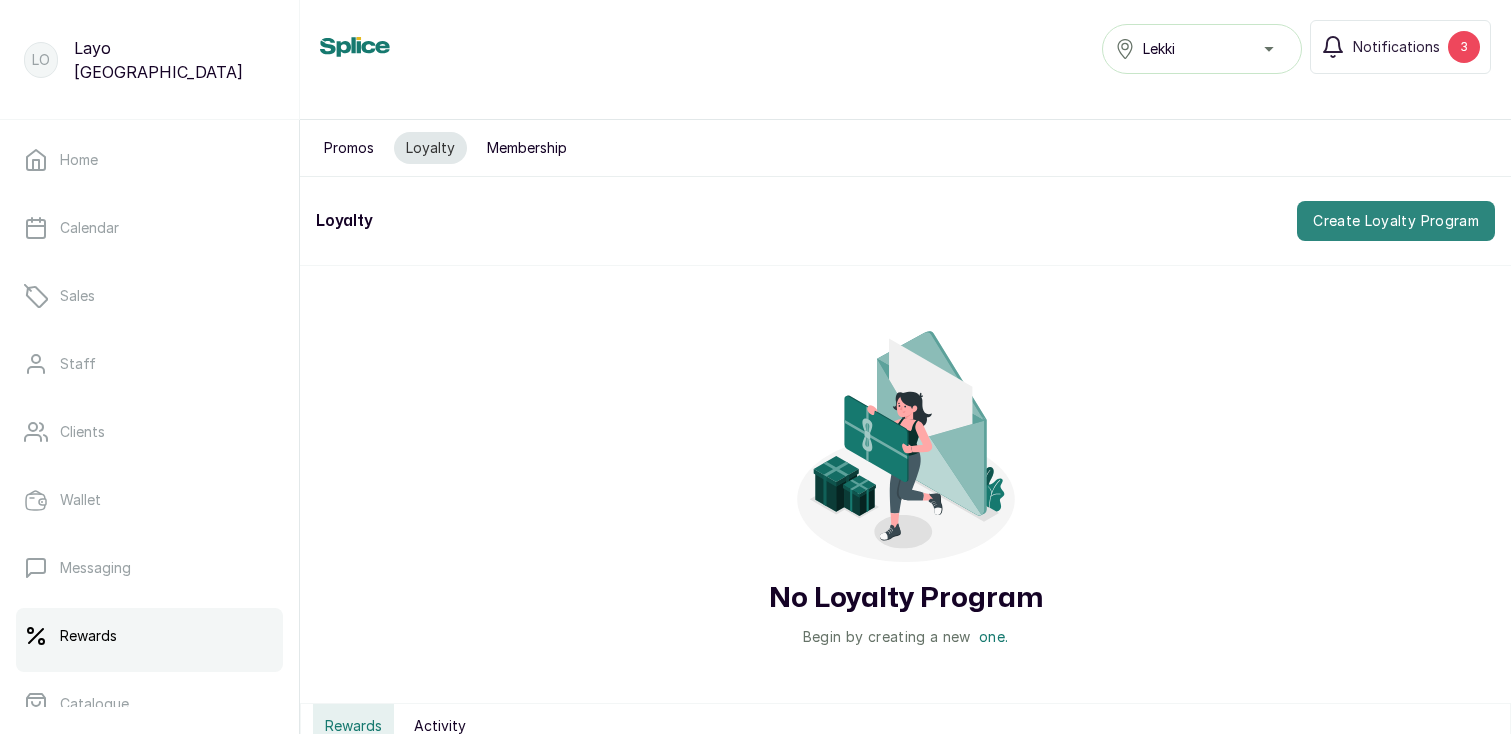 click on "Create Loyalty Program" at bounding box center [1396, 221] 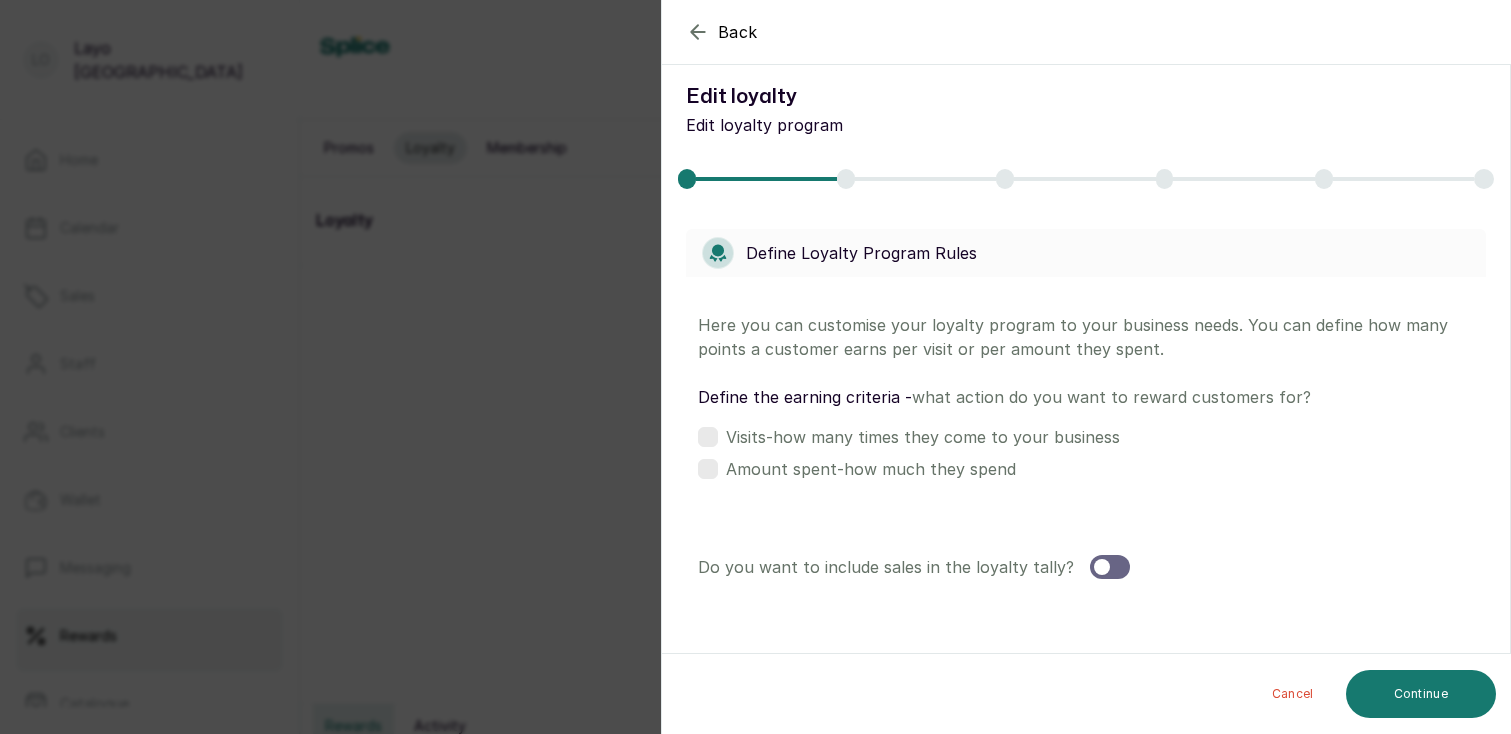 click at bounding box center (708, 469) 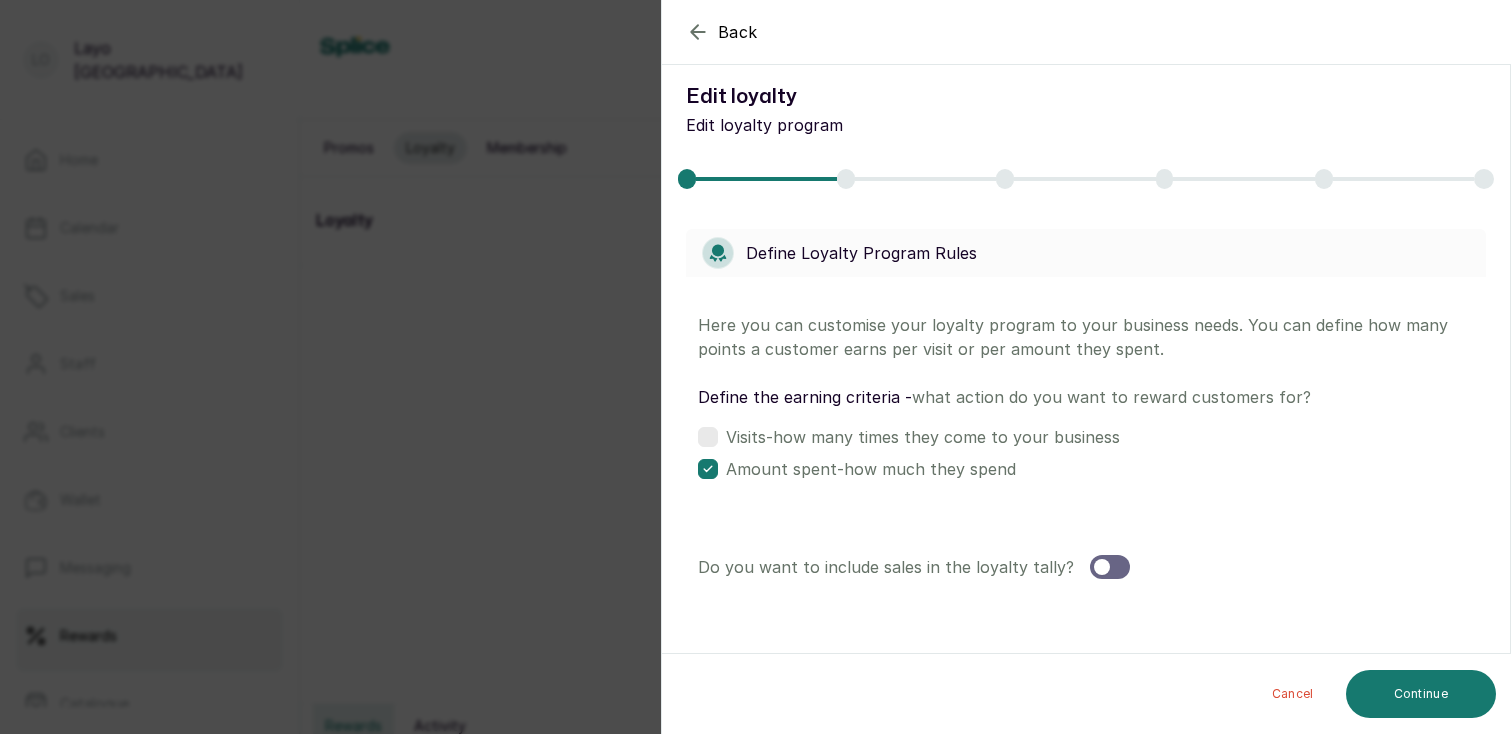 click at bounding box center (1110, 567) 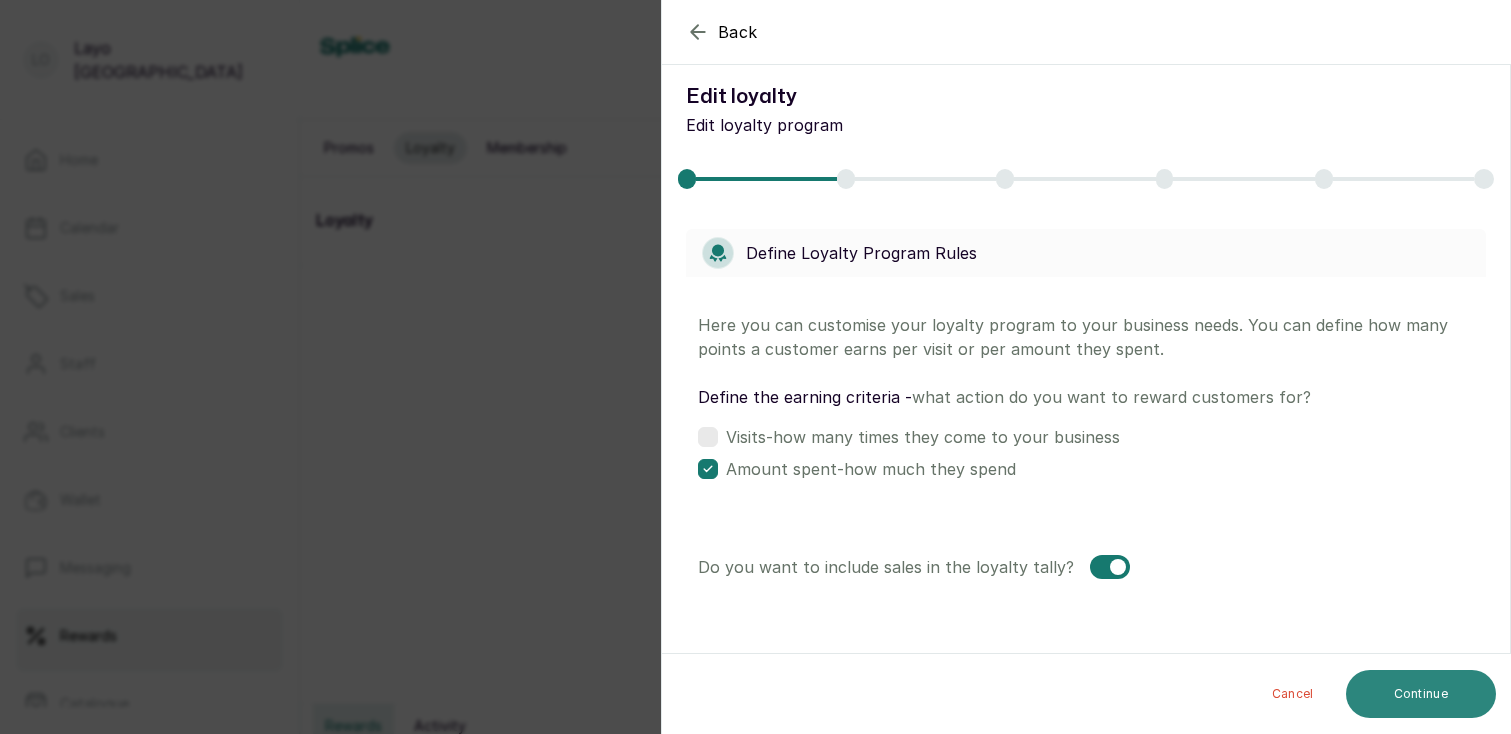 click on "Continue" at bounding box center (1421, 694) 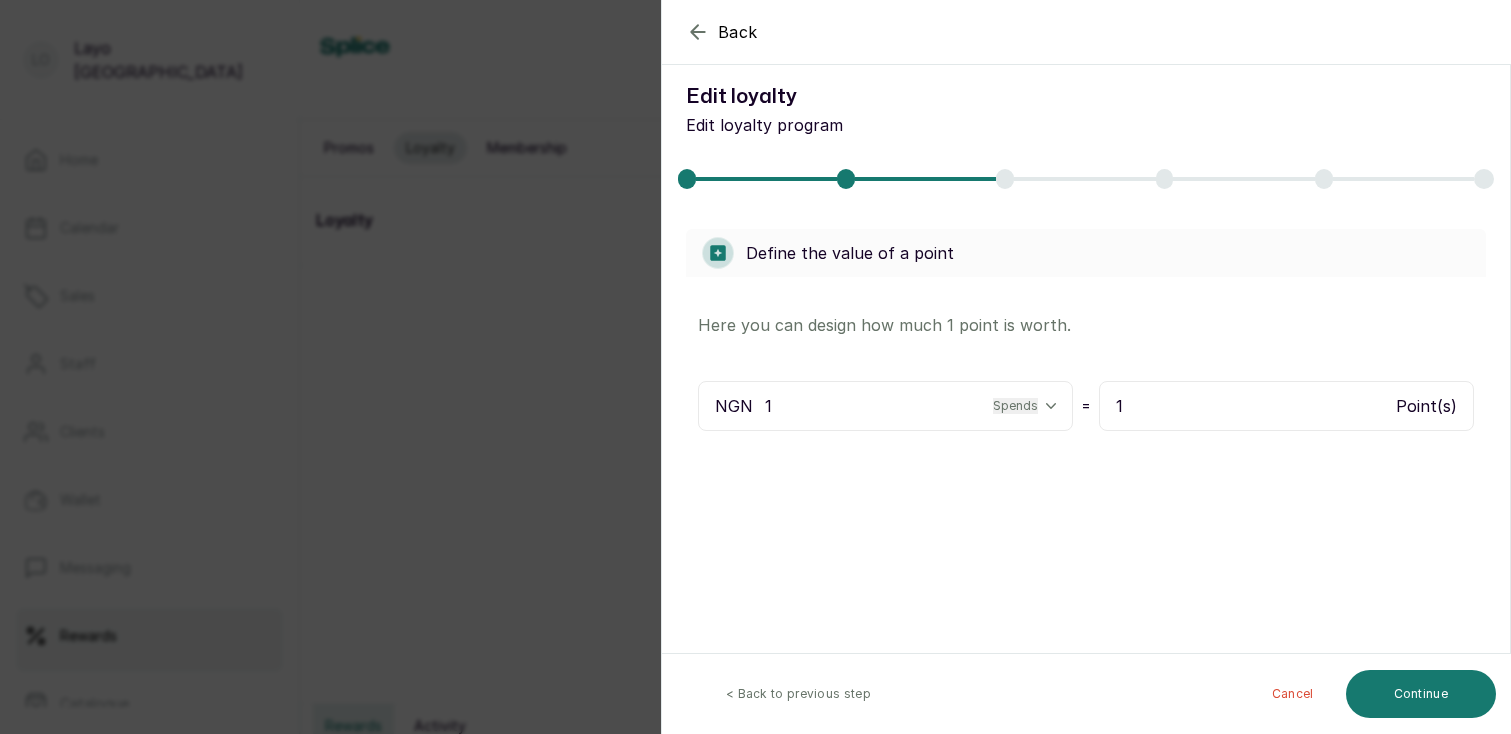 click on "1" at bounding box center (873, 406) 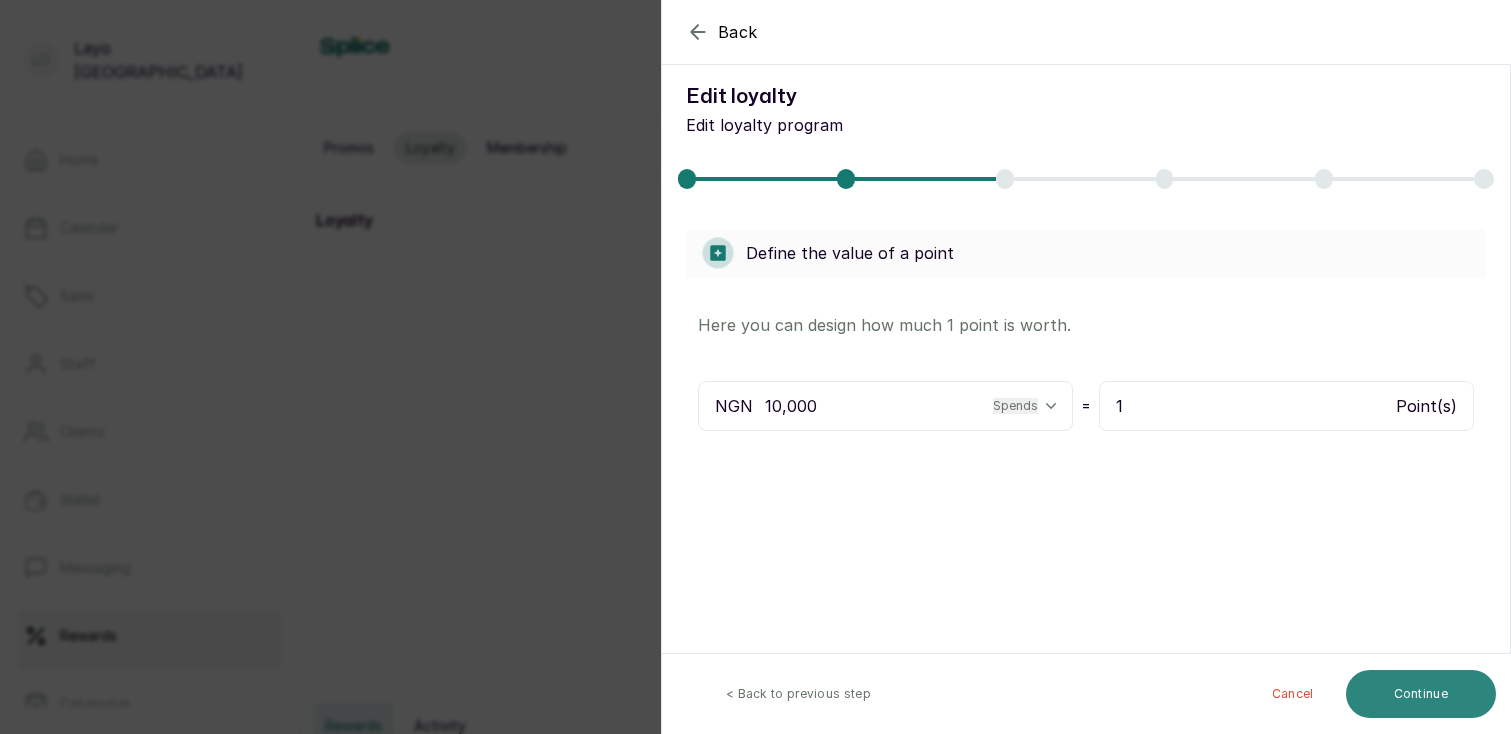 type on "10,000" 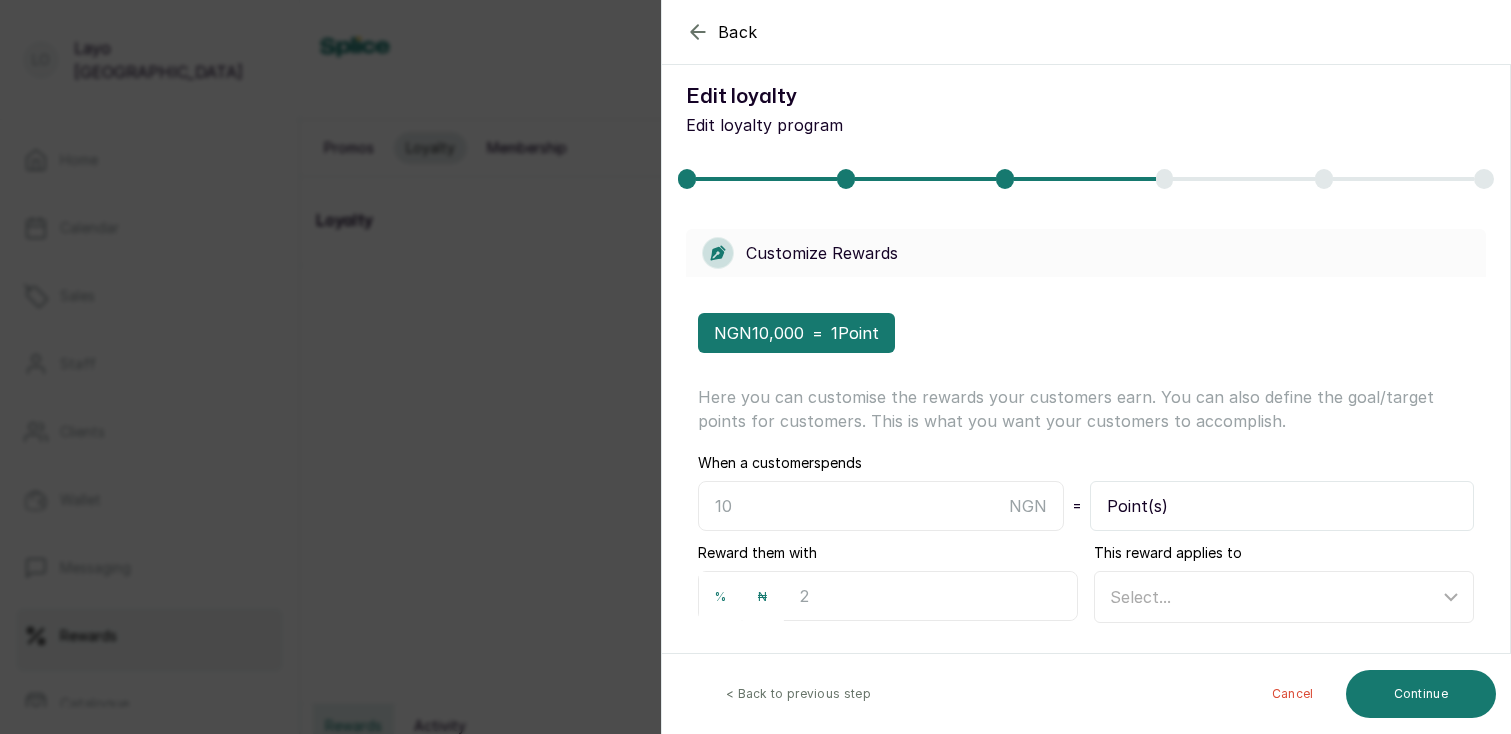 click at bounding box center (856, 506) 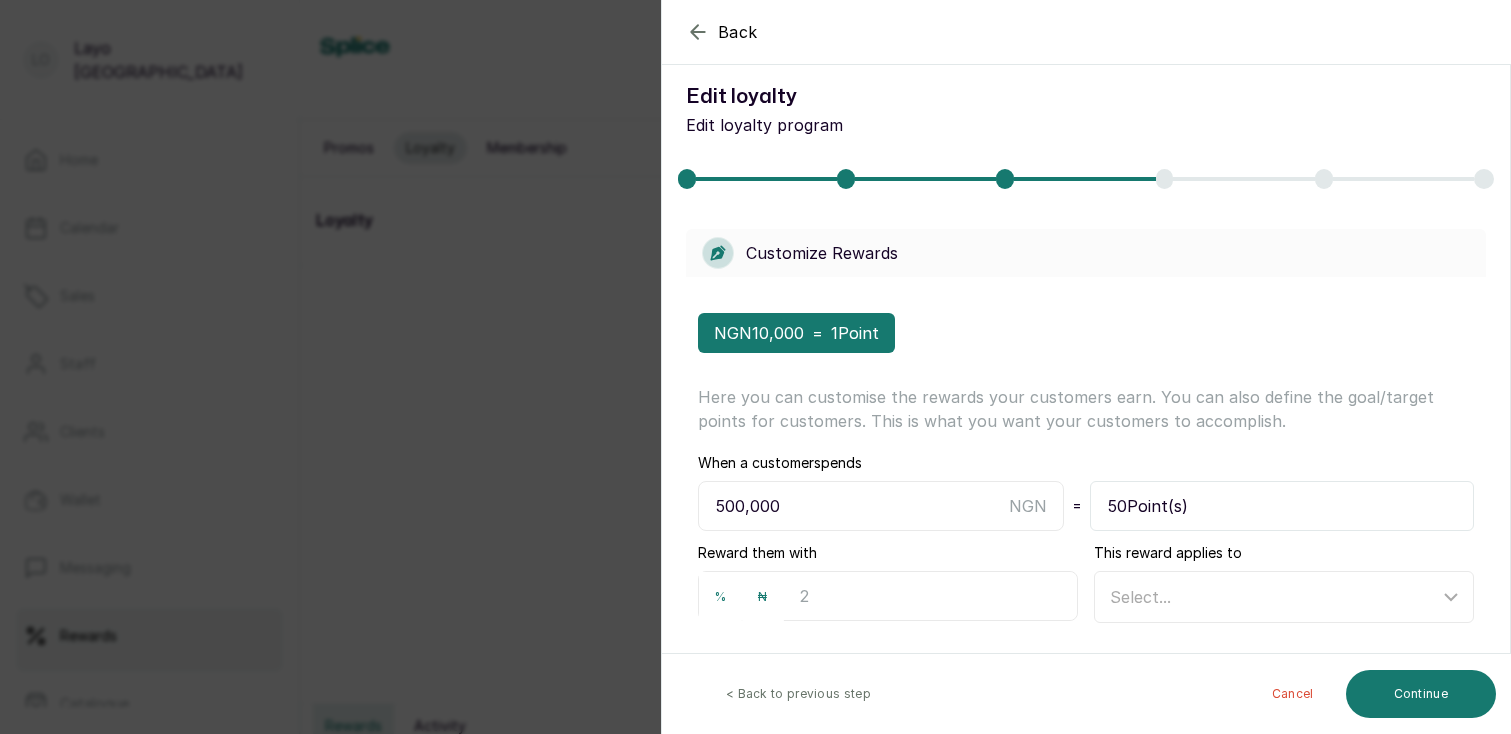 scroll, scrollTop: 18, scrollLeft: 0, axis: vertical 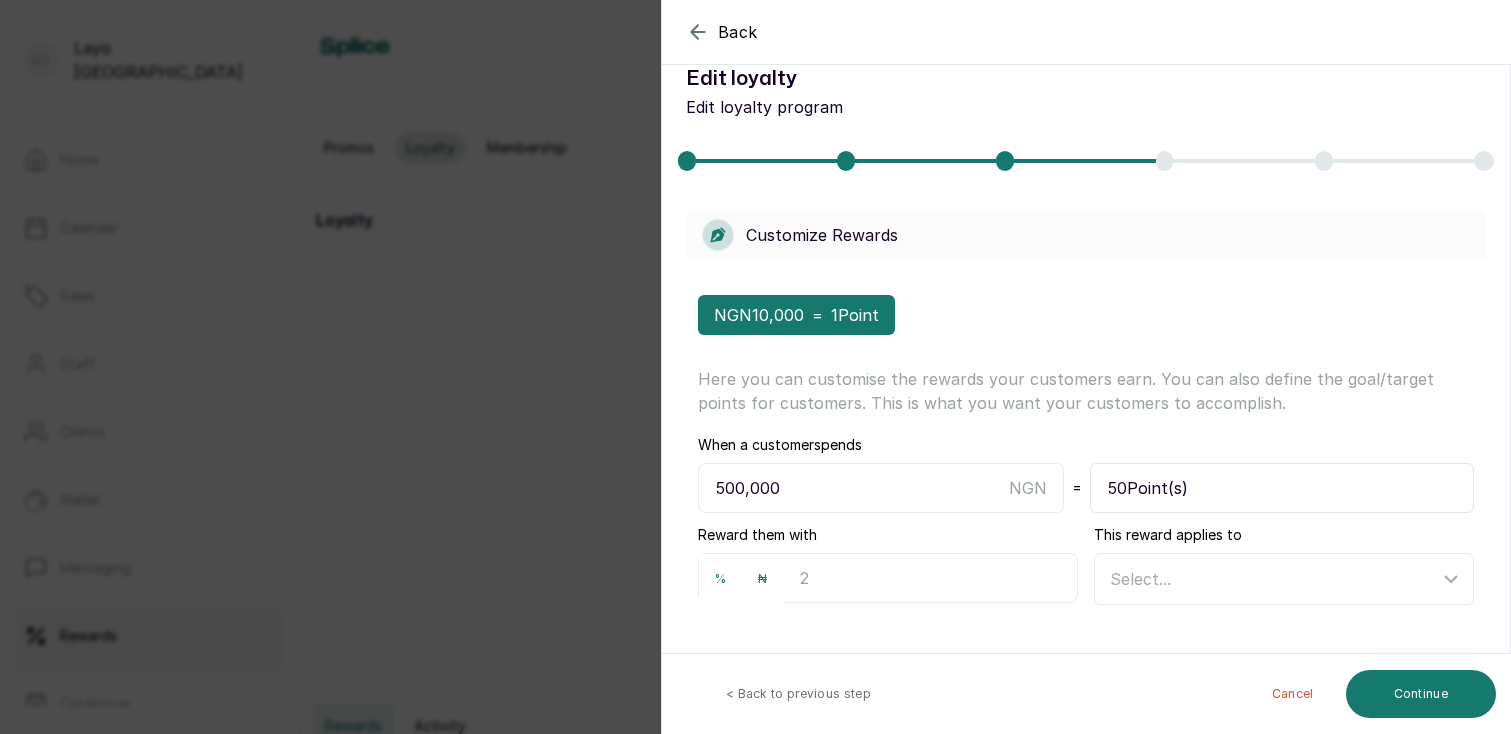 type on "500,000" 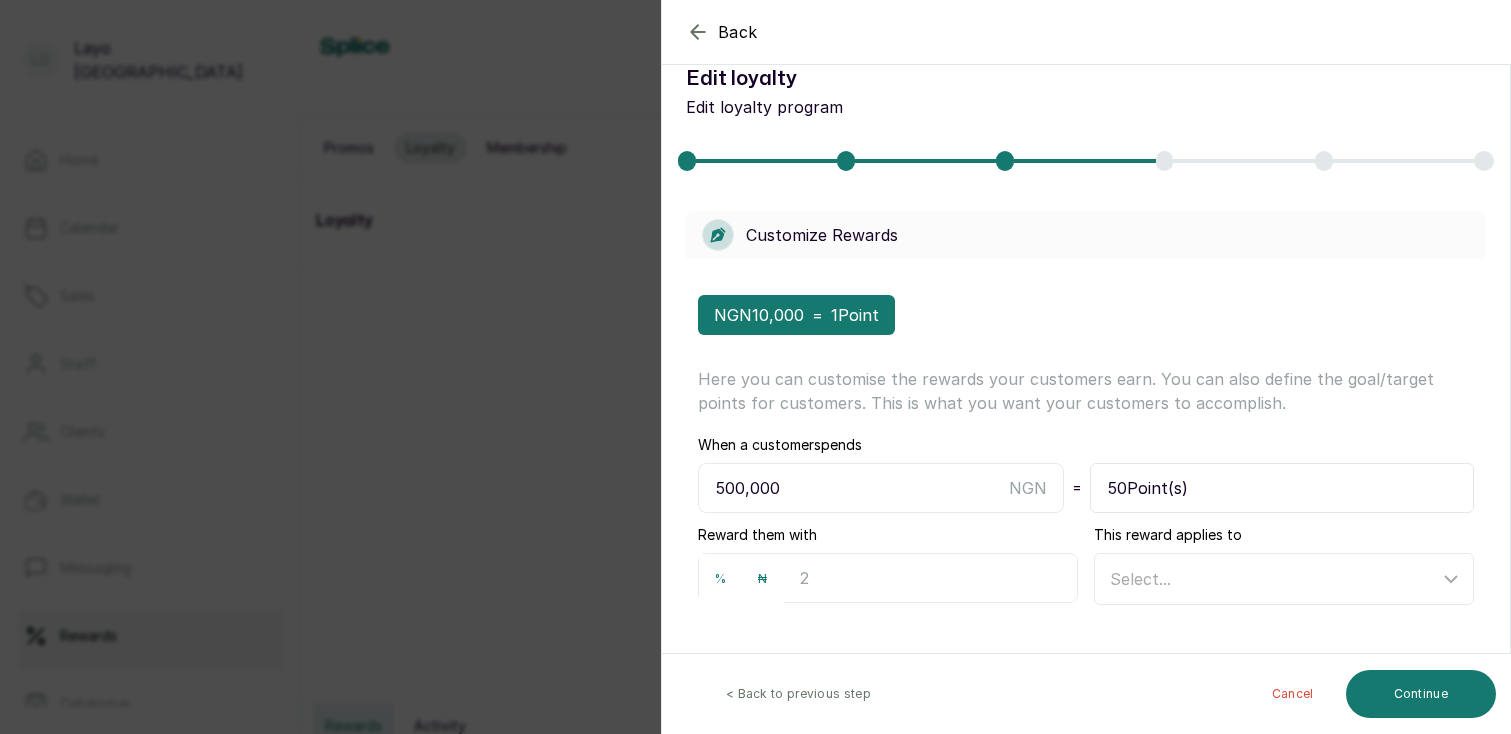click at bounding box center (930, 578) 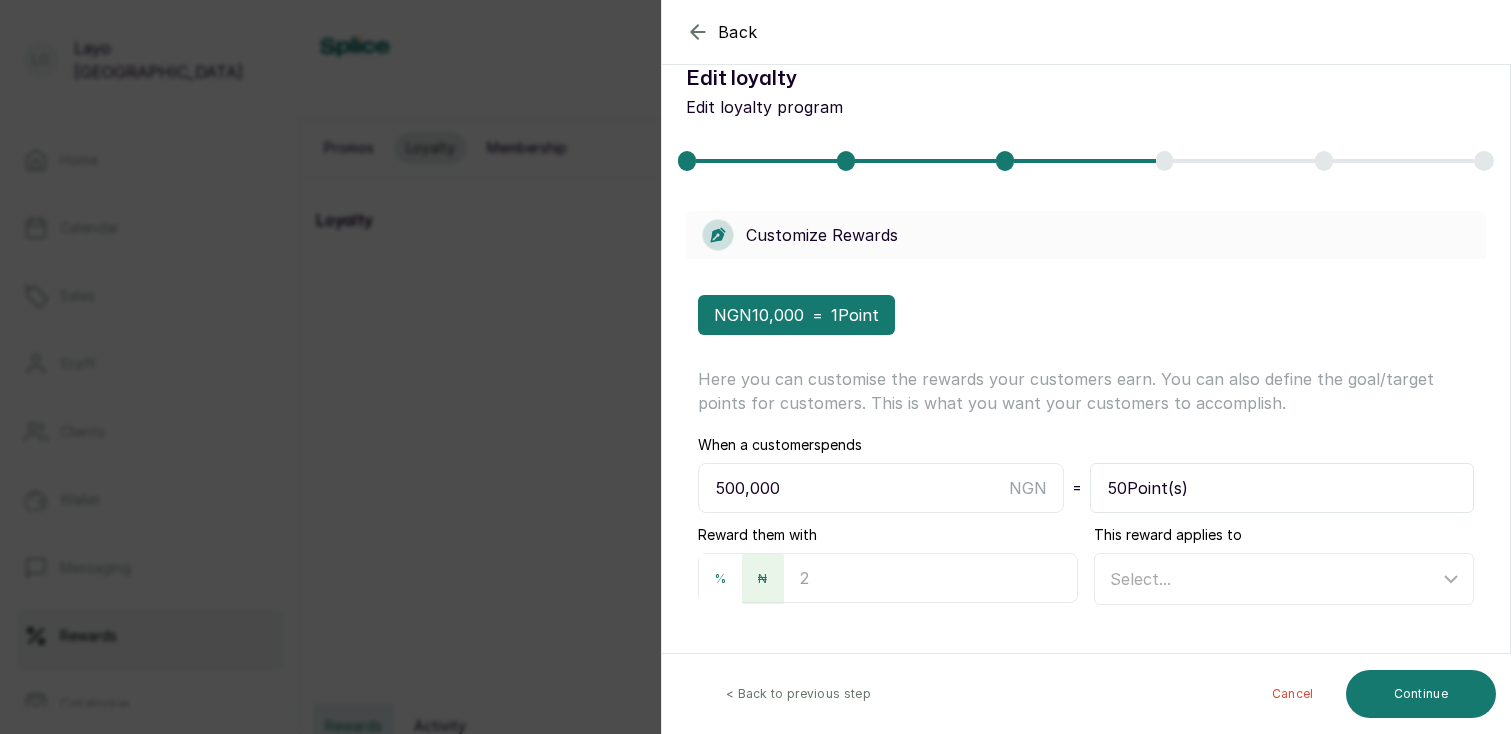 click on "₦" at bounding box center [762, 579] 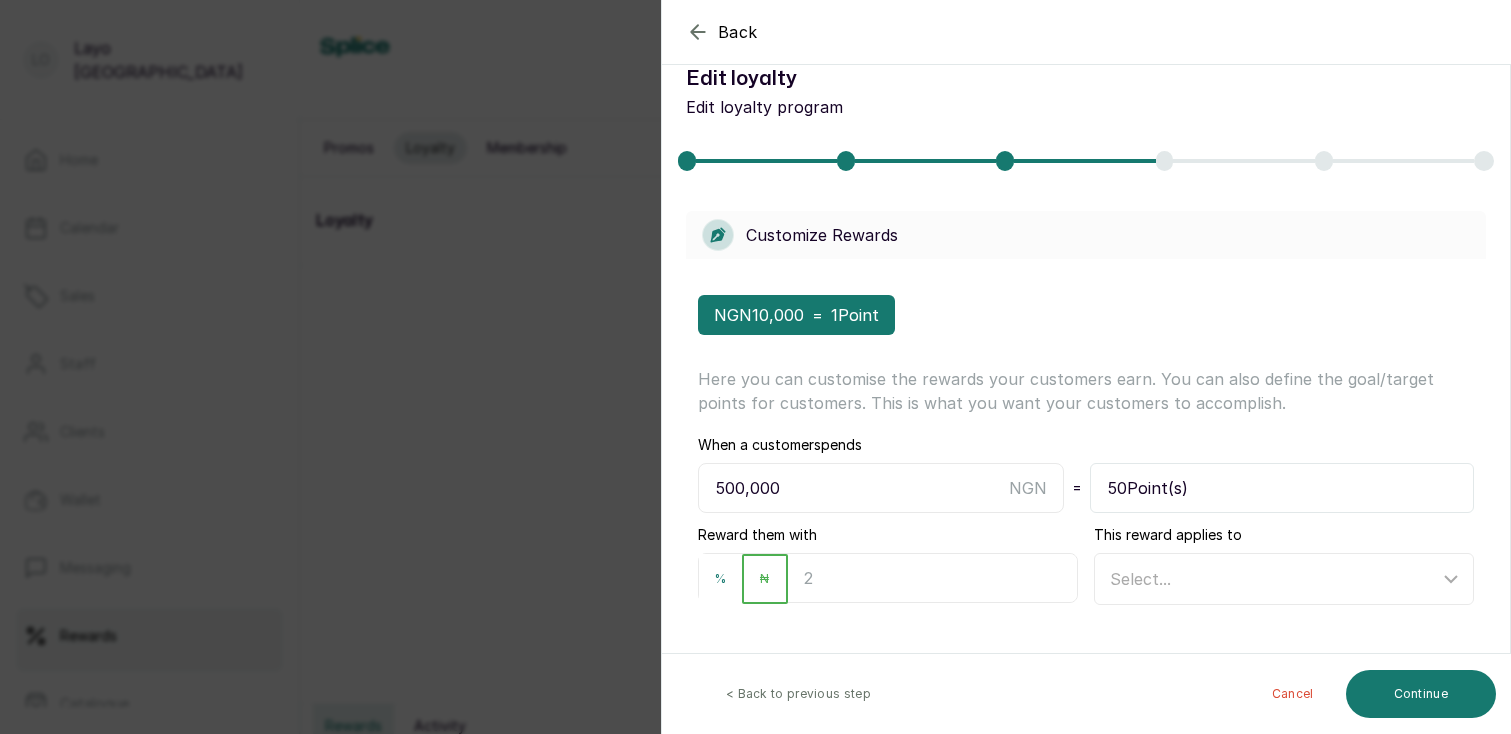 click at bounding box center (932, 578) 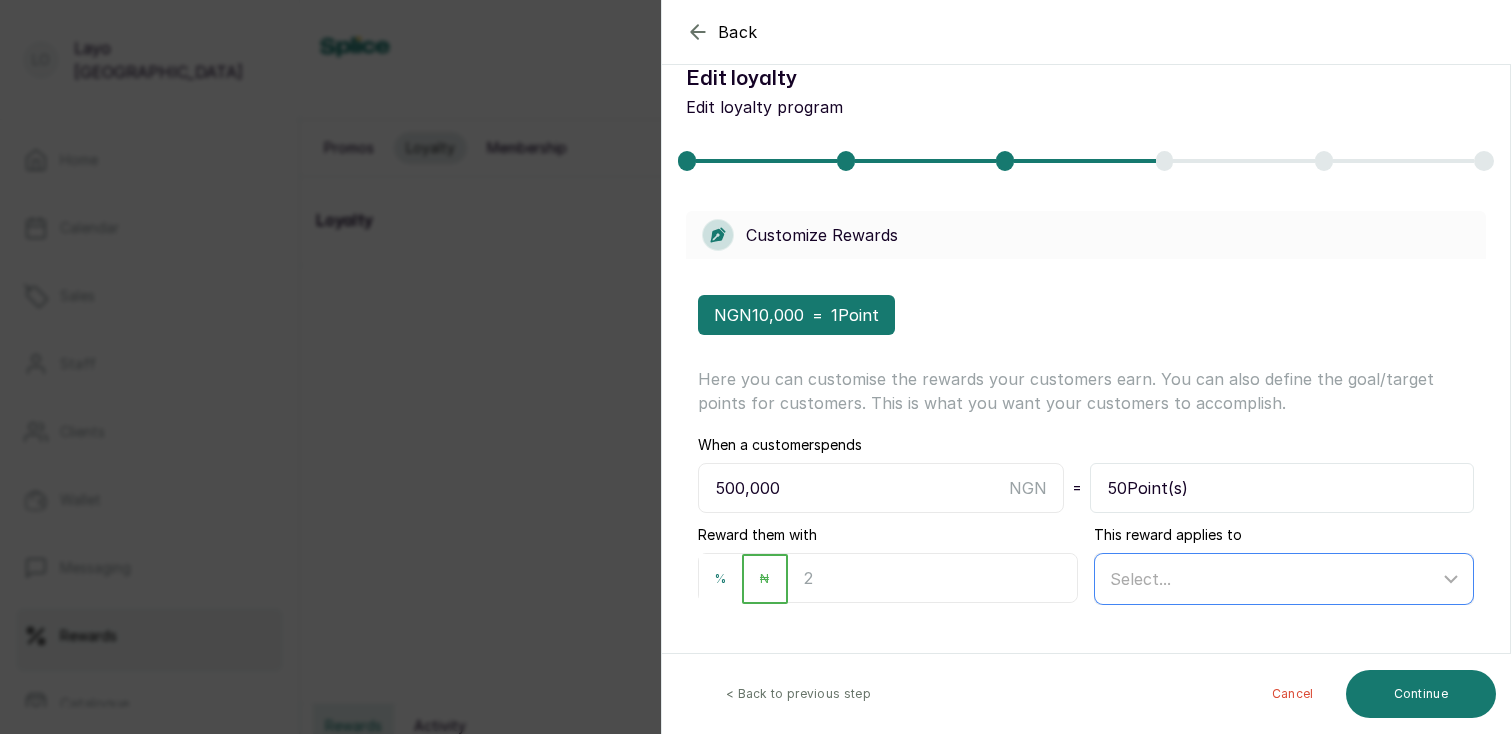 click on "Select..." at bounding box center (1274, 579) 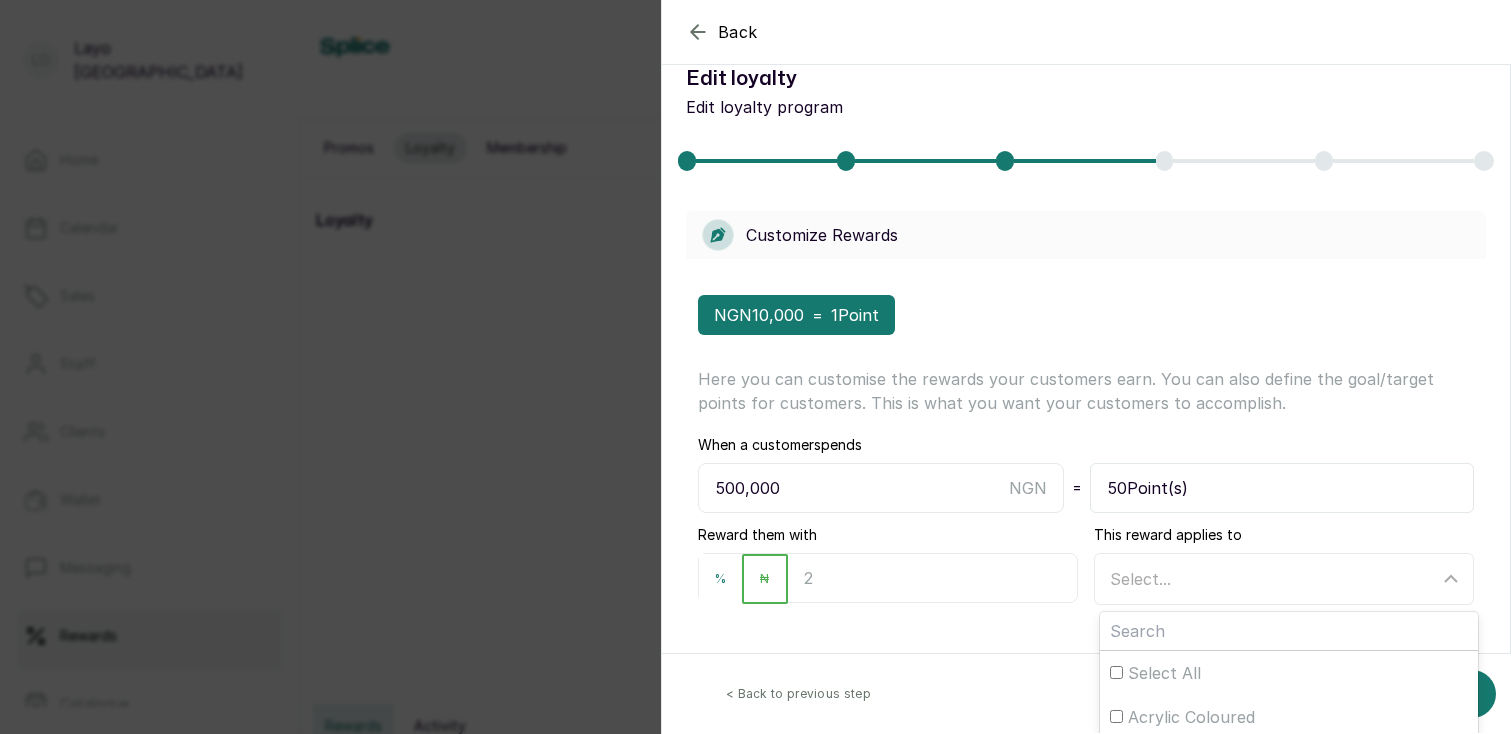 click on "Reward them with % ₦" at bounding box center (888, 565) 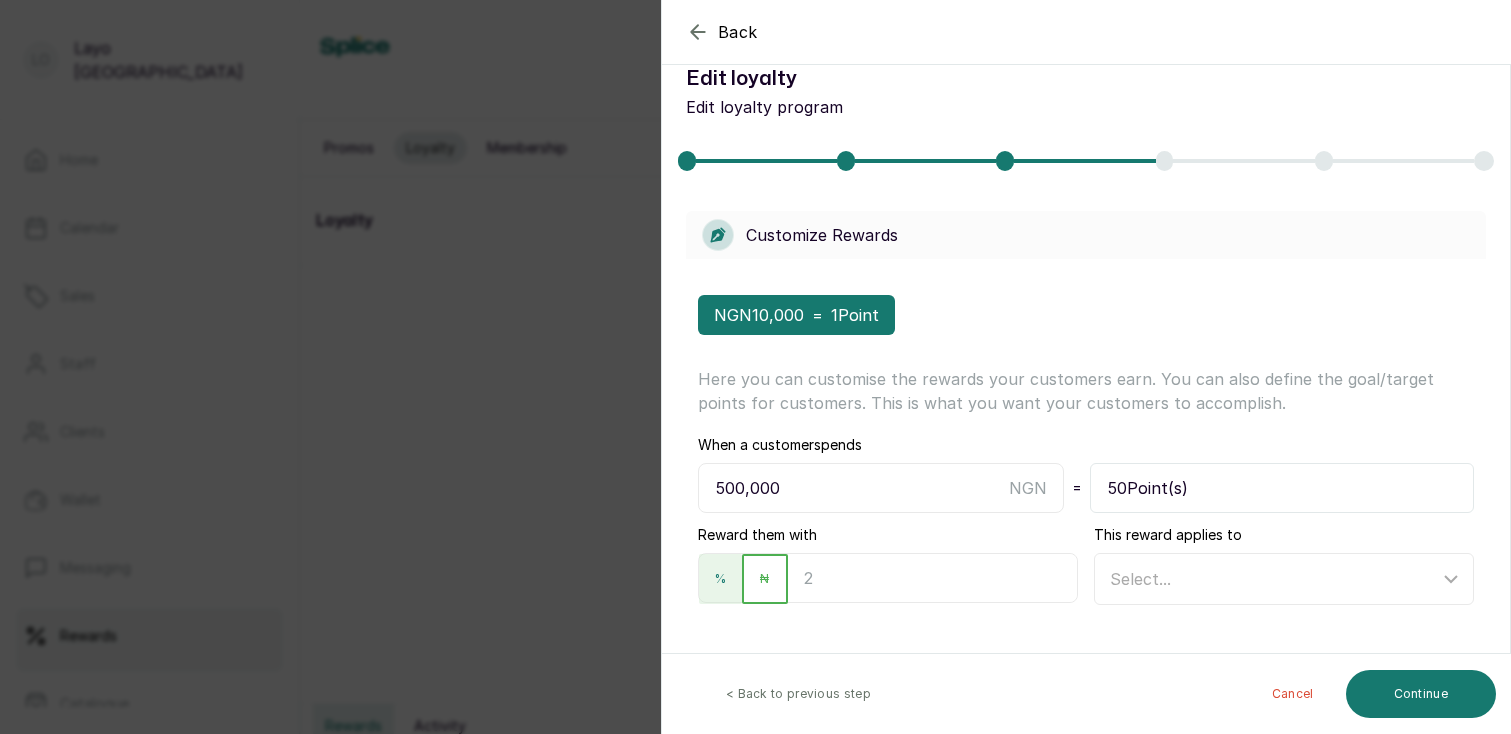 click on "%" at bounding box center [720, 579] 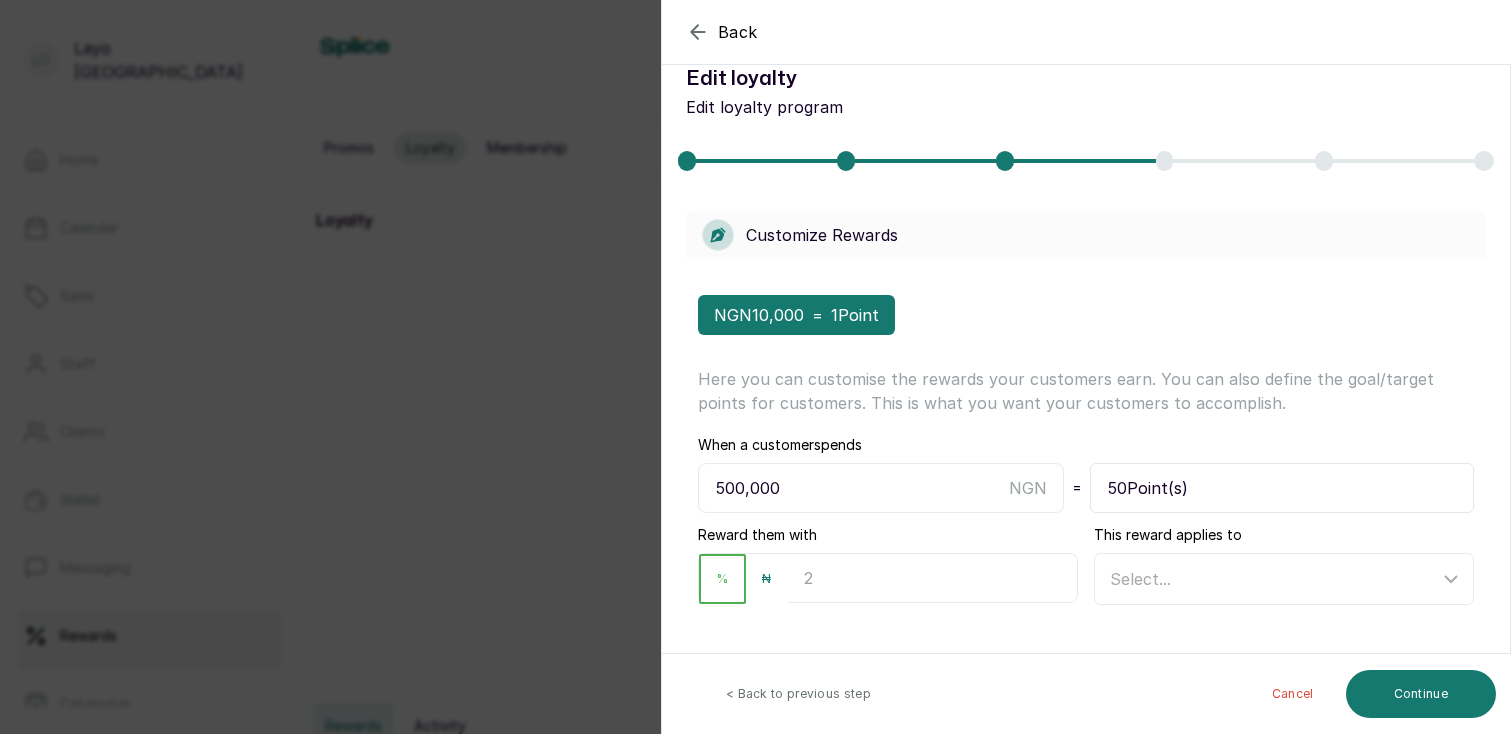 click at bounding box center (932, 578) 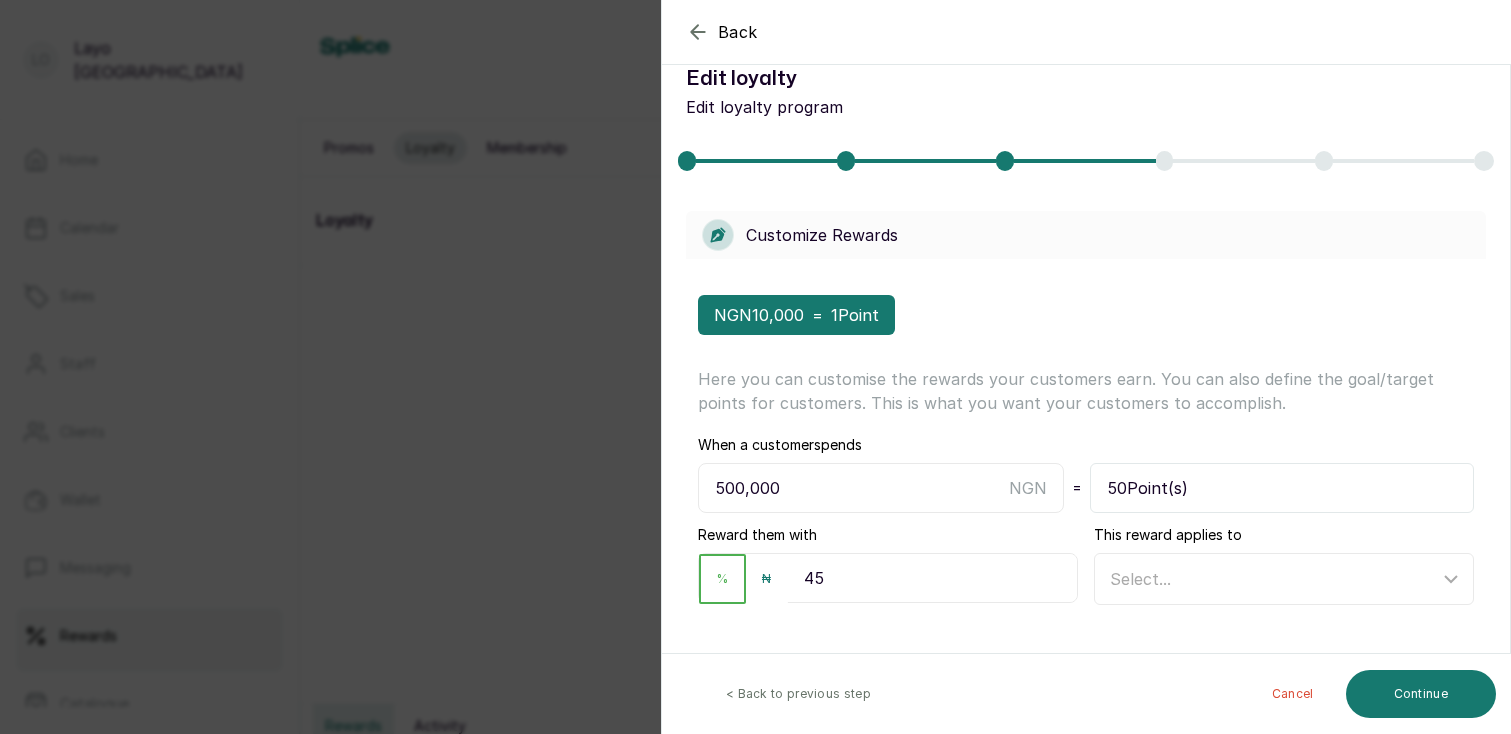 type on "45" 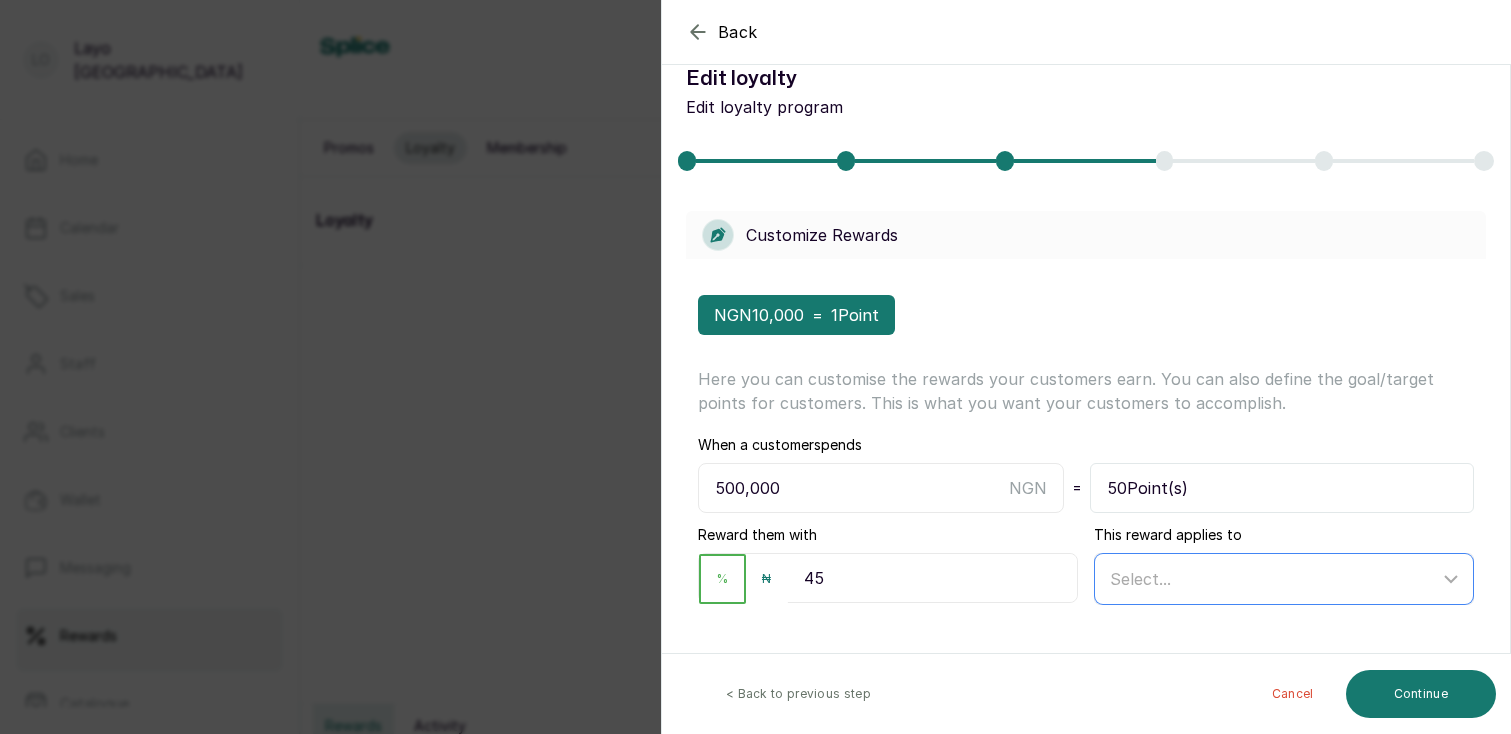 click on "Select..." at bounding box center [1274, 579] 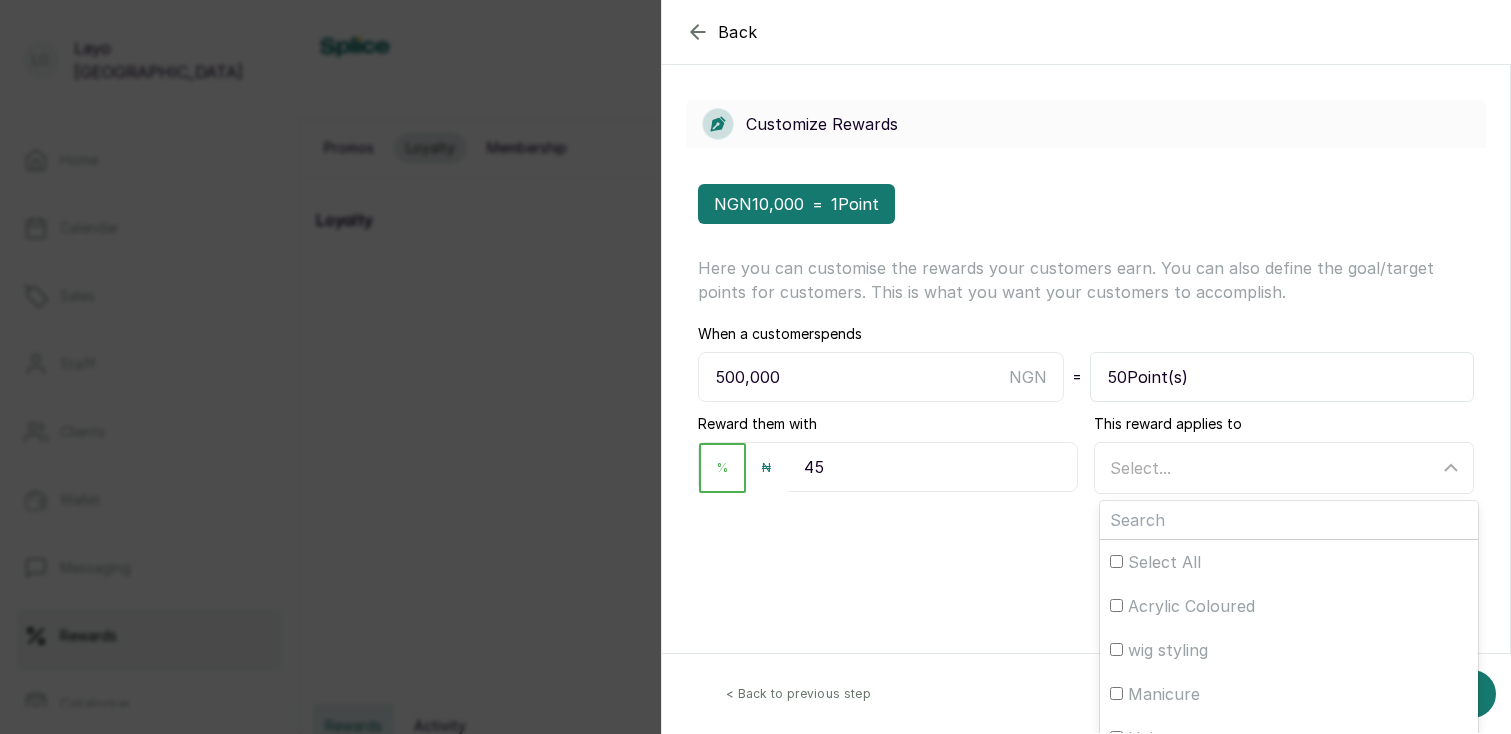 scroll, scrollTop: 196, scrollLeft: 0, axis: vertical 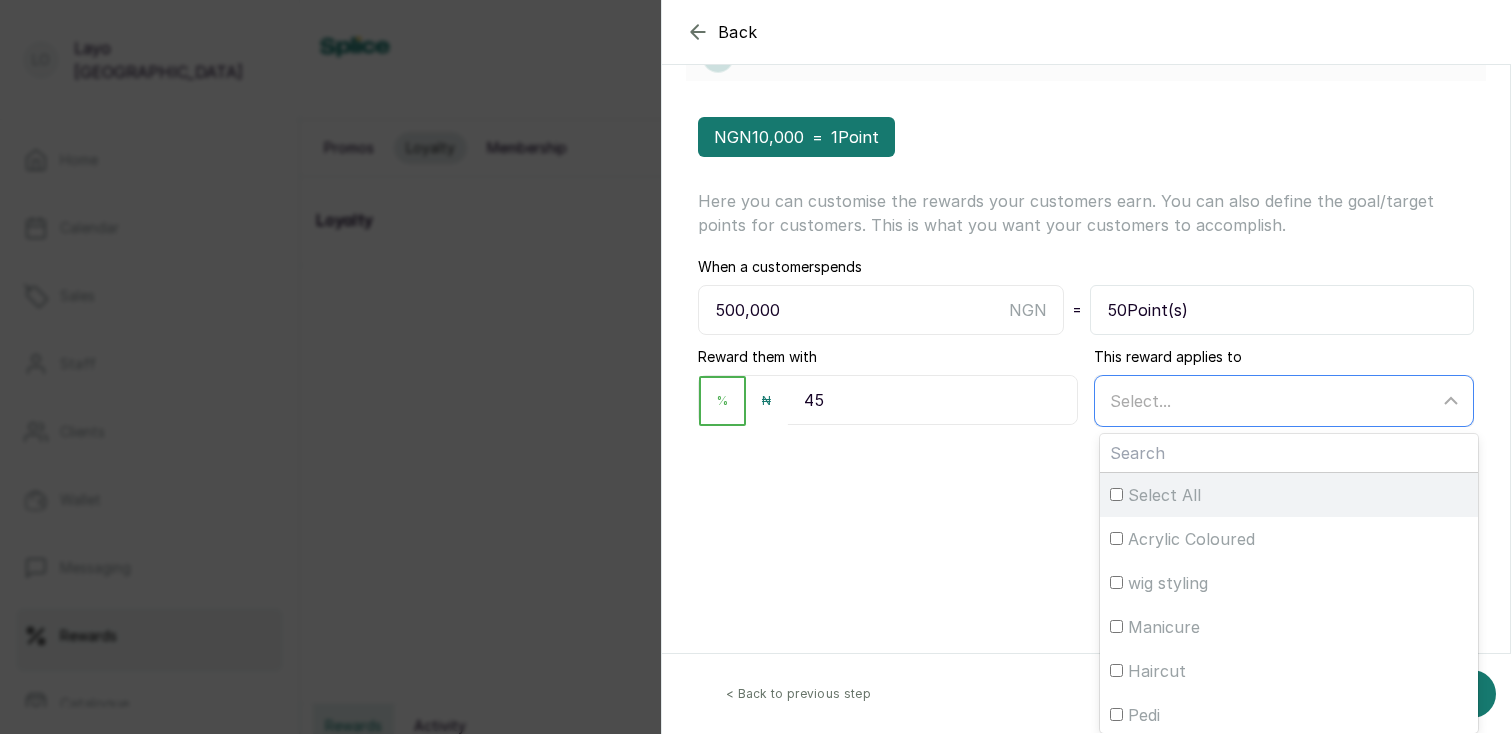 click on "Select All" at bounding box center [1116, 494] 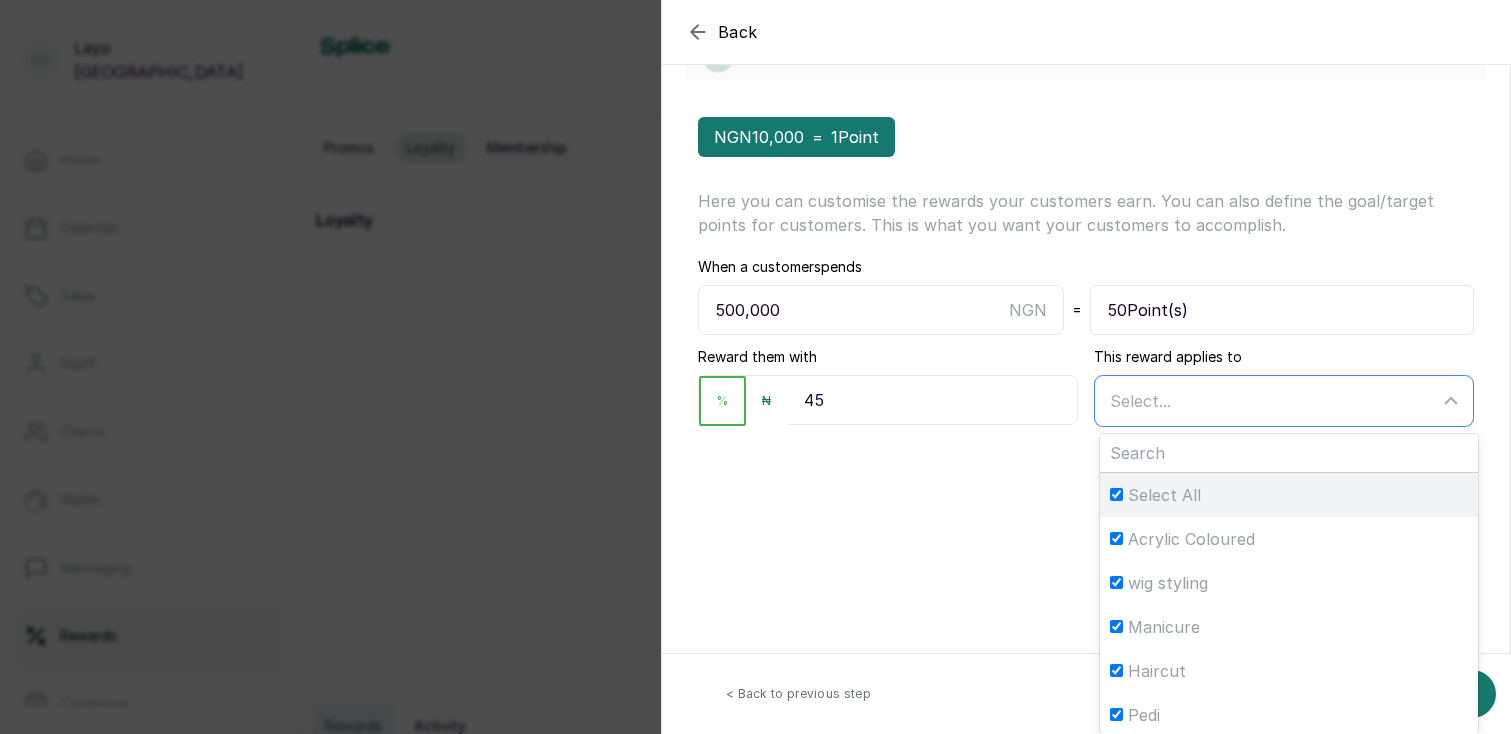 checkbox on "true" 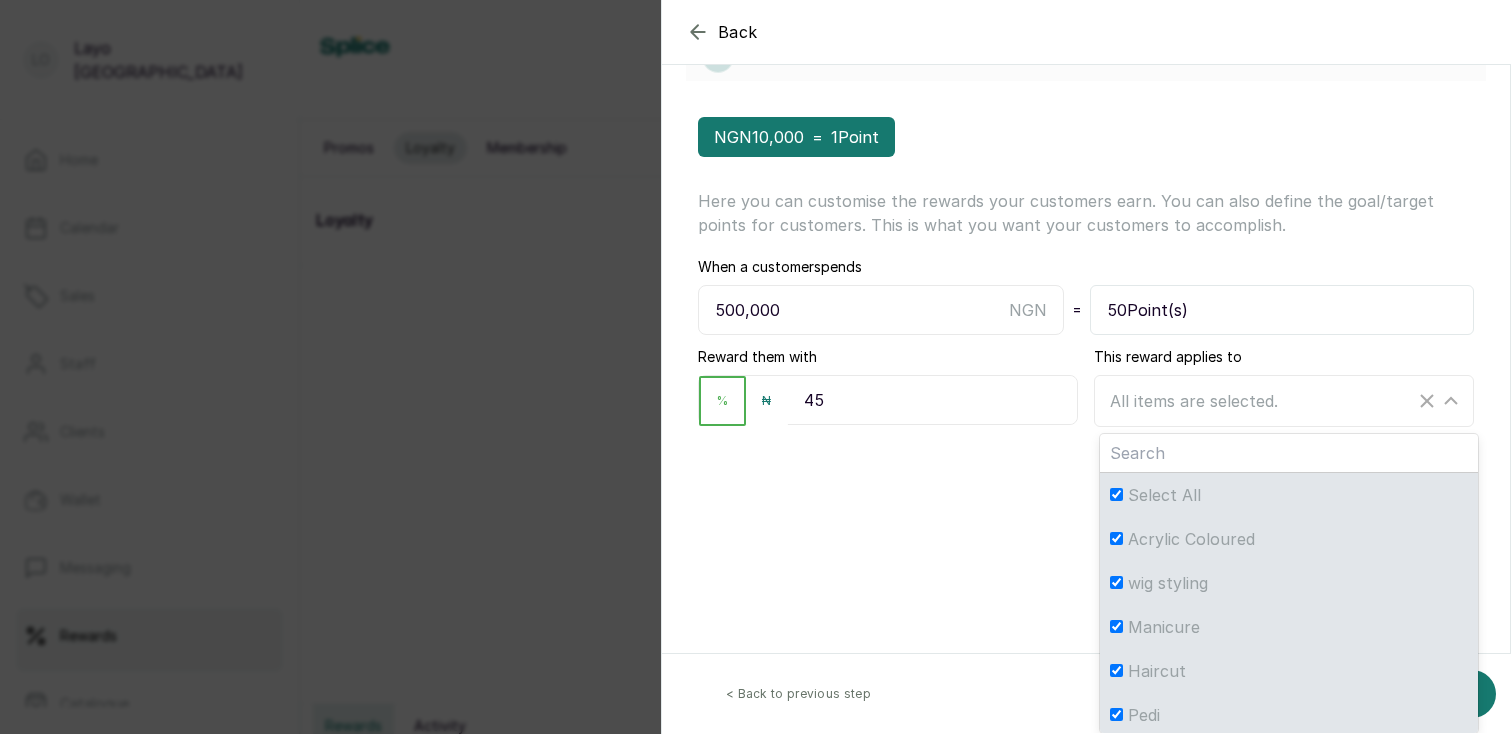 scroll, scrollTop: 18, scrollLeft: 0, axis: vertical 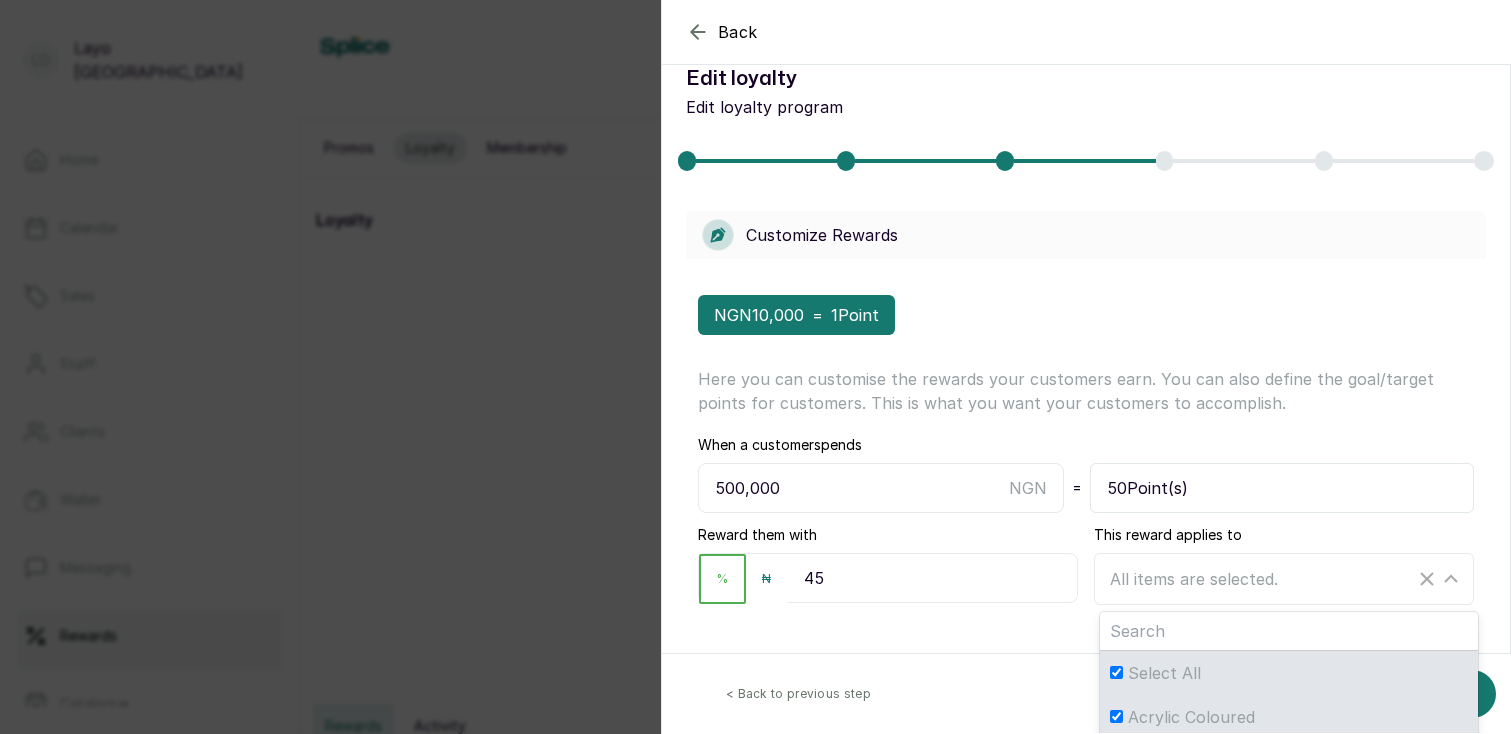 click on "Back Edit loyalty Edit loyalty Edit loyalty program Customize Rewards NGN  10,000  =  1  Point Here you can customise the rewards your customers earn. You can also define the goal/target points for customers. This is what you want your customers to accomplish. When a customer  spends 500,000 NGN  =  50  Point(s) Reward them with % ₦ 45 This reward applies to All items are selected. Select All Acrylic Coloured wig styling Manicure Haircut Pedi Ombré nails Braiding Silk press Pedicure Pedicure Intelligent Copper Hat Testing Service Frontal Installation Incredible Rubber Keyboard Practical Marble Plate Awesome Rubber Watch Hair Washing and steaming Braiding Gel Nails Acrylic Nails Wash N Go Acrylic Nails Wash N Go Hair steaming Wig Styling Wash and condition Manicure wig styling Pedi Haircut Ombré nails Braiding Silk press Silk press Braiding Ombré nails test service v1 Free service Test Service test service wig styling Haircut Pedi Manicure Pedi deep conditioning wig styling Manicure Haircut Cancel" at bounding box center [1086, 367] 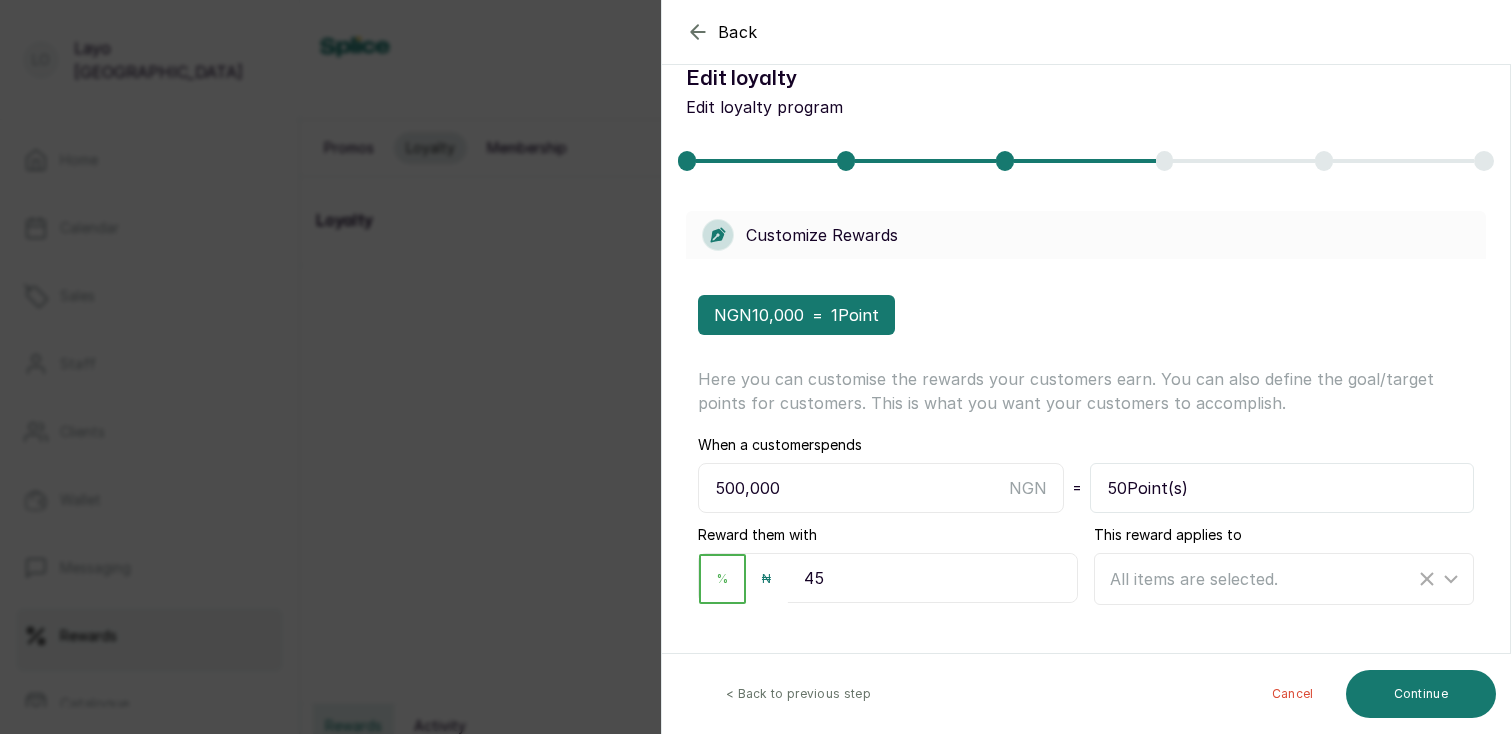 click on "< Back to previous step" at bounding box center [798, 694] 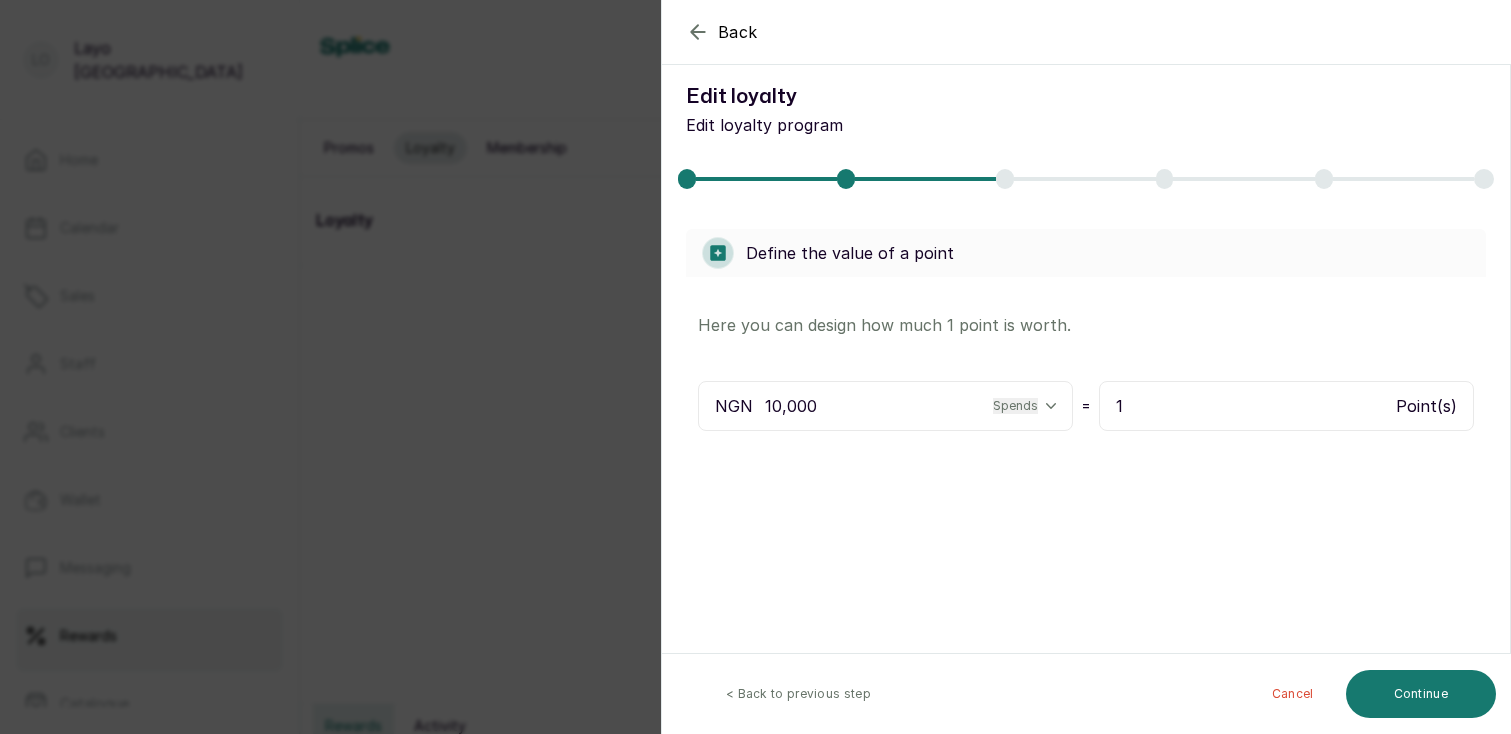 click on "< Back to previous step" at bounding box center (798, 694) 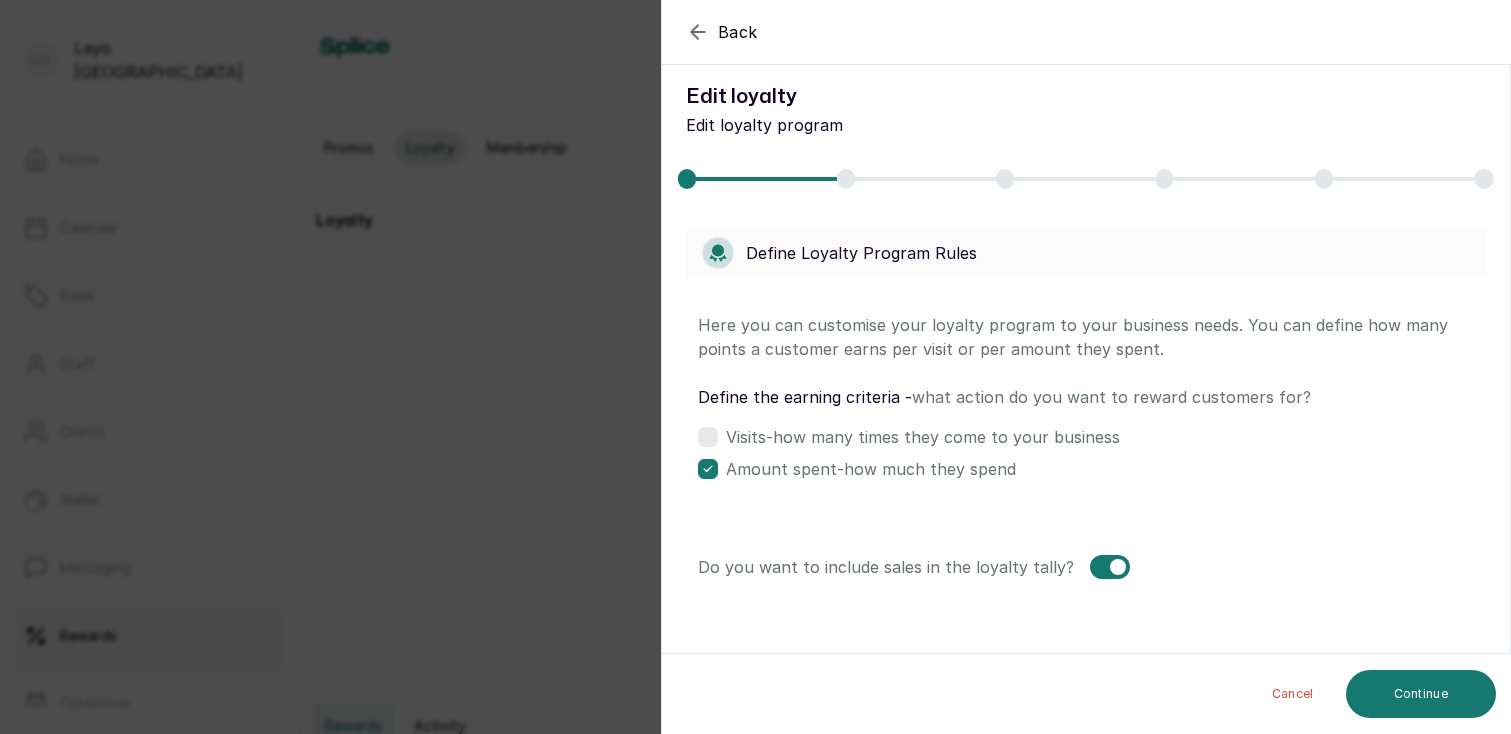 click at bounding box center [708, 437] 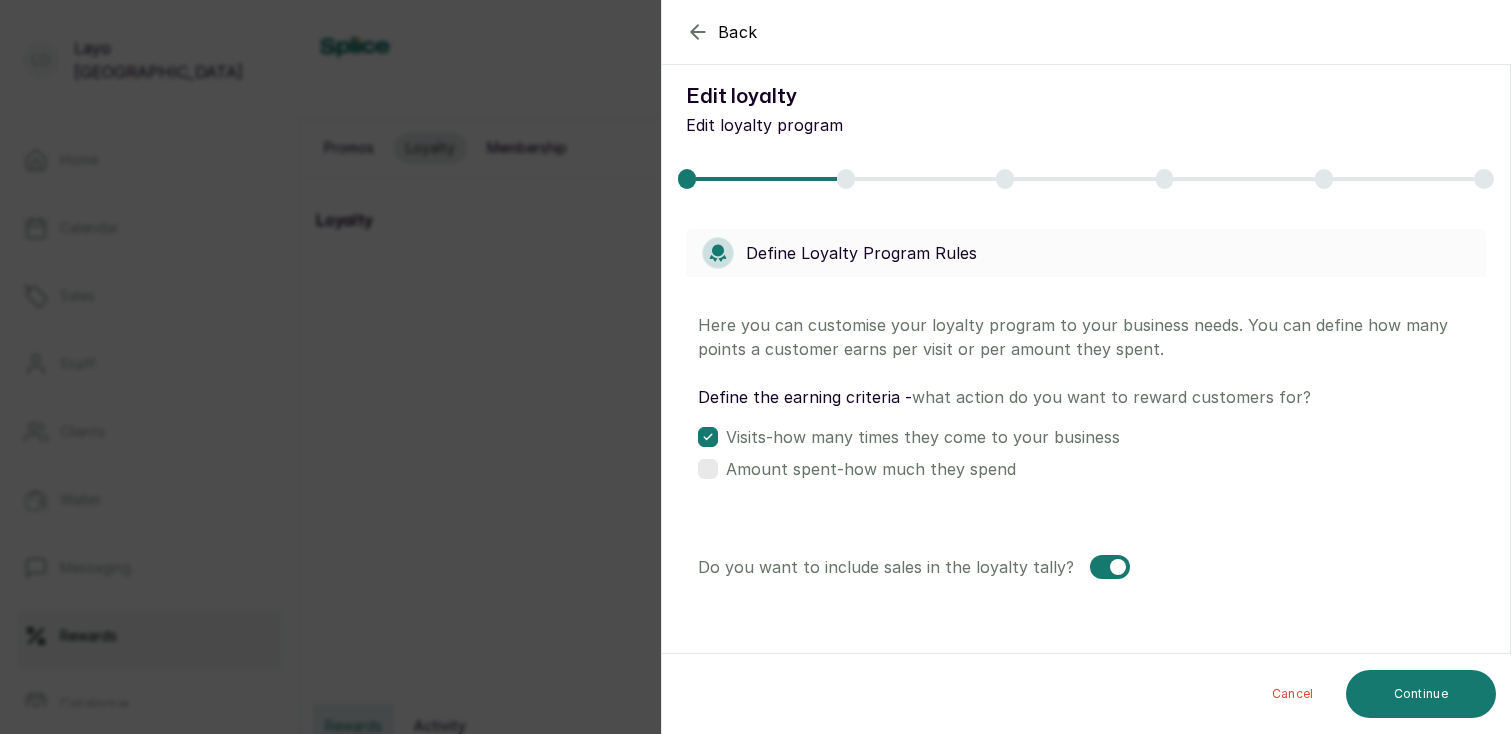 click at bounding box center (1110, 567) 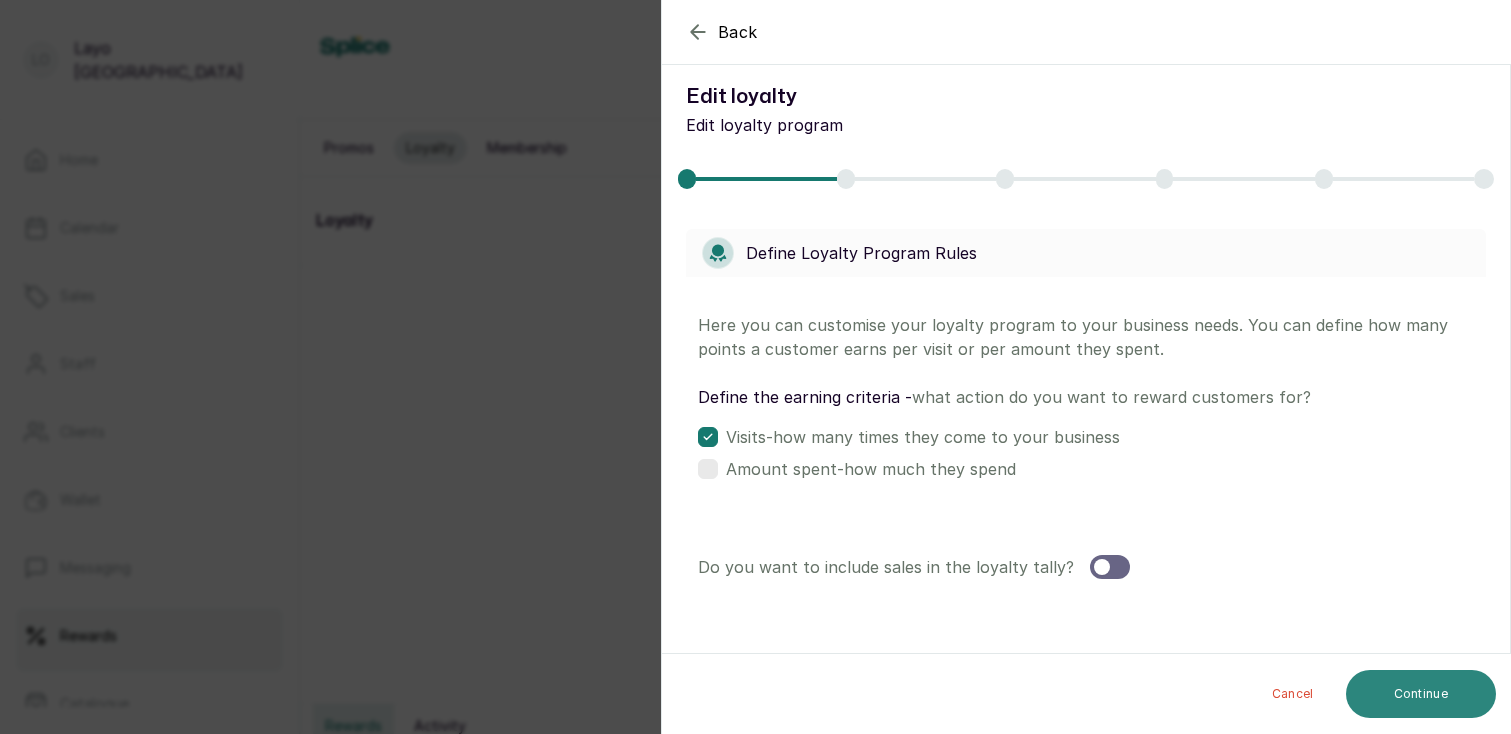 click on "Continue" at bounding box center [1421, 694] 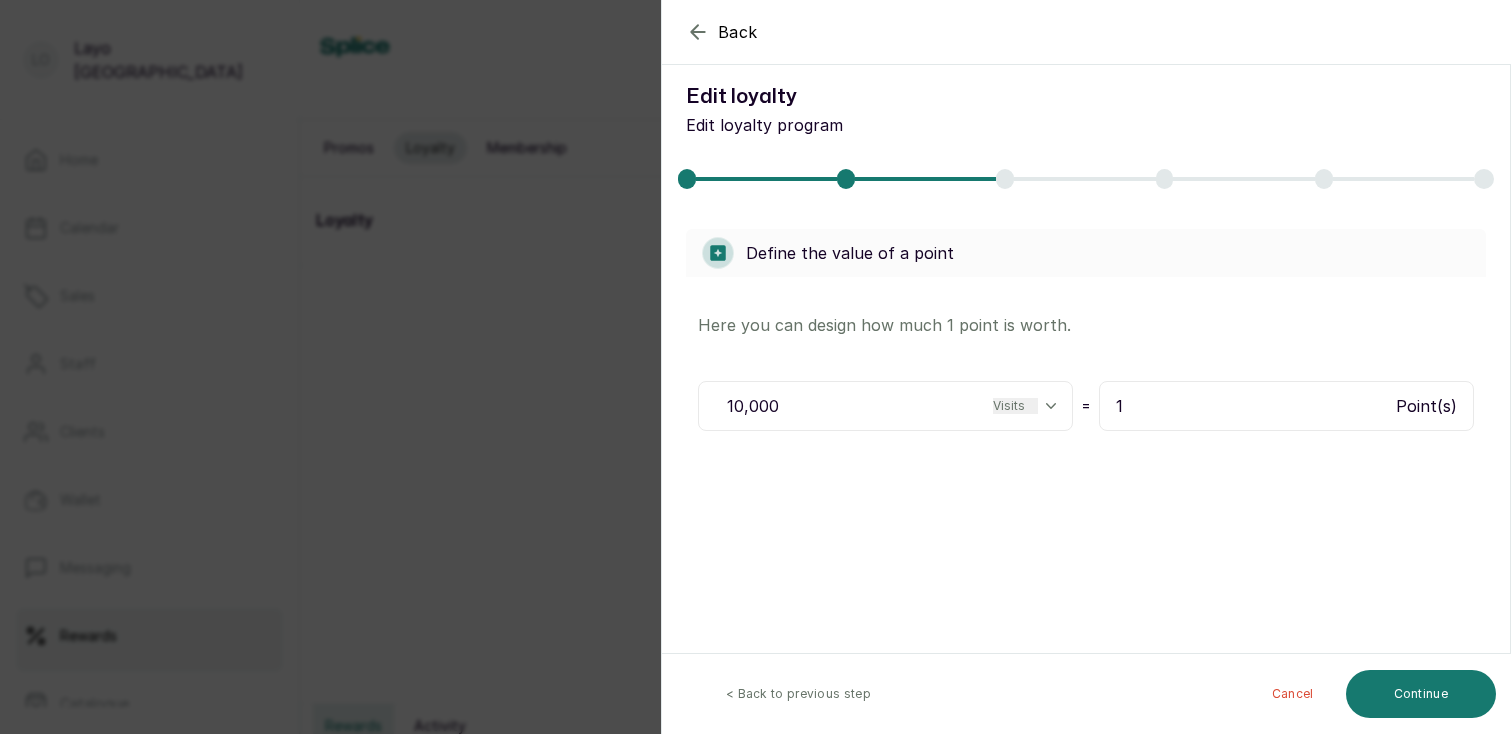 click on "10,000" at bounding box center [854, 406] 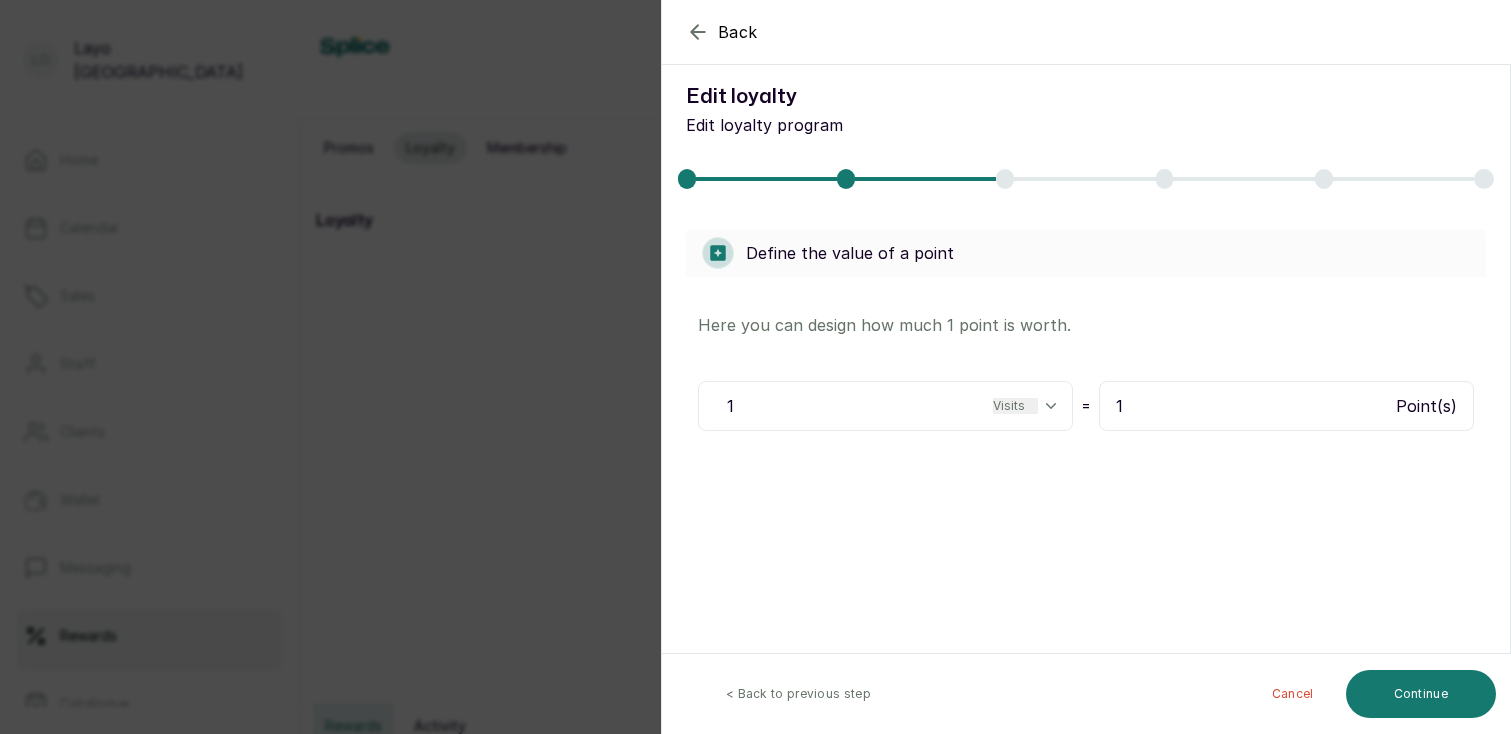 type on "1" 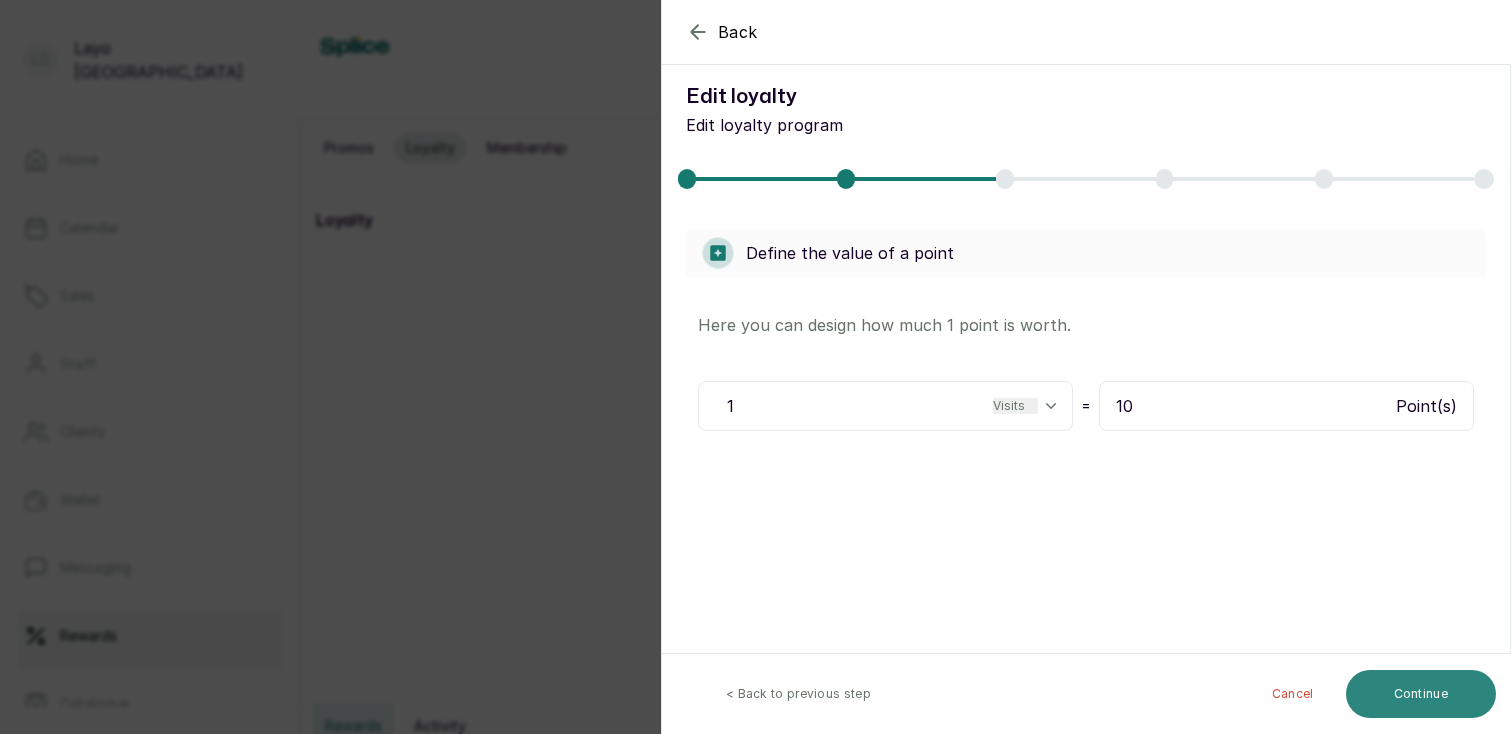 type on "10" 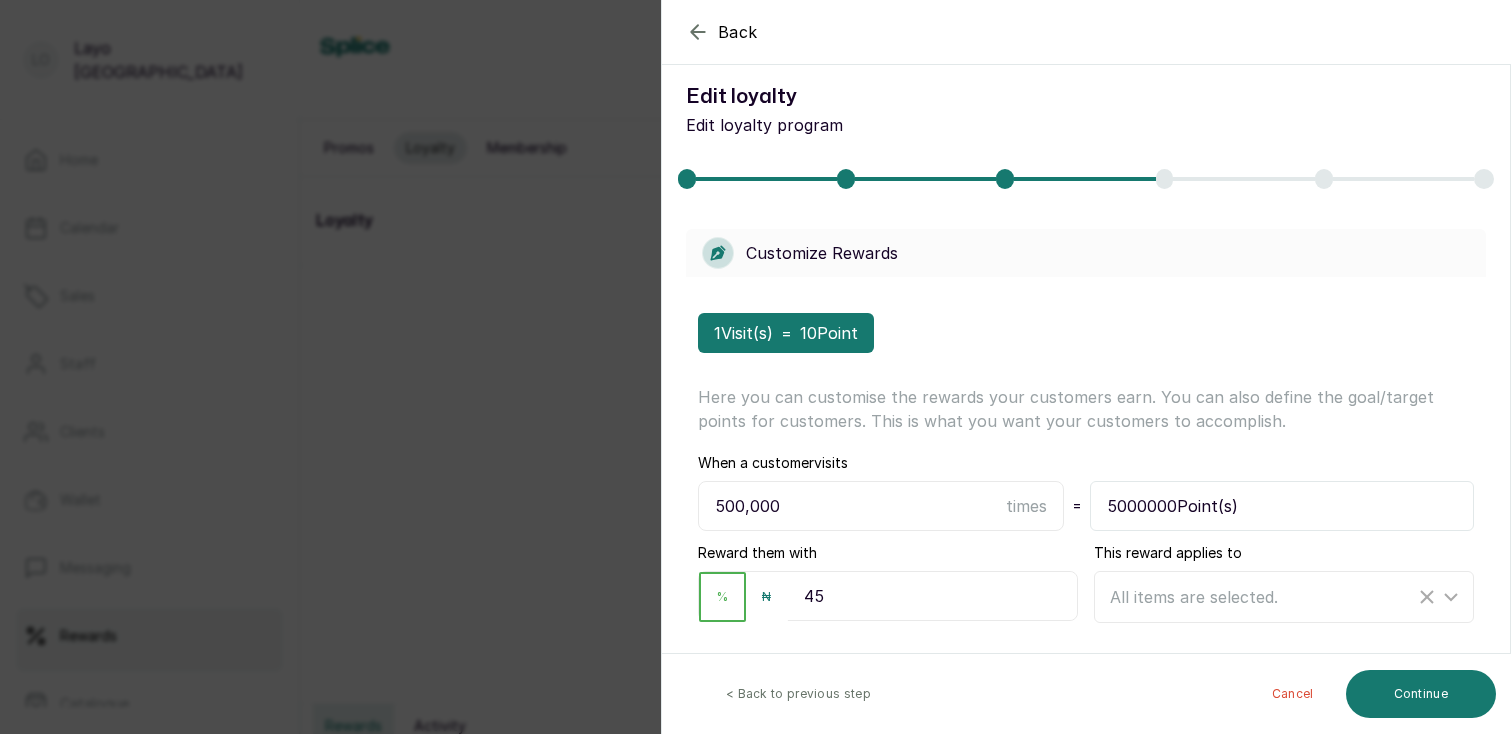 click on "500,000" at bounding box center [854, 506] 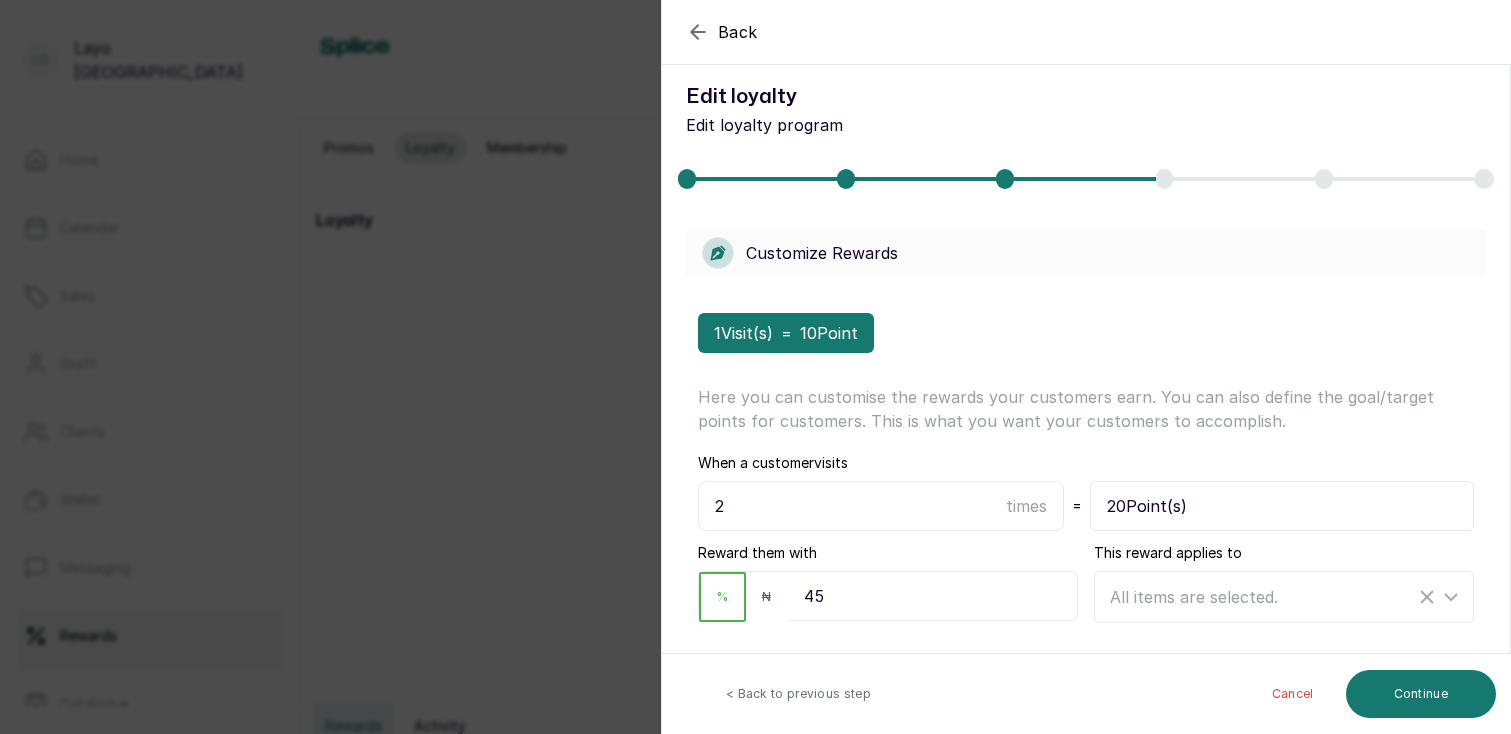 scroll, scrollTop: 18, scrollLeft: 0, axis: vertical 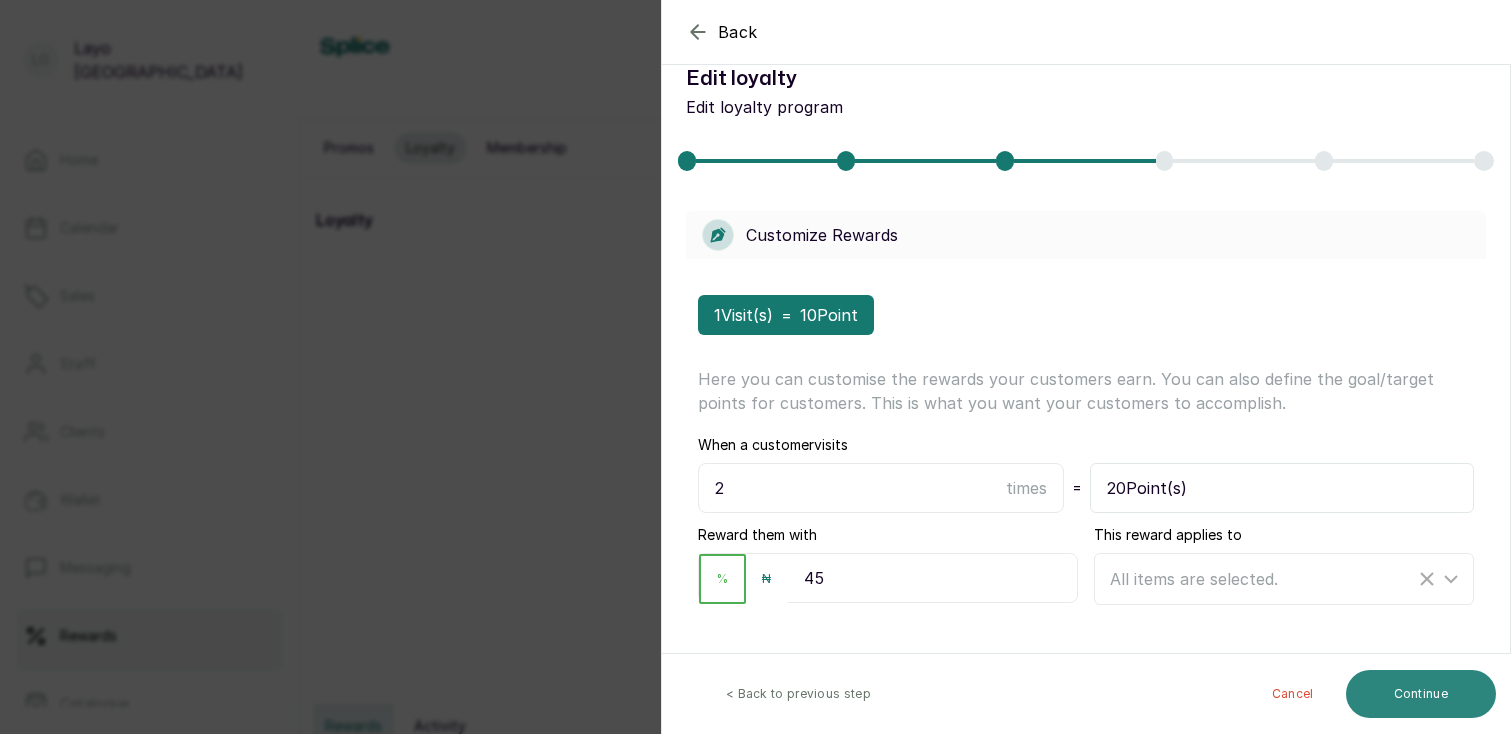 type on "2" 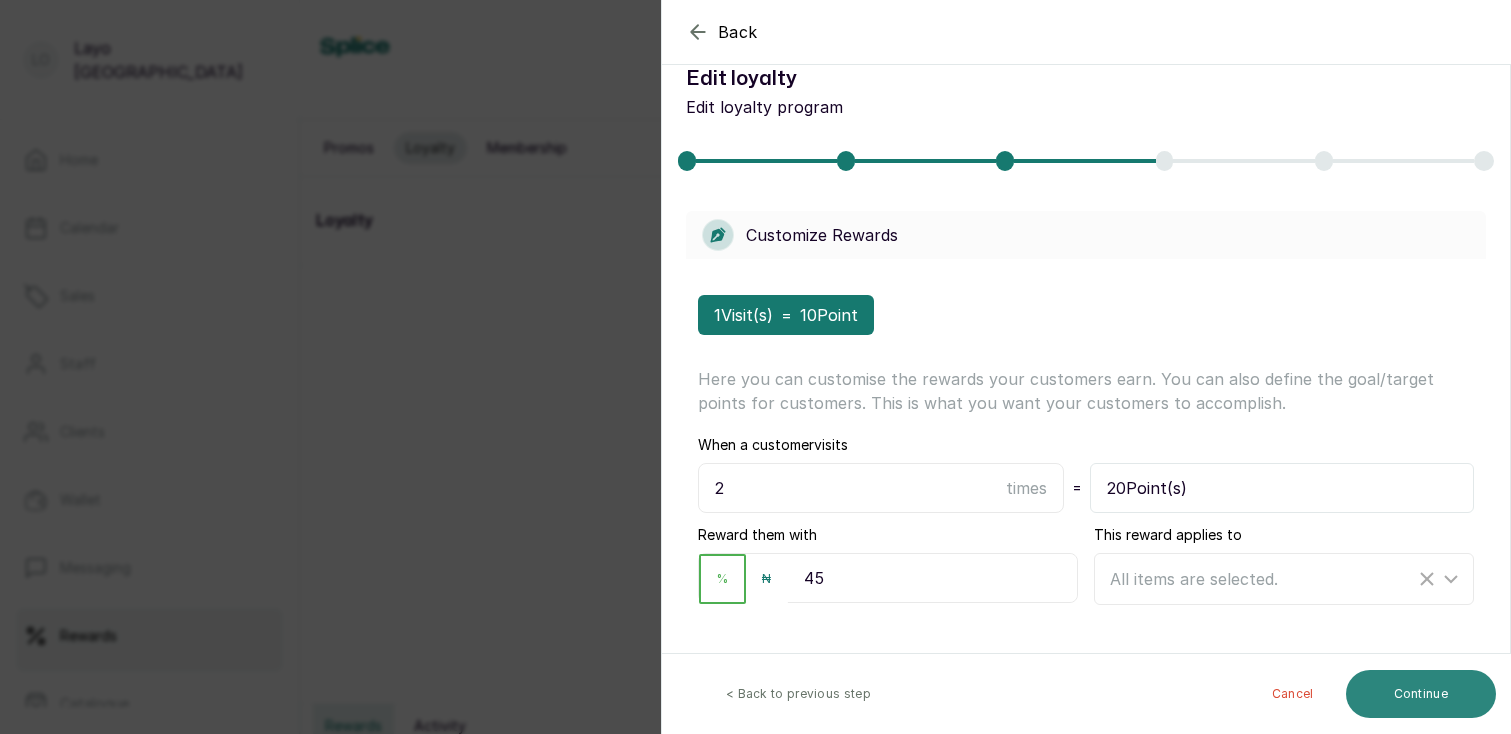 click on "Continue" at bounding box center (1421, 694) 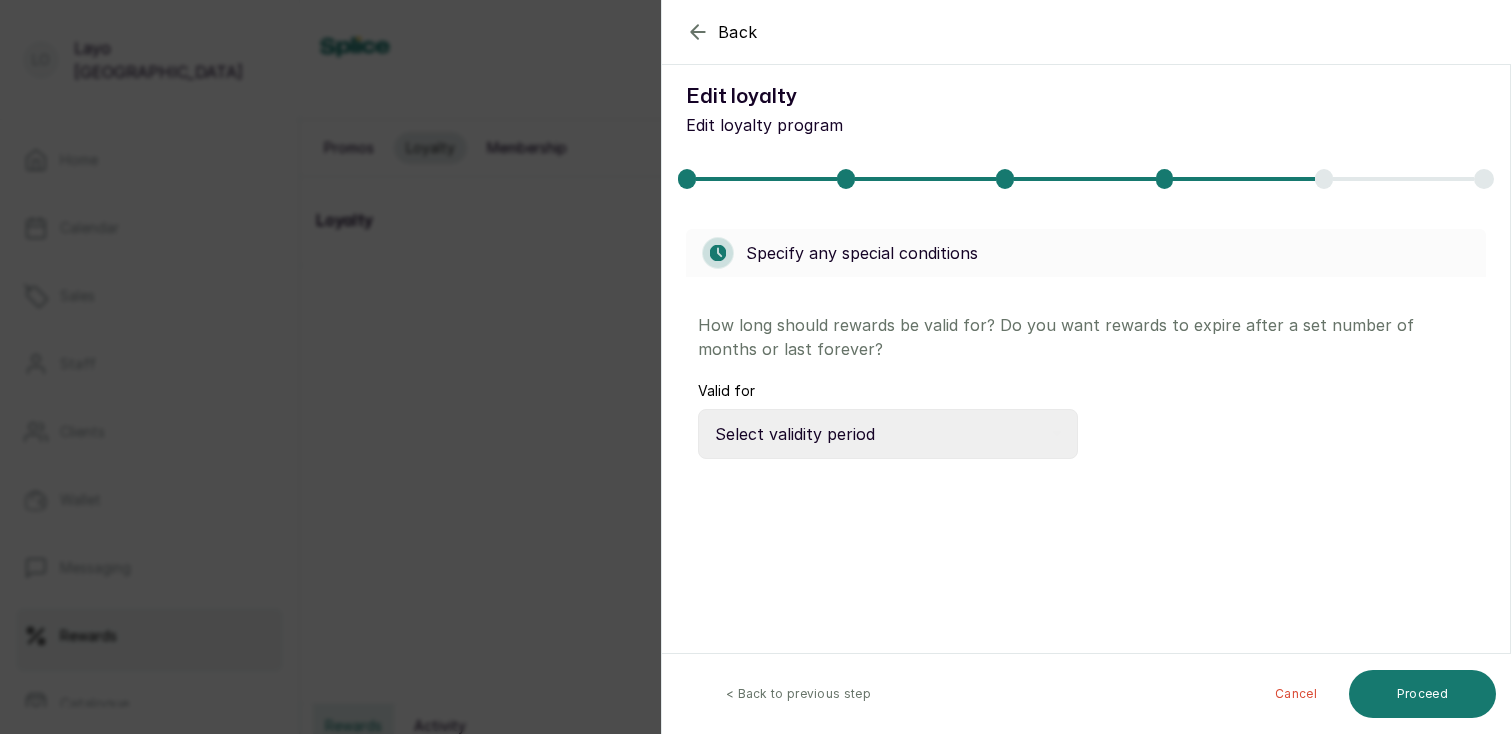 scroll, scrollTop: 0, scrollLeft: 0, axis: both 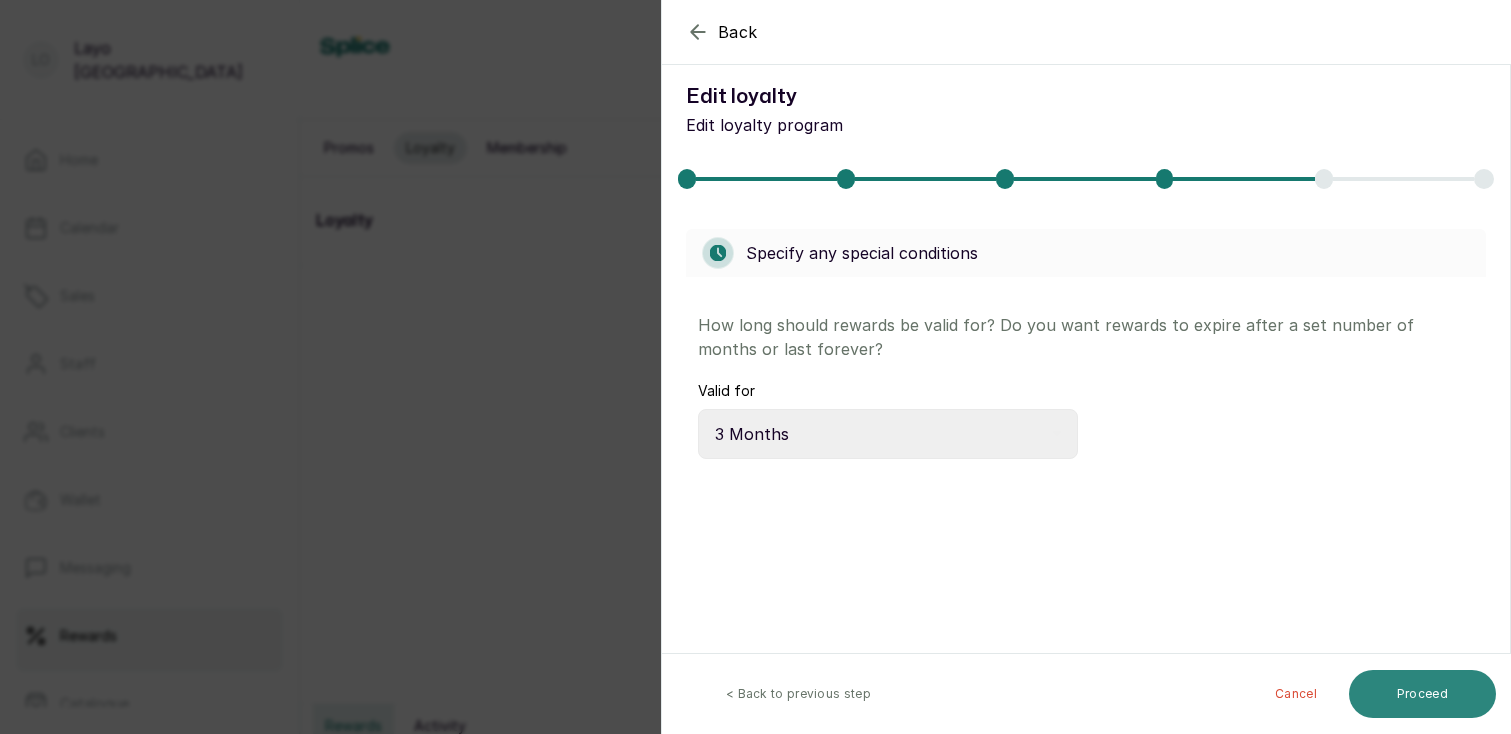 click on "Proceed" at bounding box center [1422, 694] 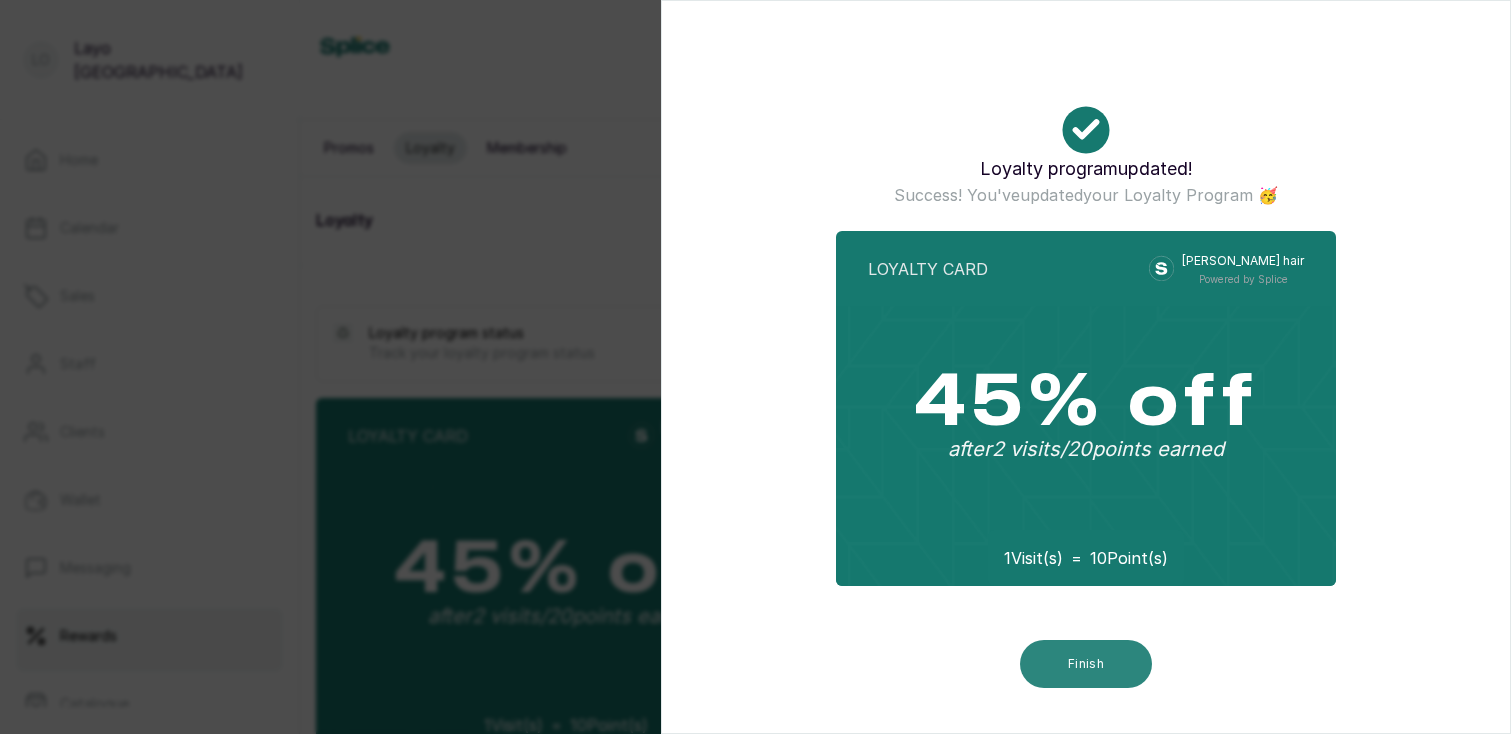 click on "Finish" at bounding box center [1086, 664] 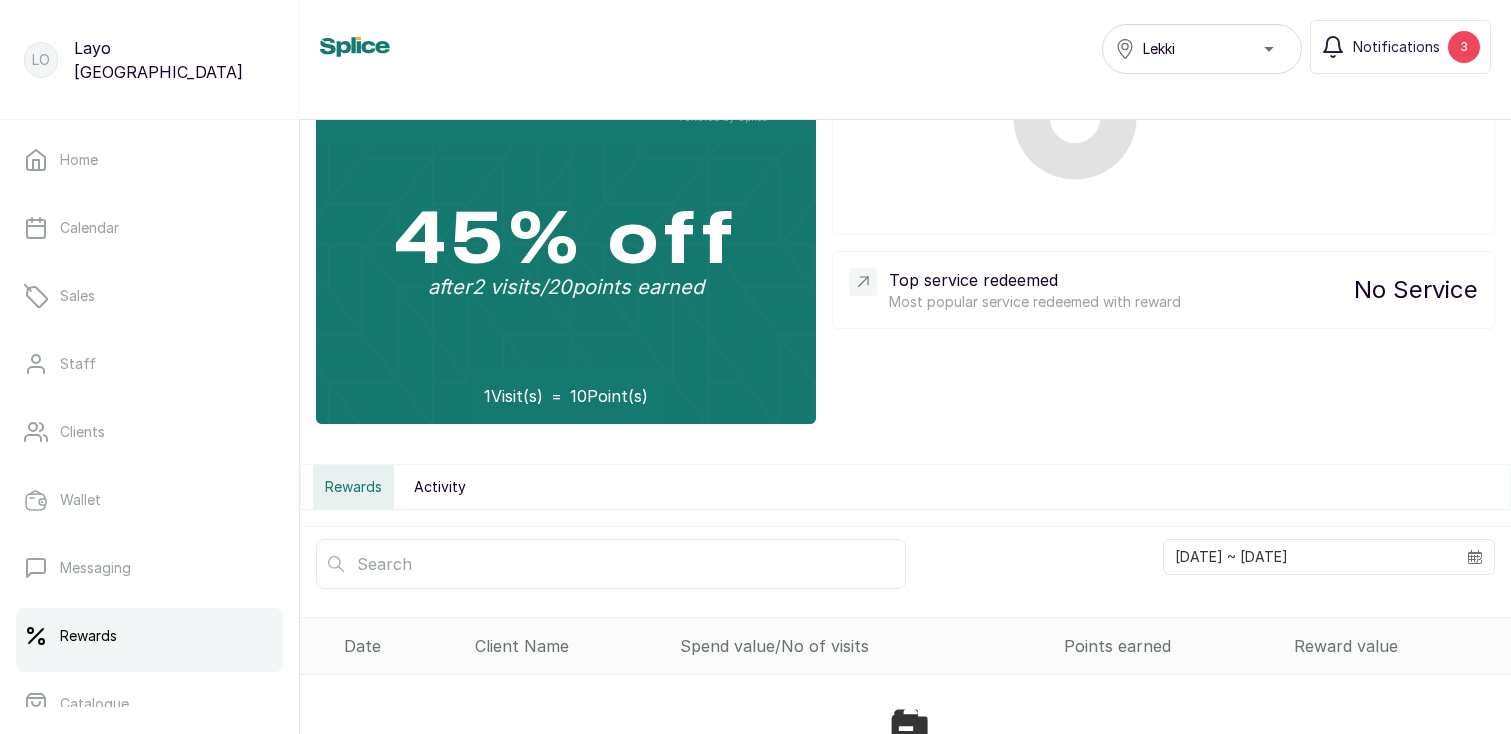 scroll, scrollTop: 402, scrollLeft: 0, axis: vertical 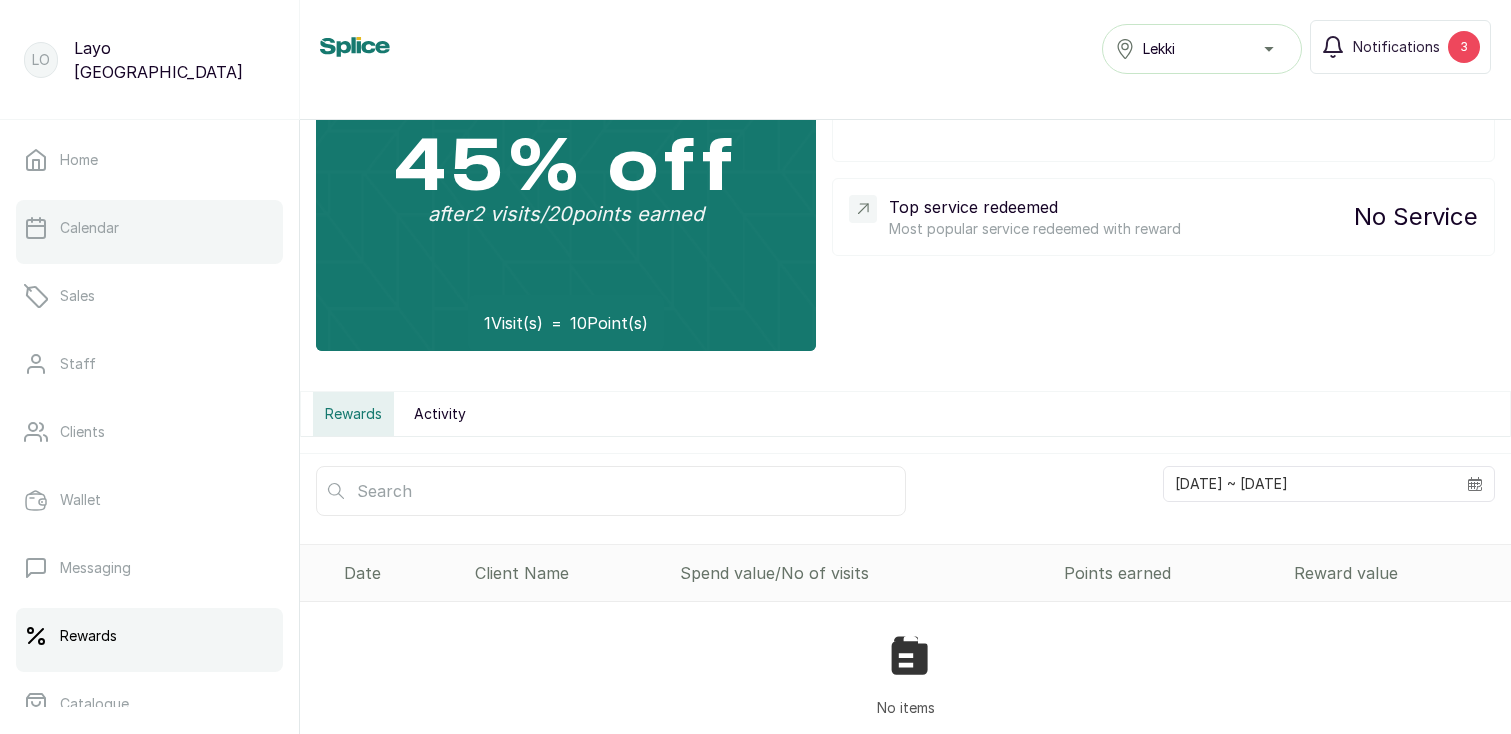 click on "Calendar" at bounding box center (89, 228) 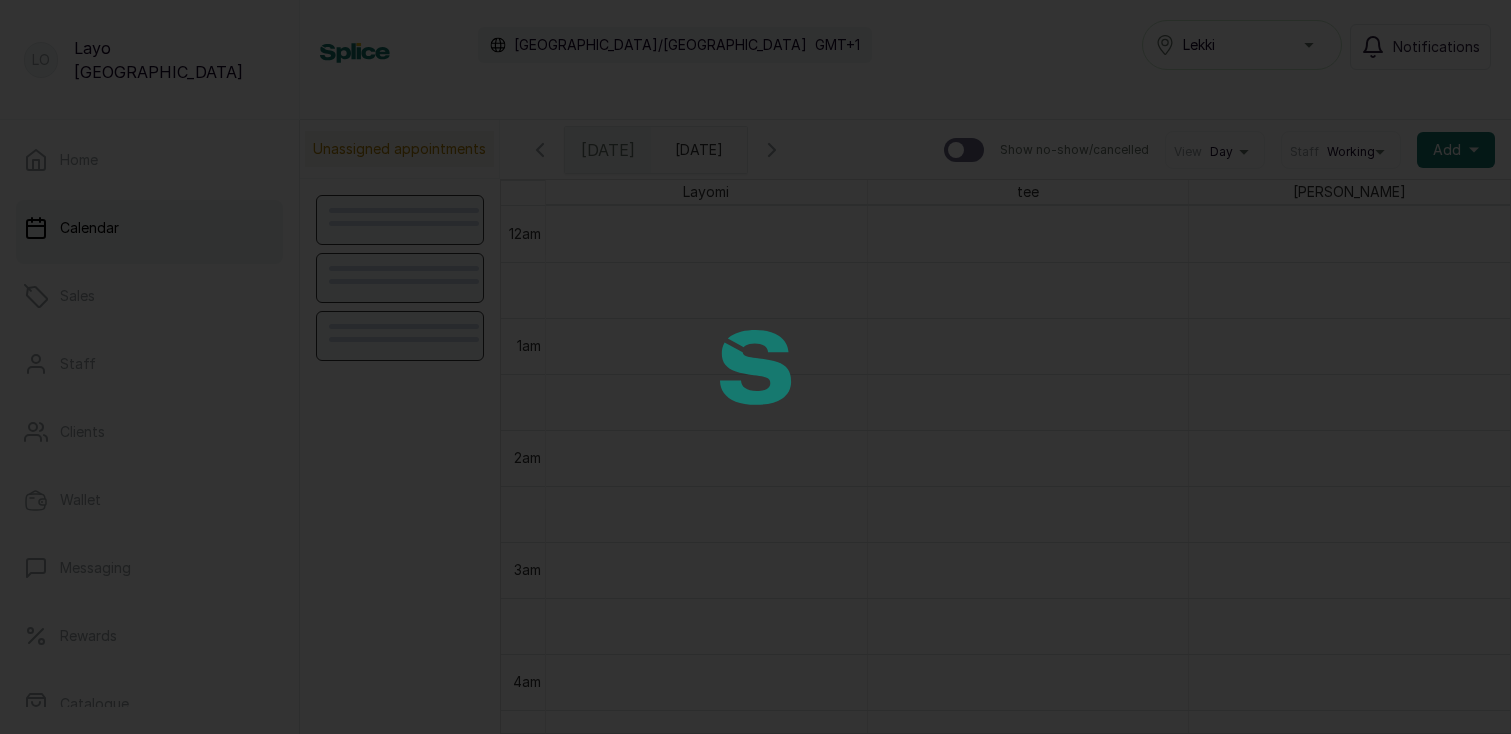 scroll, scrollTop: 673, scrollLeft: 0, axis: vertical 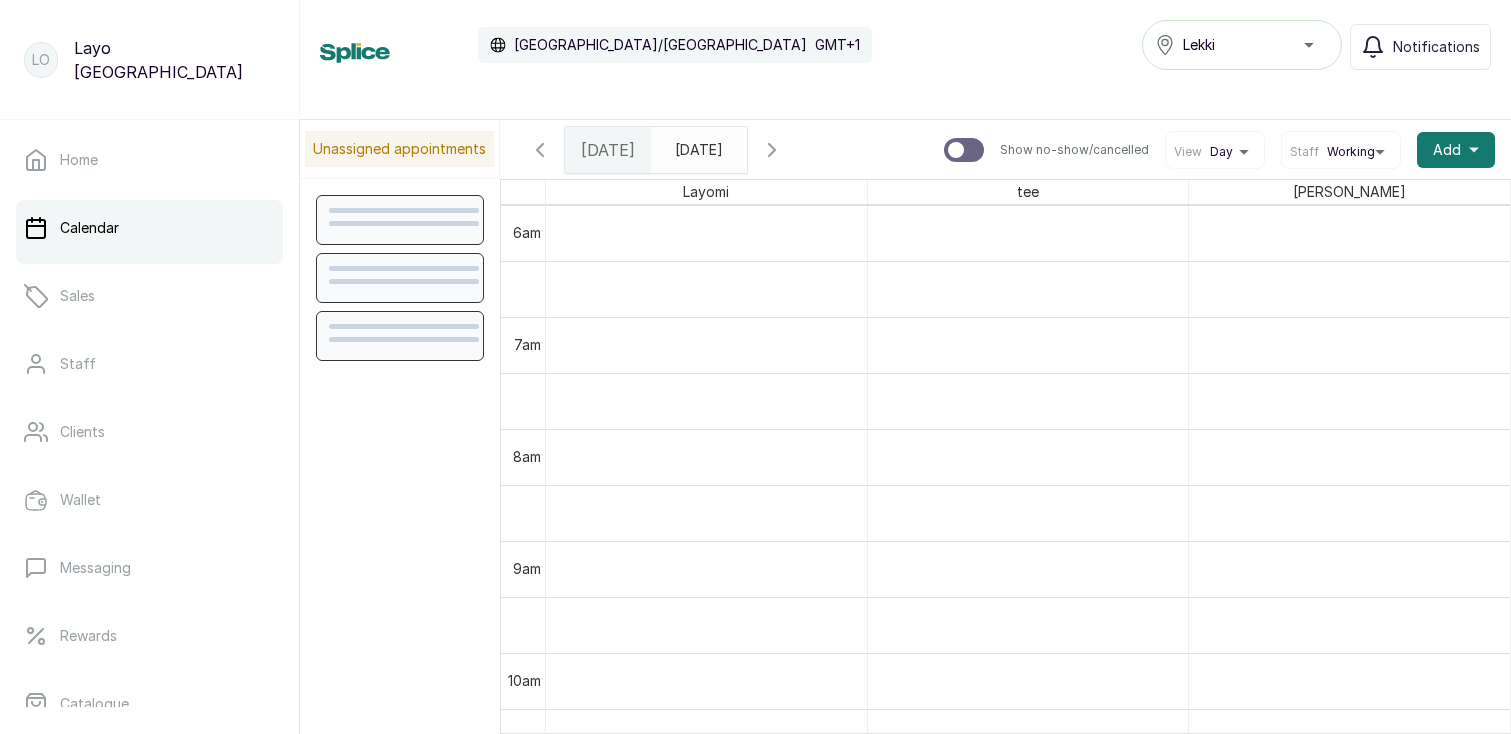 click on "Staff" at bounding box center [1304, 152] 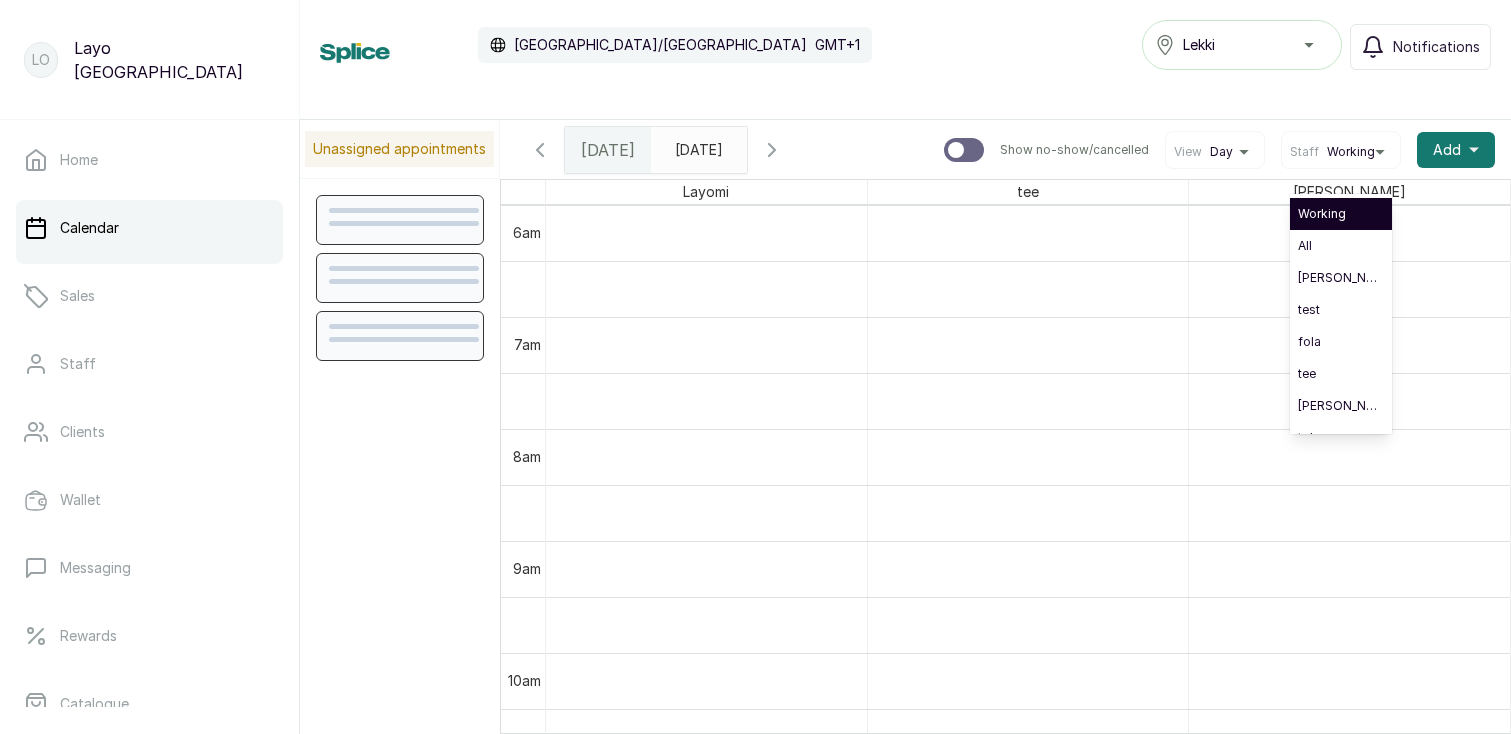 click on "Working" at bounding box center (1341, 214) 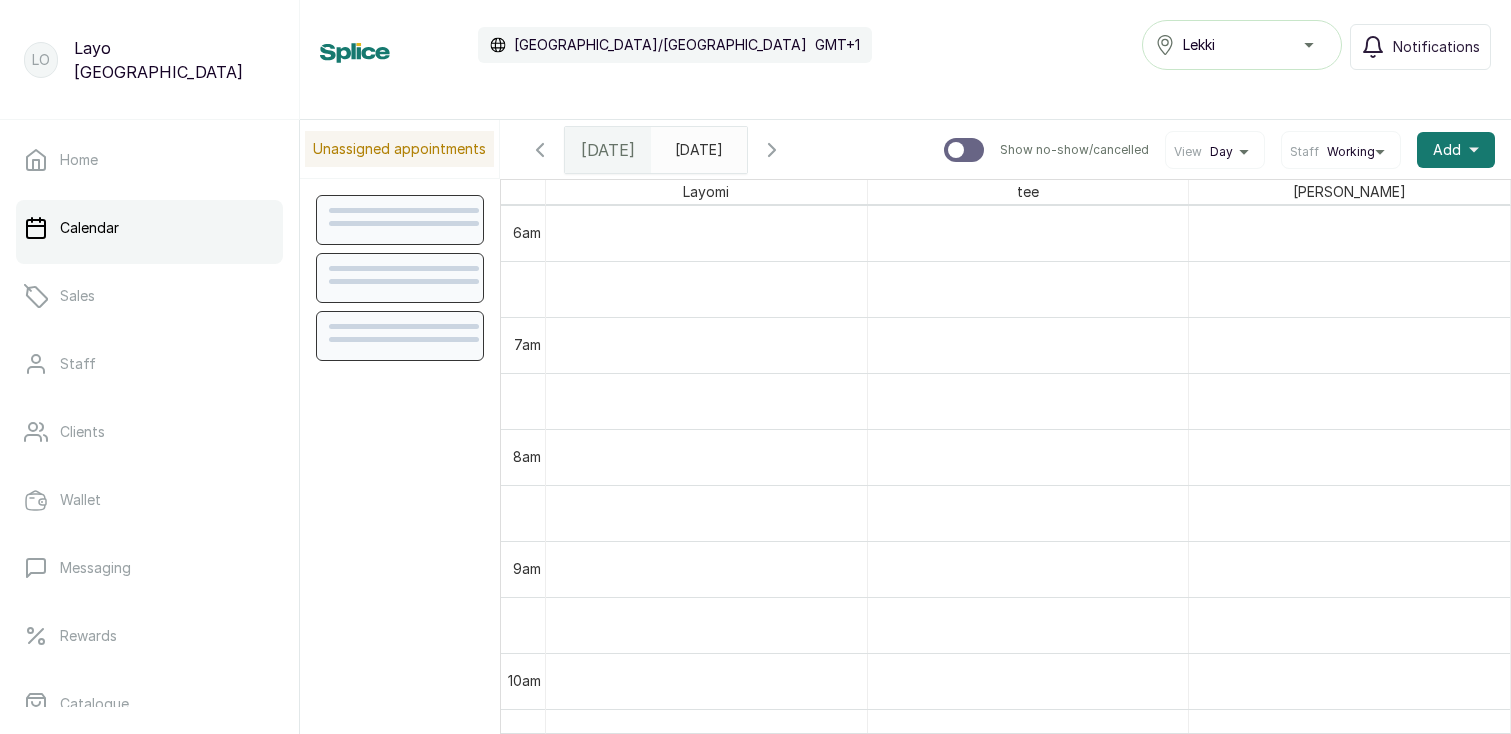 click on "Staff" at bounding box center [1304, 152] 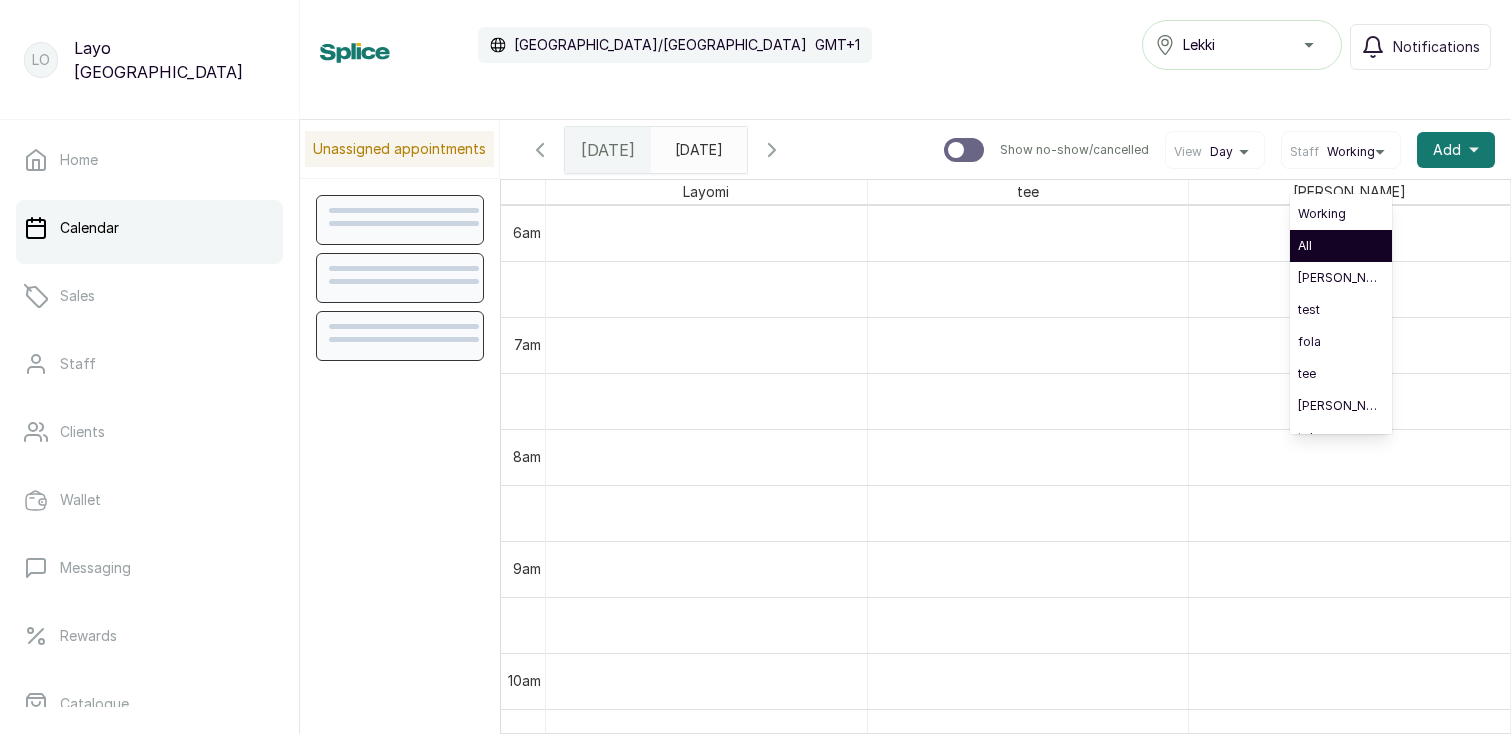 click on "All" at bounding box center (1341, 246) 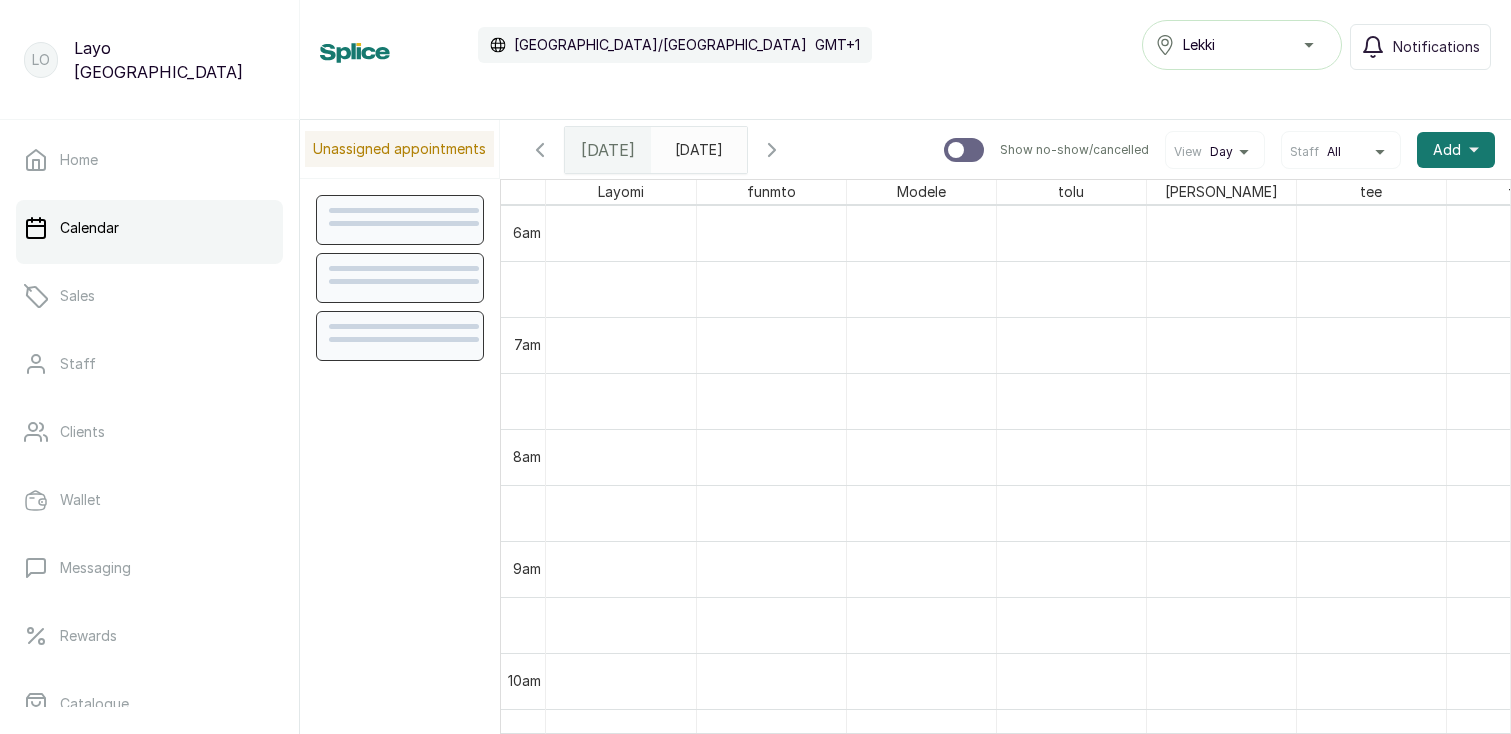 scroll, scrollTop: 809, scrollLeft: 0, axis: vertical 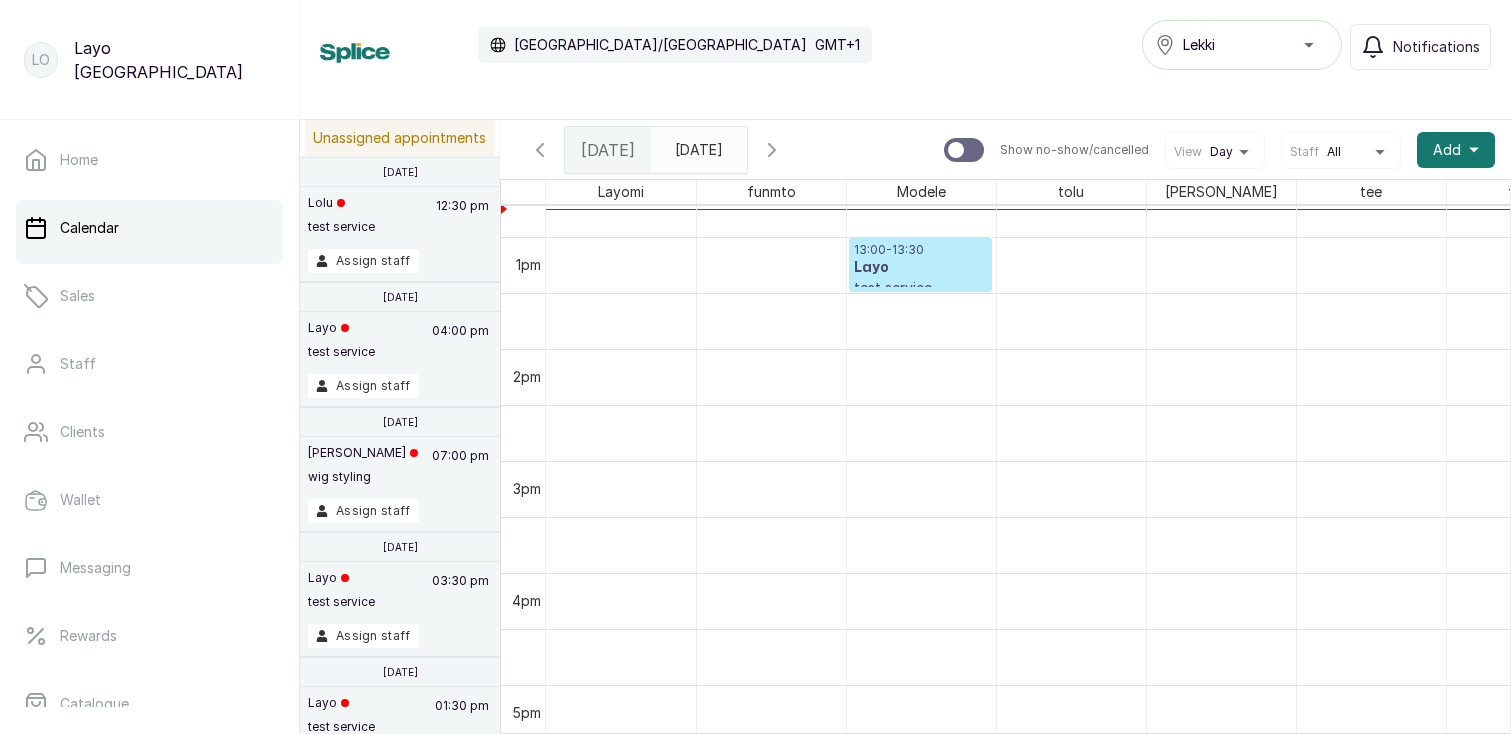 click on "Layo" at bounding box center [920, 268] 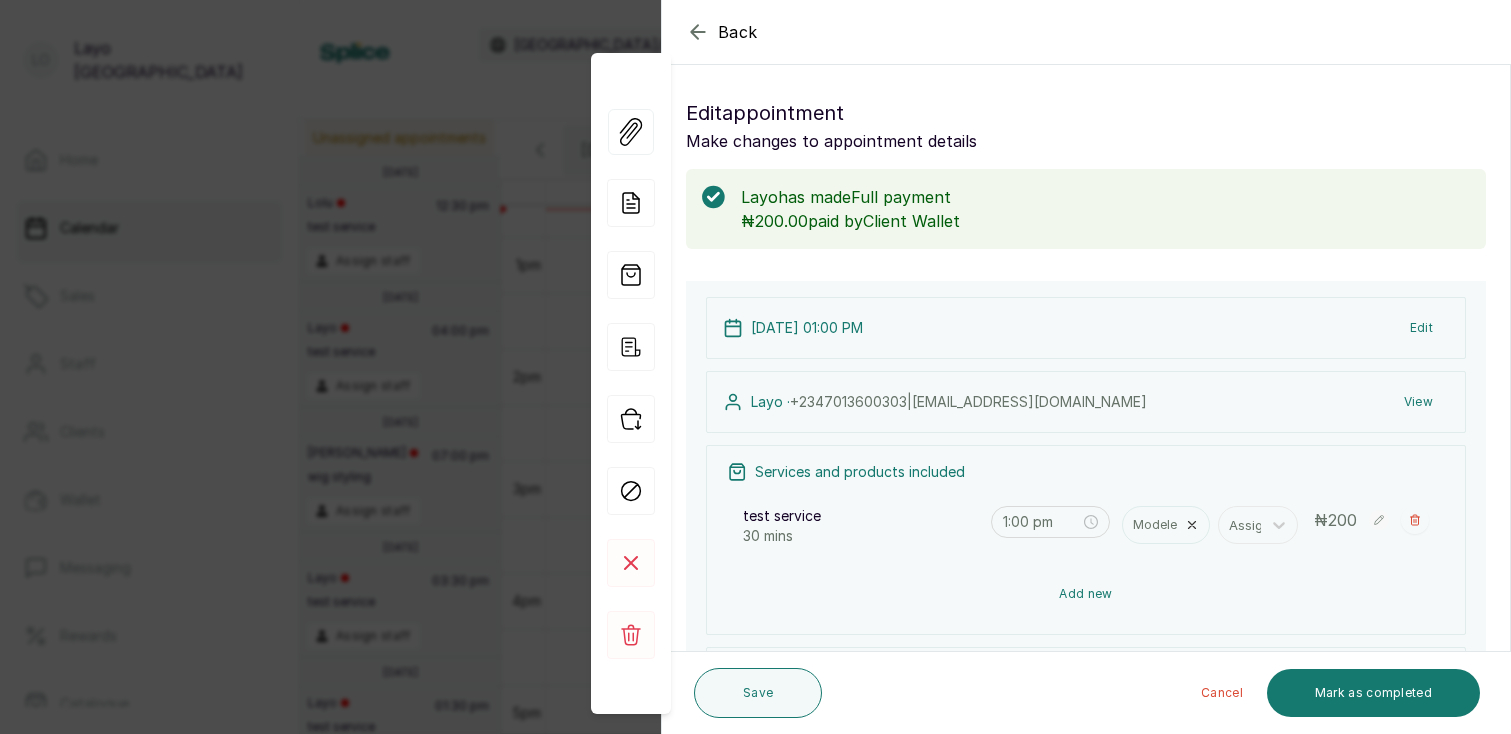 click on "Add new" at bounding box center (1086, 594) 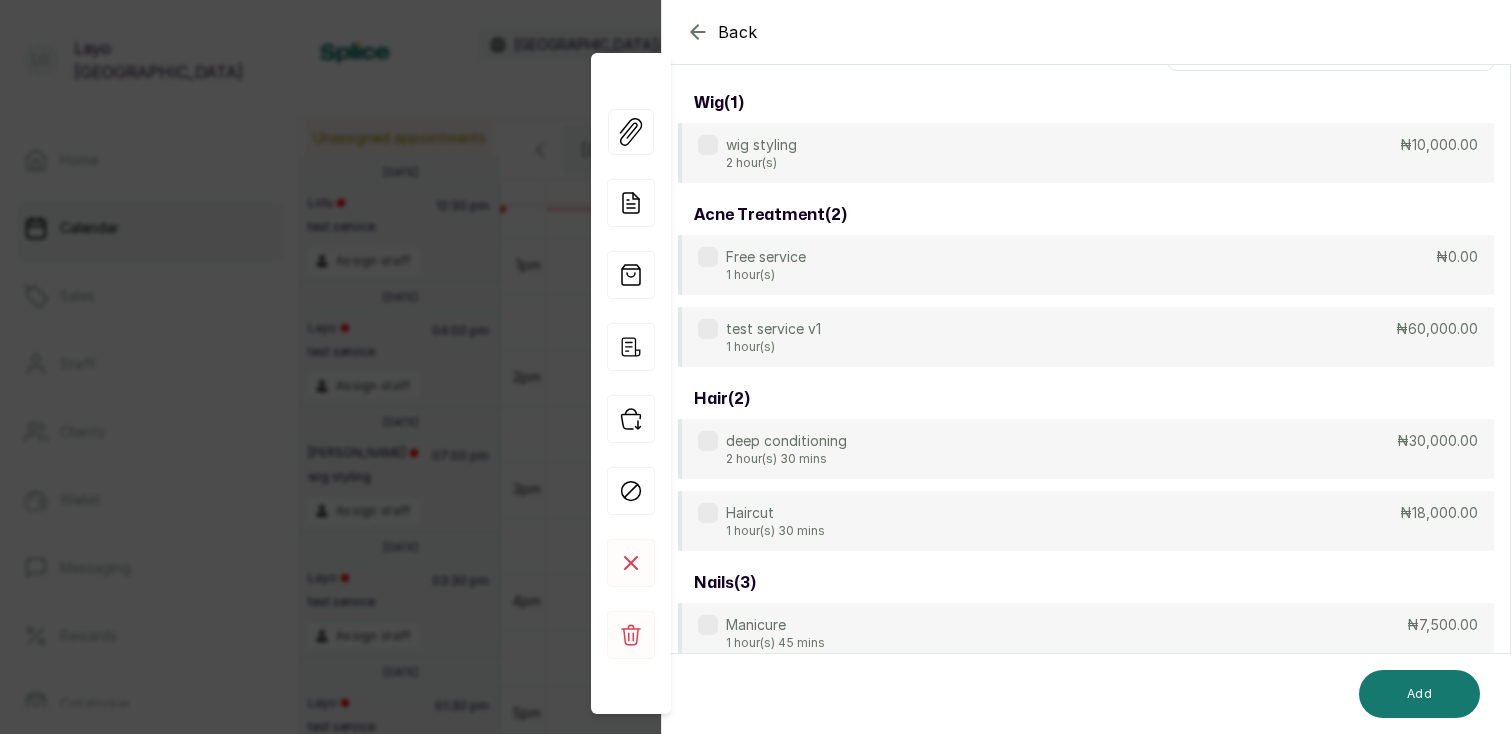 scroll, scrollTop: 149, scrollLeft: 0, axis: vertical 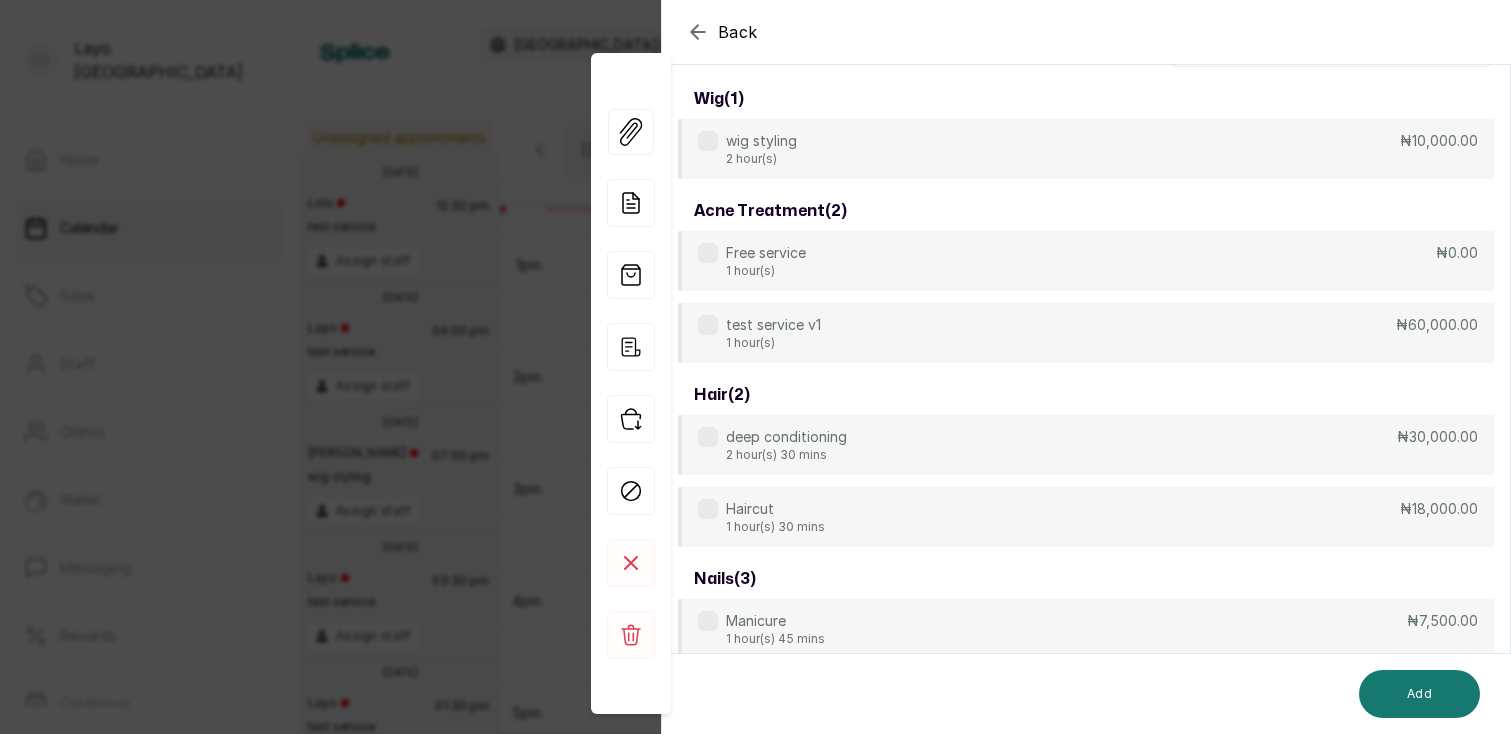 click on "wig styling 2 hour(s) ₦10,000.00" at bounding box center (1086, 149) 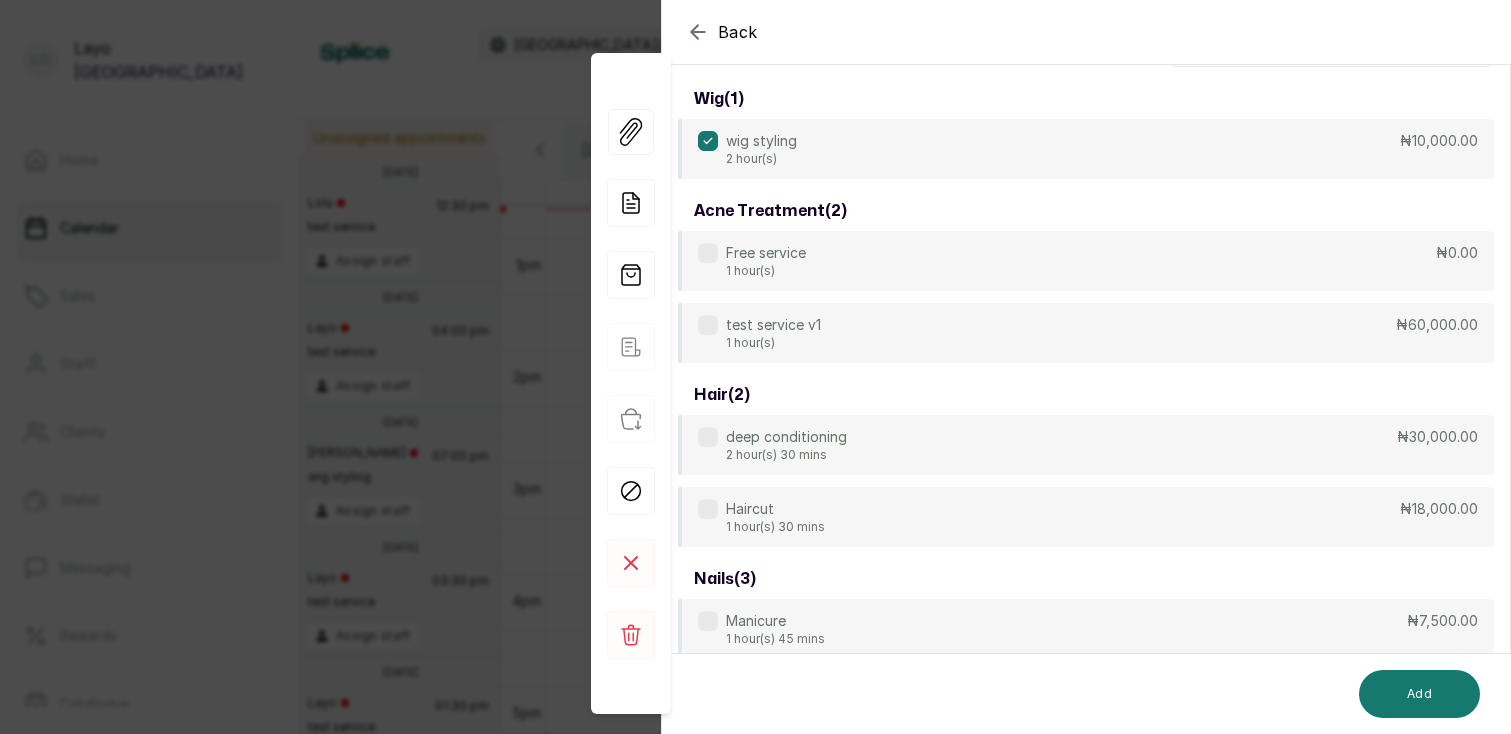 click on "deep conditioning 2 hour(s) 30 mins ₦30,000.00" at bounding box center [1086, 445] 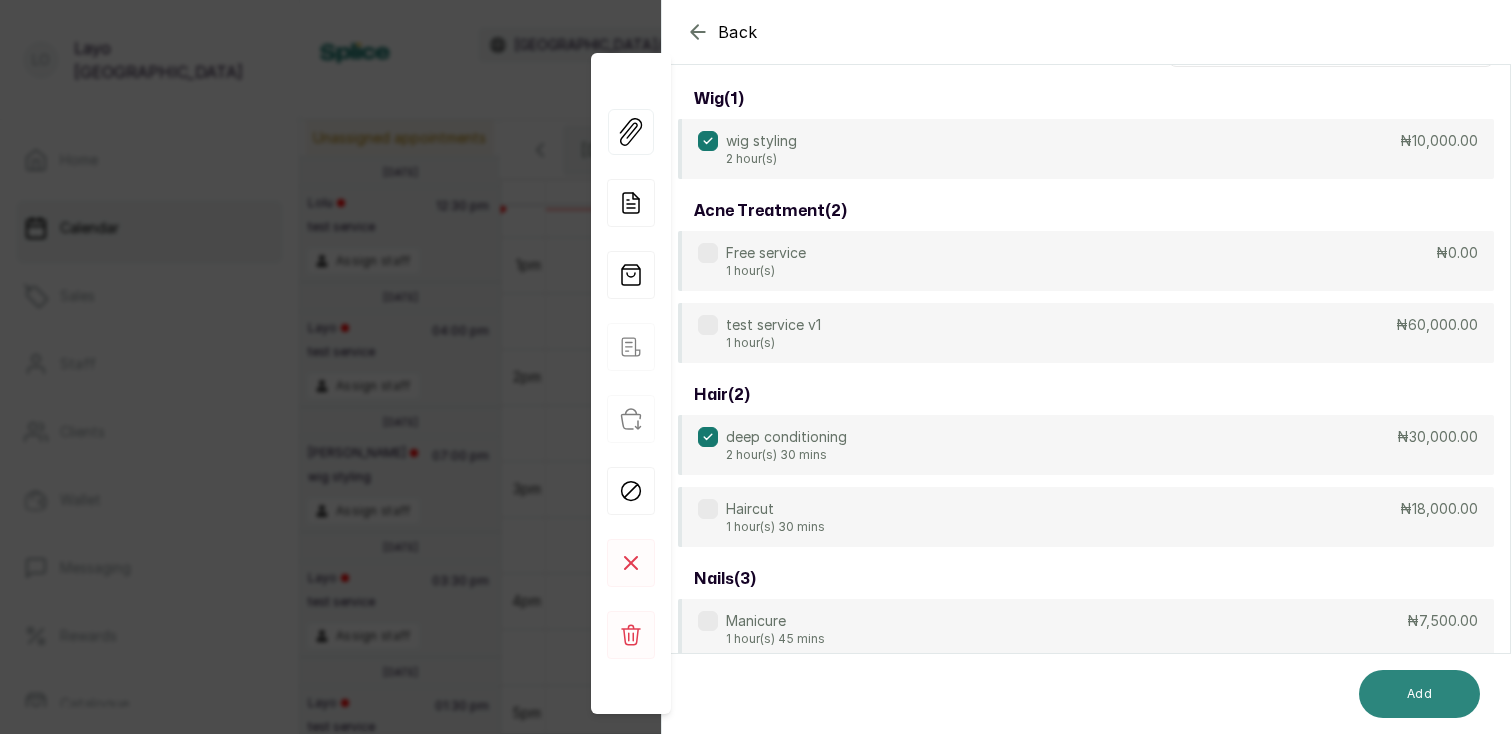 click on "Add" at bounding box center [1419, 694] 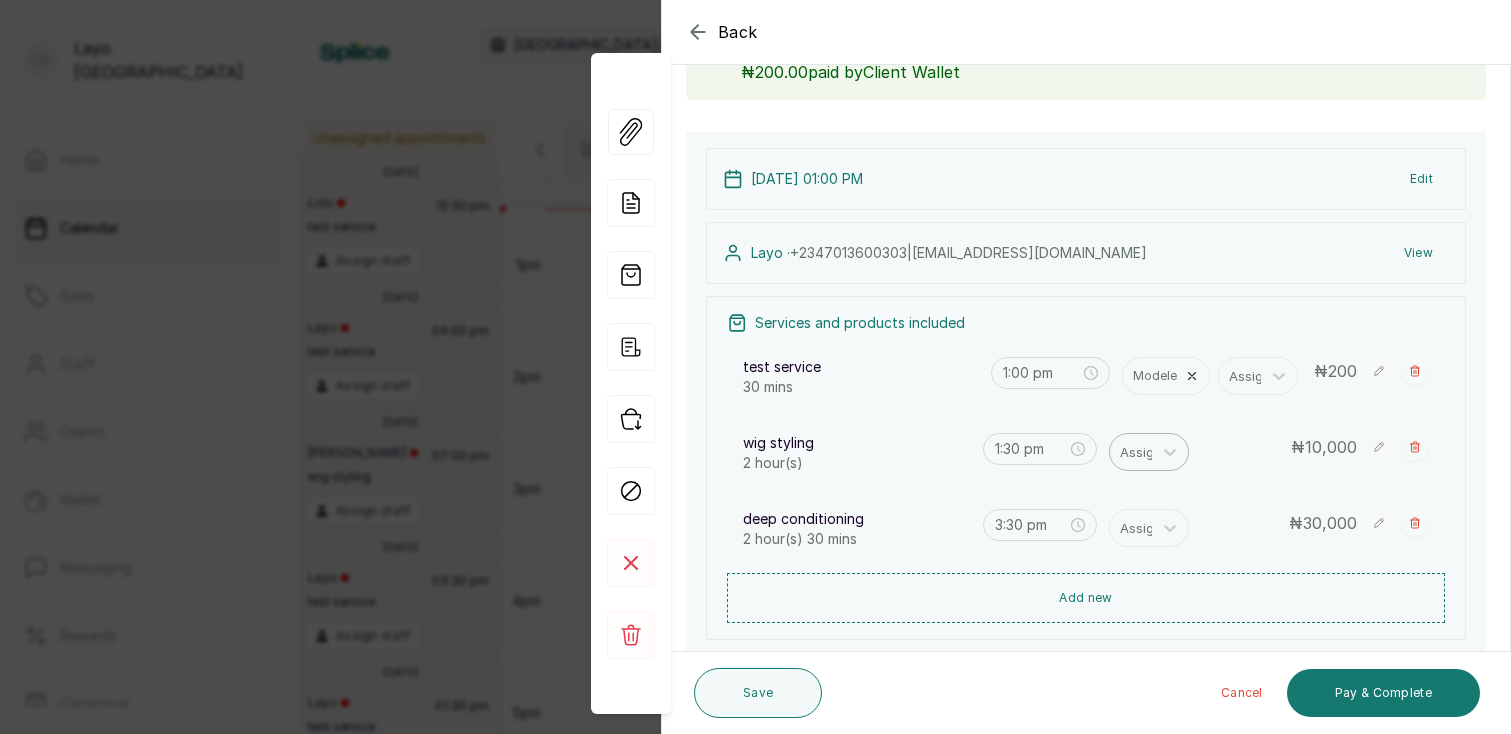 click at bounding box center [1141, 452] 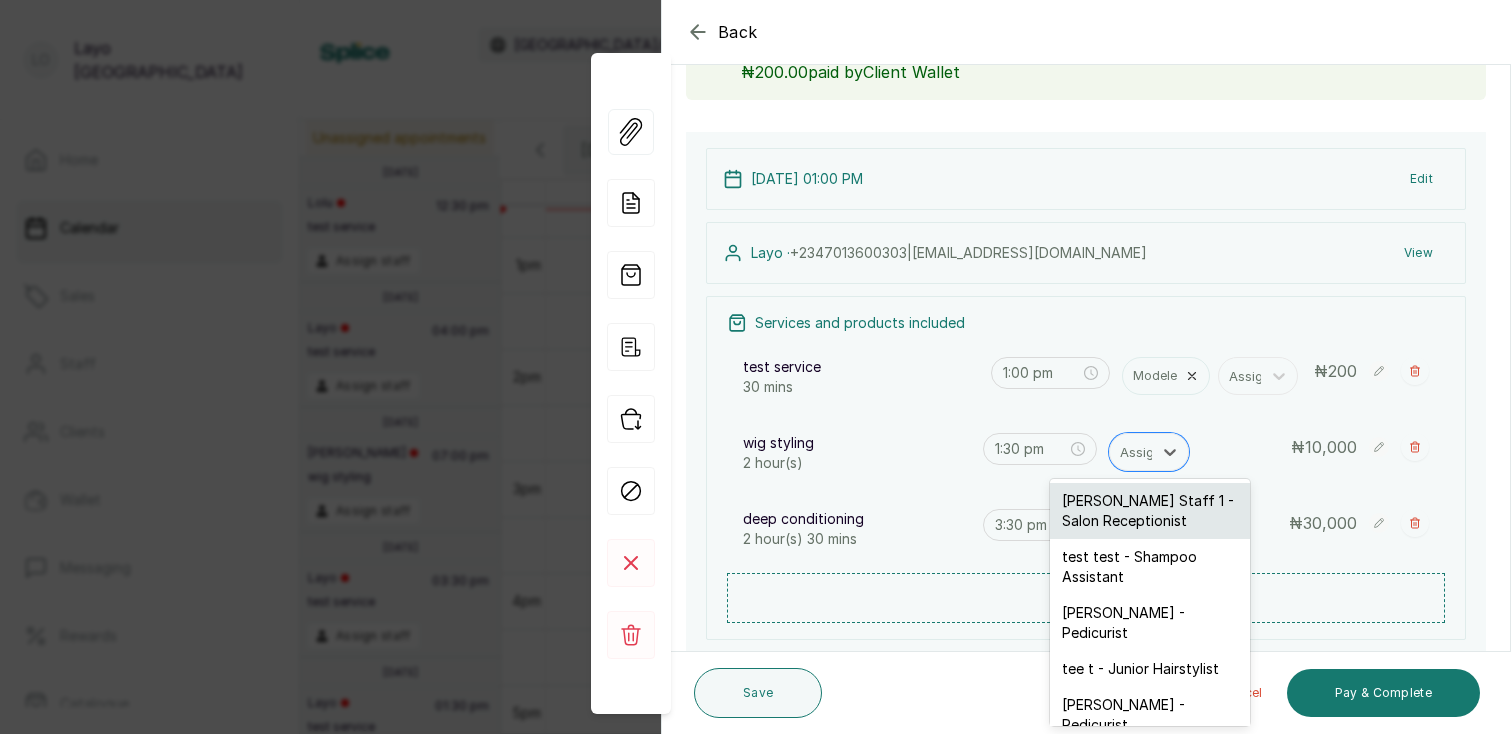 click on "Lou Staff 1 - Salon Receptionist" at bounding box center (1150, 511) 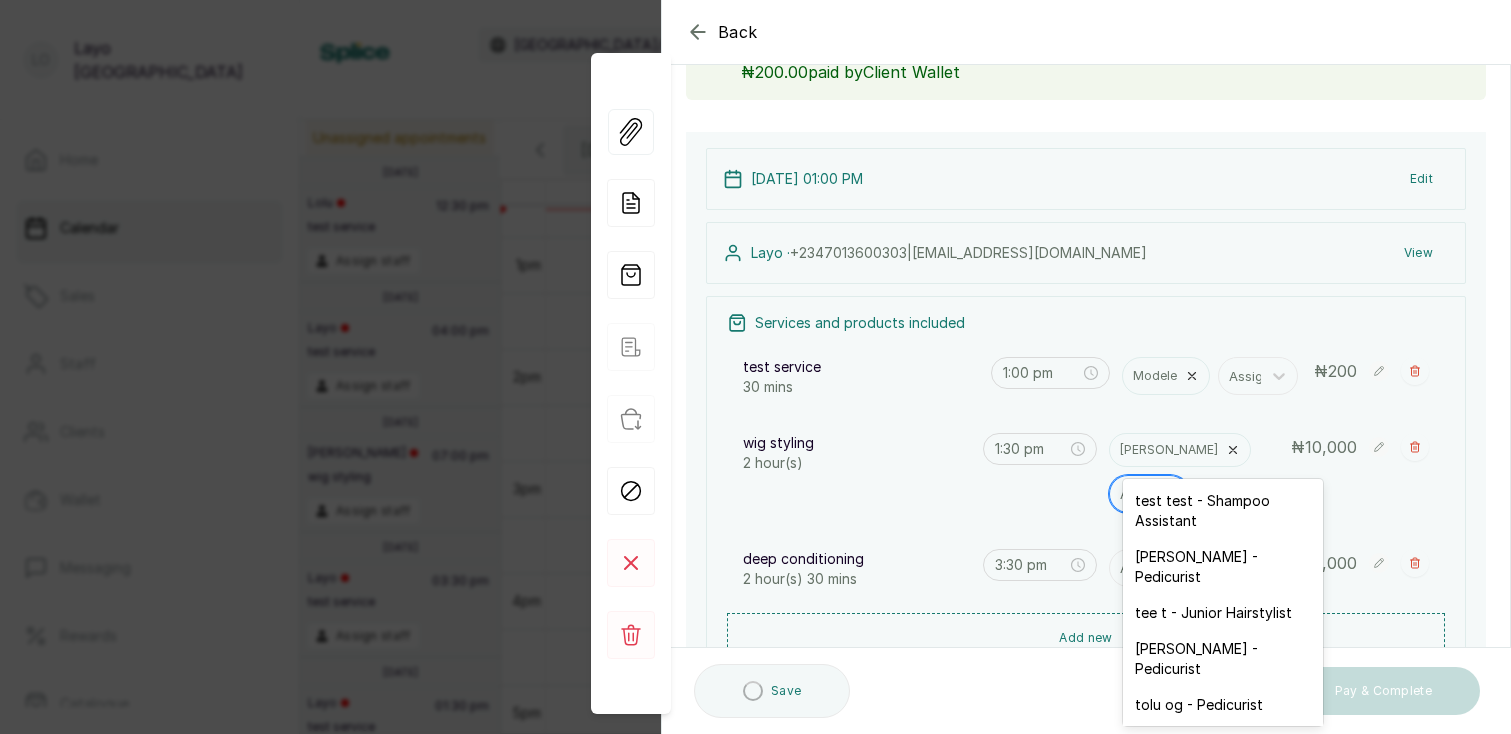 click at bounding box center (1170, 494) 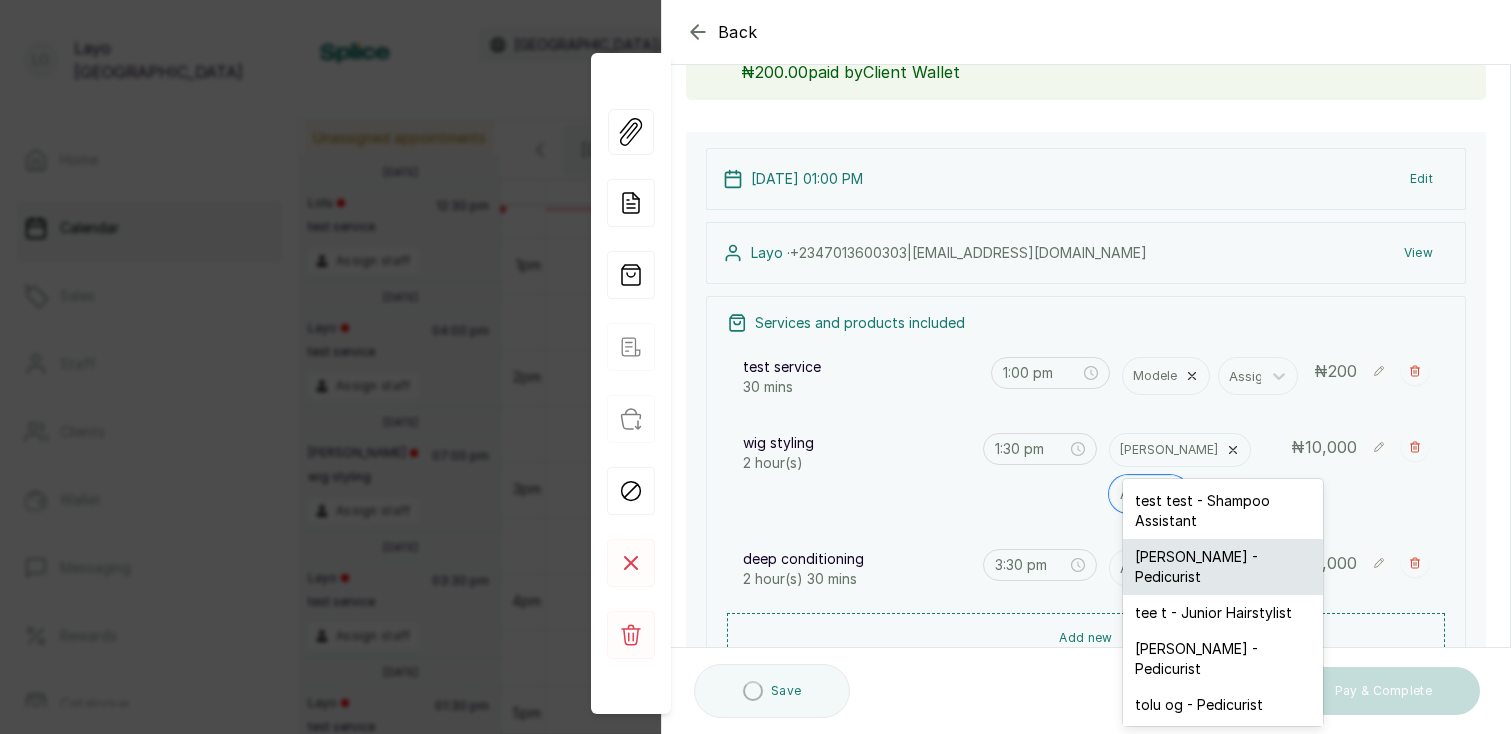 click on "fola pearl - Pedicurist" at bounding box center (1223, 567) 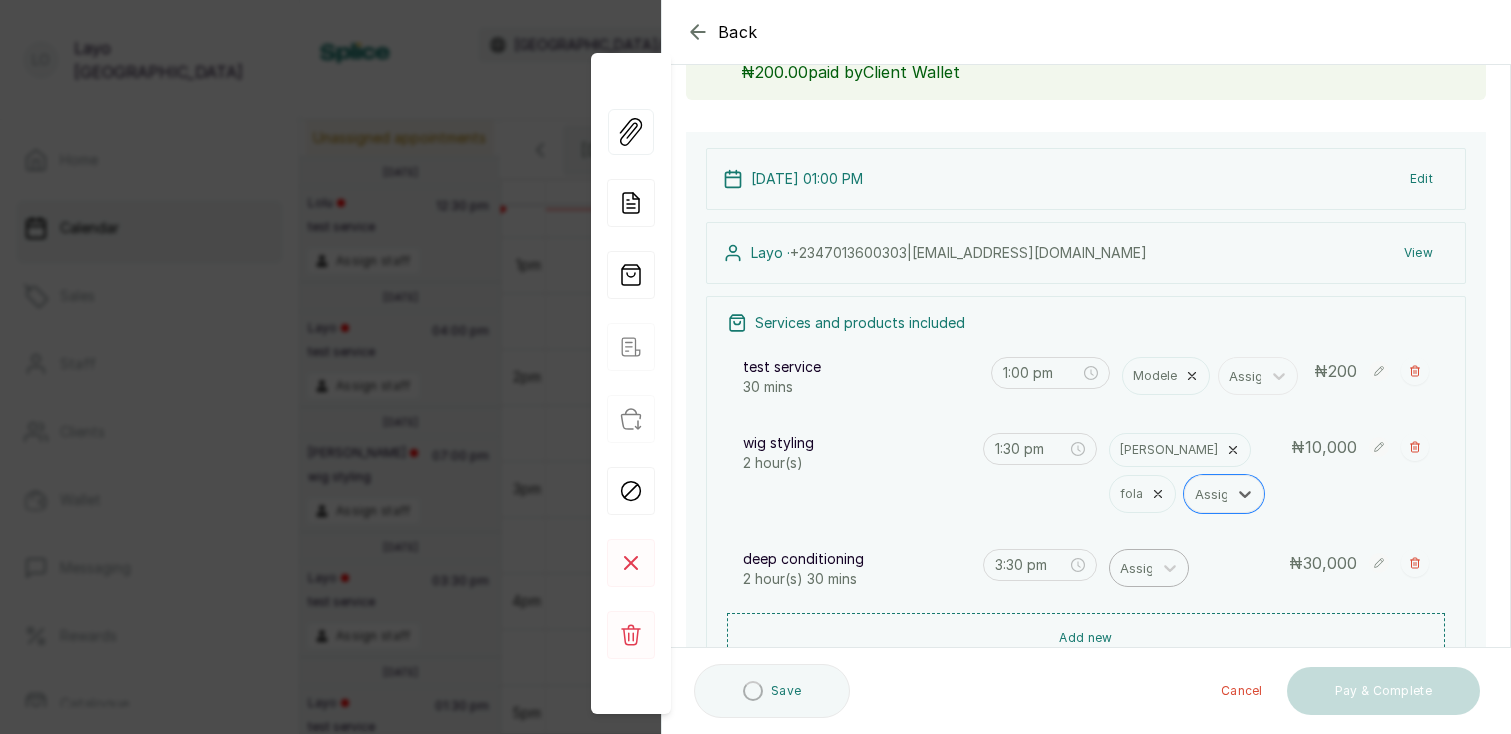 click at bounding box center (1141, 568) 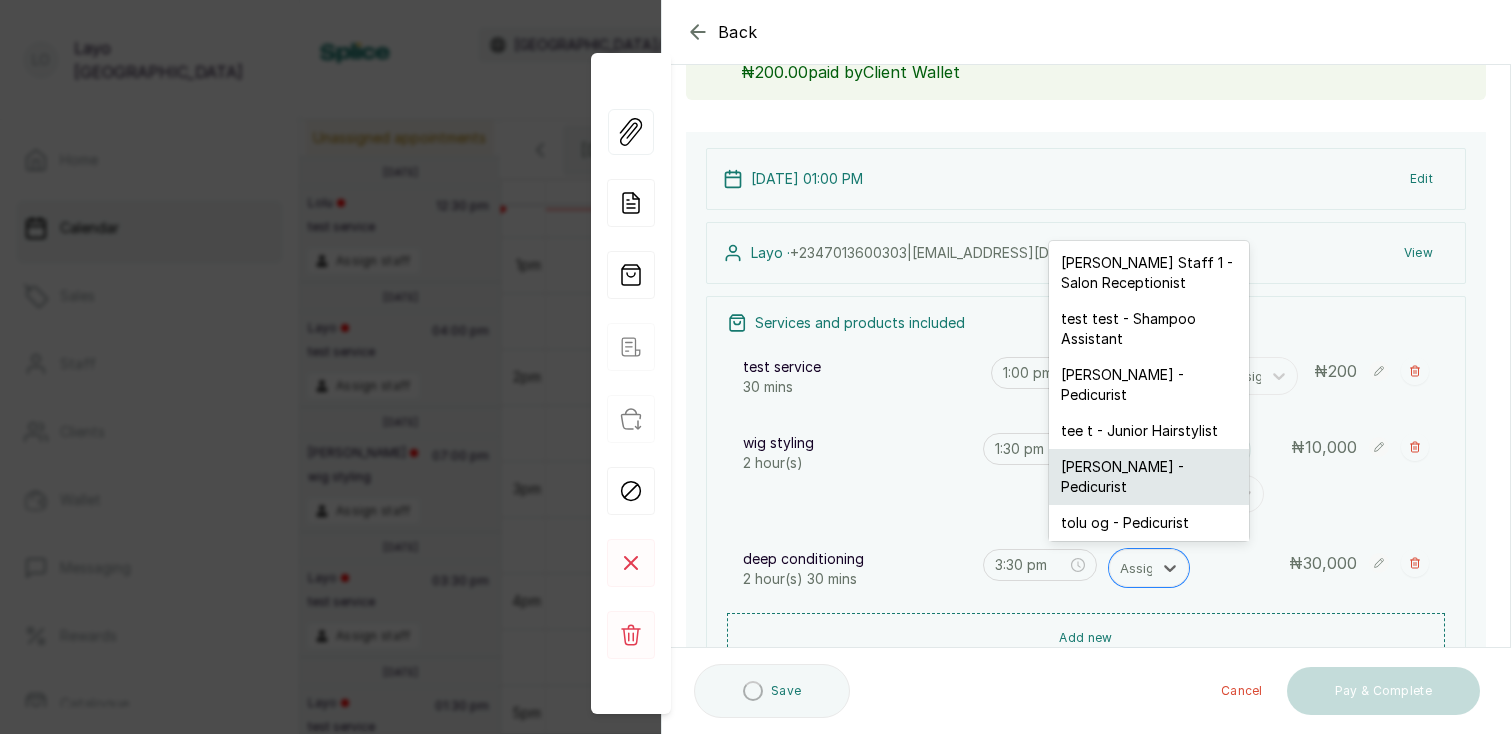 click on "ruth f - Pedicurist" at bounding box center (1149, 477) 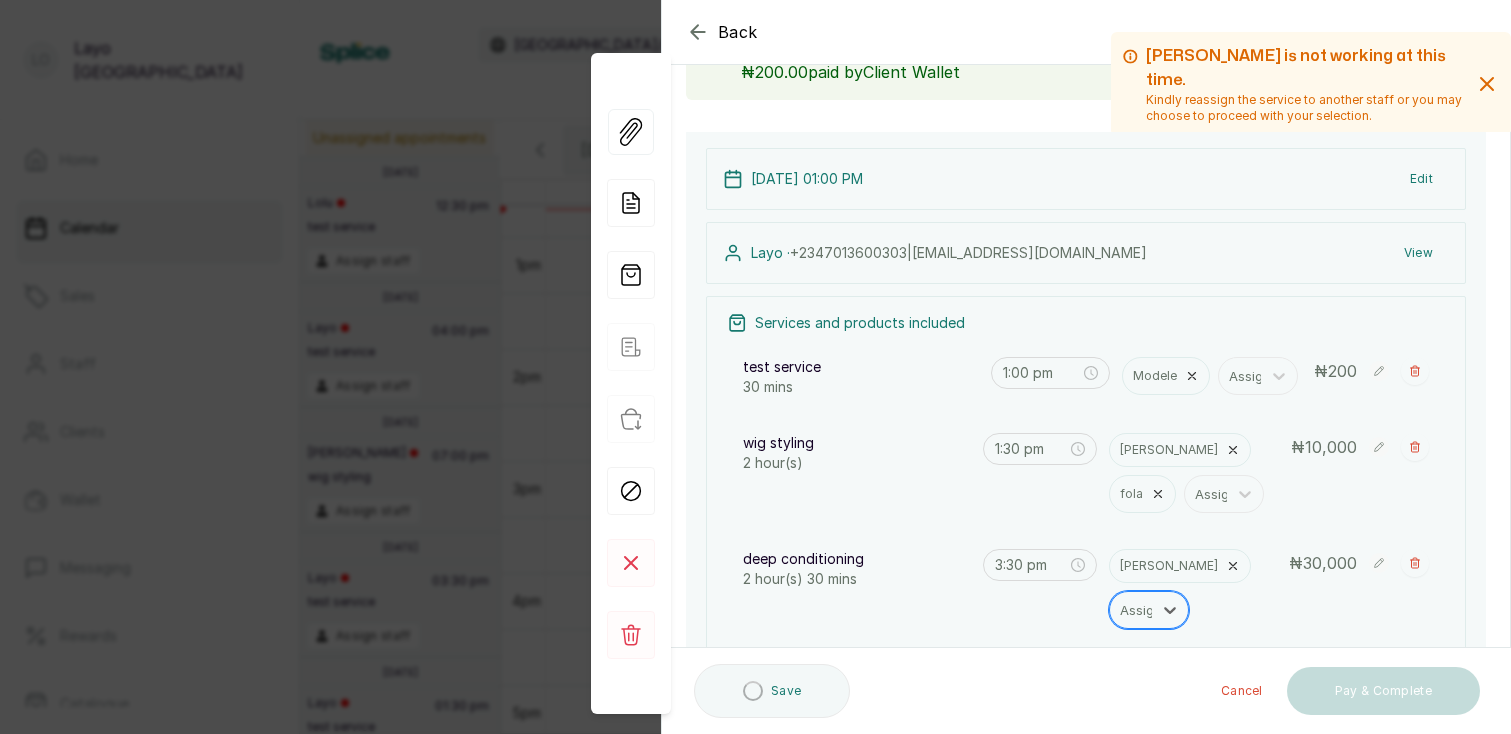 click at bounding box center (1141, 610) 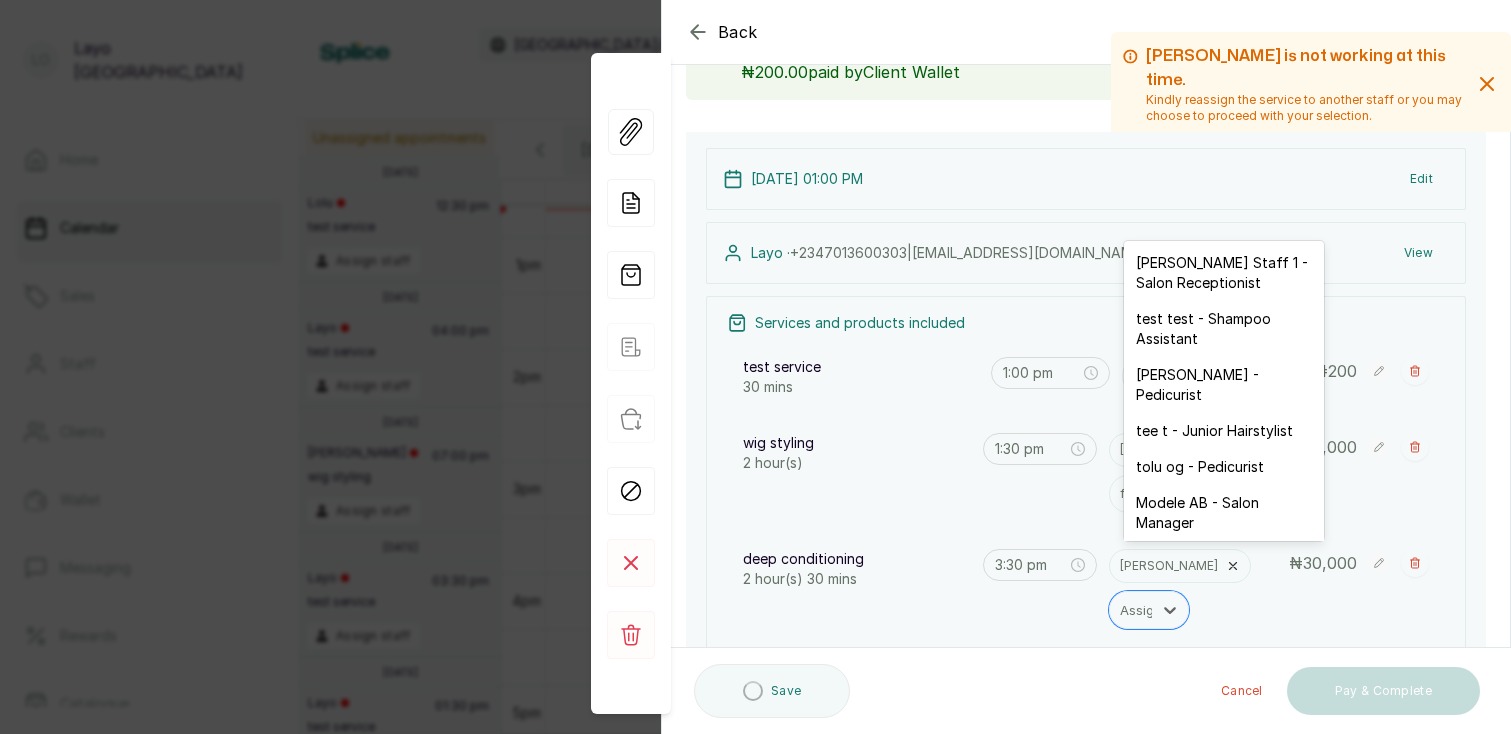 scroll, scrollTop: 54, scrollLeft: 0, axis: vertical 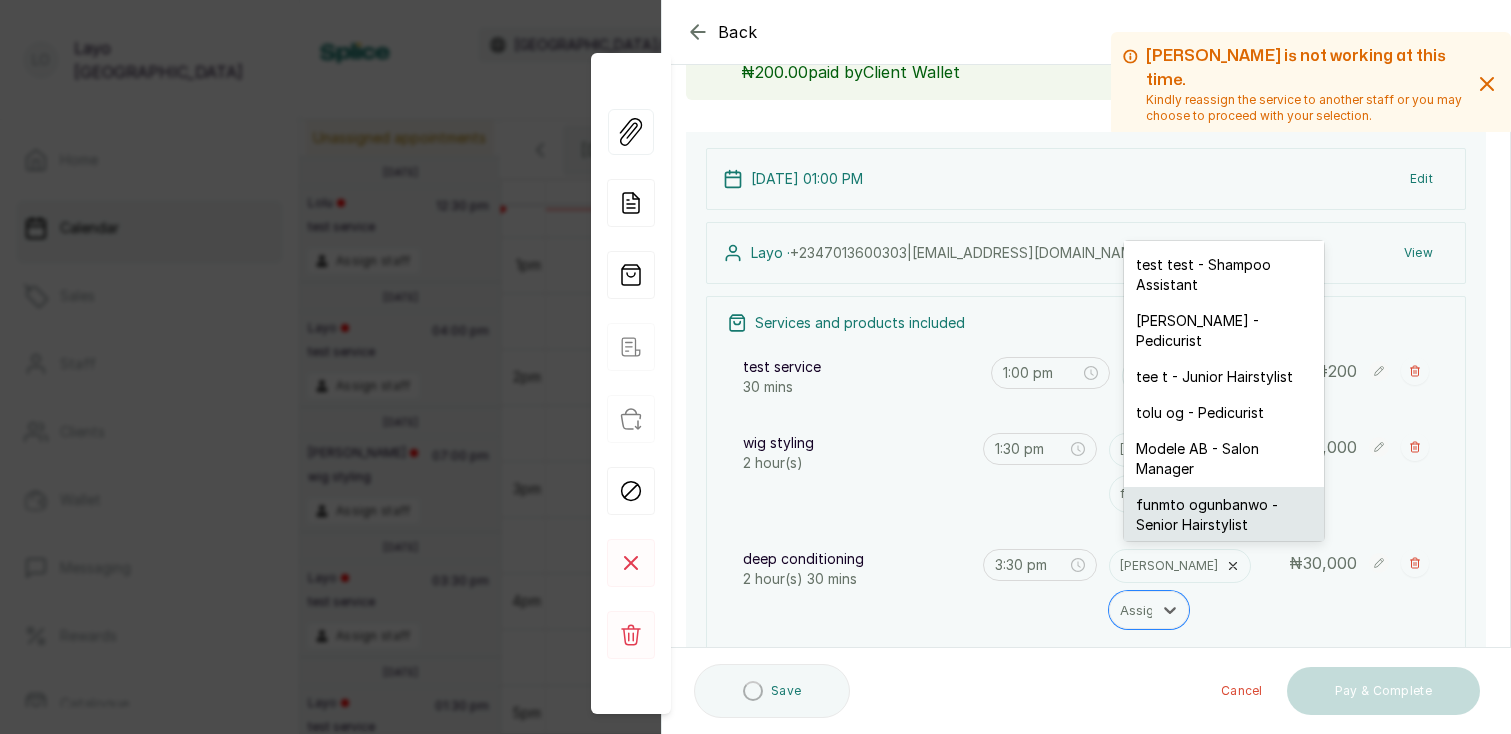 click on "funmto ogunbanwo - Senior Hairstylist" at bounding box center [1224, 515] 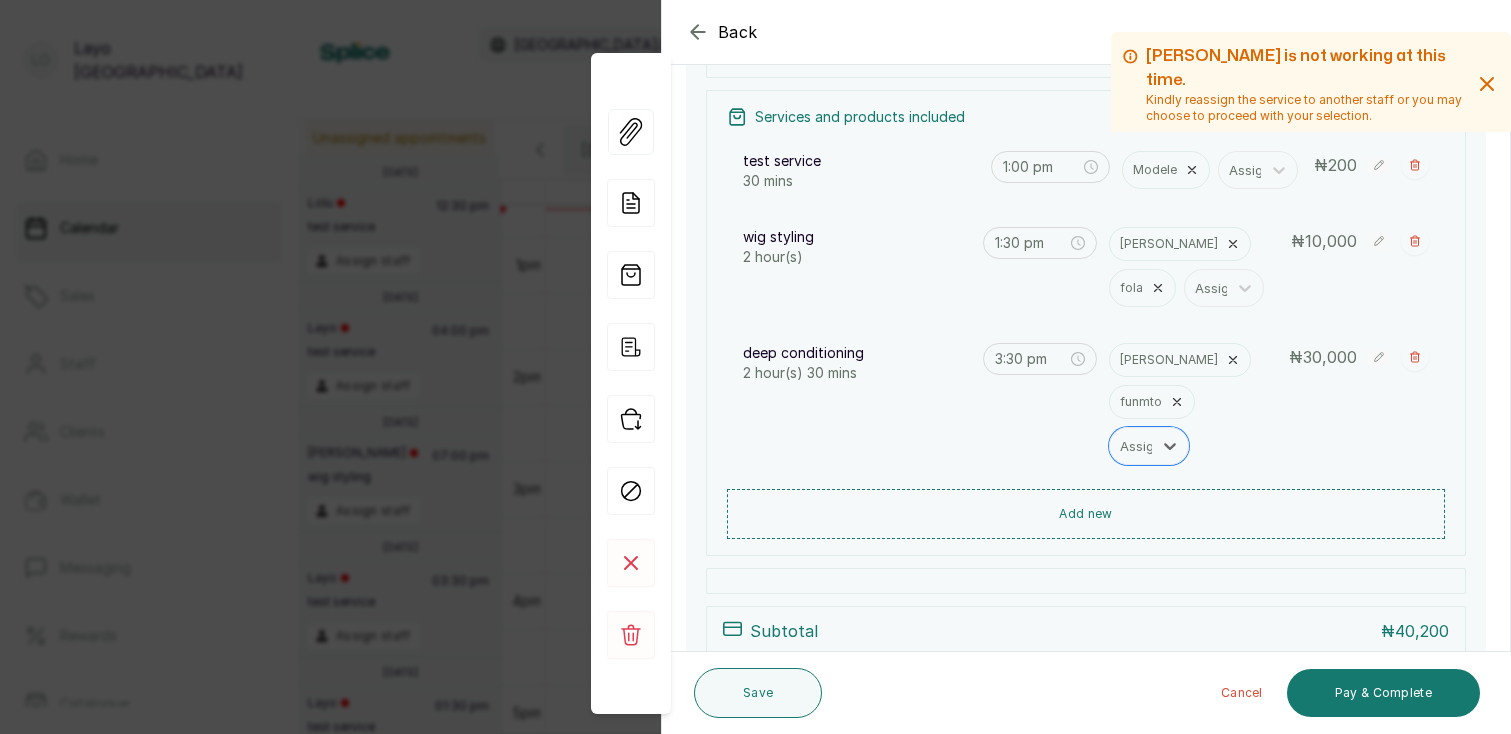 scroll, scrollTop: 331, scrollLeft: 0, axis: vertical 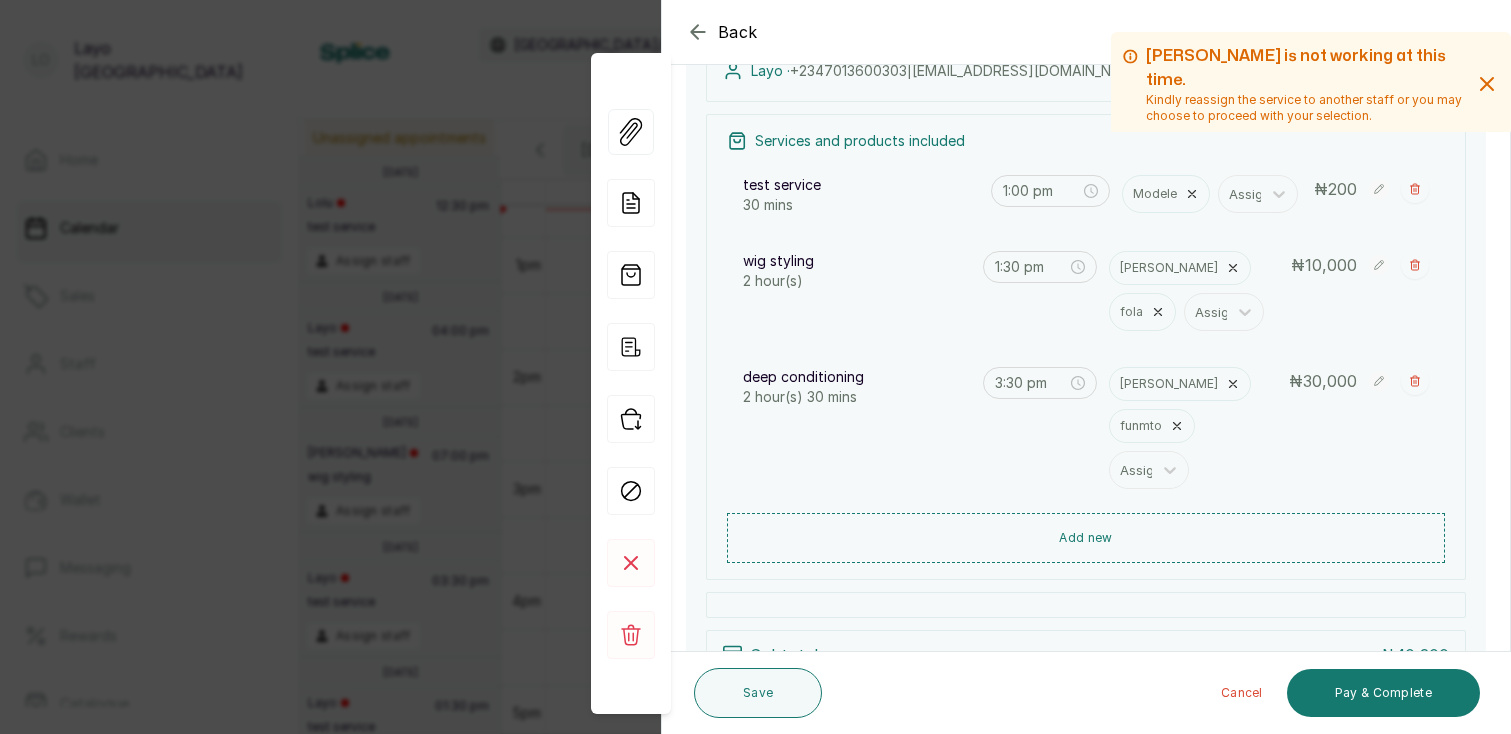 click 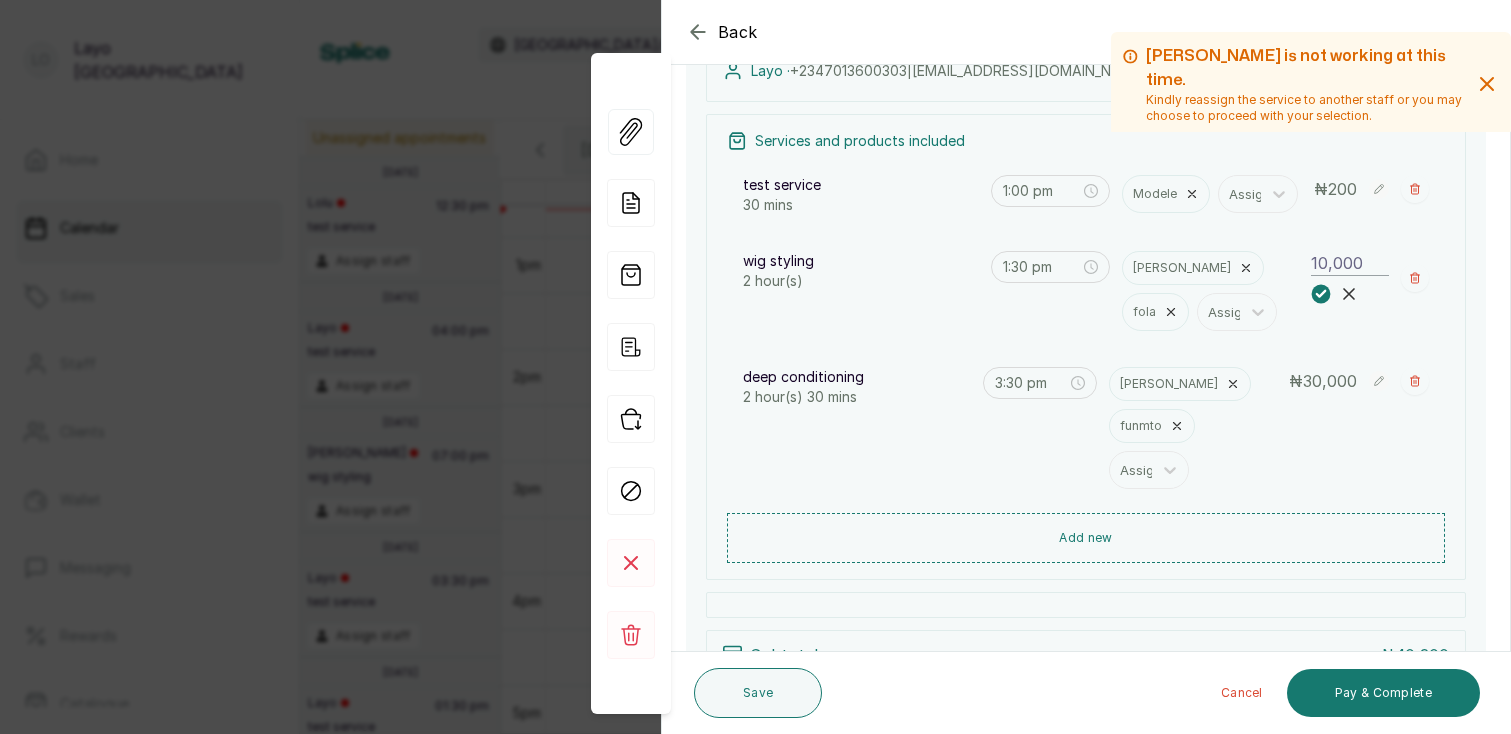 click on "10,000" at bounding box center [1350, 263] 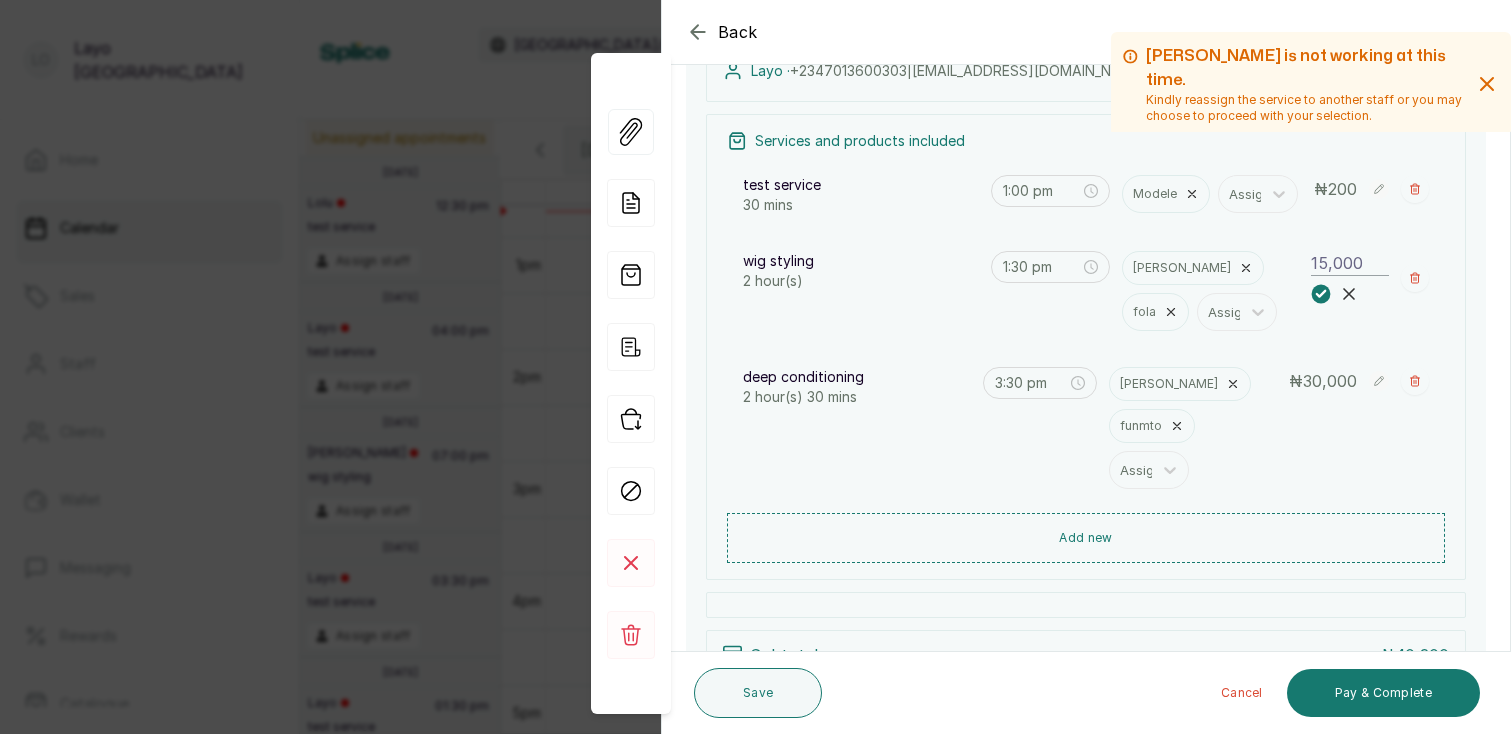 type on "15,000" 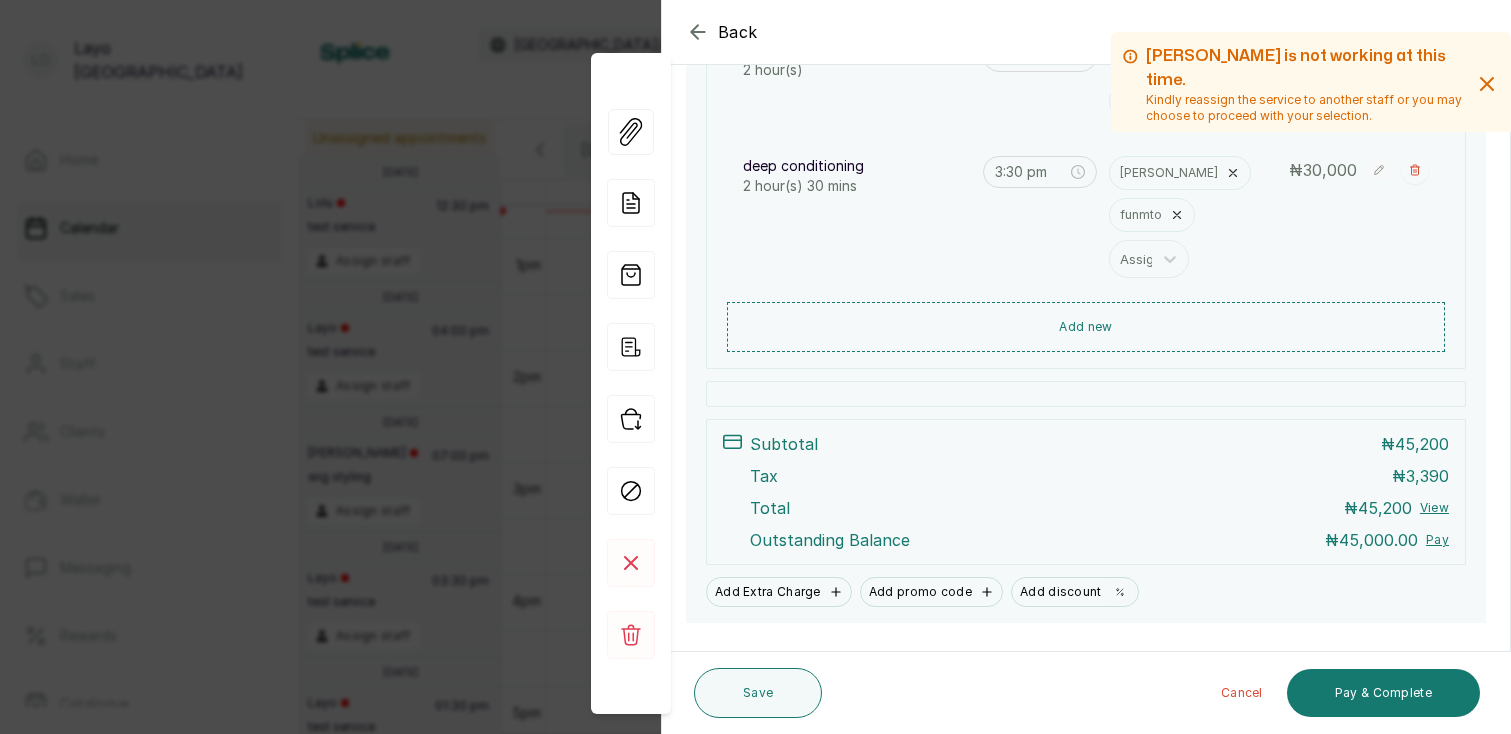 scroll, scrollTop: 542, scrollLeft: 0, axis: vertical 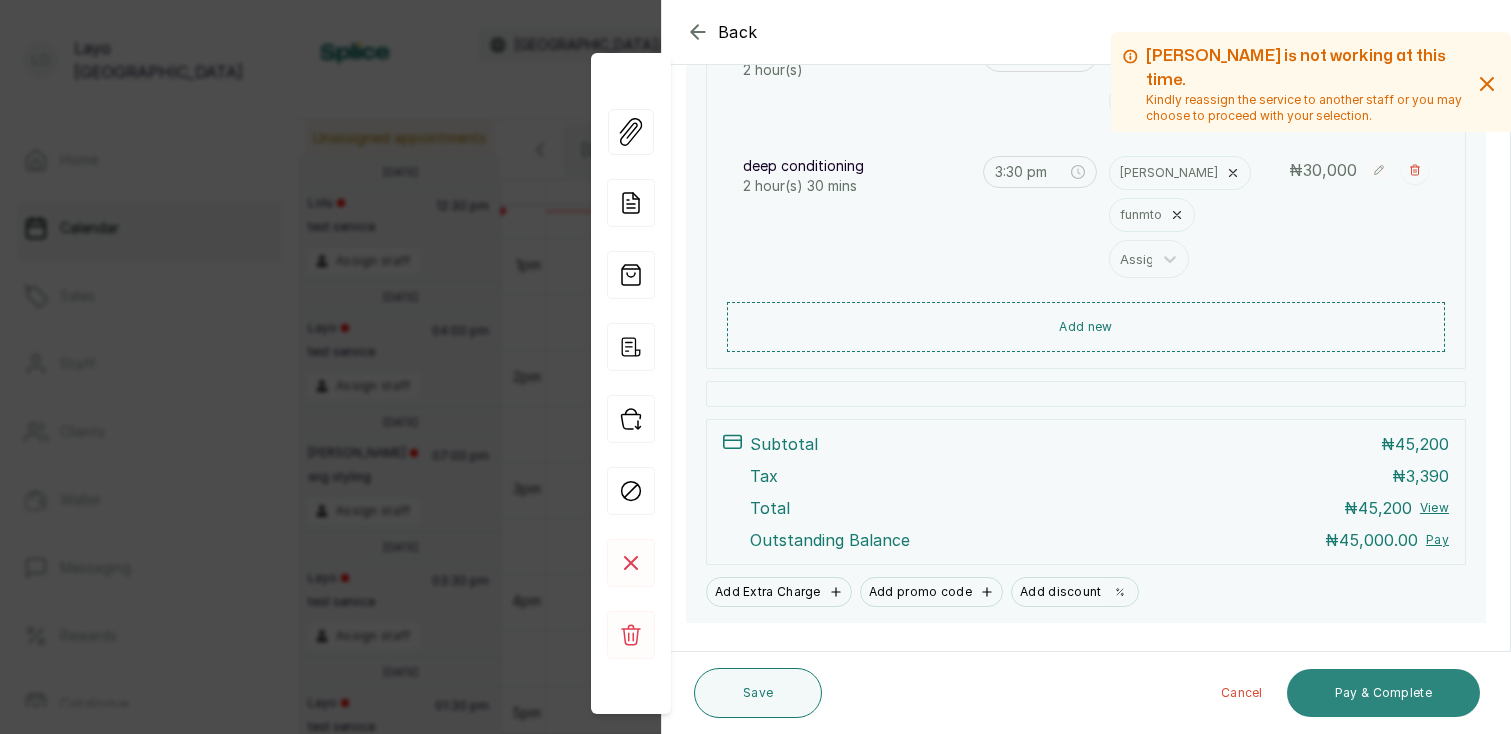 click on "Pay & Complete" at bounding box center [1383, 693] 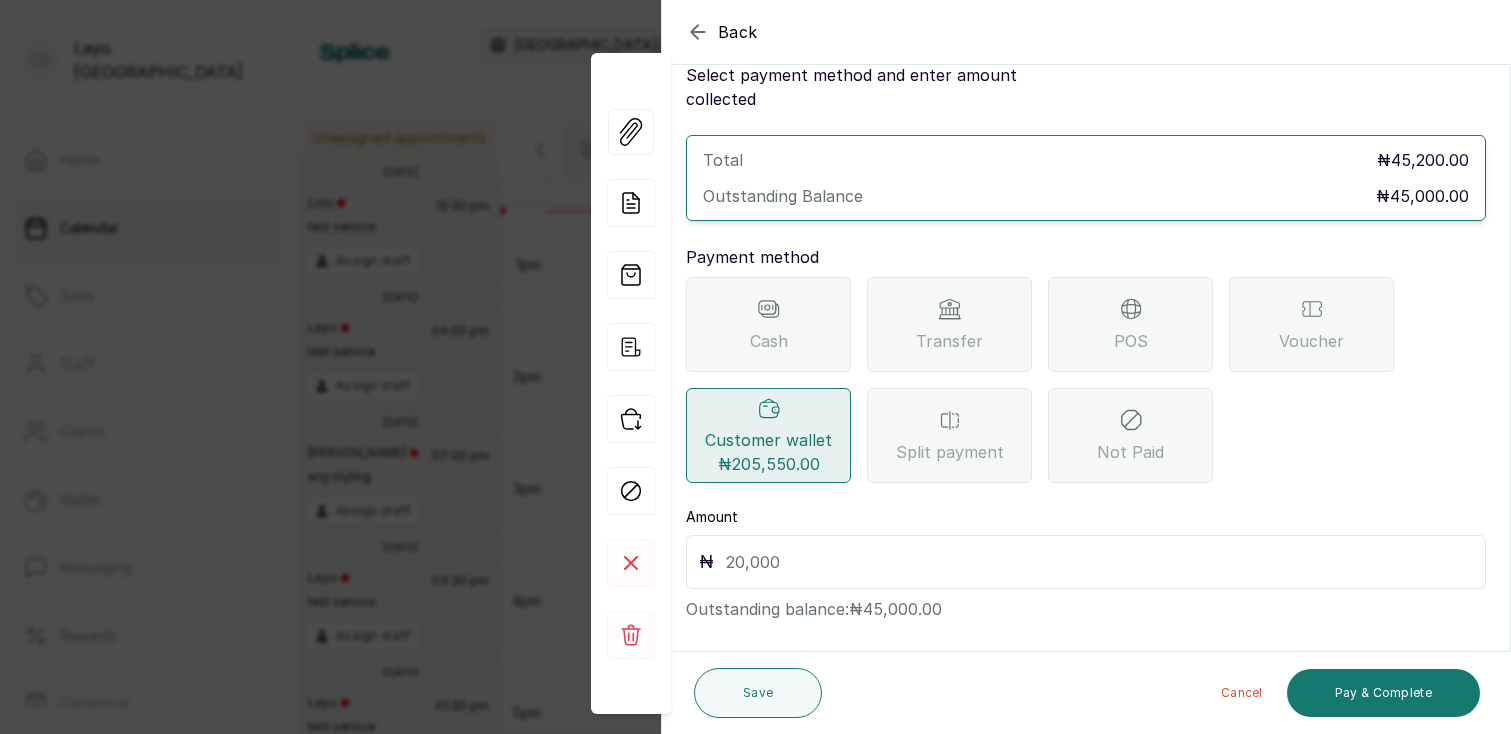 click at bounding box center (1099, 562) 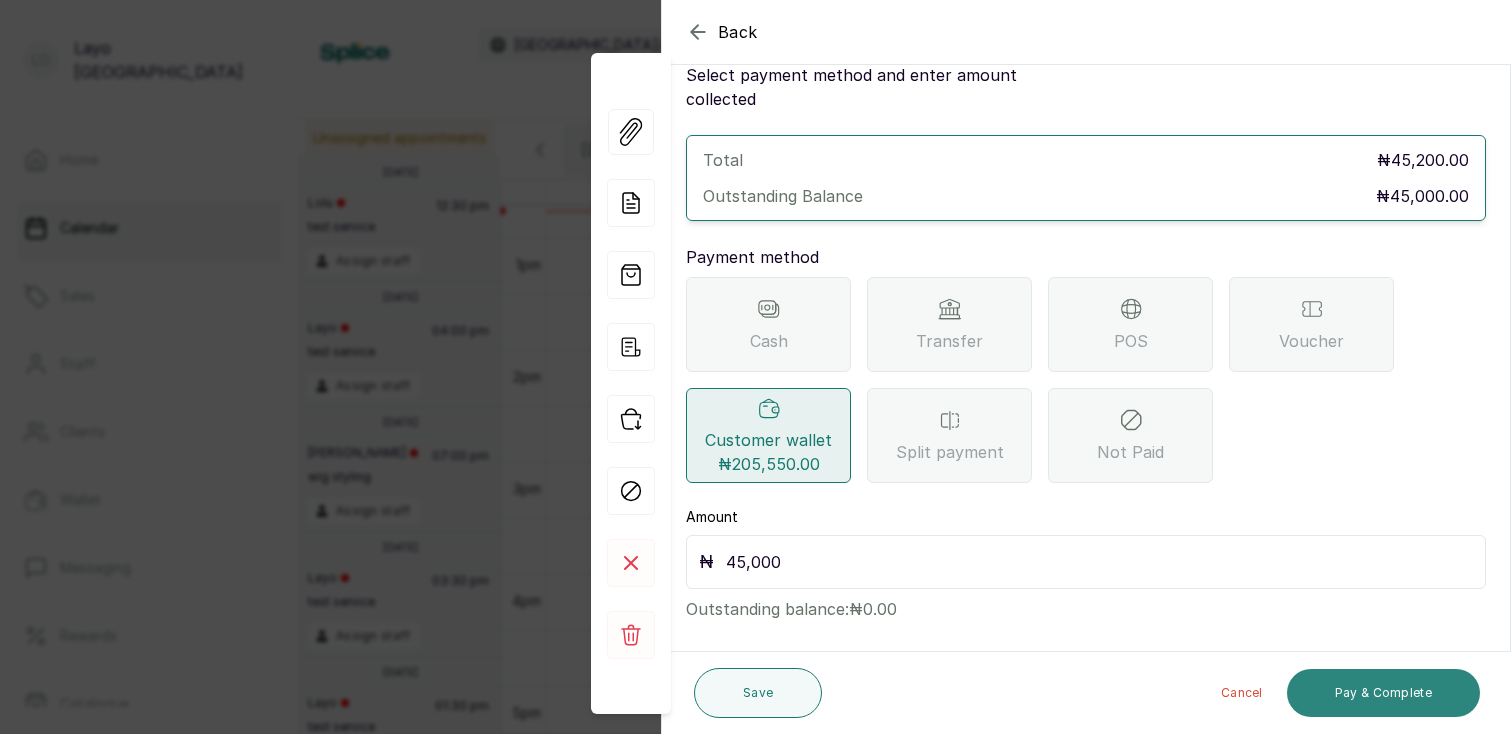 type on "45,000" 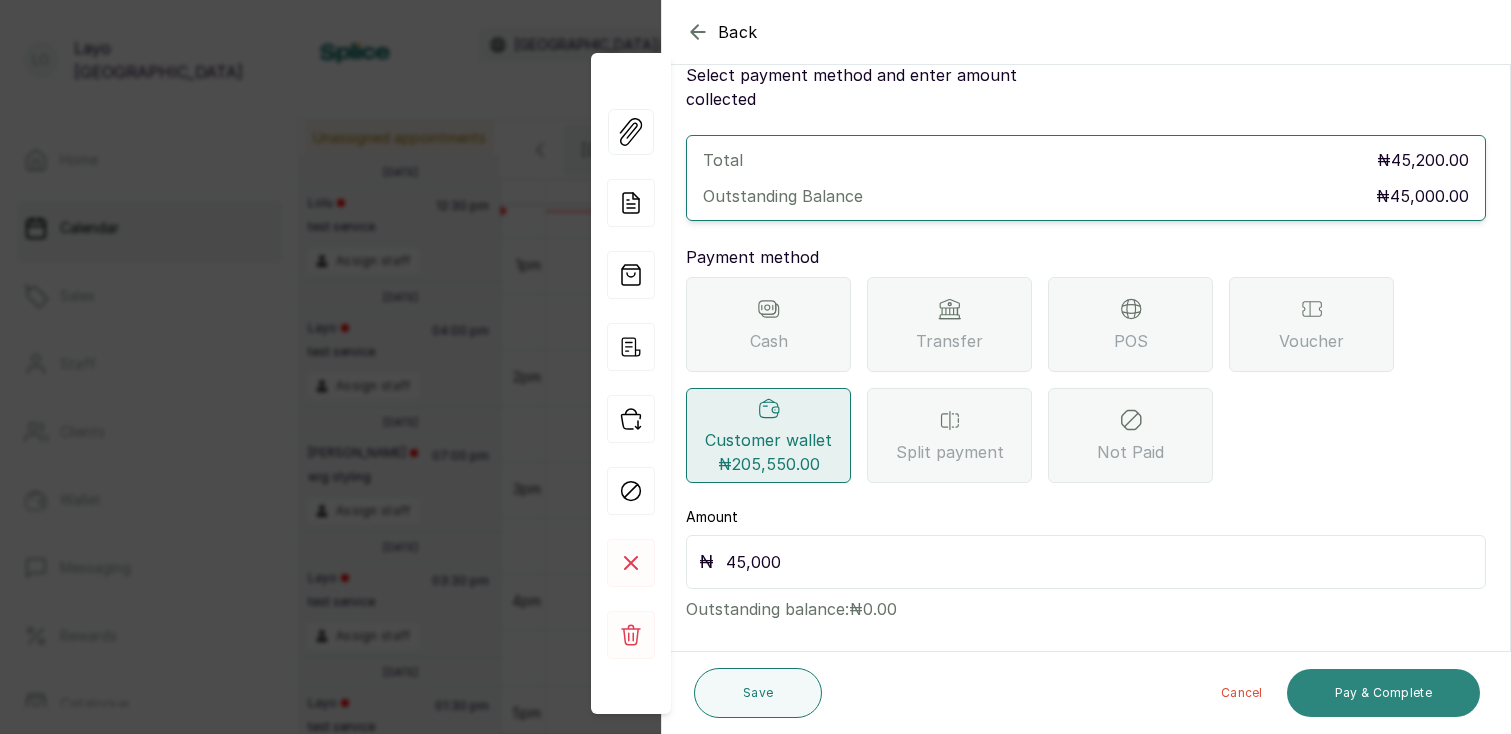 click on "Pay & Complete" at bounding box center (1383, 693) 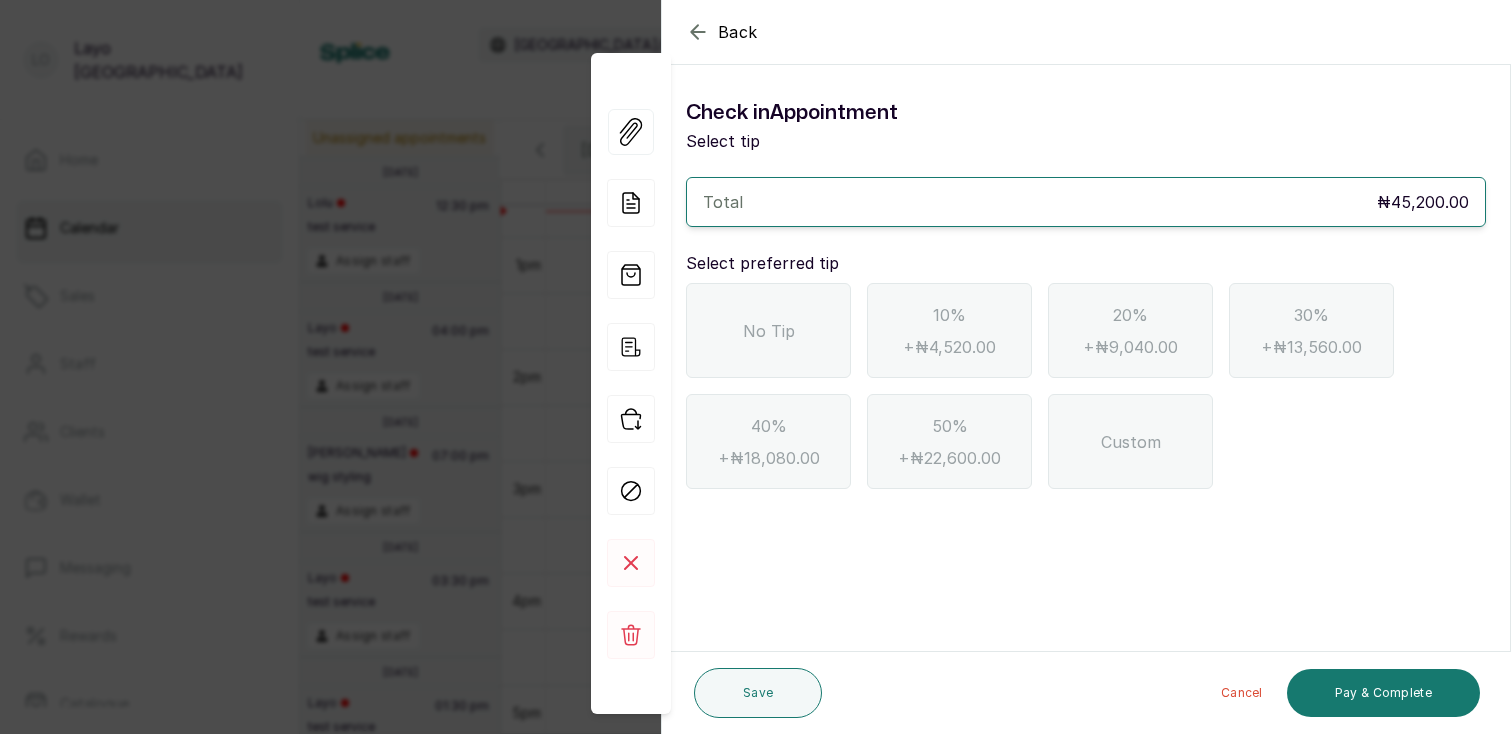 click on "No Tip" at bounding box center (769, 331) 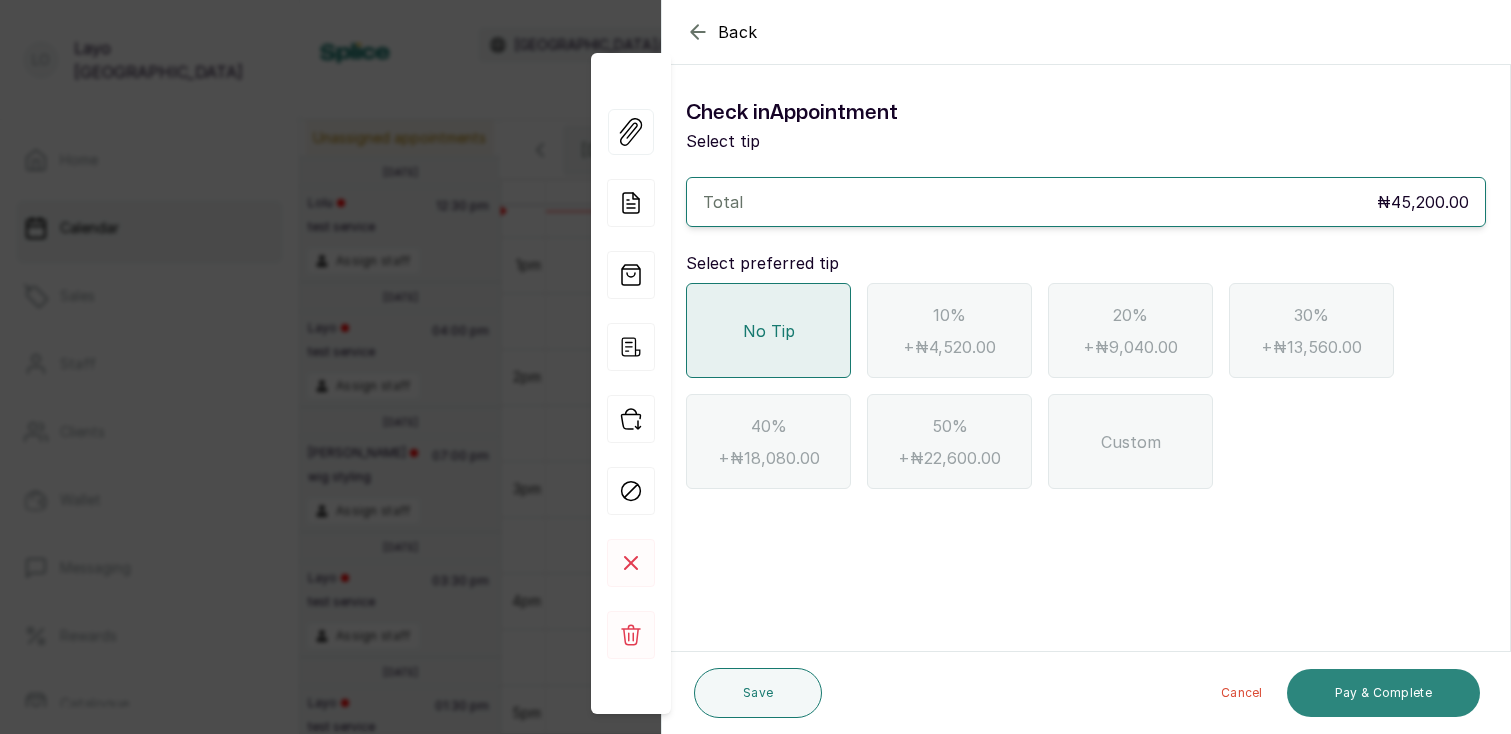 click on "Pay & Complete" at bounding box center [1383, 693] 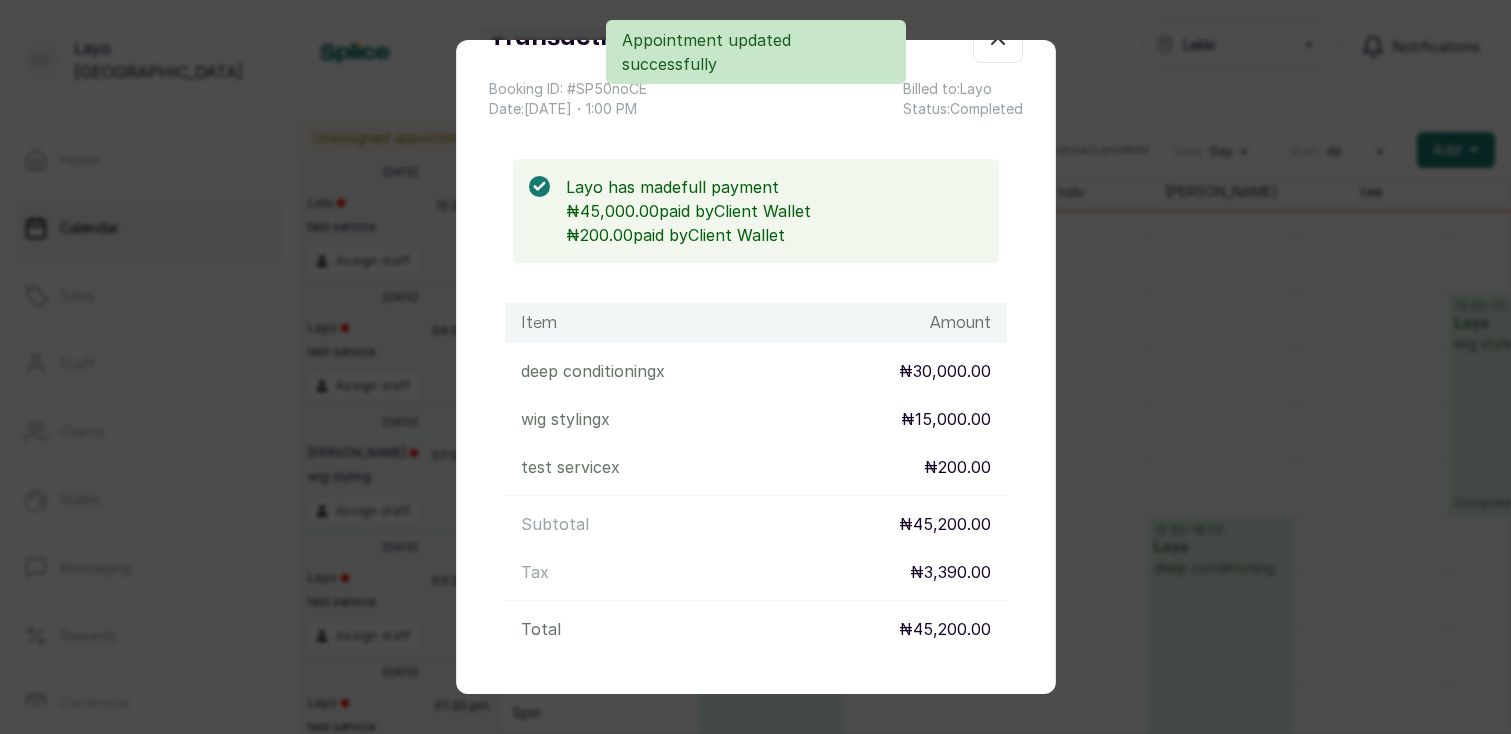 scroll, scrollTop: 252, scrollLeft: 0, axis: vertical 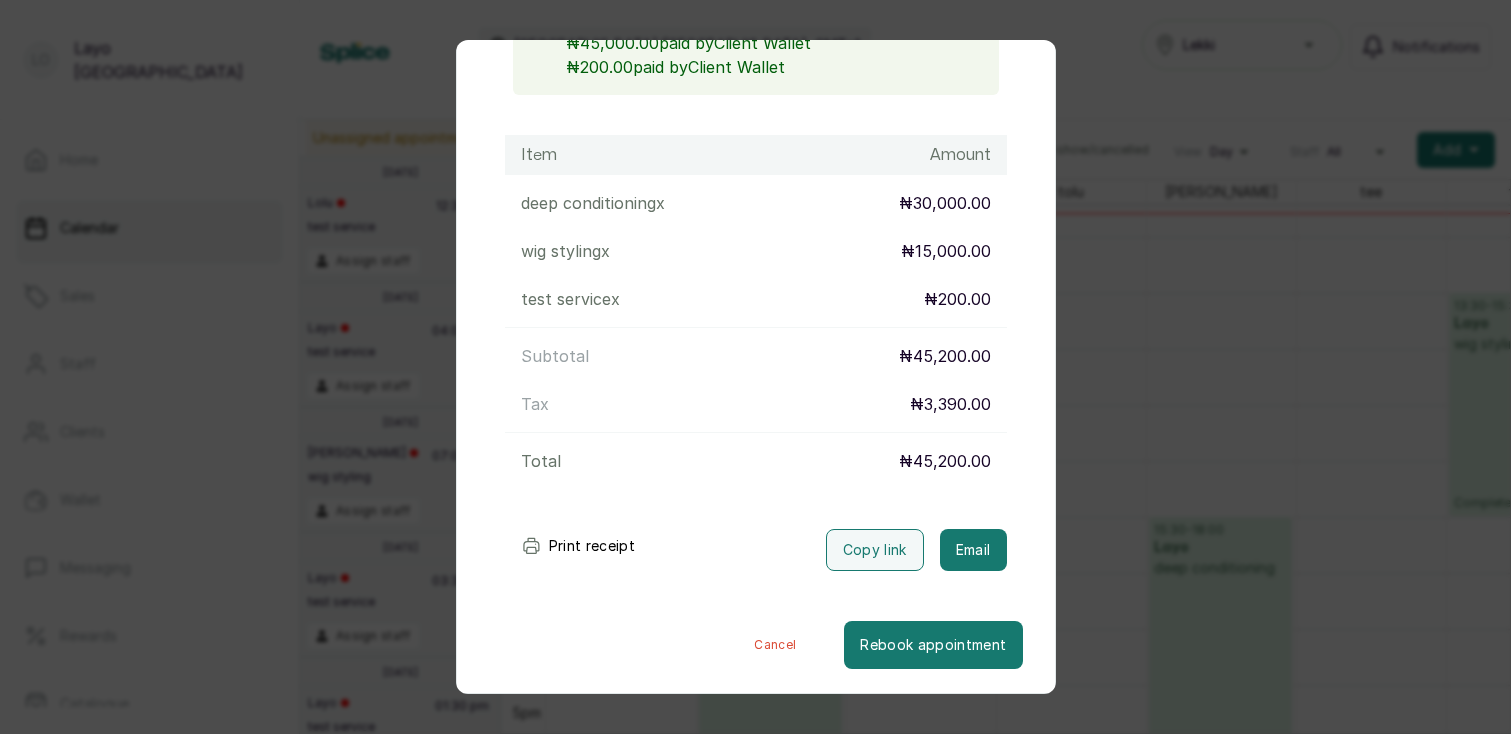 click on "Transaction Details Booking ID: # SP50noCE Date:  3 Jul, 2025  ・  1:00 PM Billed to:  Layo   Status:  Completed Layo    has made  full payment ₦45,000.00  paid by  Client Wallet ₦200.00  paid by  Client Wallet Item Amount deep conditioning  x ₦30,000.00 wig styling  x ₦15,000.00 test service  x ₦200.00 Subtotal ₦45,200.00 Tax ₦3,390.00 Total ₦45,200.00  Print receipt Copy link Email Cancel Rebook appointment" at bounding box center [755, 367] 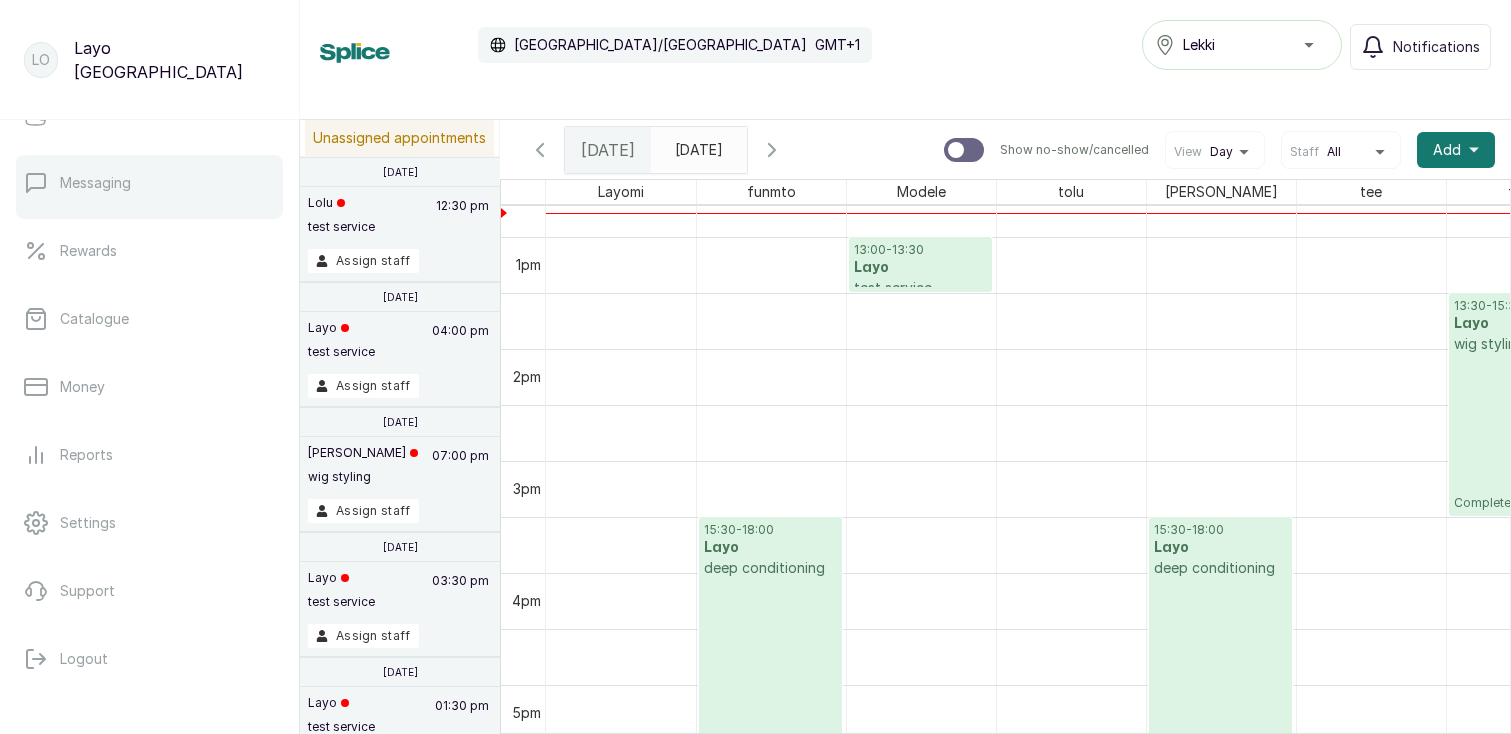 scroll, scrollTop: 387, scrollLeft: 0, axis: vertical 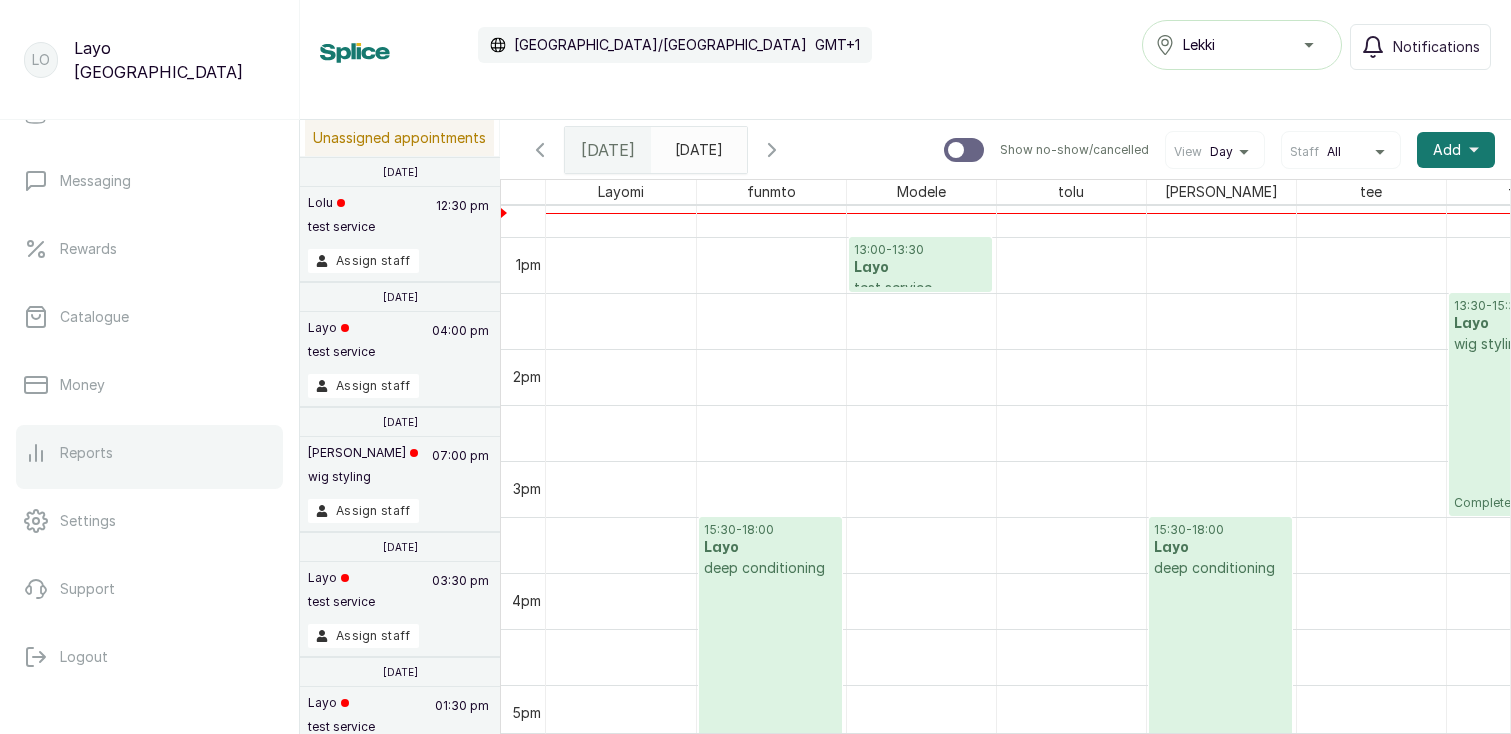 click on "Reports" at bounding box center [86, 453] 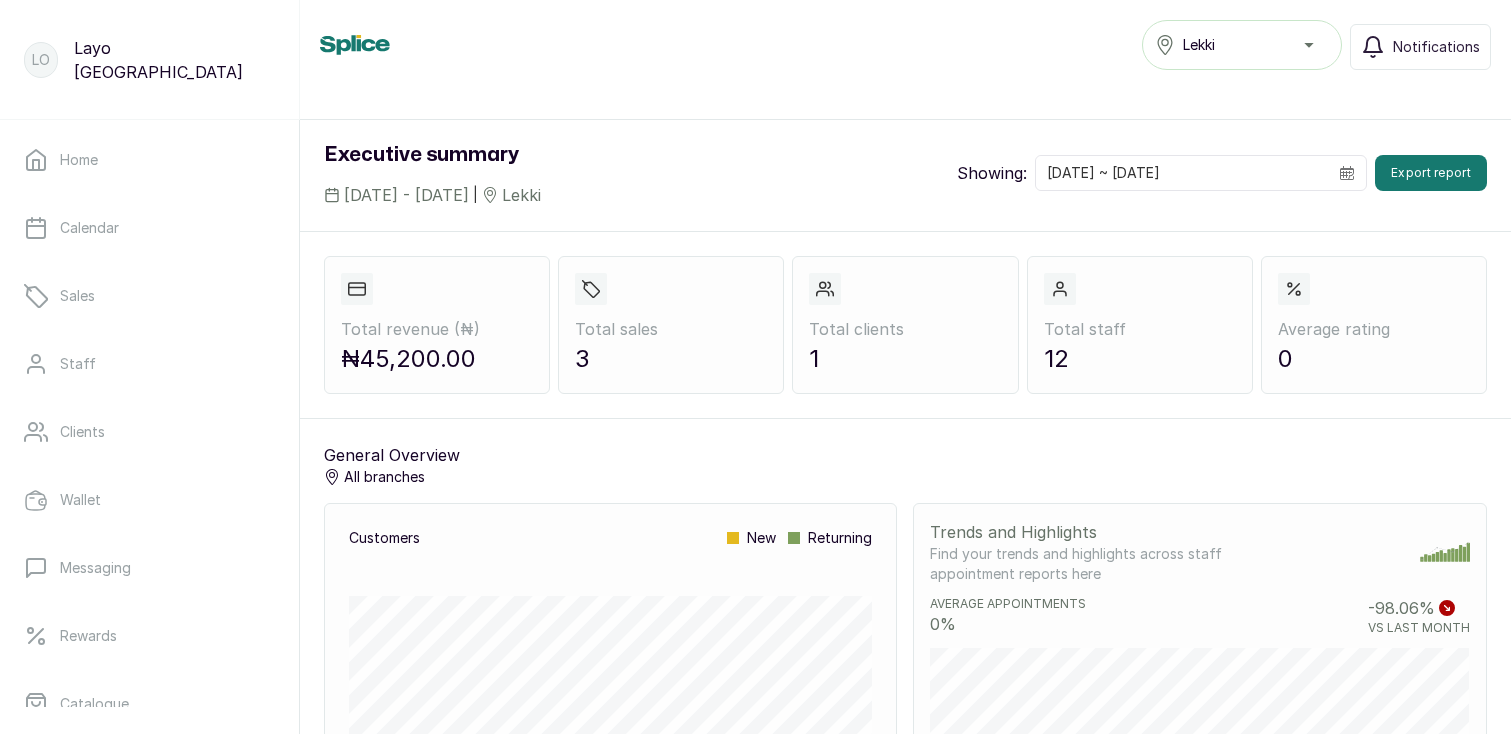 scroll, scrollTop: 25, scrollLeft: 0, axis: vertical 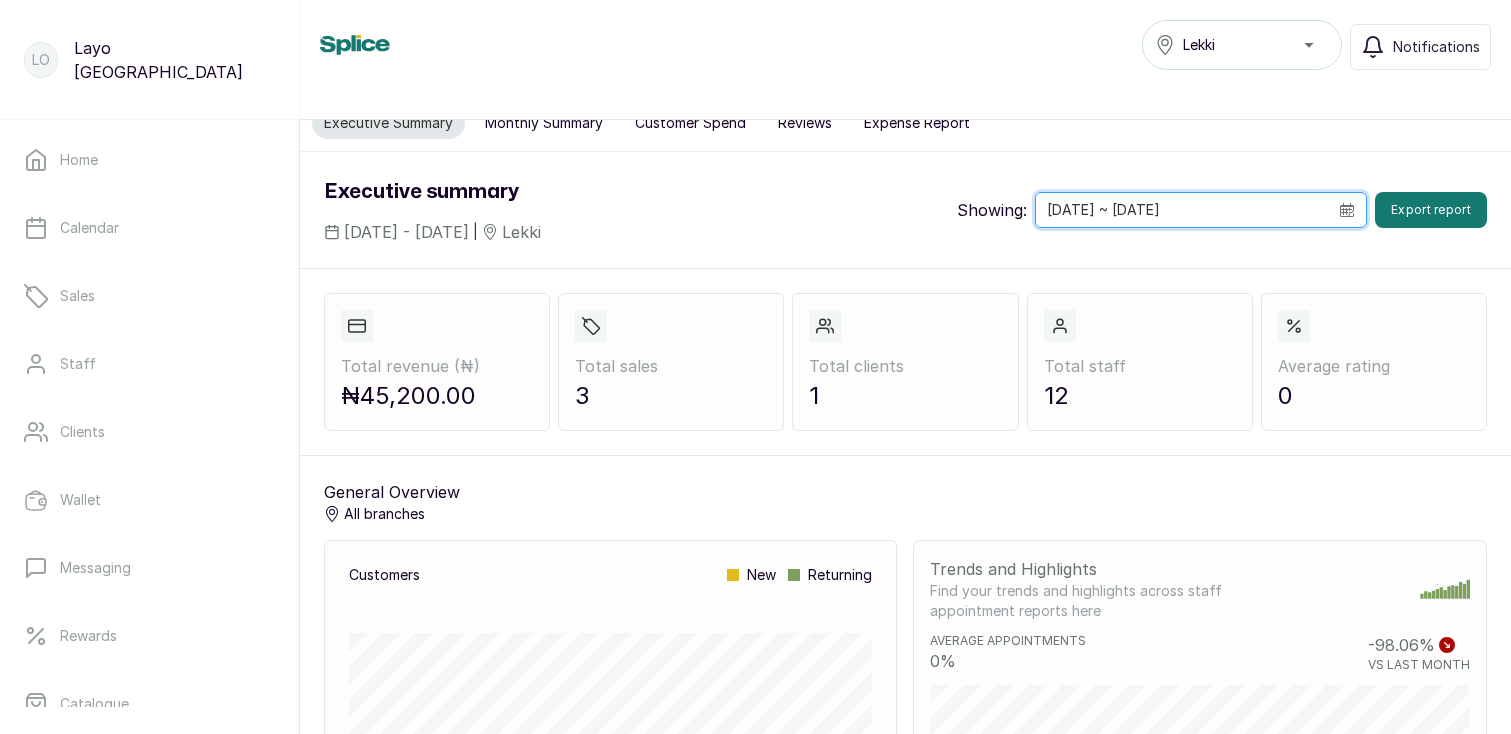 click on "[DATE] ~ [DATE]" at bounding box center (1182, 210) 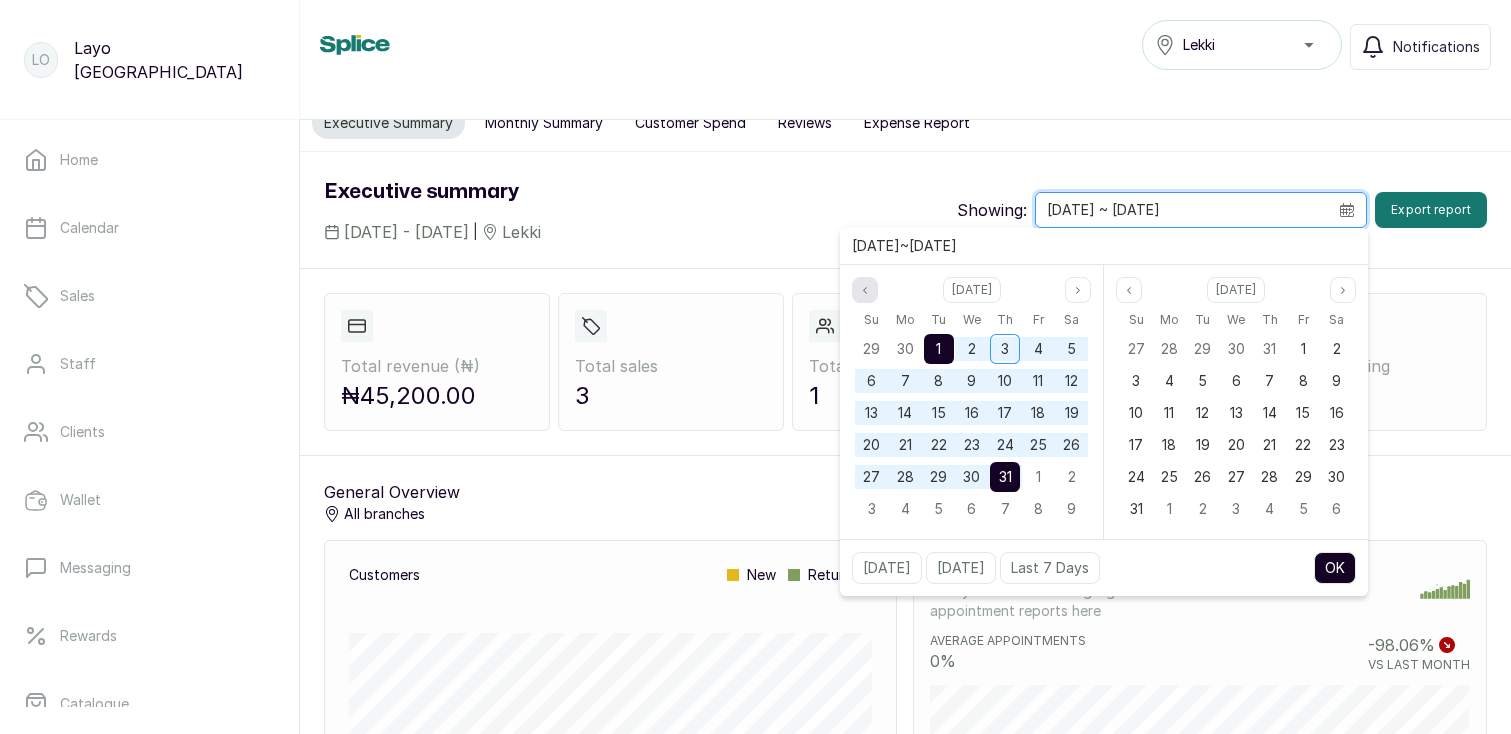 click 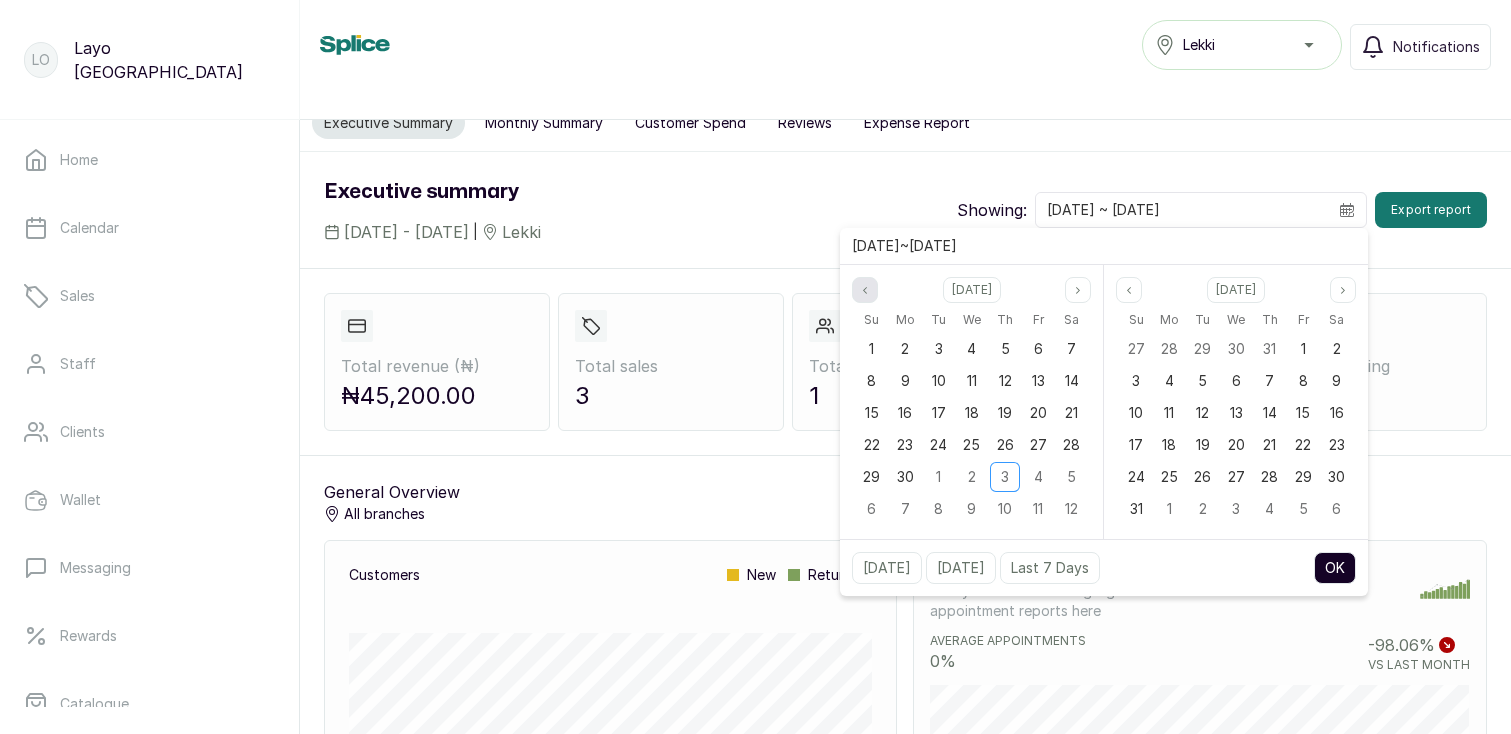 click 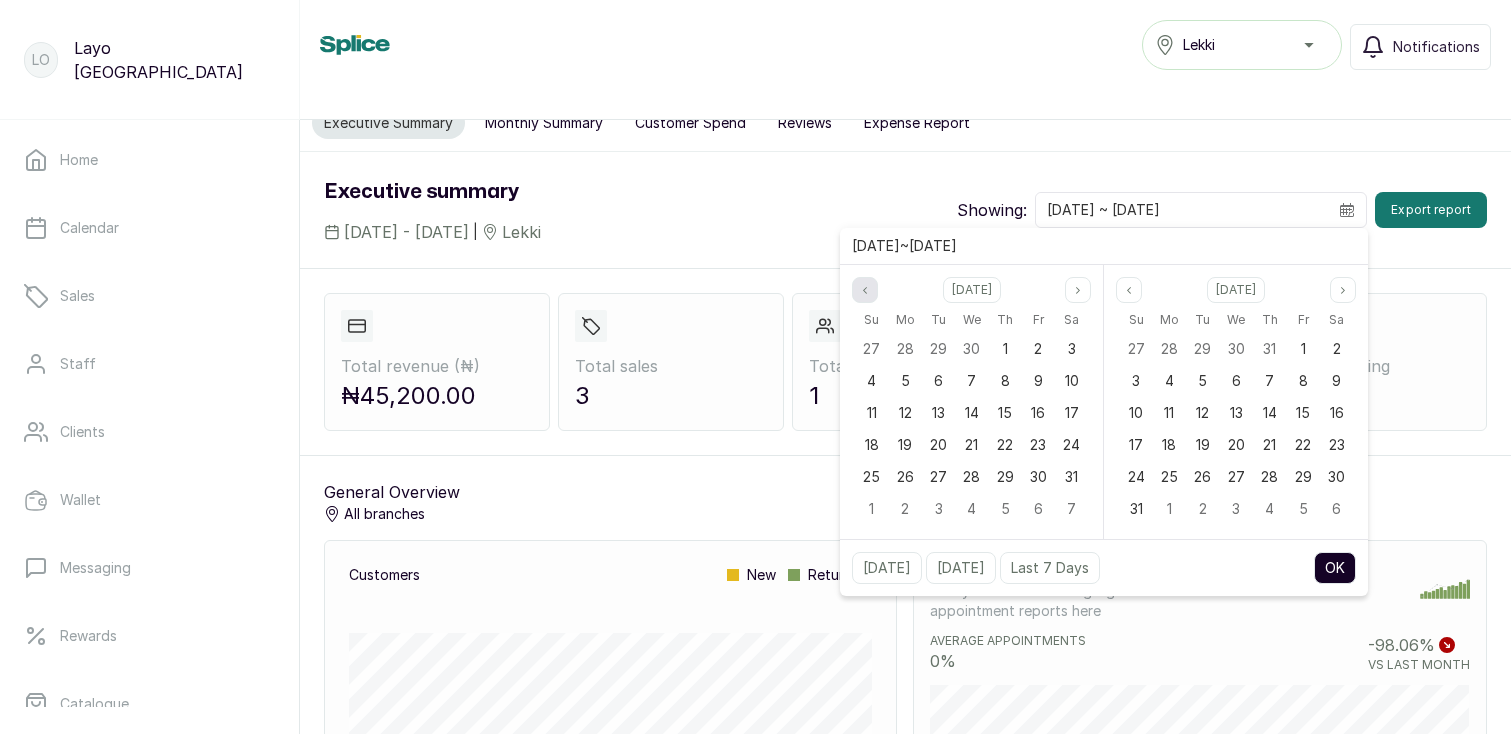 click 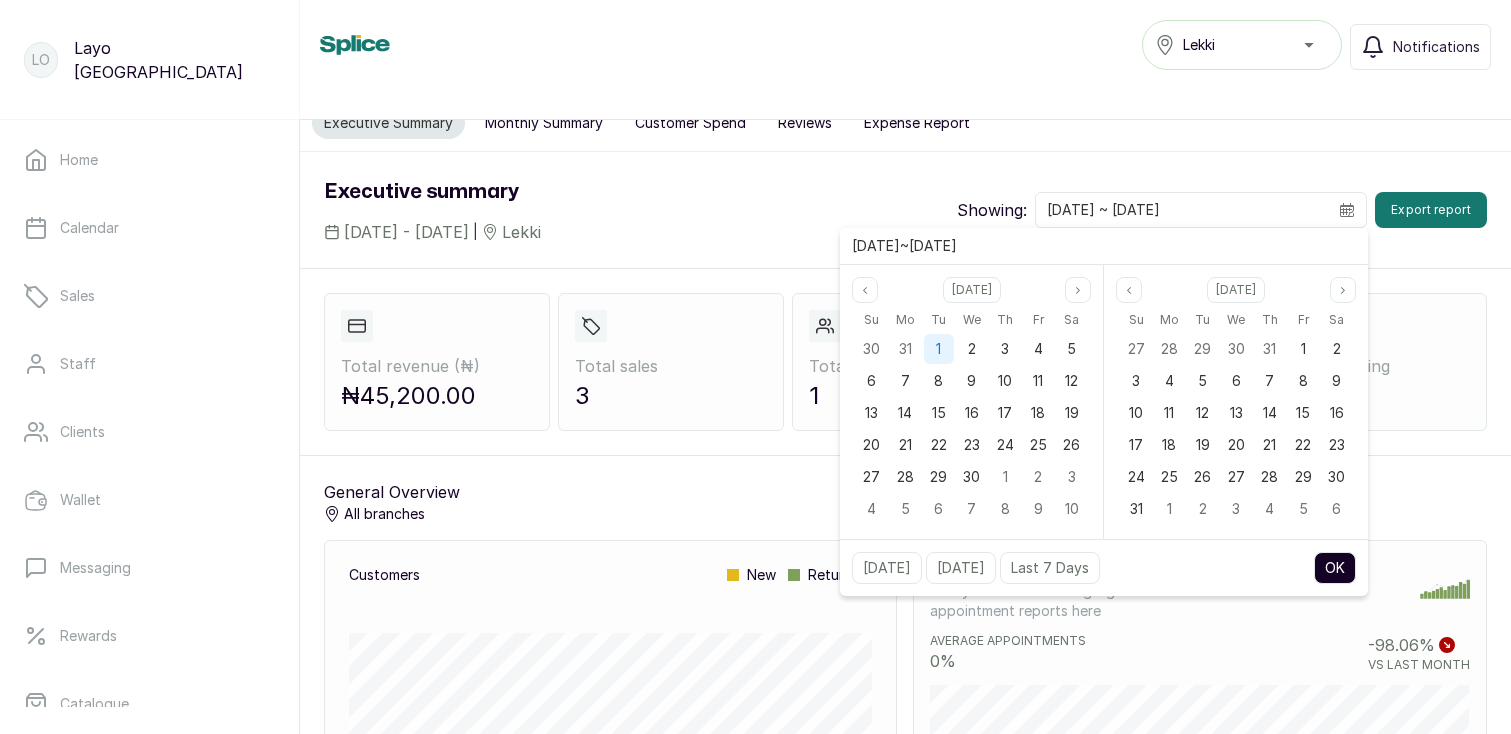 click on "1" at bounding box center (938, 348) 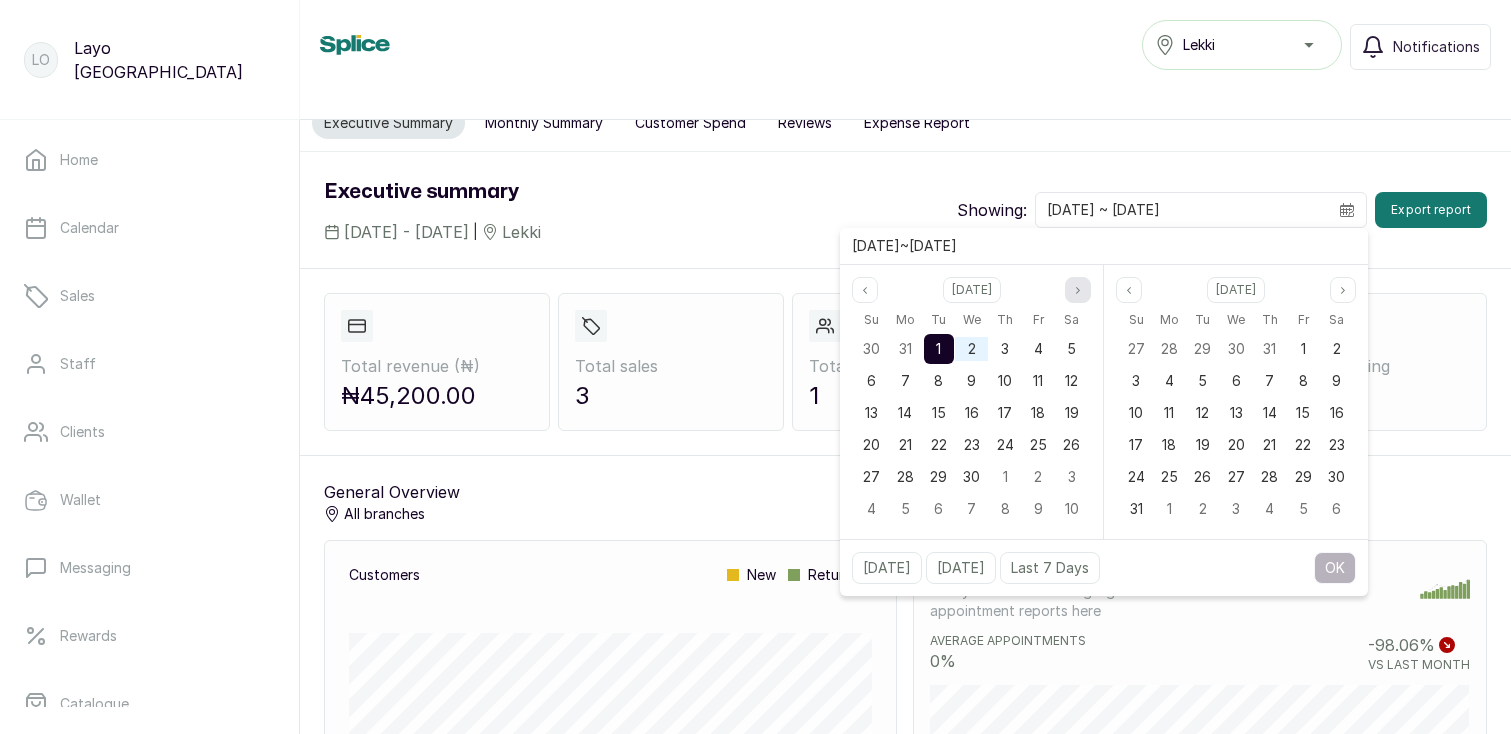 click 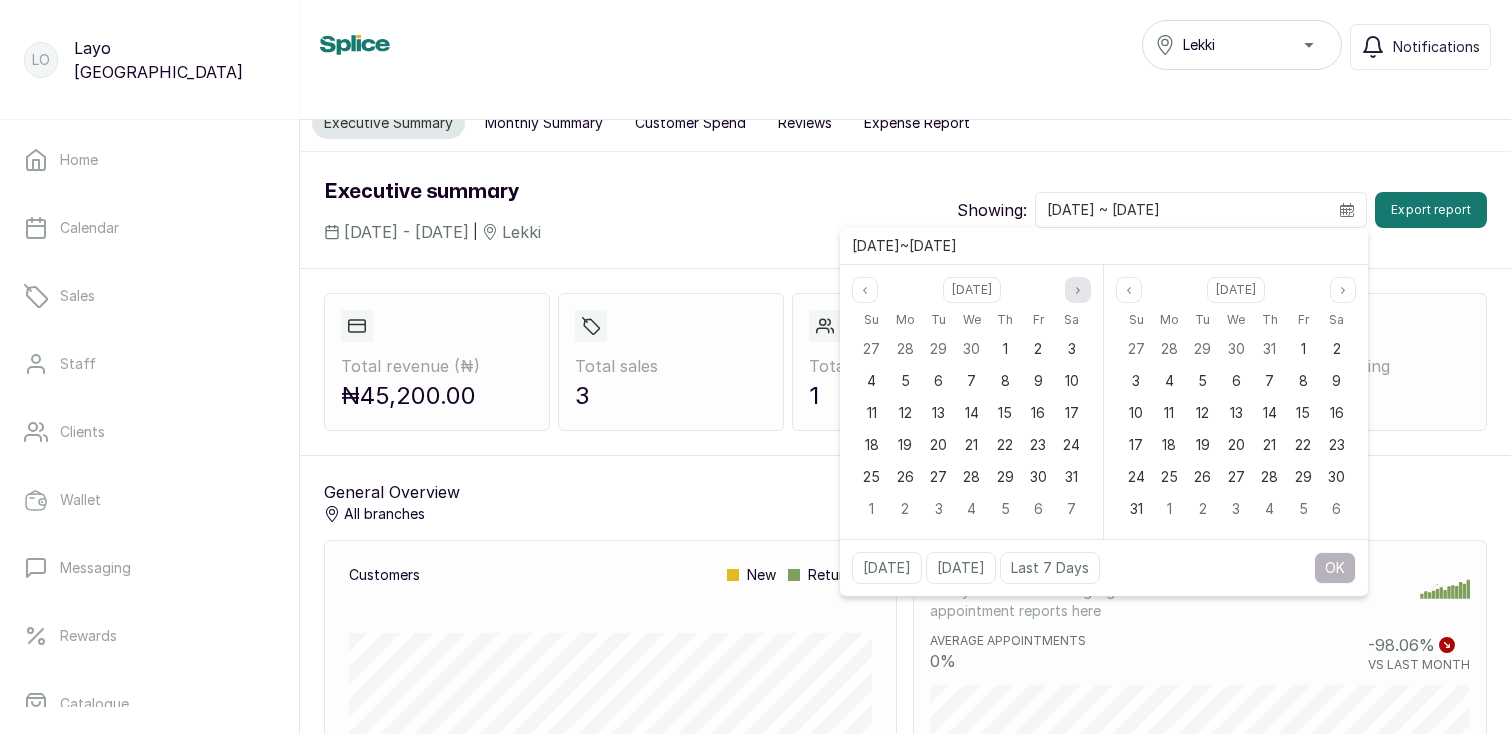 click 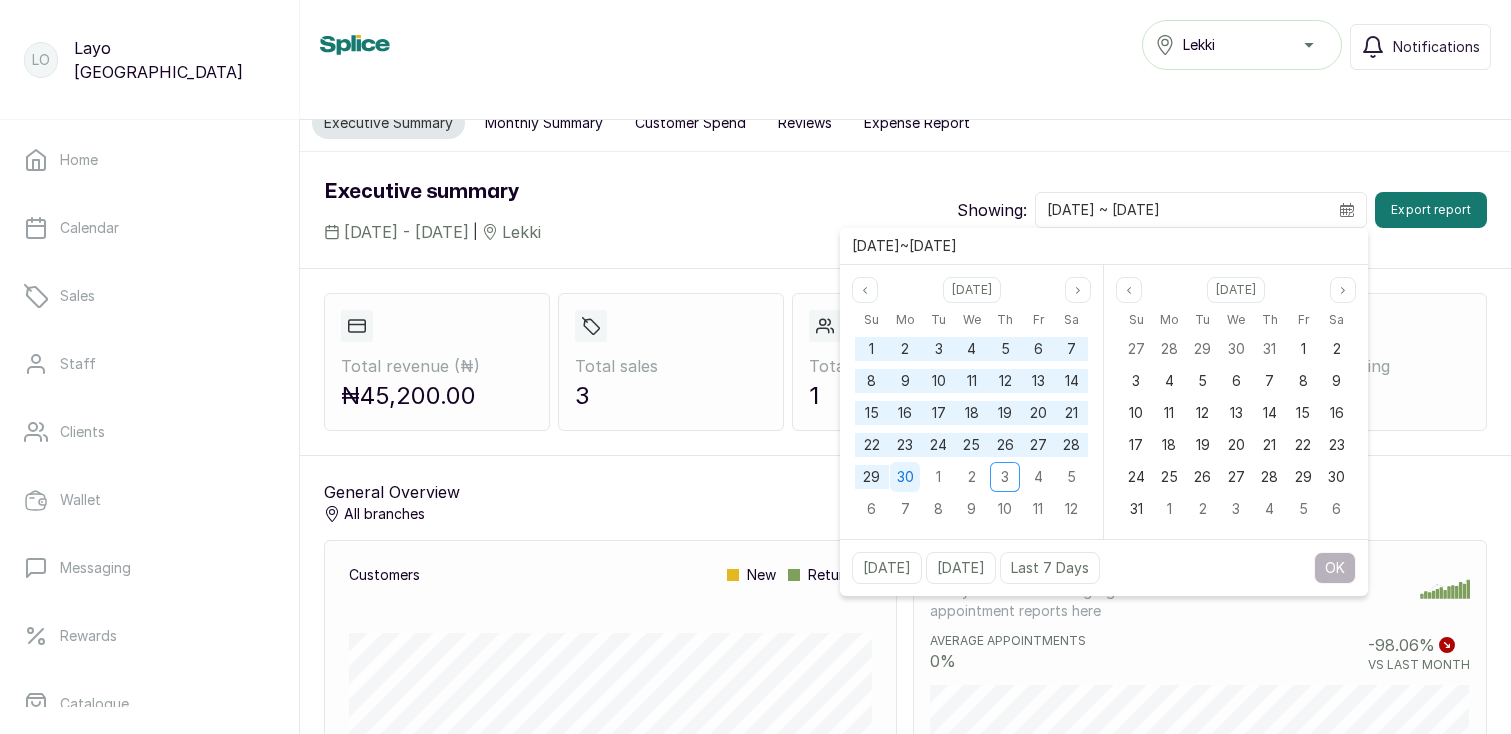 click on "30" at bounding box center [905, 476] 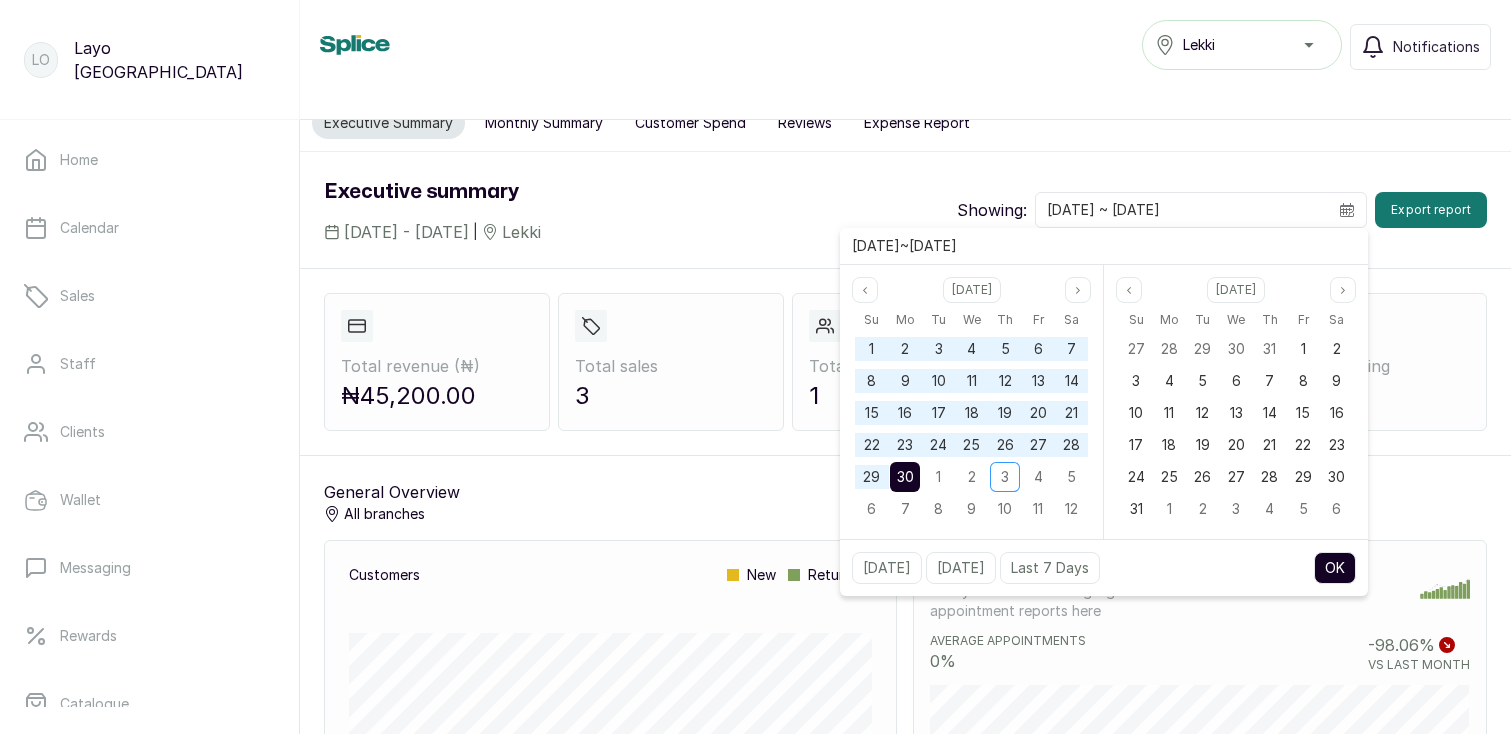 click on "OK" at bounding box center [1335, 568] 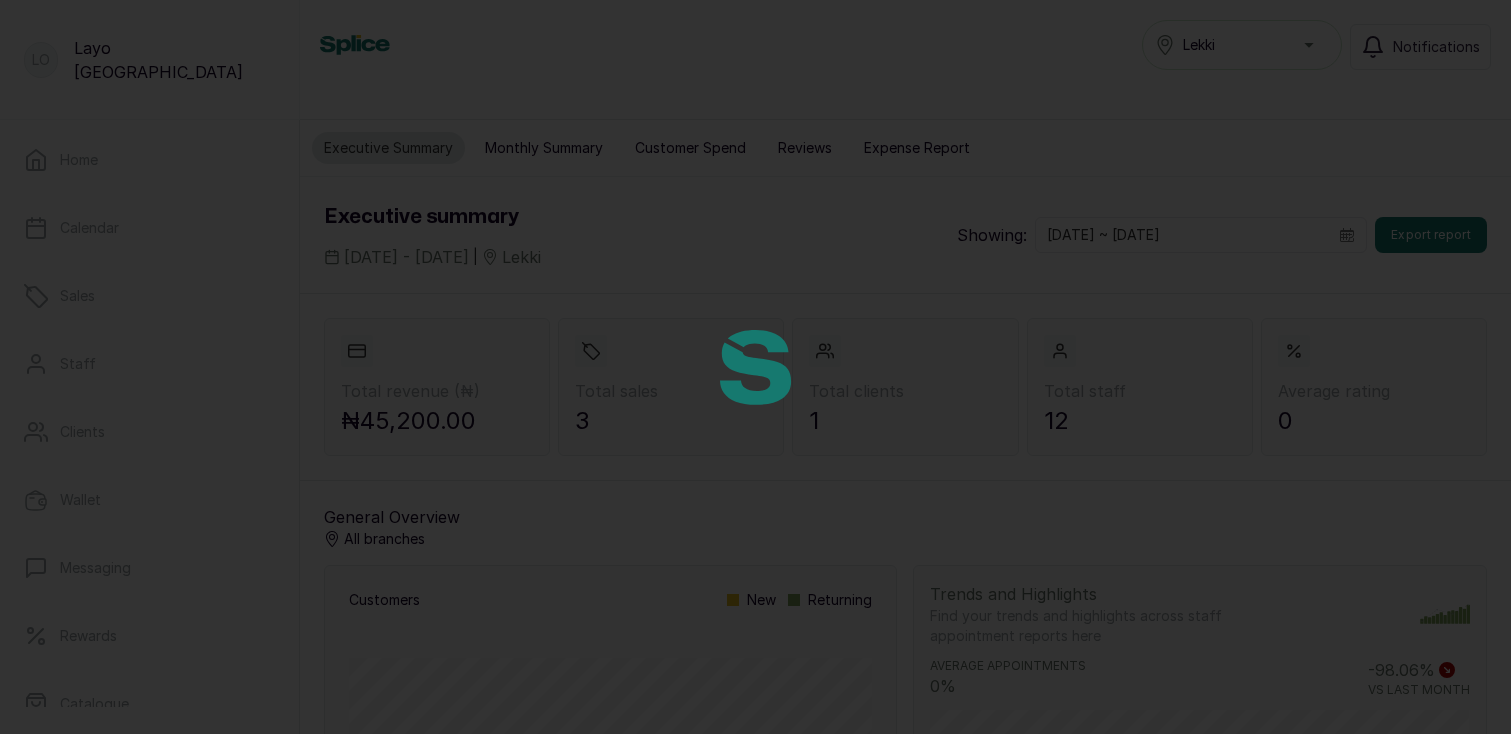 scroll, scrollTop: 0, scrollLeft: 0, axis: both 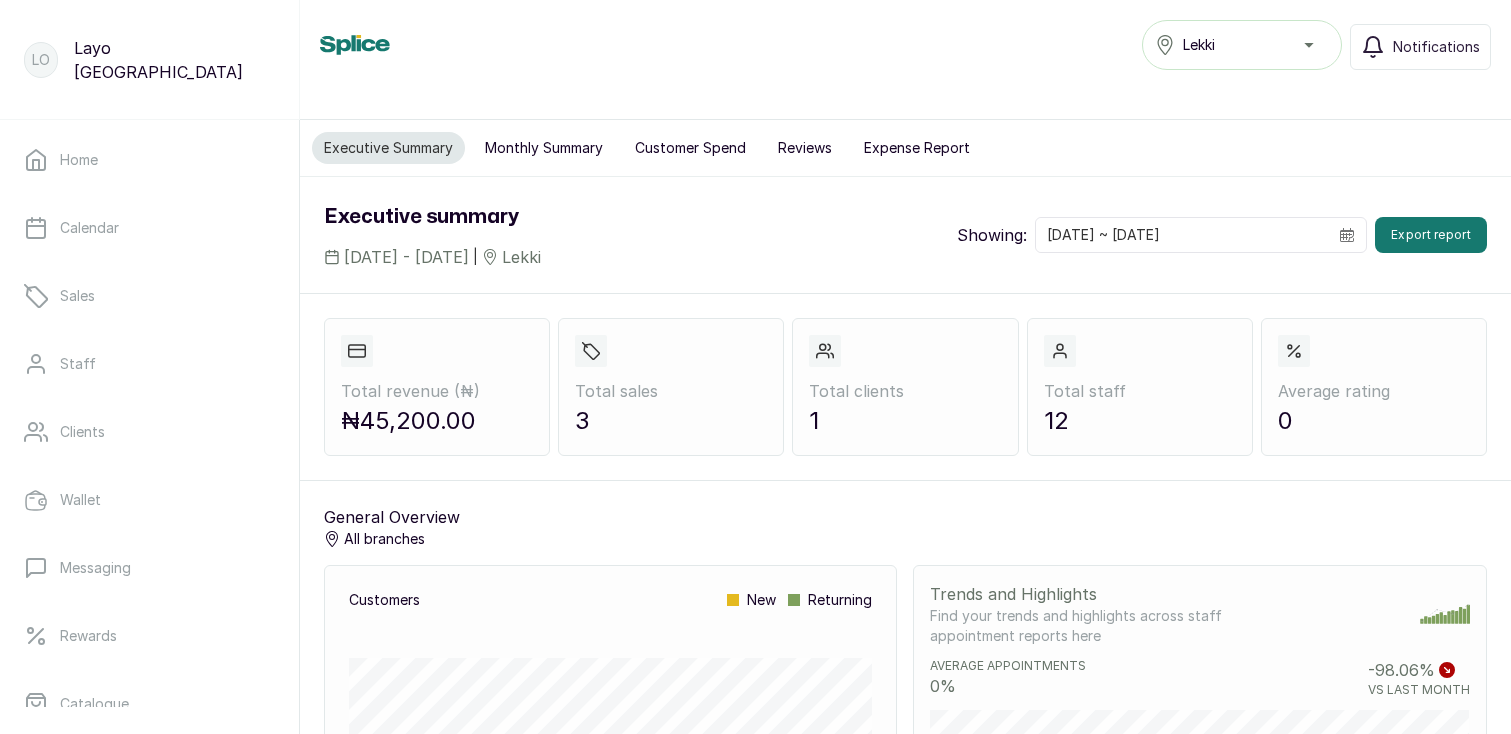 click on "Monthly Summary" at bounding box center [544, 148] 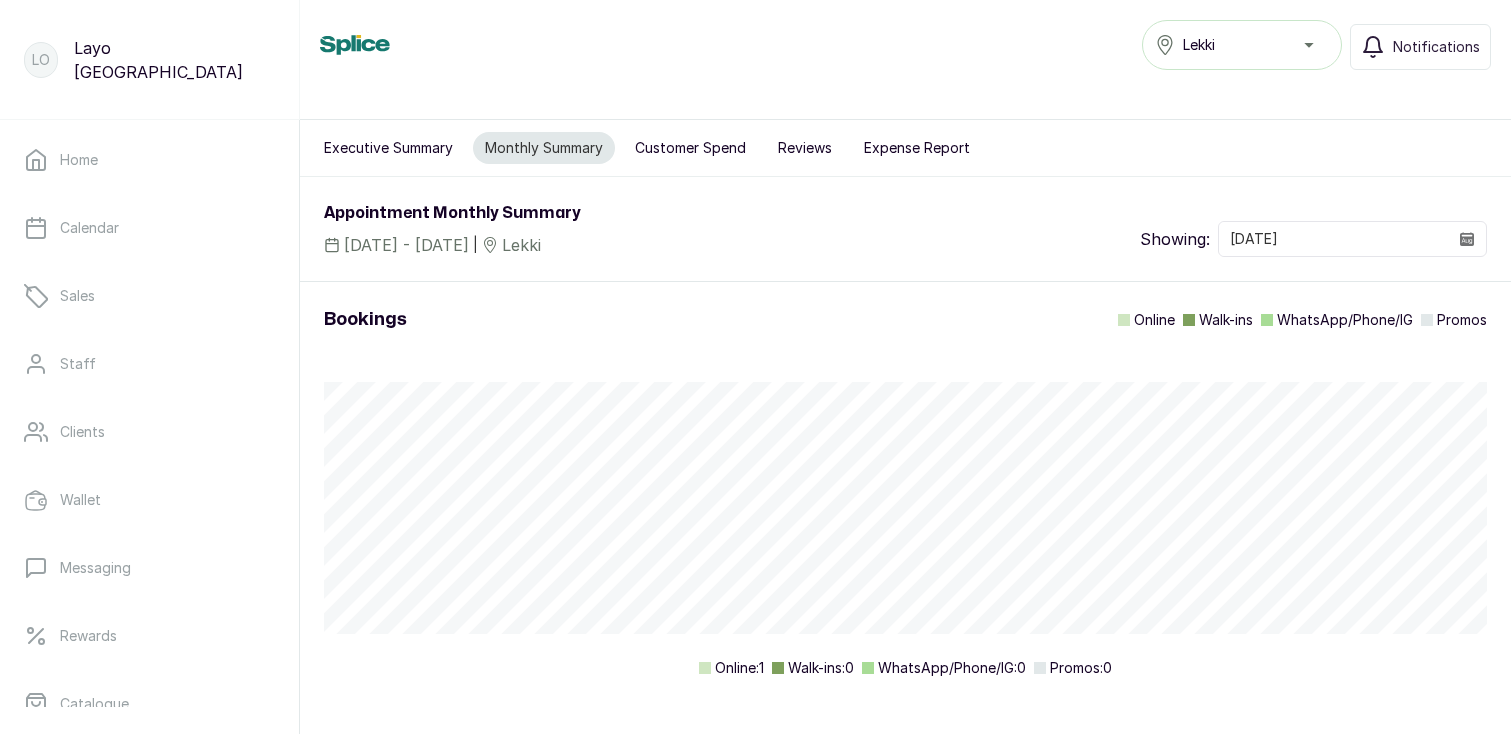 click on "Customer Spend" at bounding box center (690, 148) 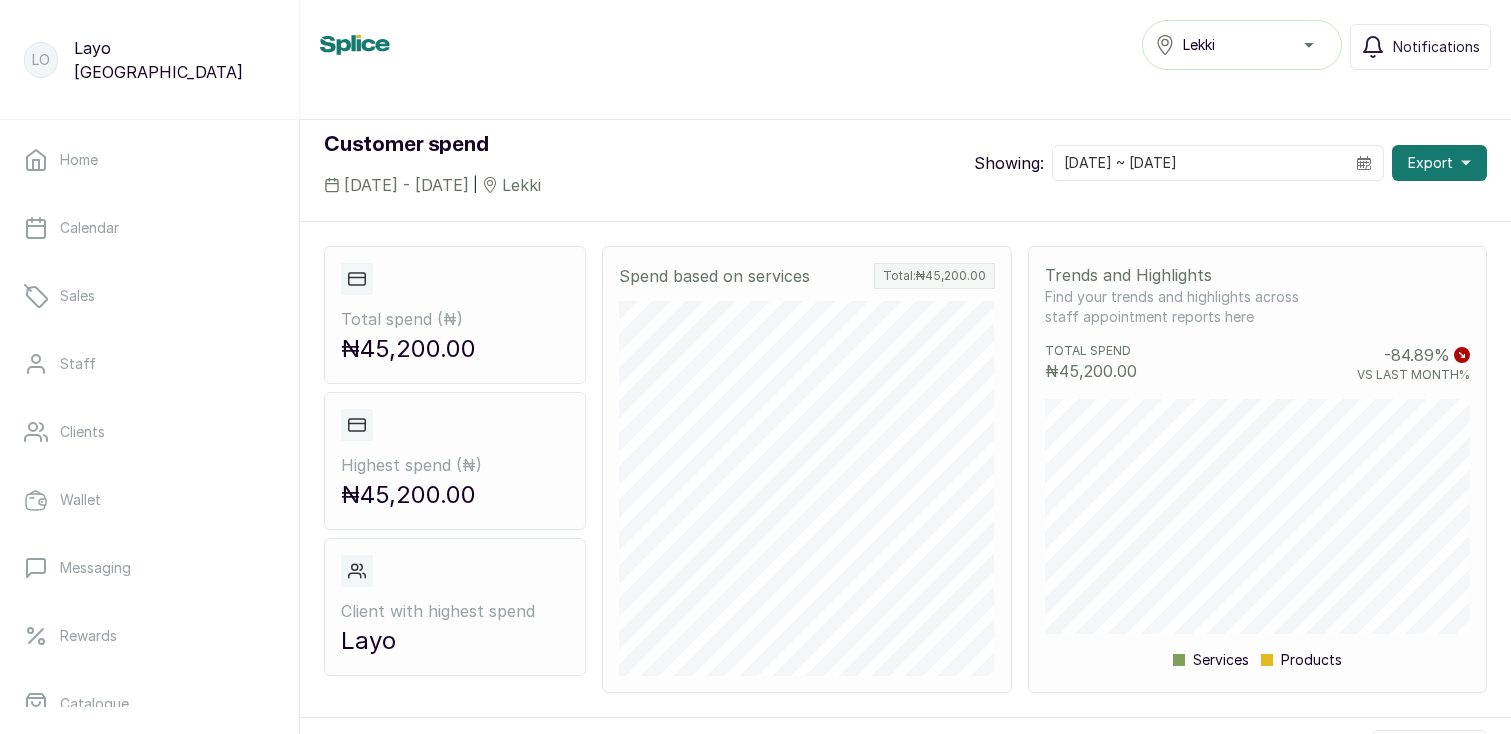scroll, scrollTop: 92, scrollLeft: 0, axis: vertical 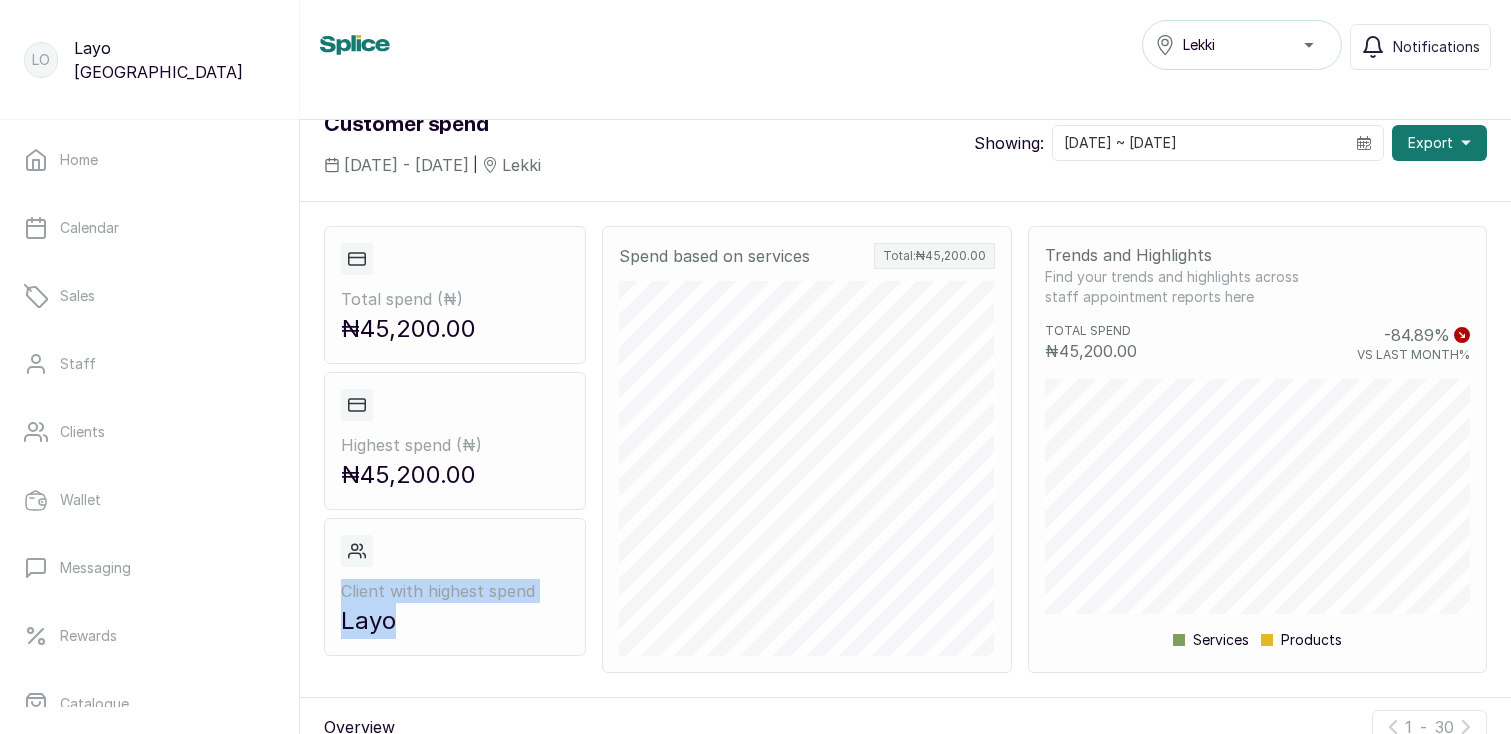 drag, startPoint x: 343, startPoint y: 594, endPoint x: 437, endPoint y: 632, distance: 101.390335 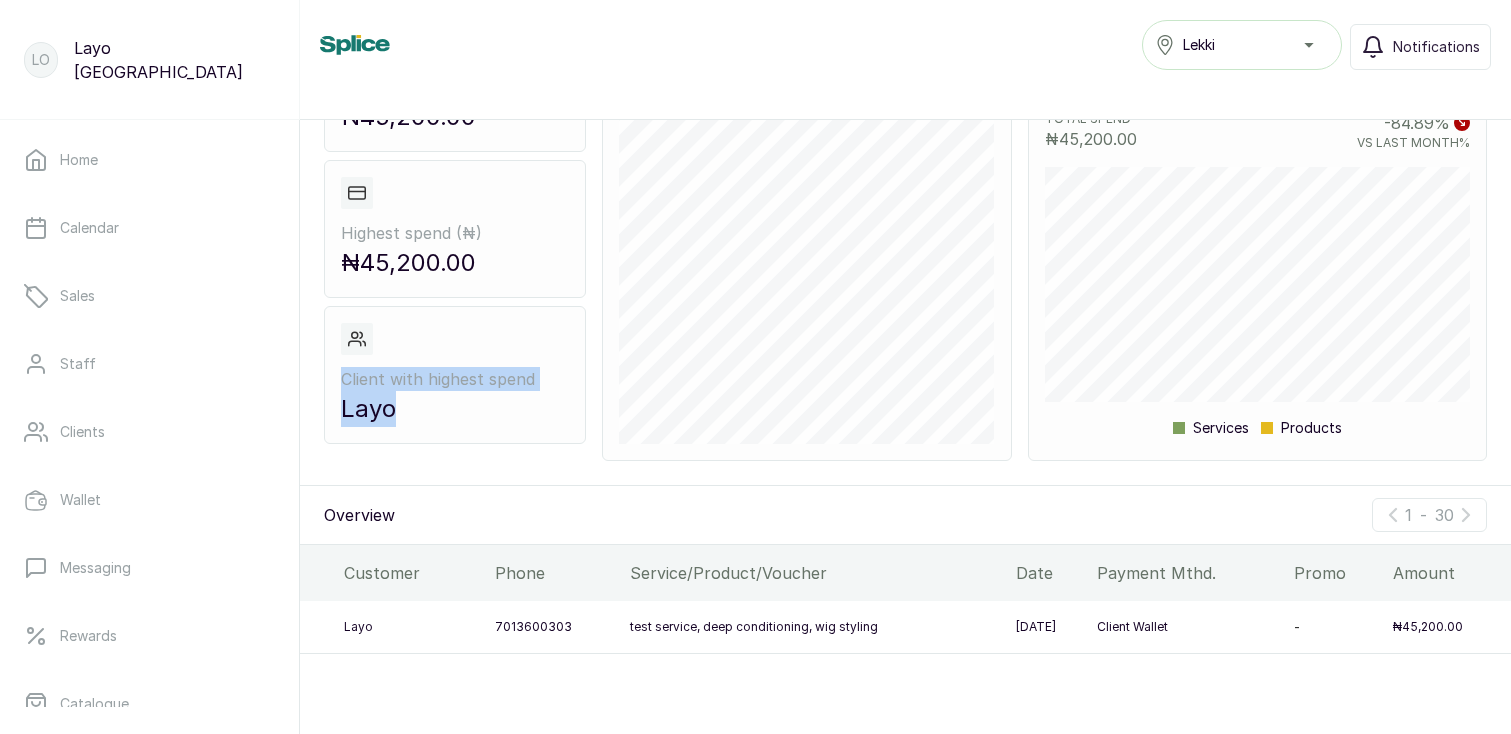 scroll, scrollTop: 0, scrollLeft: 0, axis: both 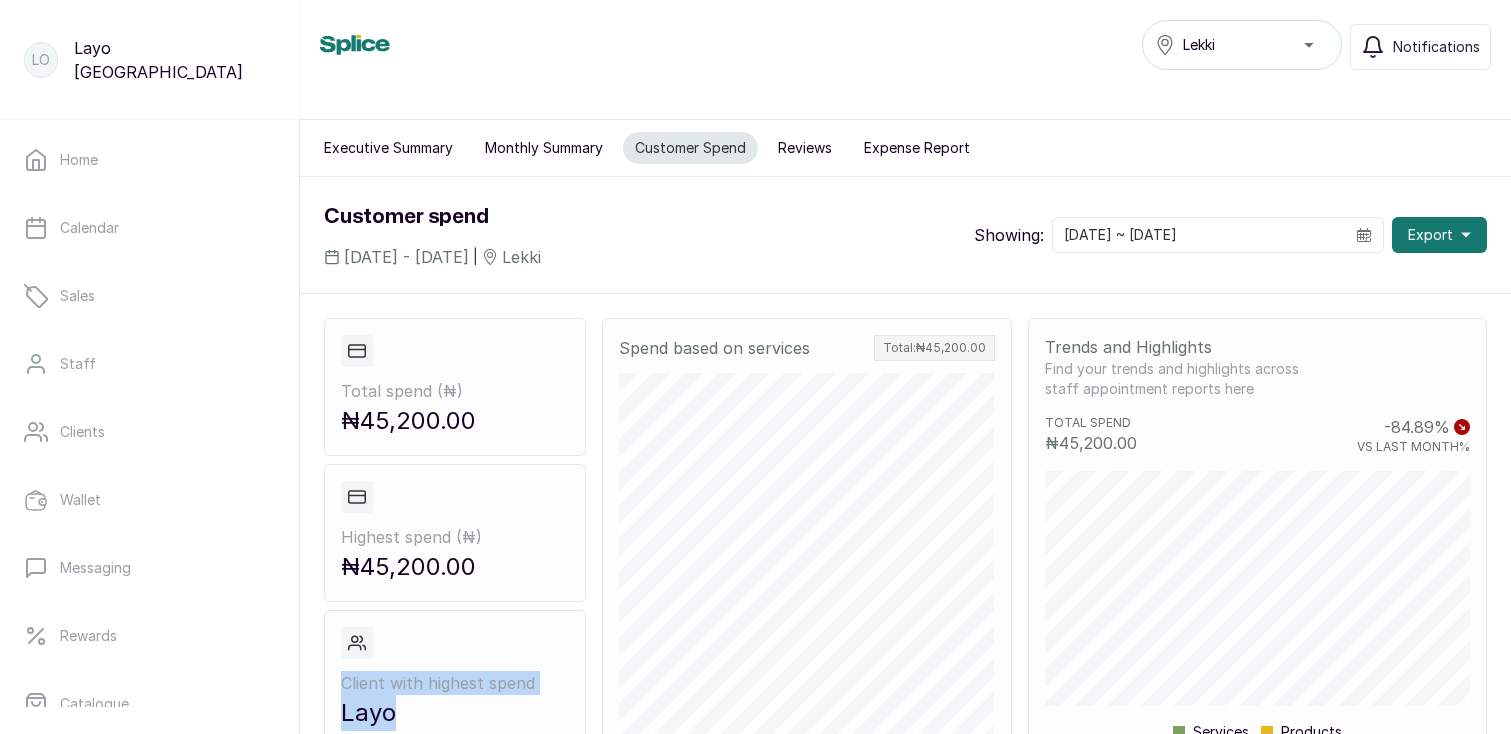 click on "Expense Report" at bounding box center [917, 148] 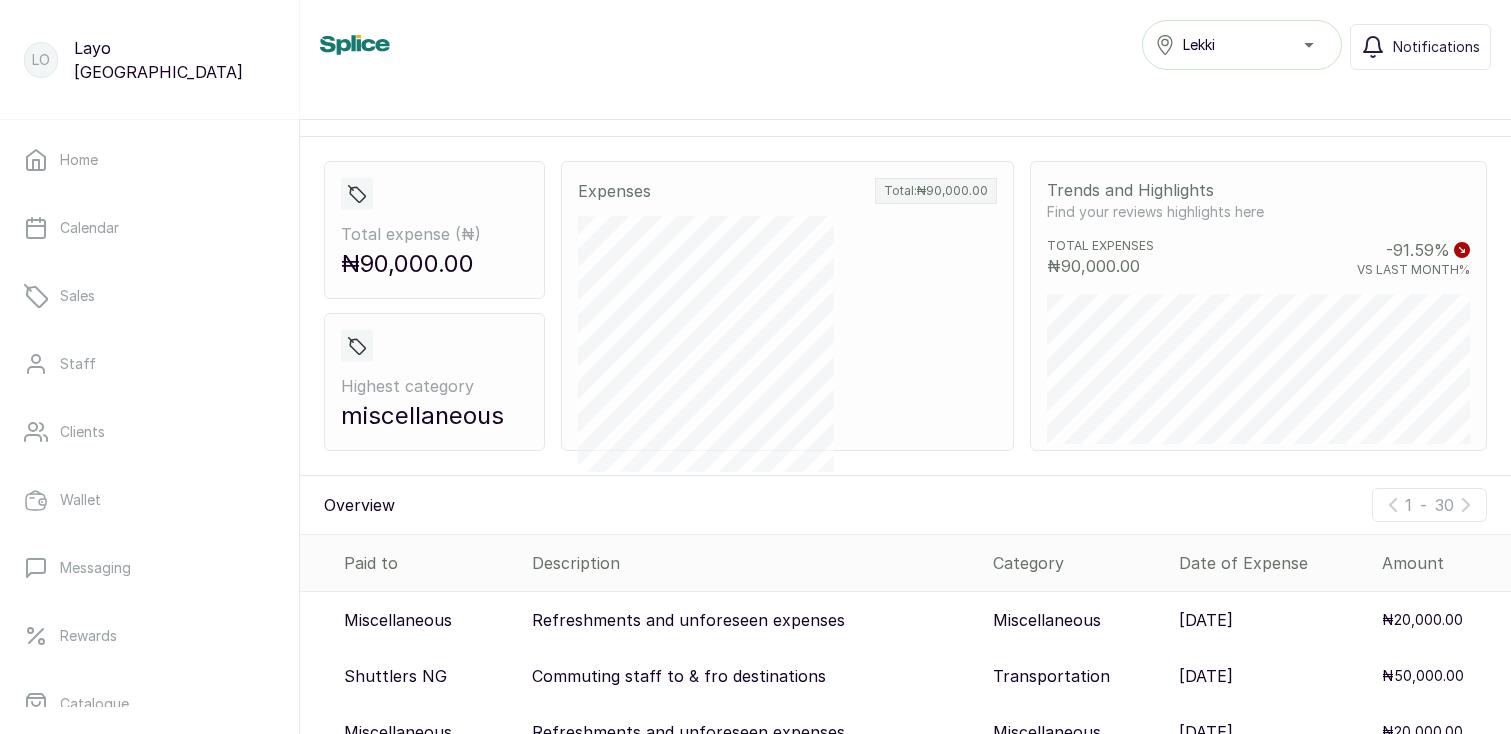 scroll, scrollTop: 263, scrollLeft: 0, axis: vertical 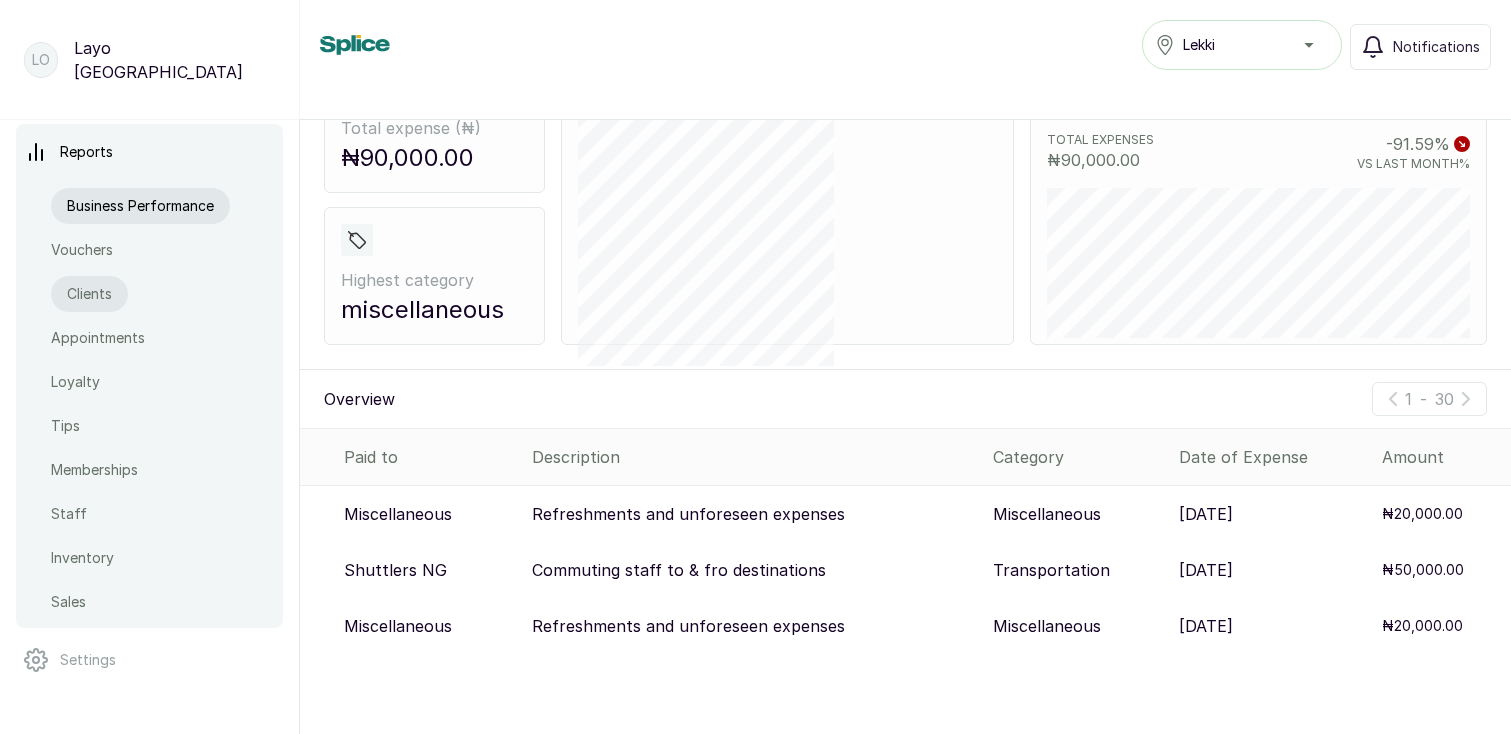 click on "Clients" at bounding box center [89, 294] 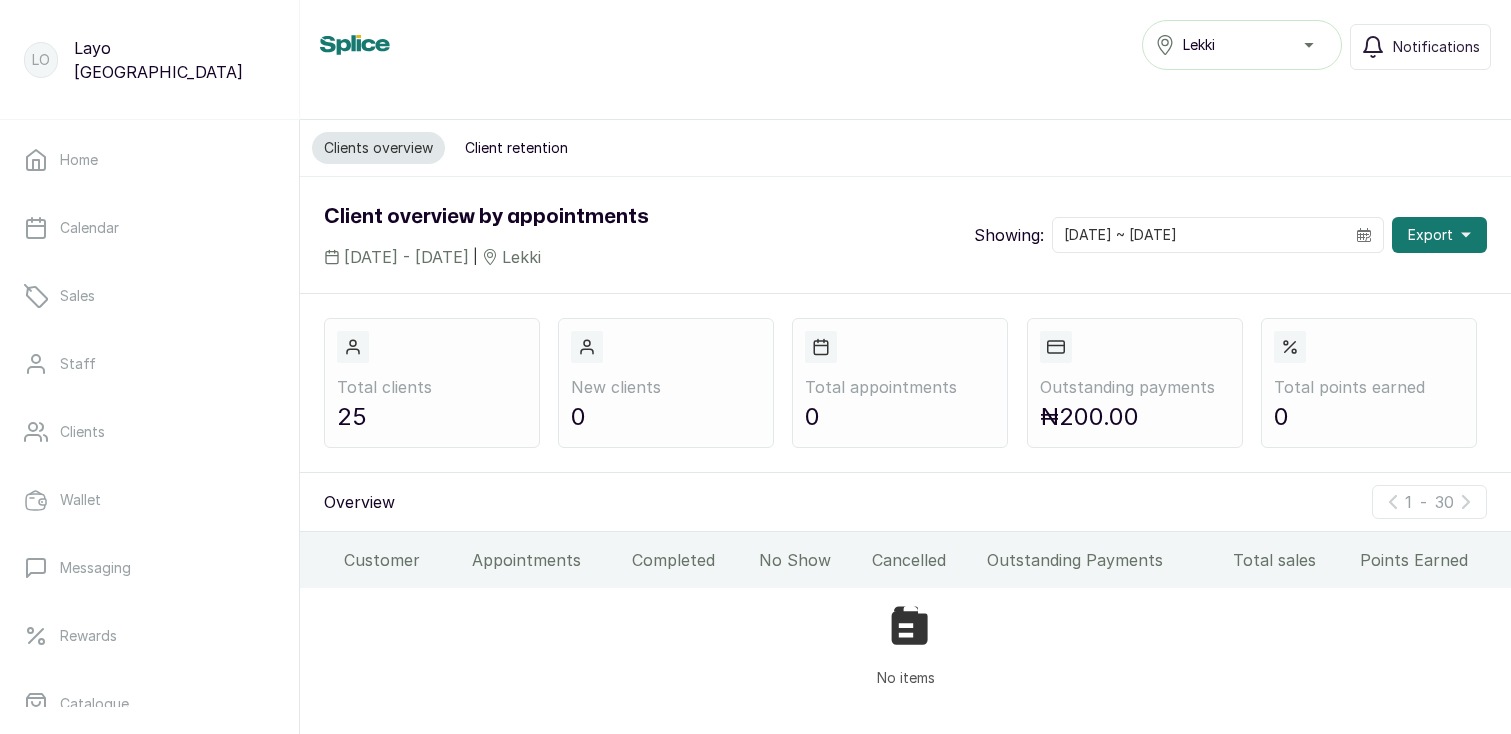 click on "Client retention" at bounding box center [516, 148] 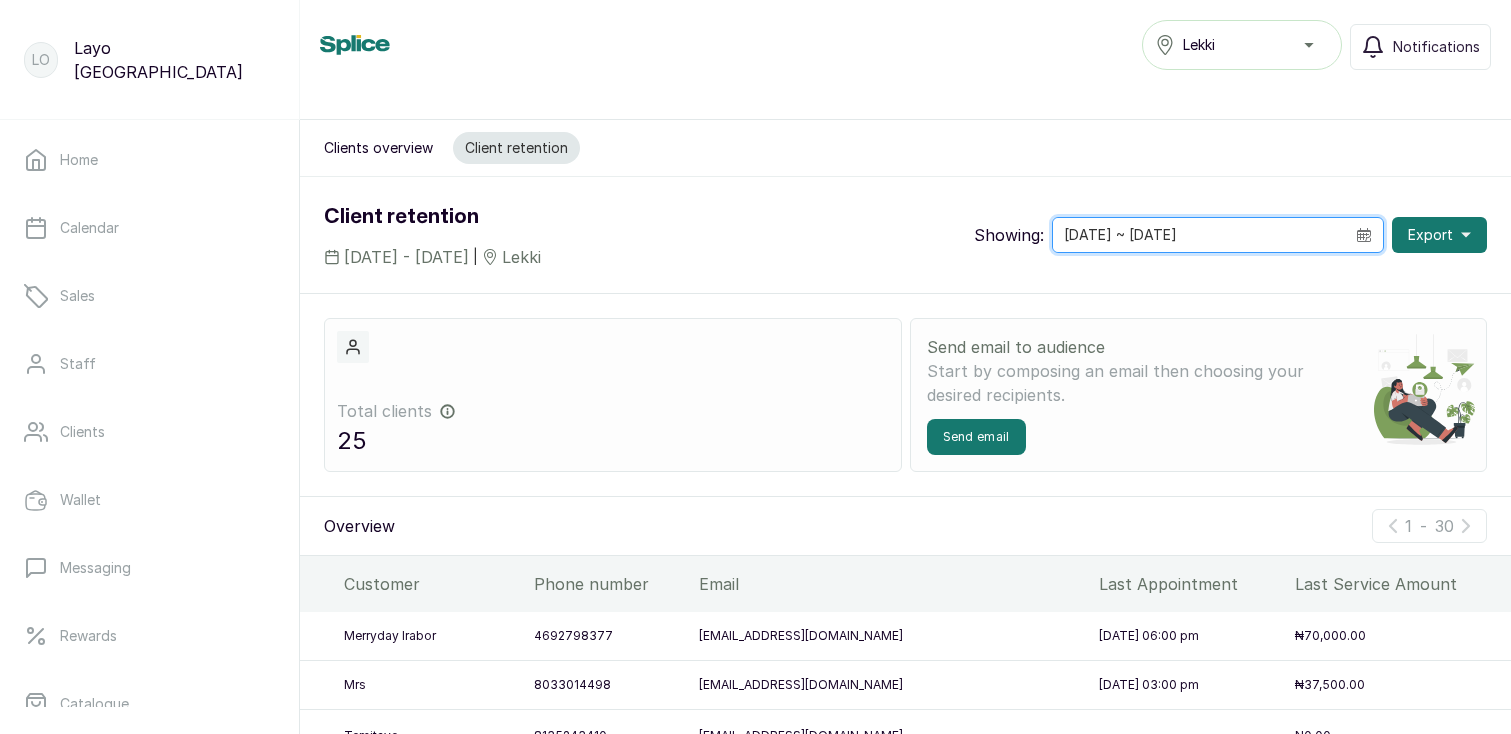 click on "2025-07-01 ~ 2025-07-31" at bounding box center [1199, 235] 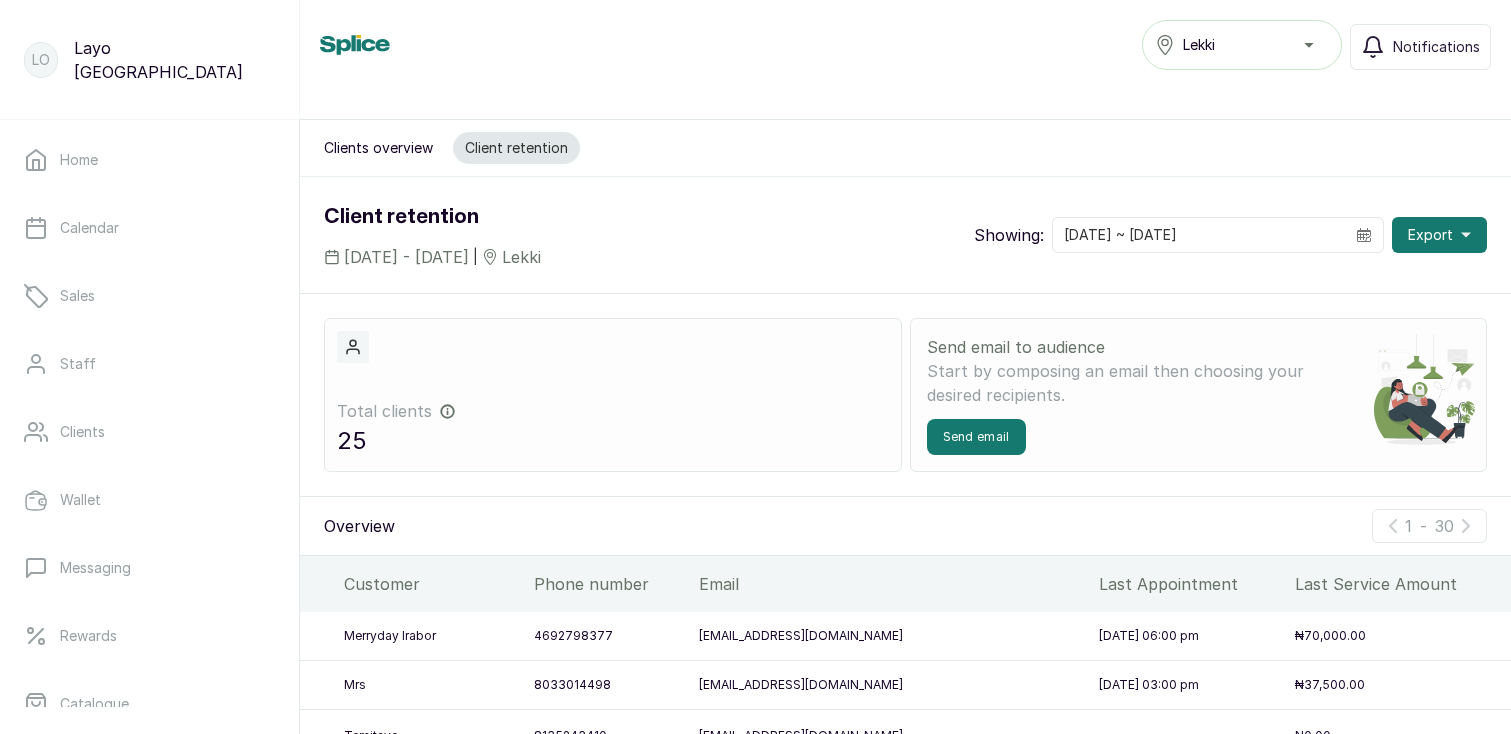 click on "Client retention 1 Jul, 2025 - 31 Jul, 2025 | Lekki Showing: 2025-07-01 ~ 2025-07-31 Export" at bounding box center (905, 235) 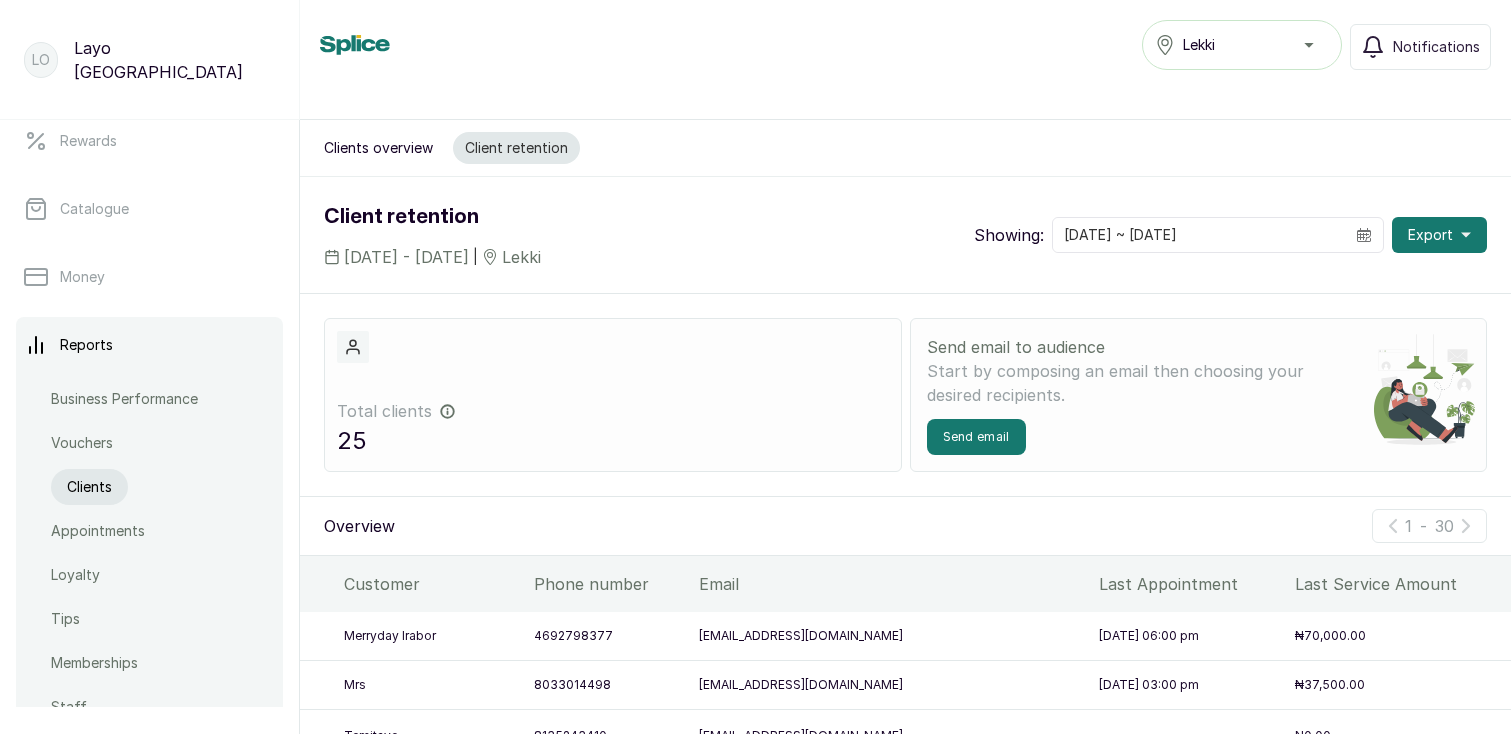 scroll, scrollTop: 499, scrollLeft: 0, axis: vertical 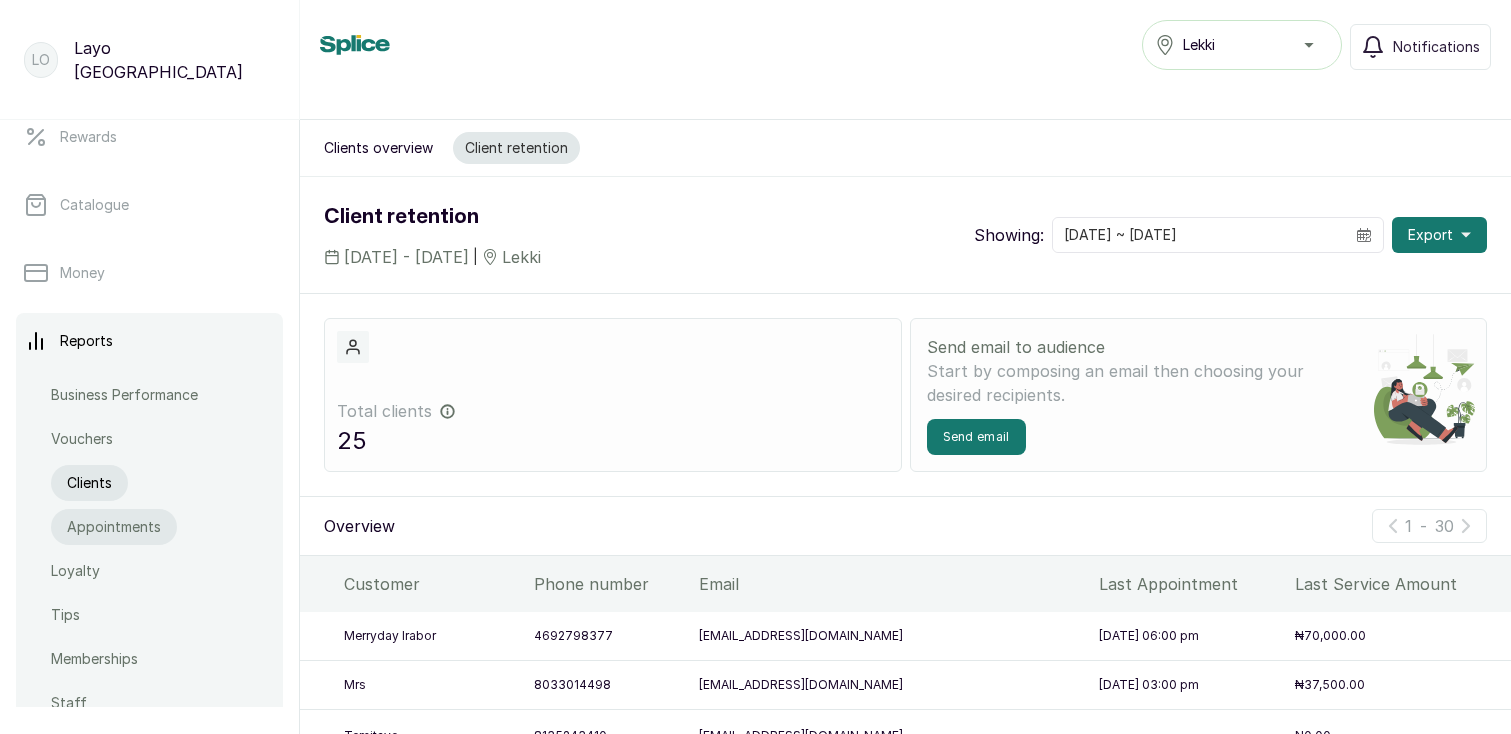 click on "Appointments" at bounding box center [114, 527] 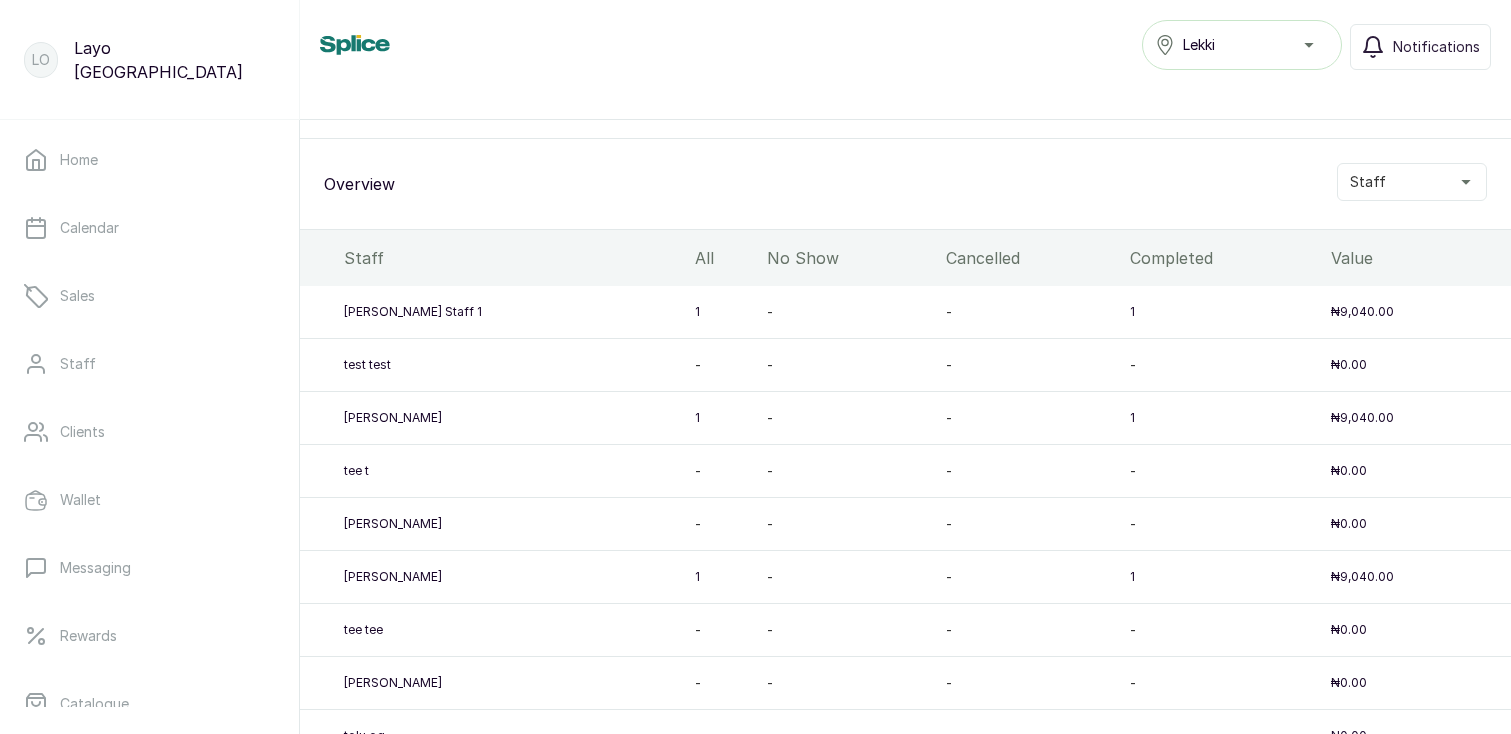 scroll, scrollTop: 667, scrollLeft: 0, axis: vertical 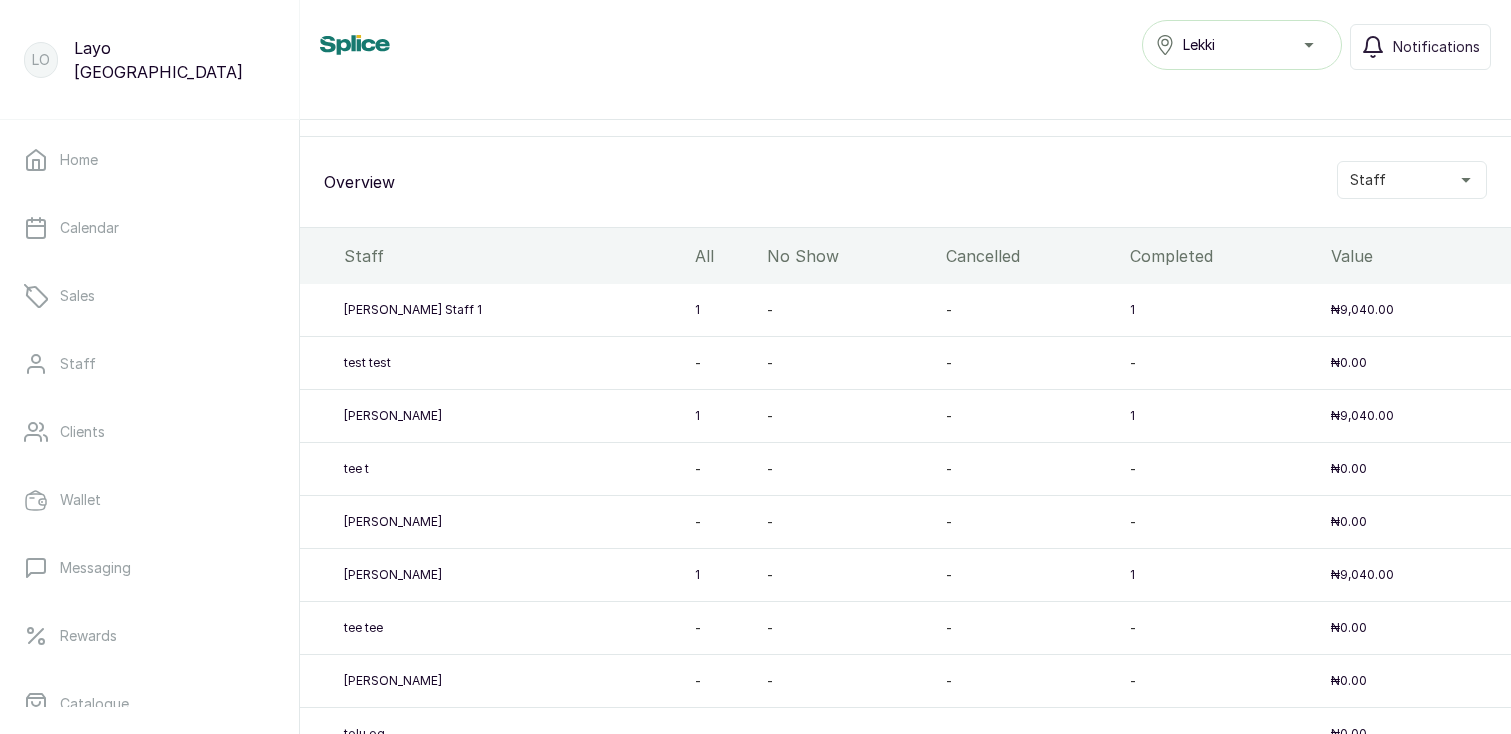 click on "Staff" at bounding box center (1412, 180) 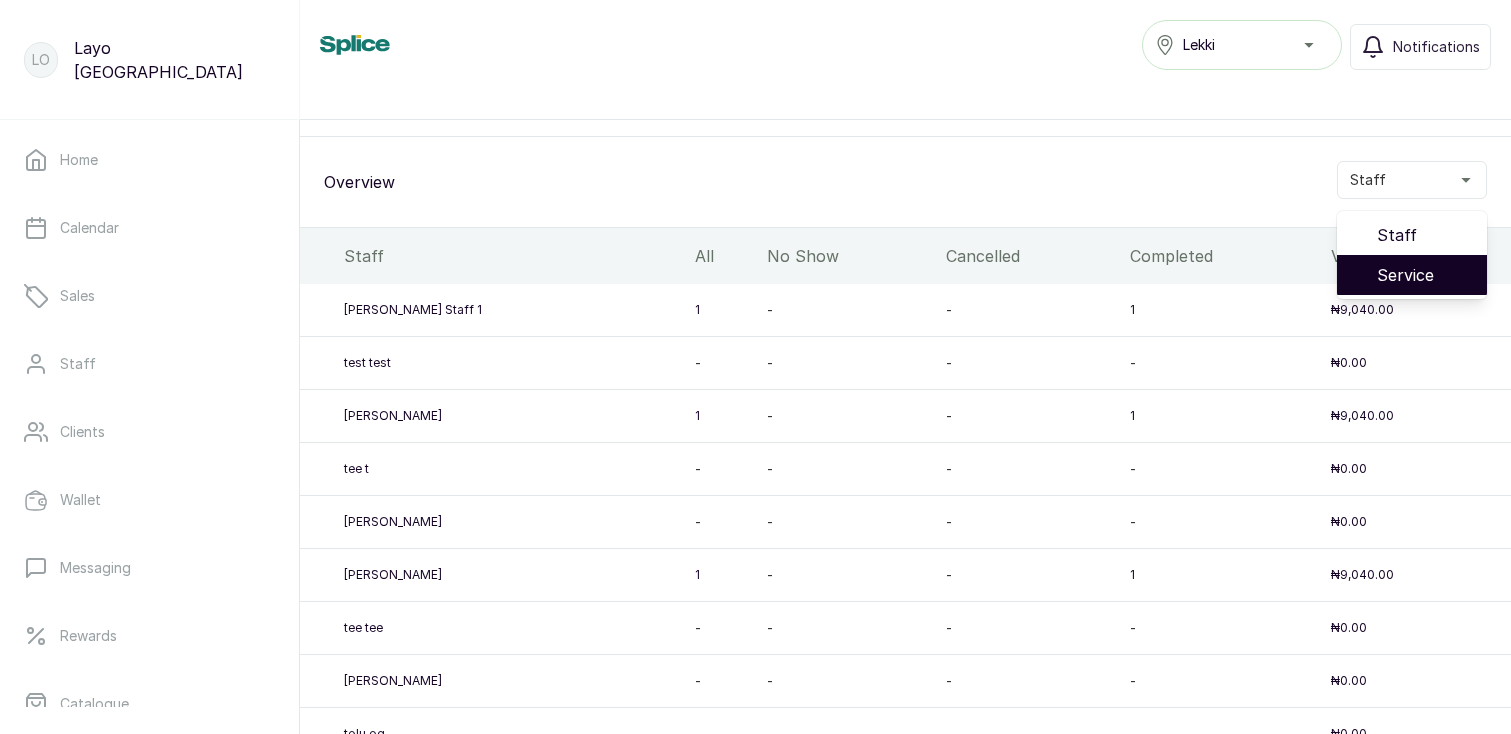 click on "Service" at bounding box center (1424, 275) 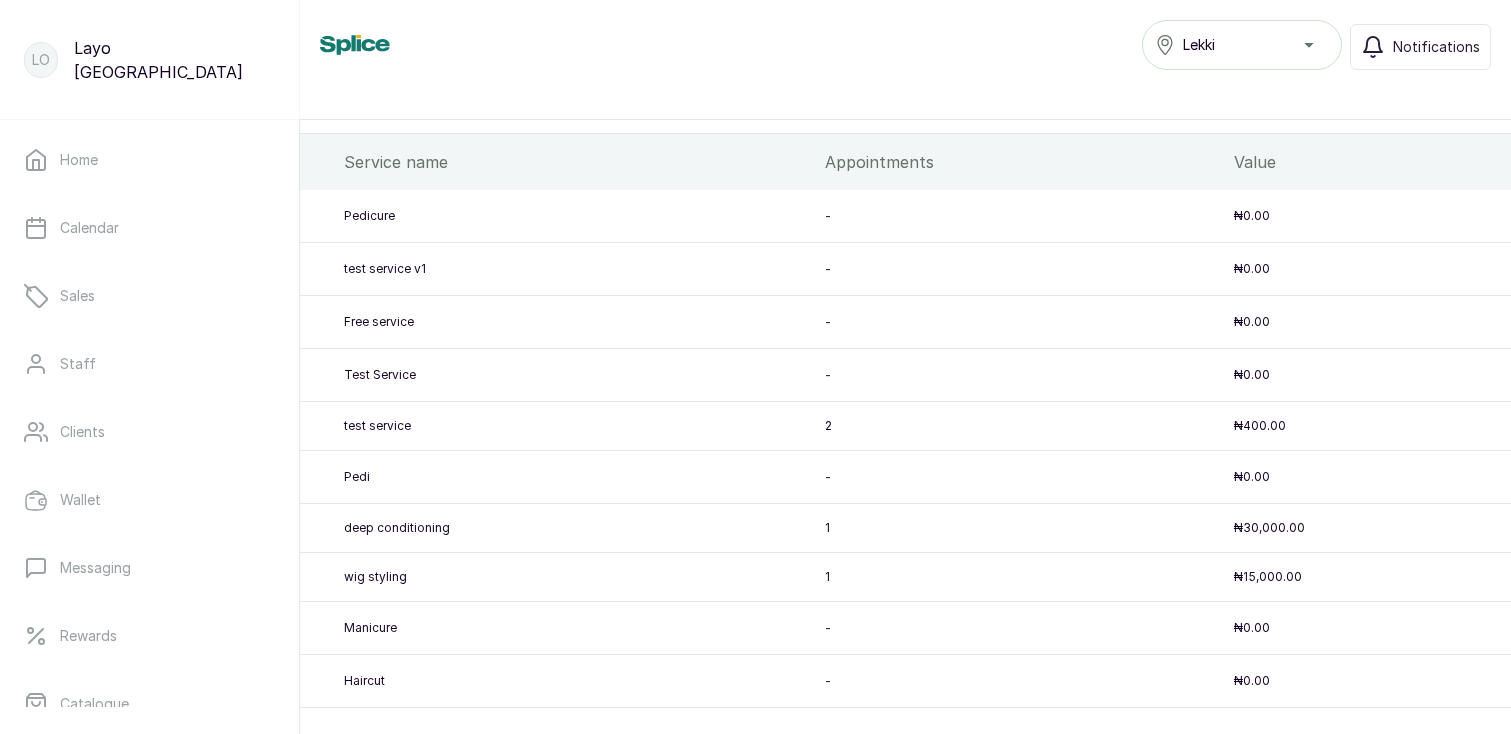 scroll, scrollTop: 764, scrollLeft: 0, axis: vertical 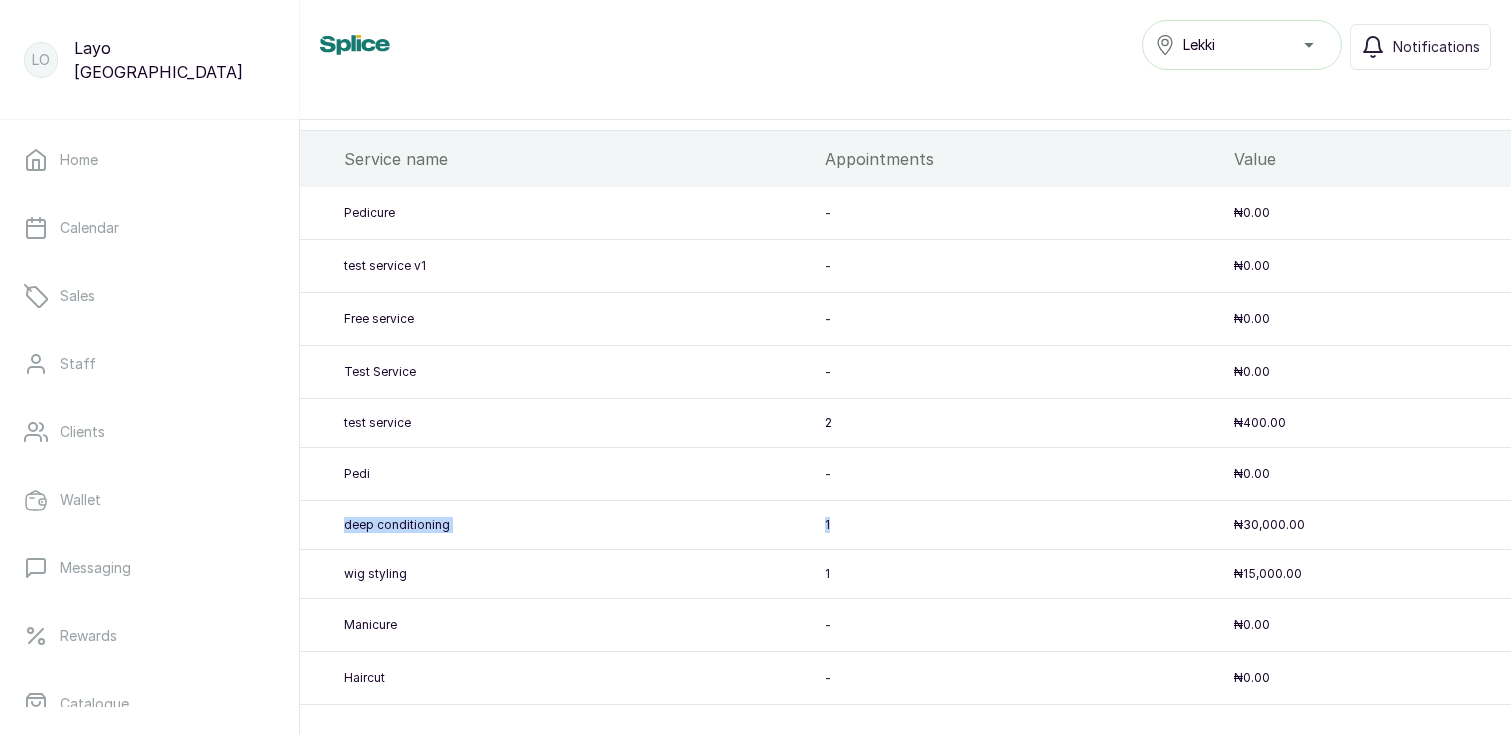 drag, startPoint x: 345, startPoint y: 526, endPoint x: 1206, endPoint y: 541, distance: 861.1307 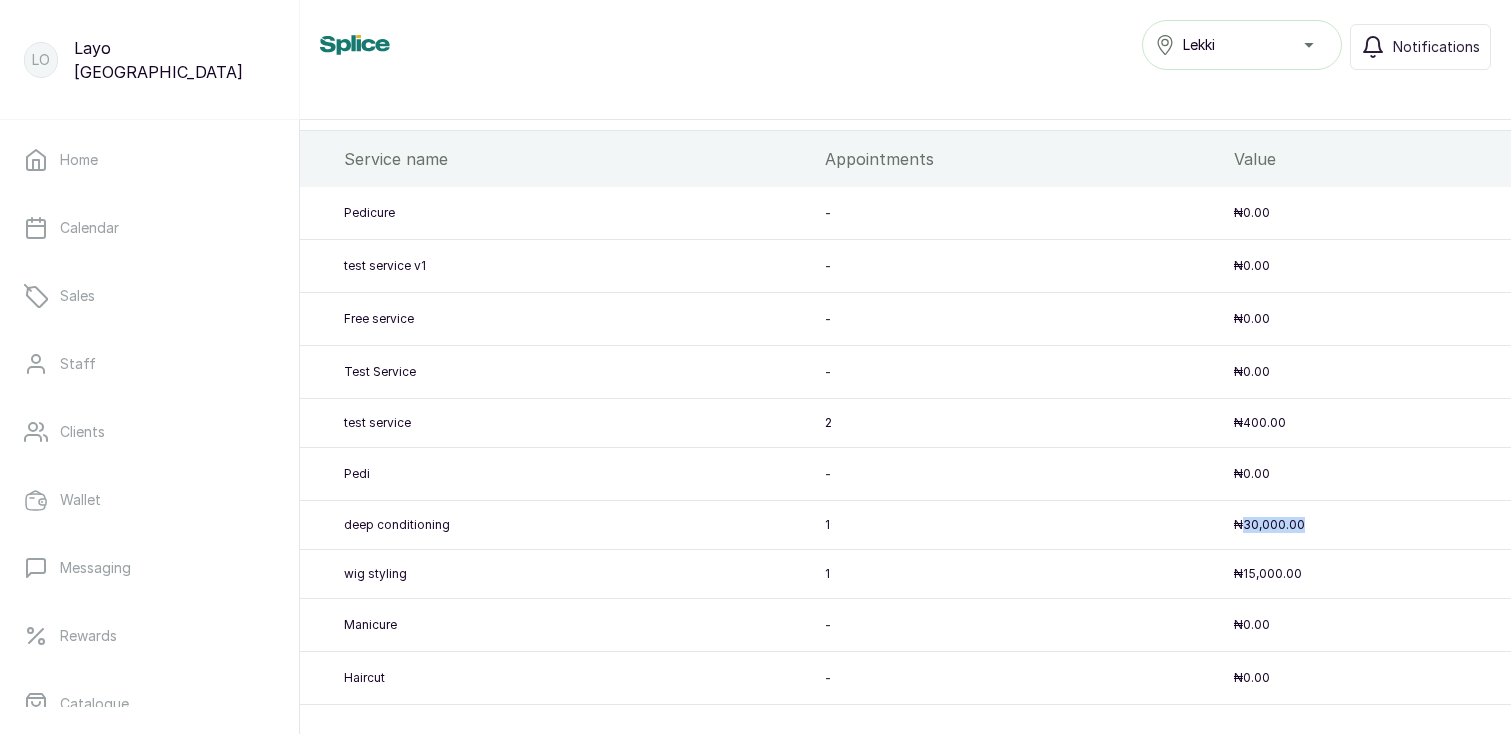 drag, startPoint x: 1245, startPoint y: 524, endPoint x: 1394, endPoint y: 521, distance: 149.0302 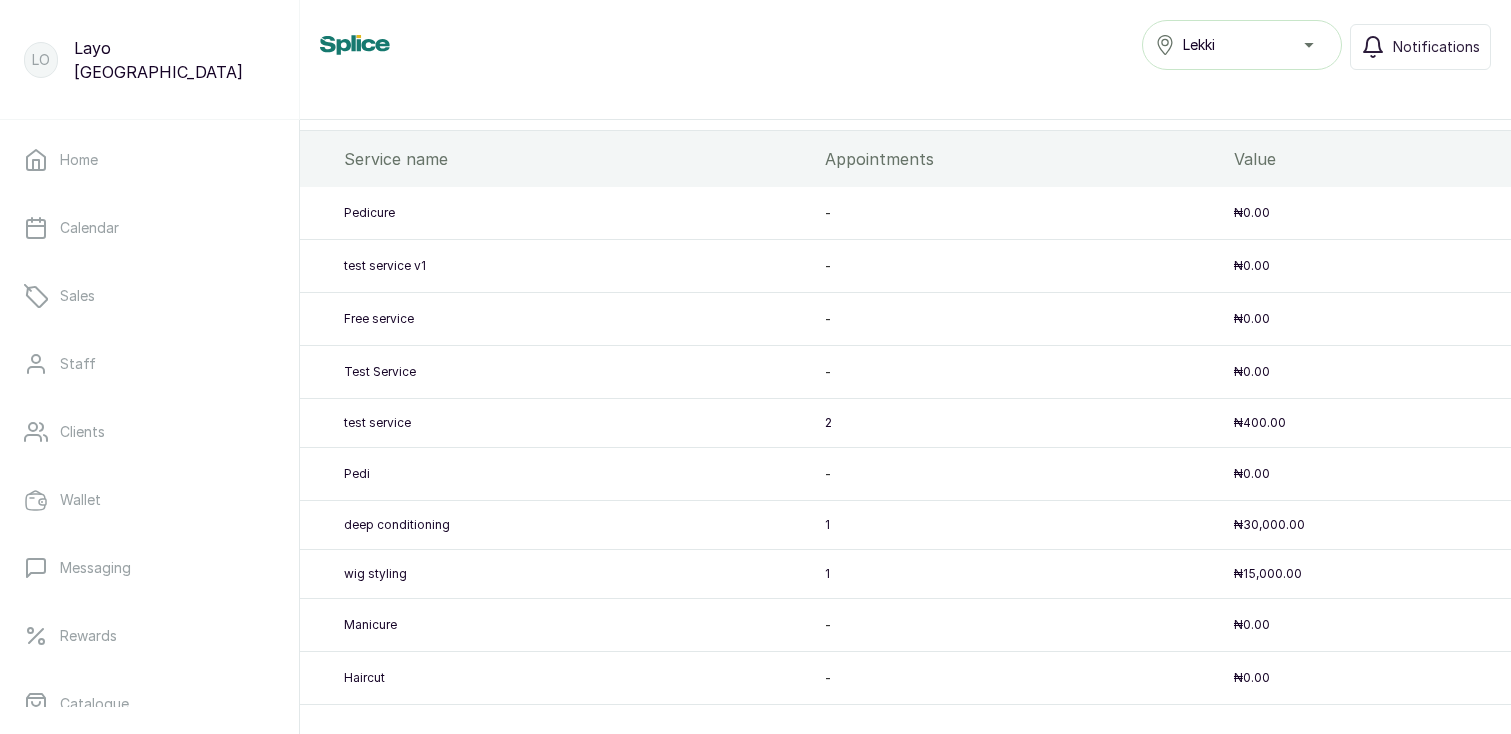click on "2" at bounding box center (1021, 423) 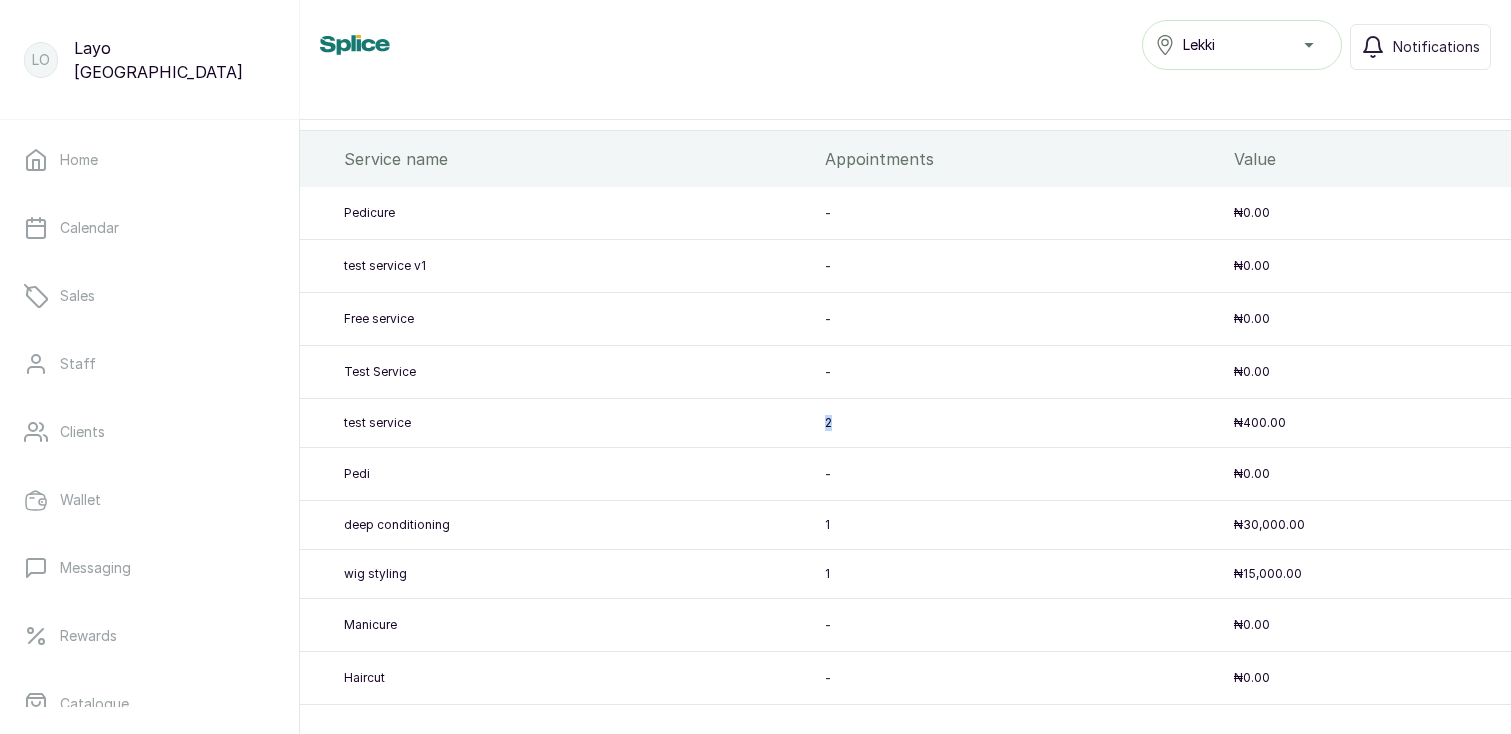 click on "2" at bounding box center (1021, 423) 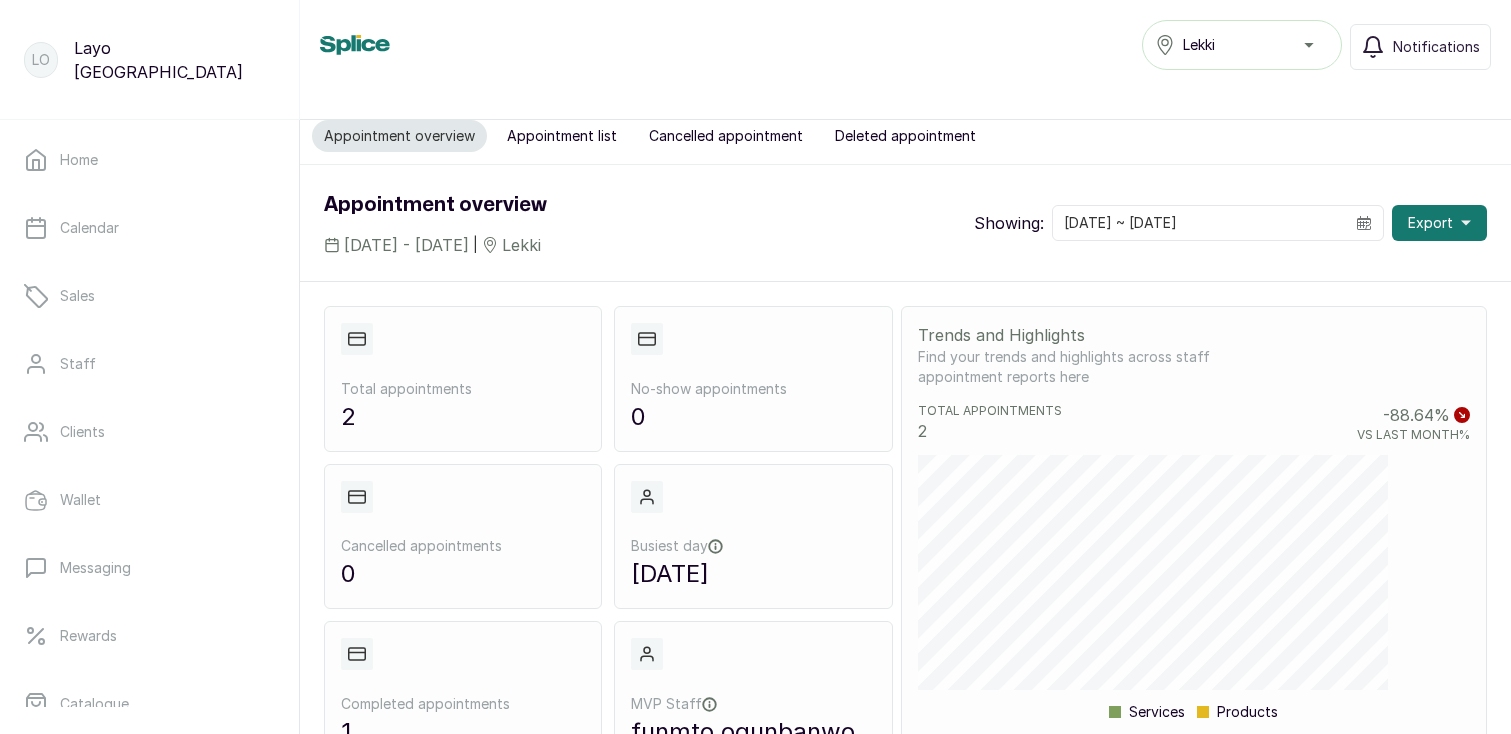 scroll, scrollTop: 0, scrollLeft: 0, axis: both 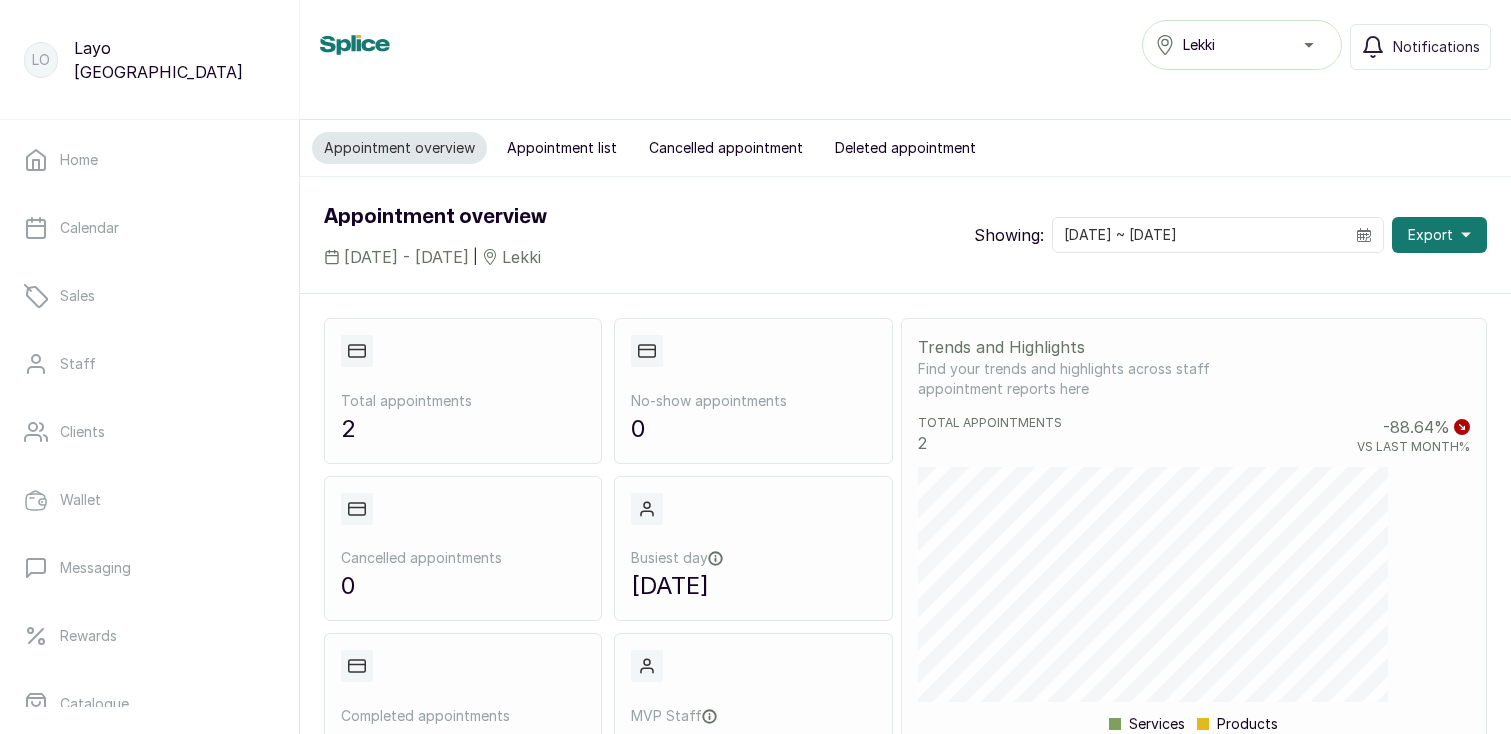 click on "Cancelled appointment" at bounding box center (726, 148) 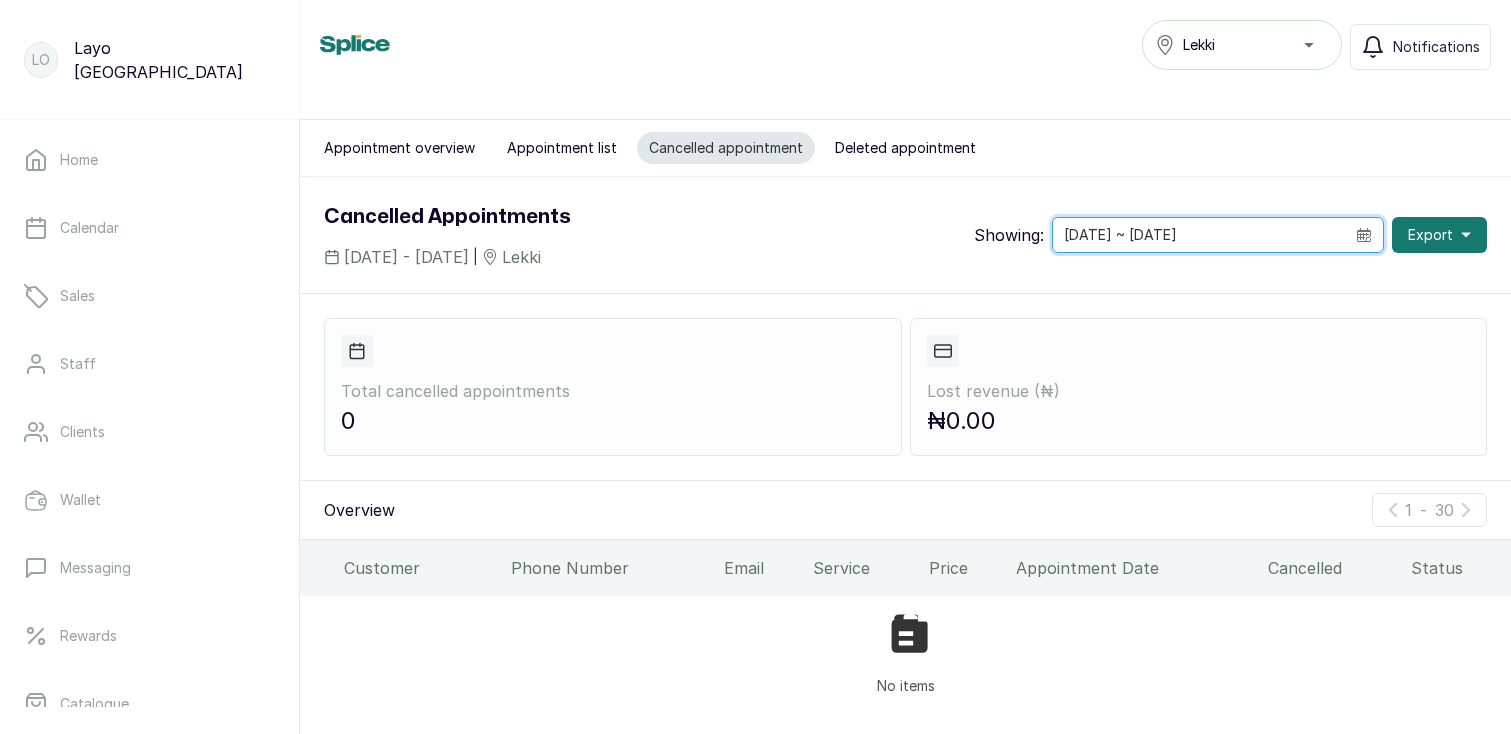 click on "[DATE] ~ [DATE]" at bounding box center (1199, 235) 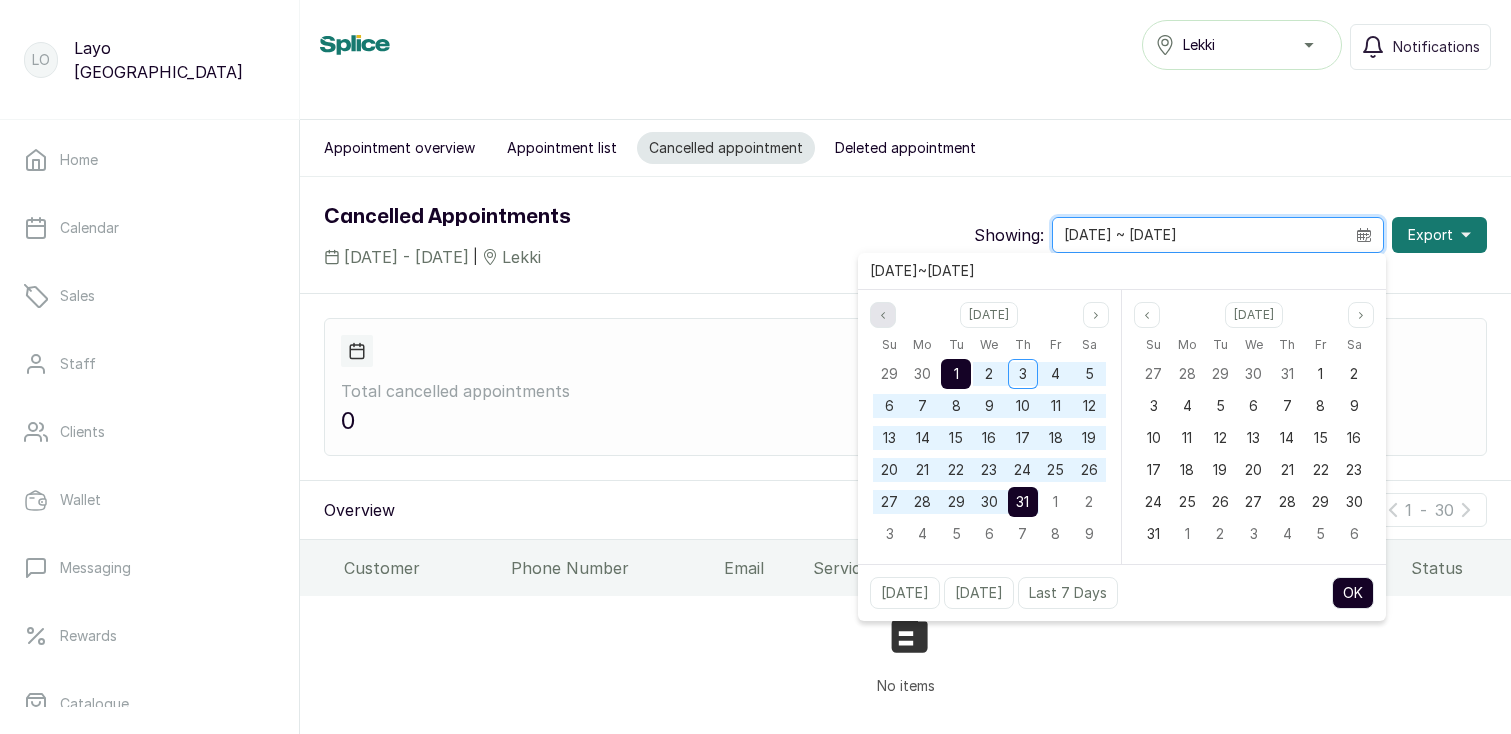 click 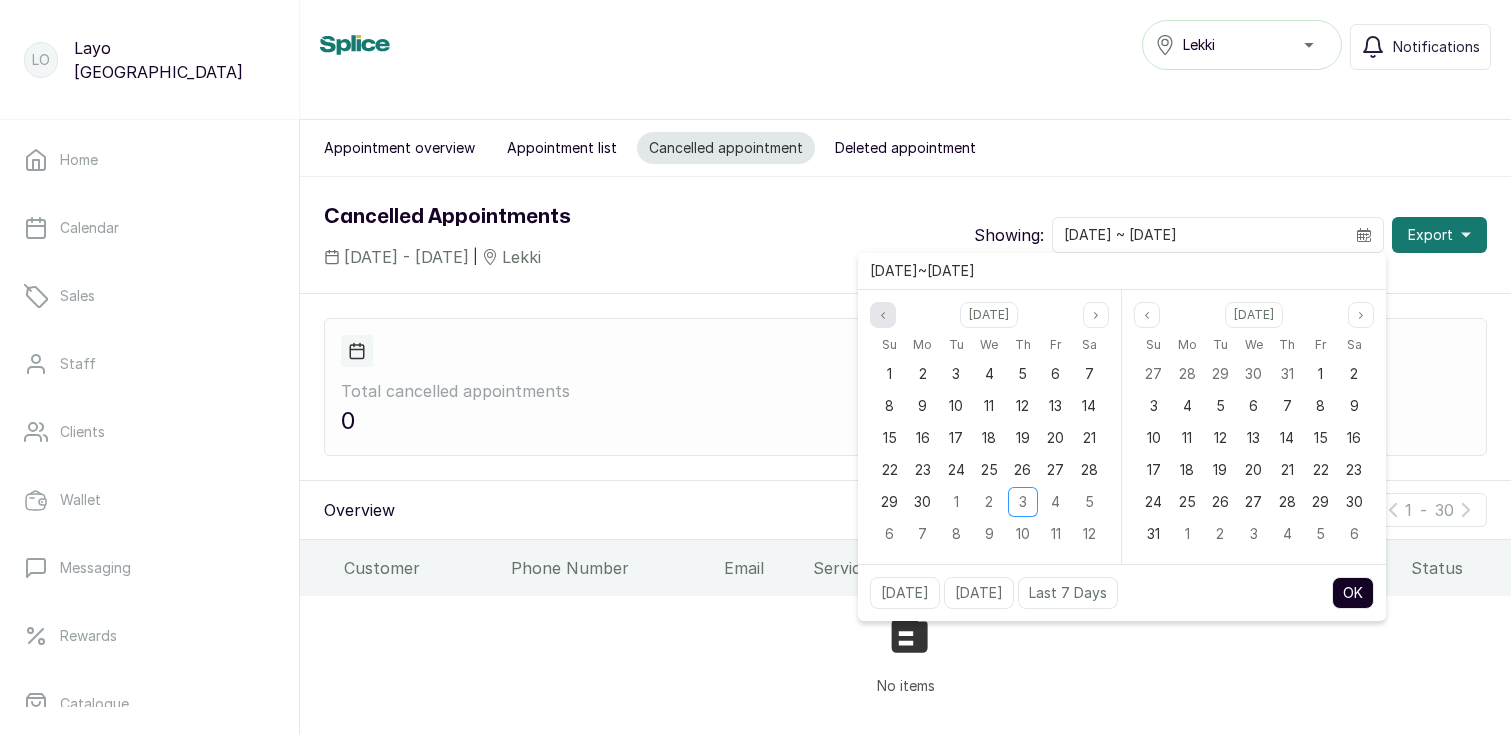 click 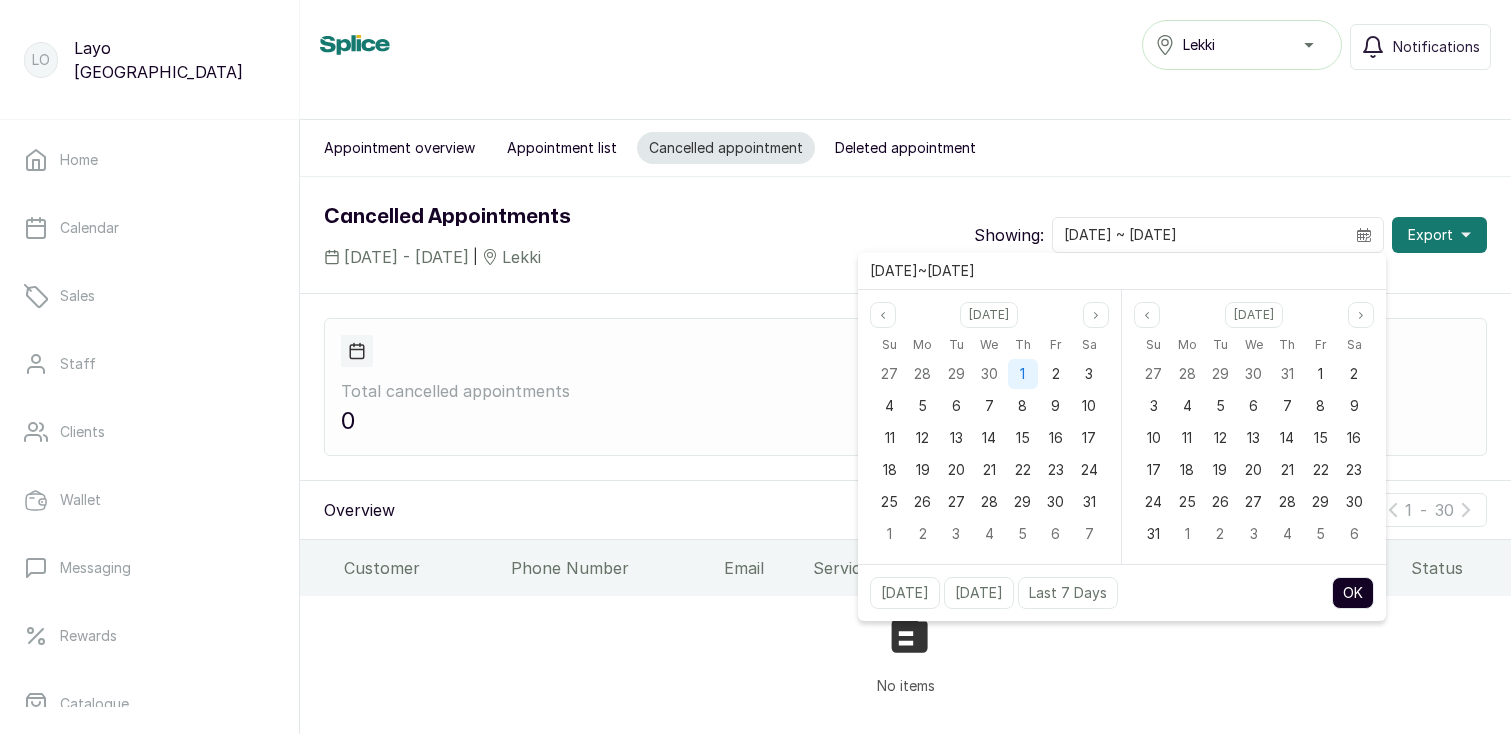 click on "1" at bounding box center (1023, 374) 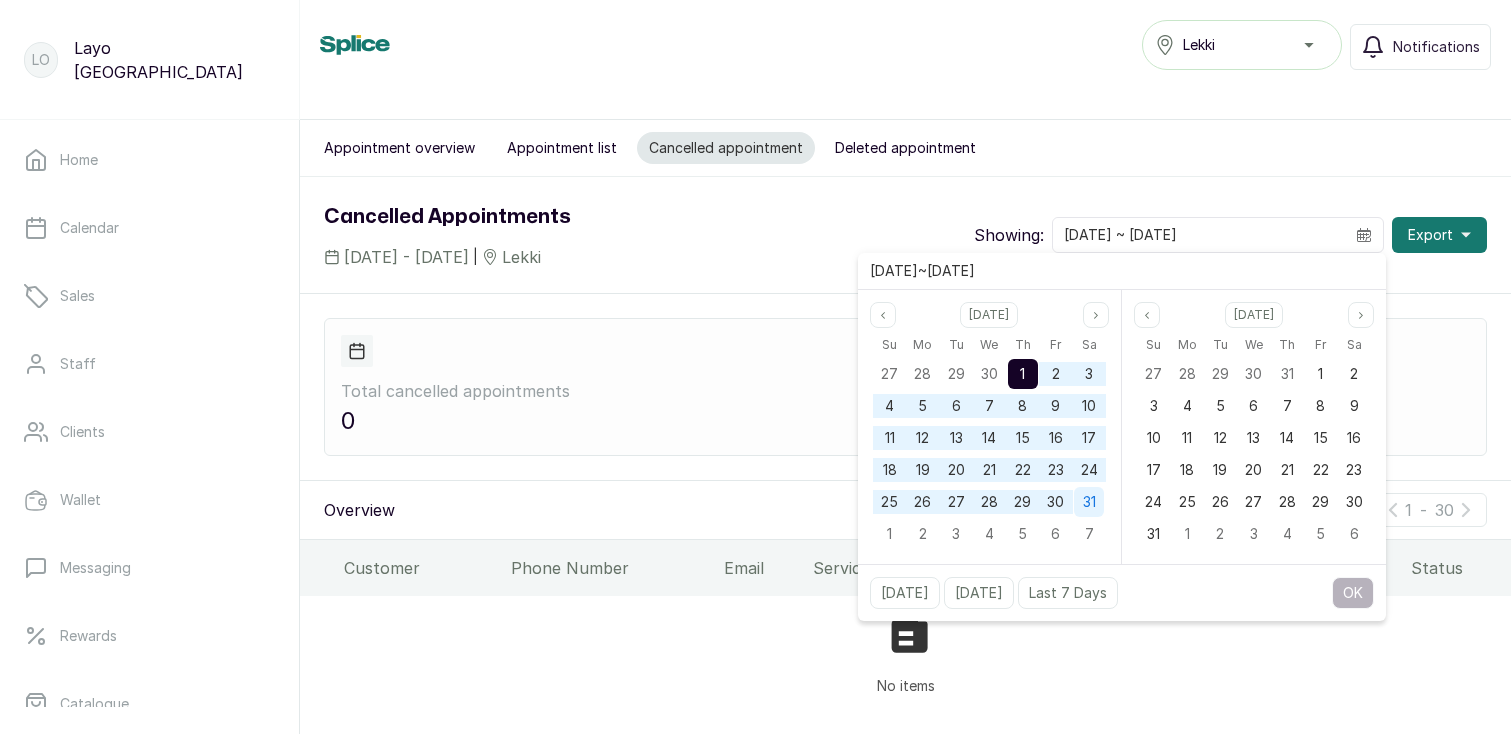 click on "31" at bounding box center [1089, 501] 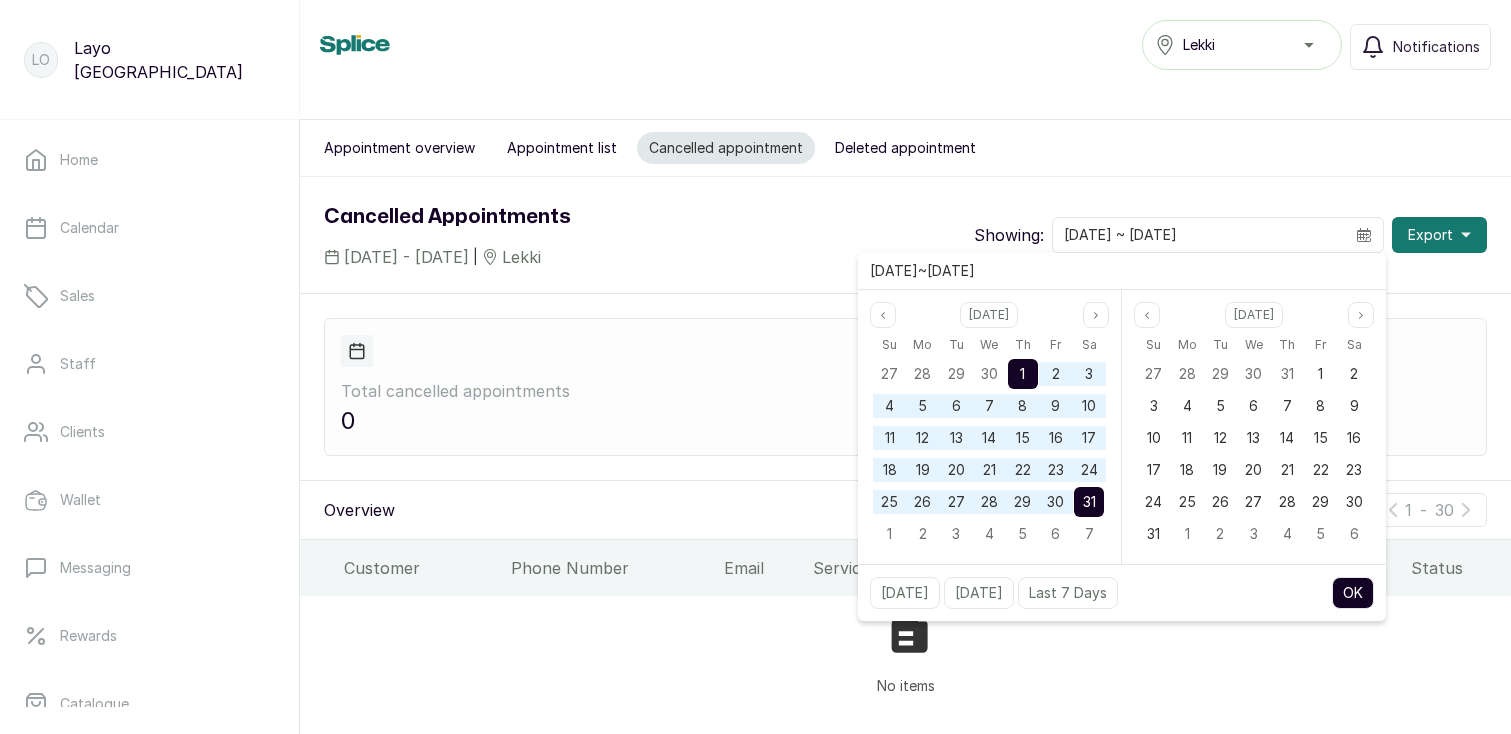 click on "OK" at bounding box center [1353, 593] 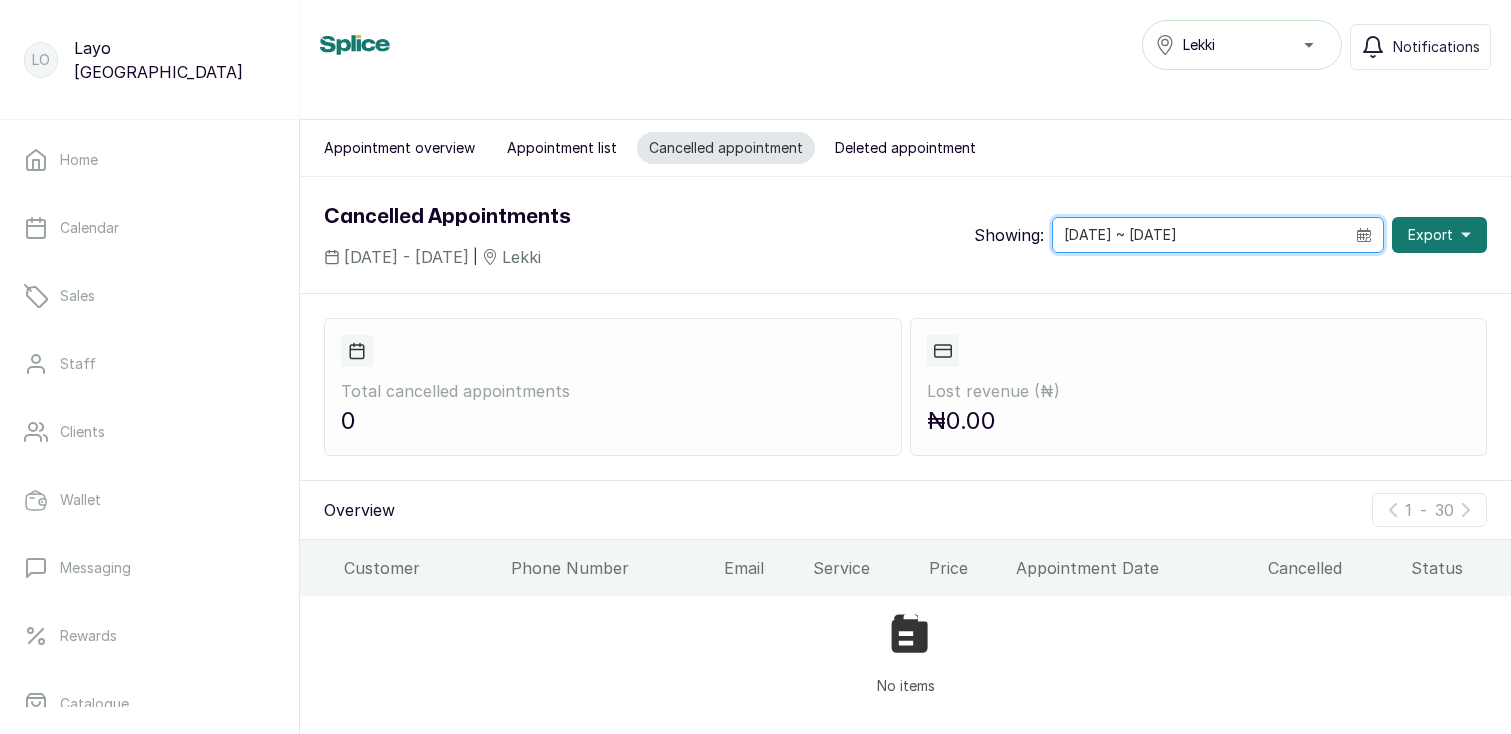 click on "2025-05-01 ~ 2025-05-31" at bounding box center [1199, 235] 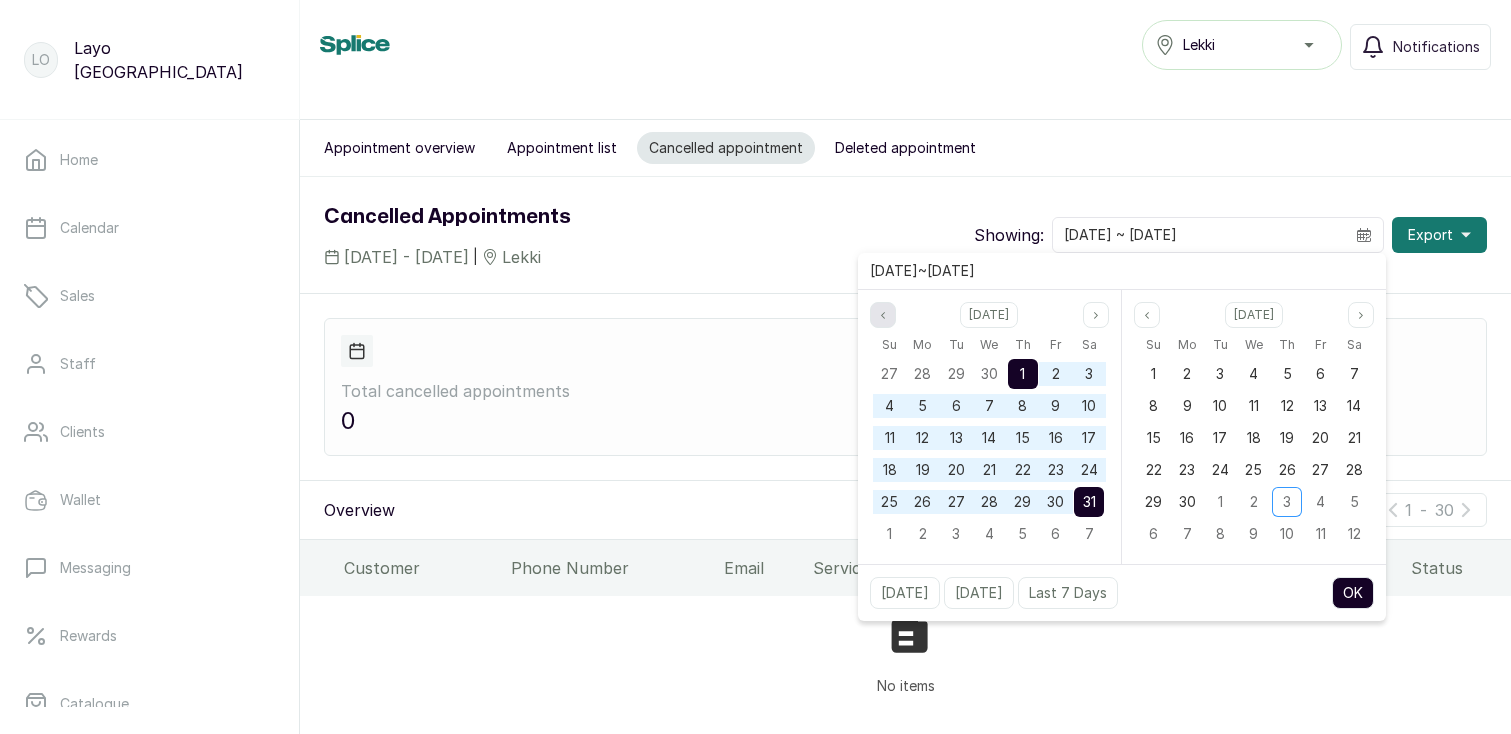 click at bounding box center [883, 315] 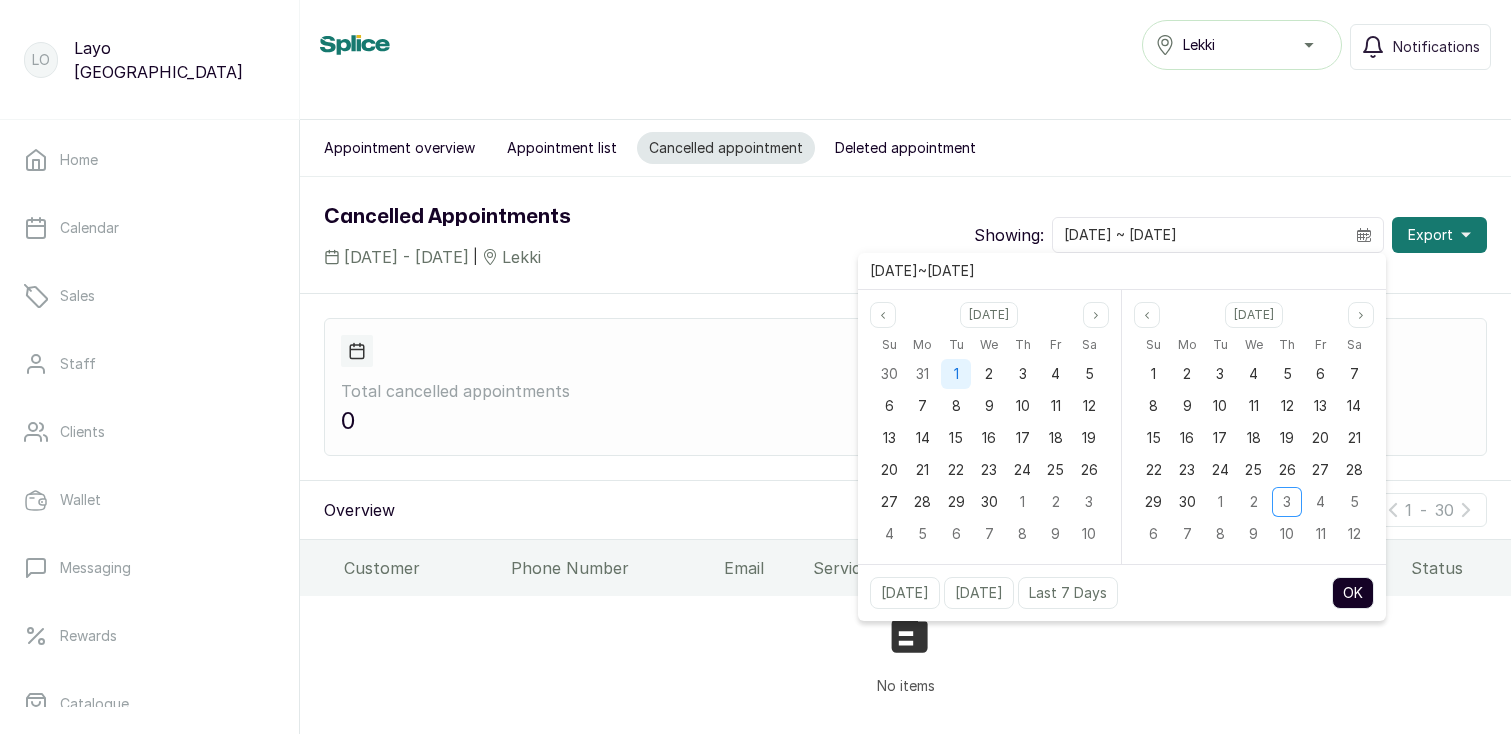 click on "1" at bounding box center (956, 374) 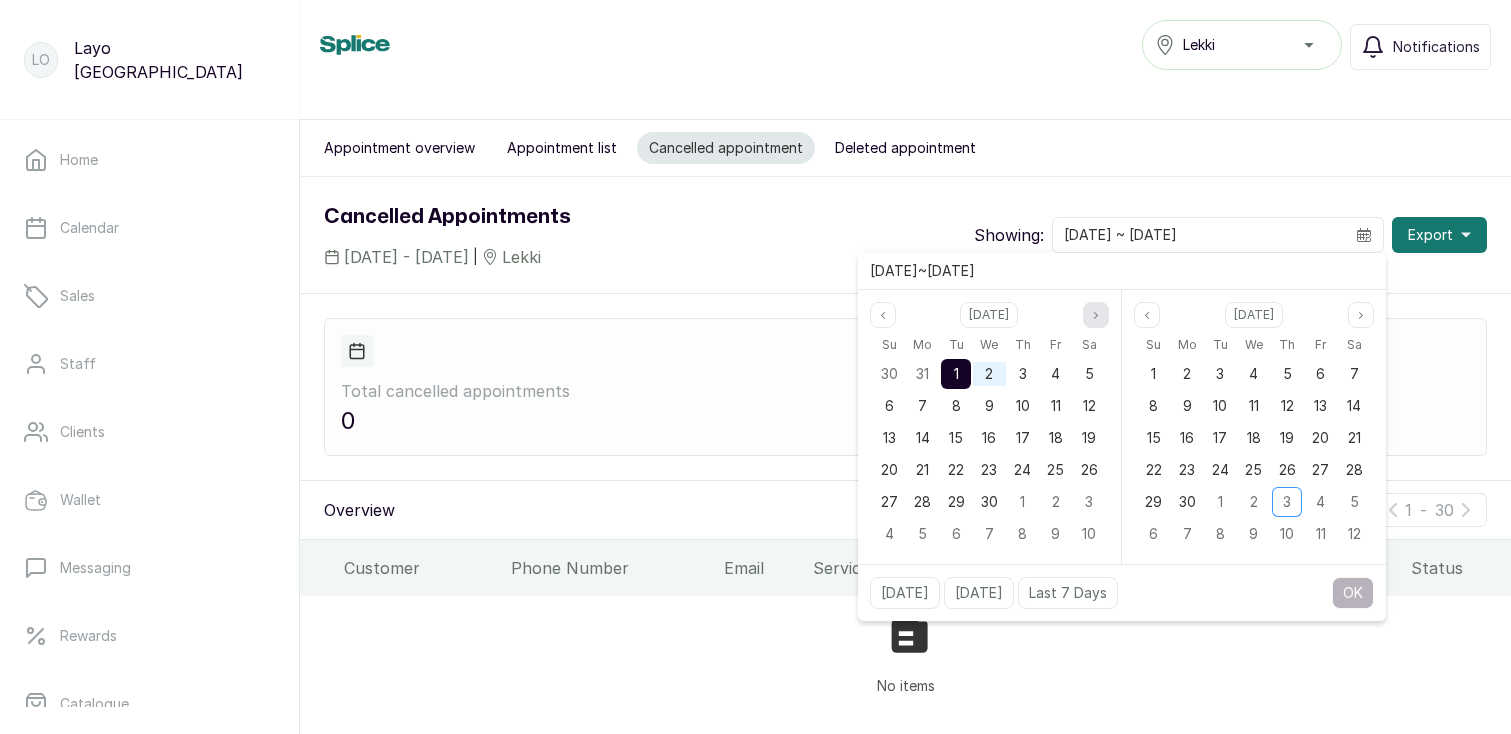 click 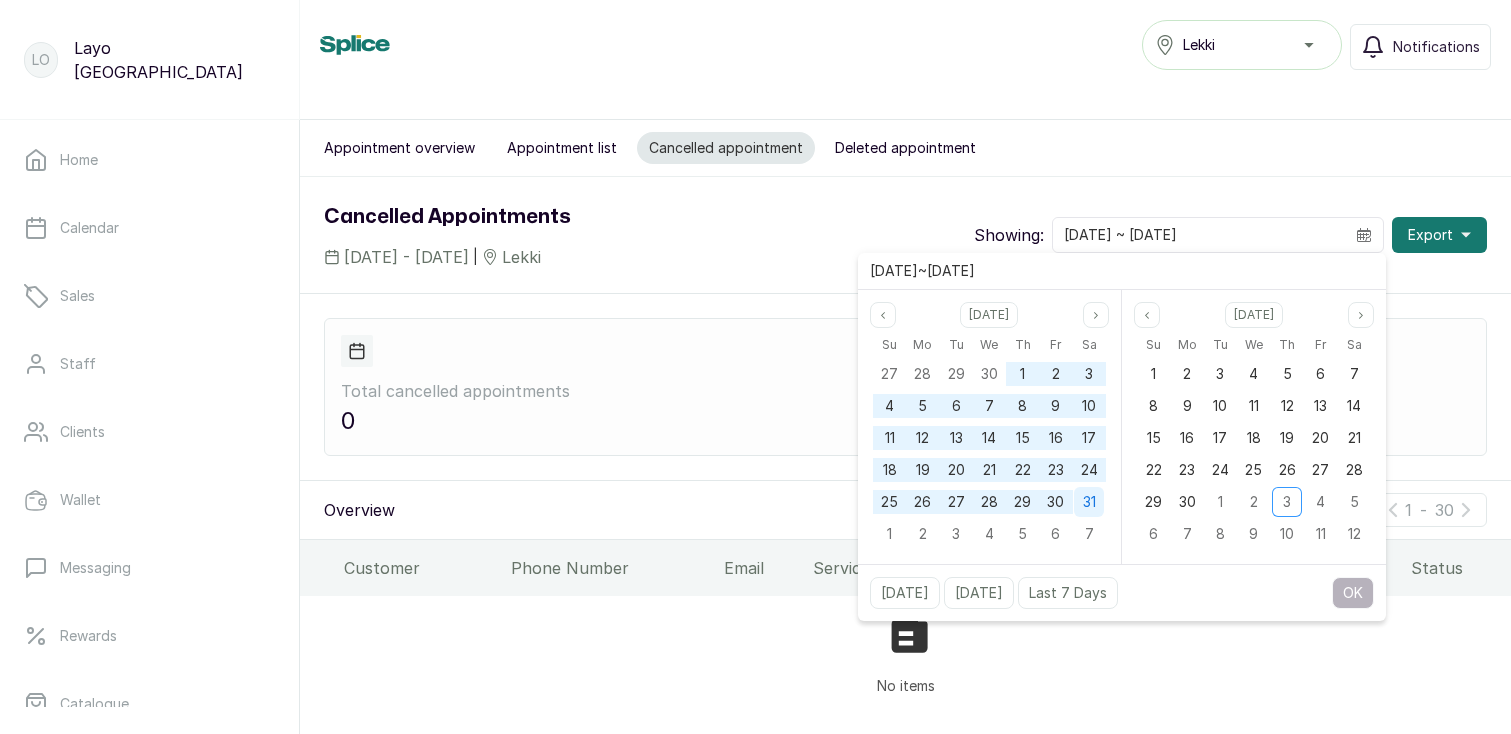 click on "31" at bounding box center (1089, 501) 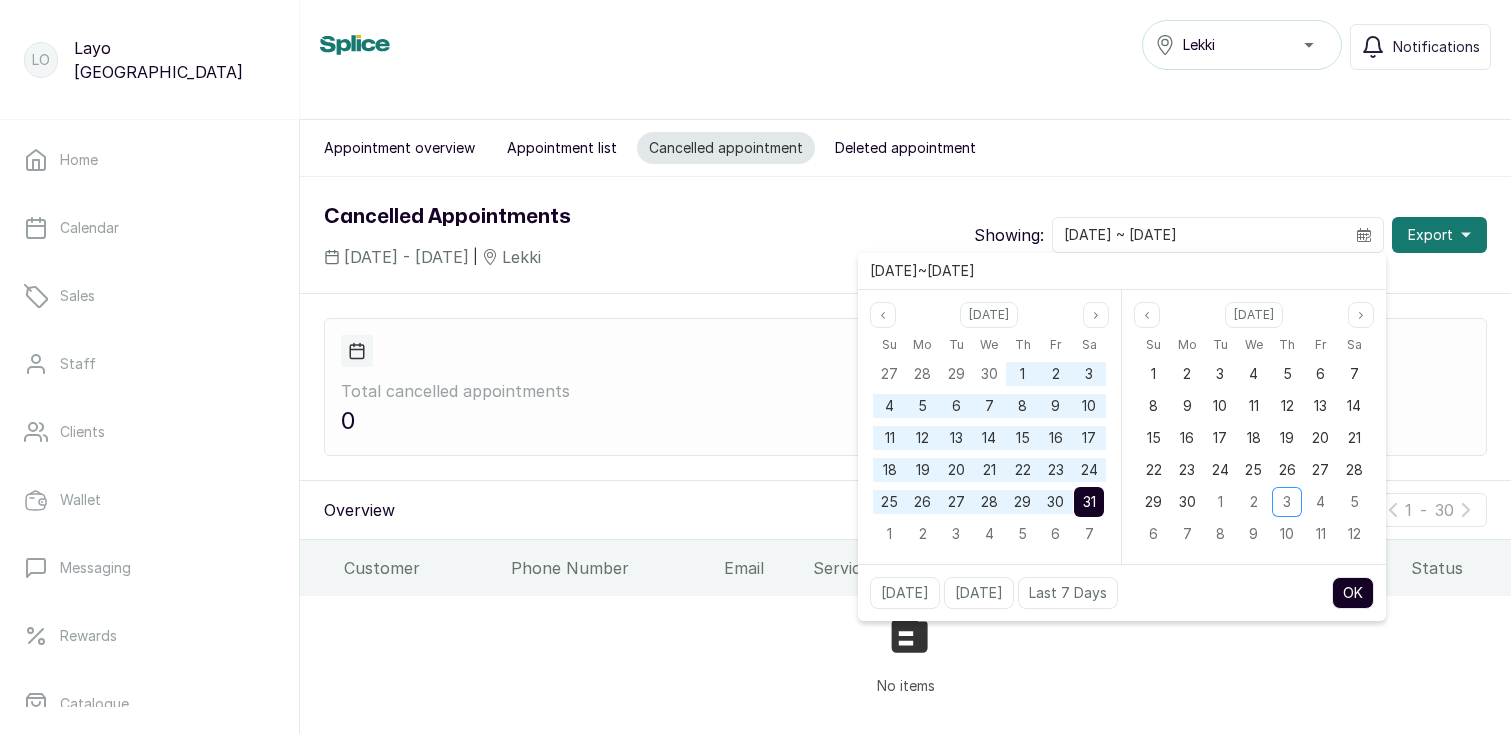 click on "OK" at bounding box center (1353, 593) 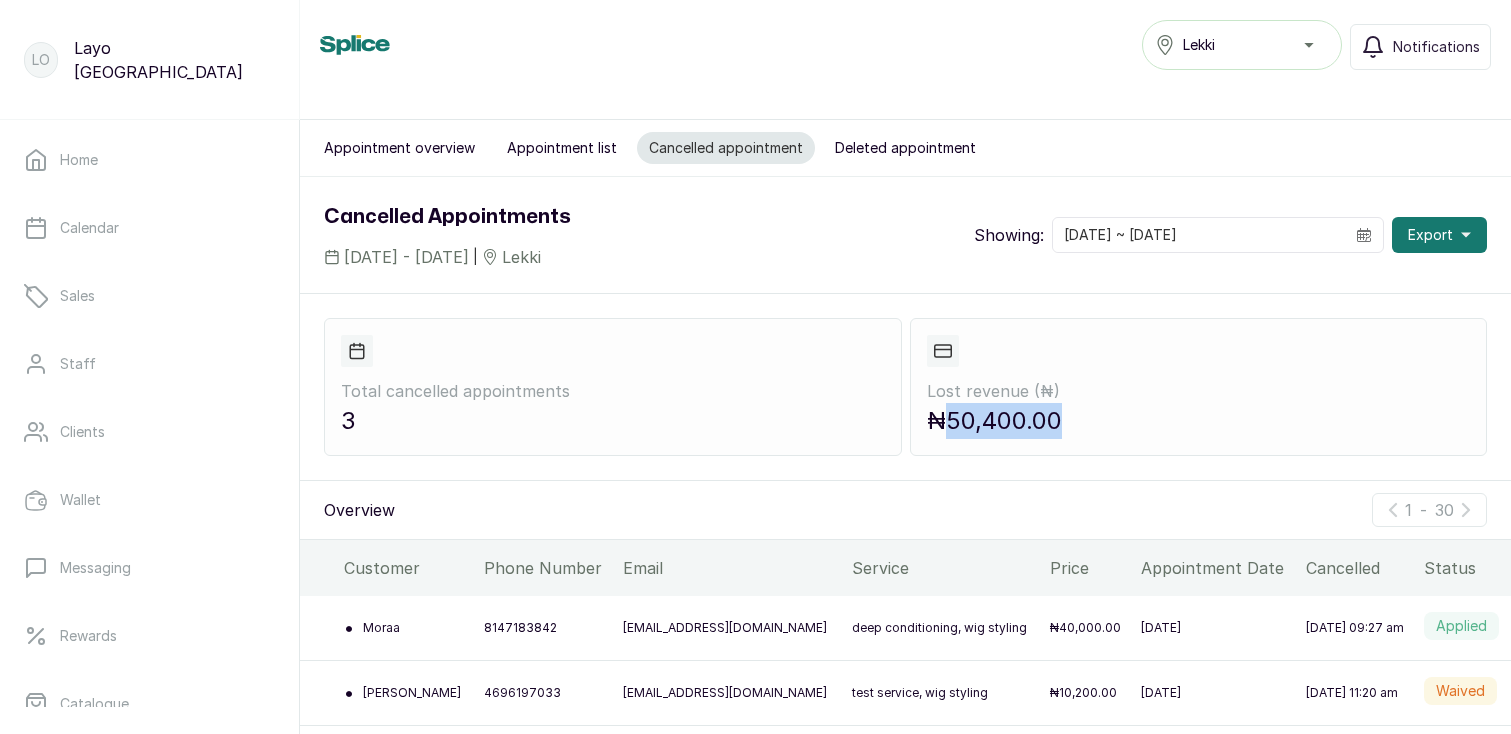 drag, startPoint x: 948, startPoint y: 419, endPoint x: 1078, endPoint y: 419, distance: 130 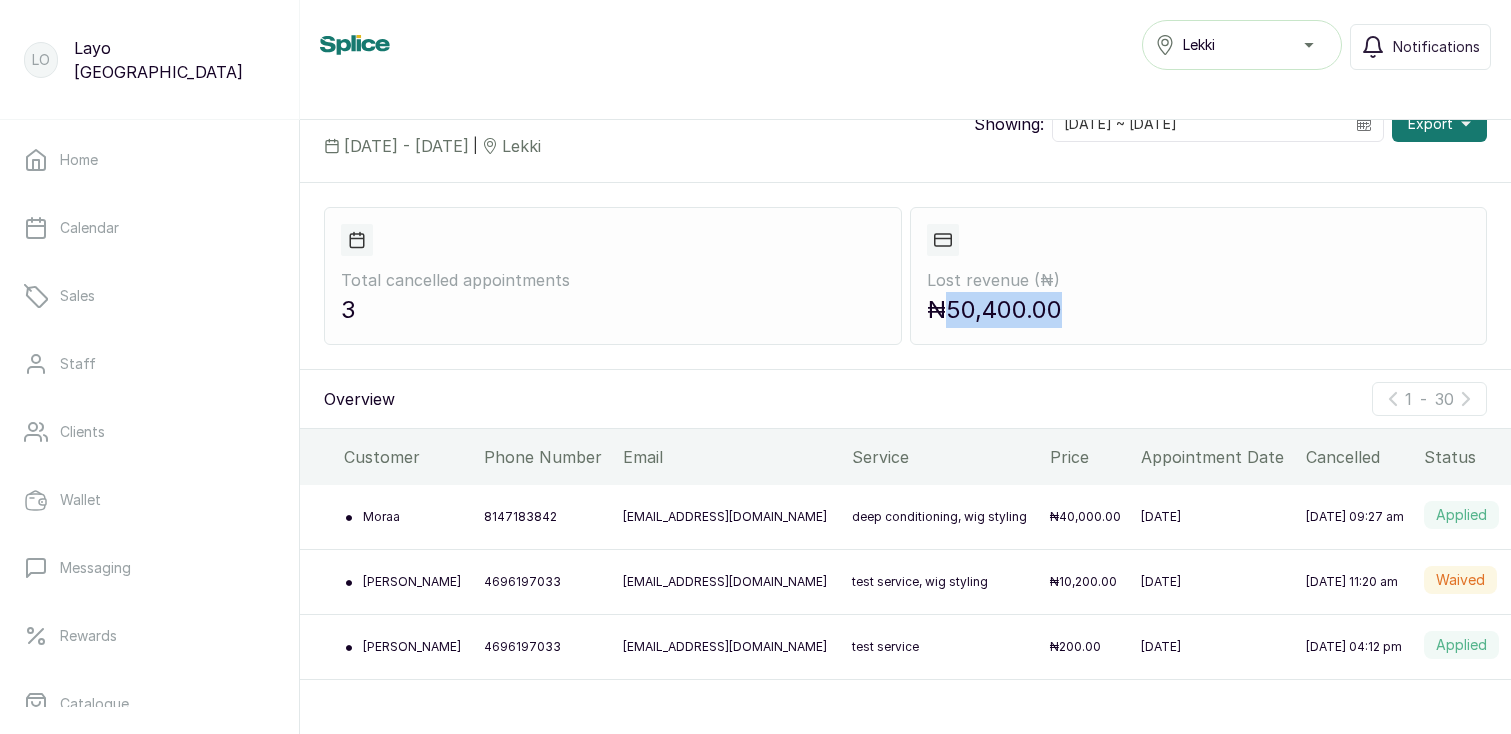 scroll, scrollTop: 137, scrollLeft: 0, axis: vertical 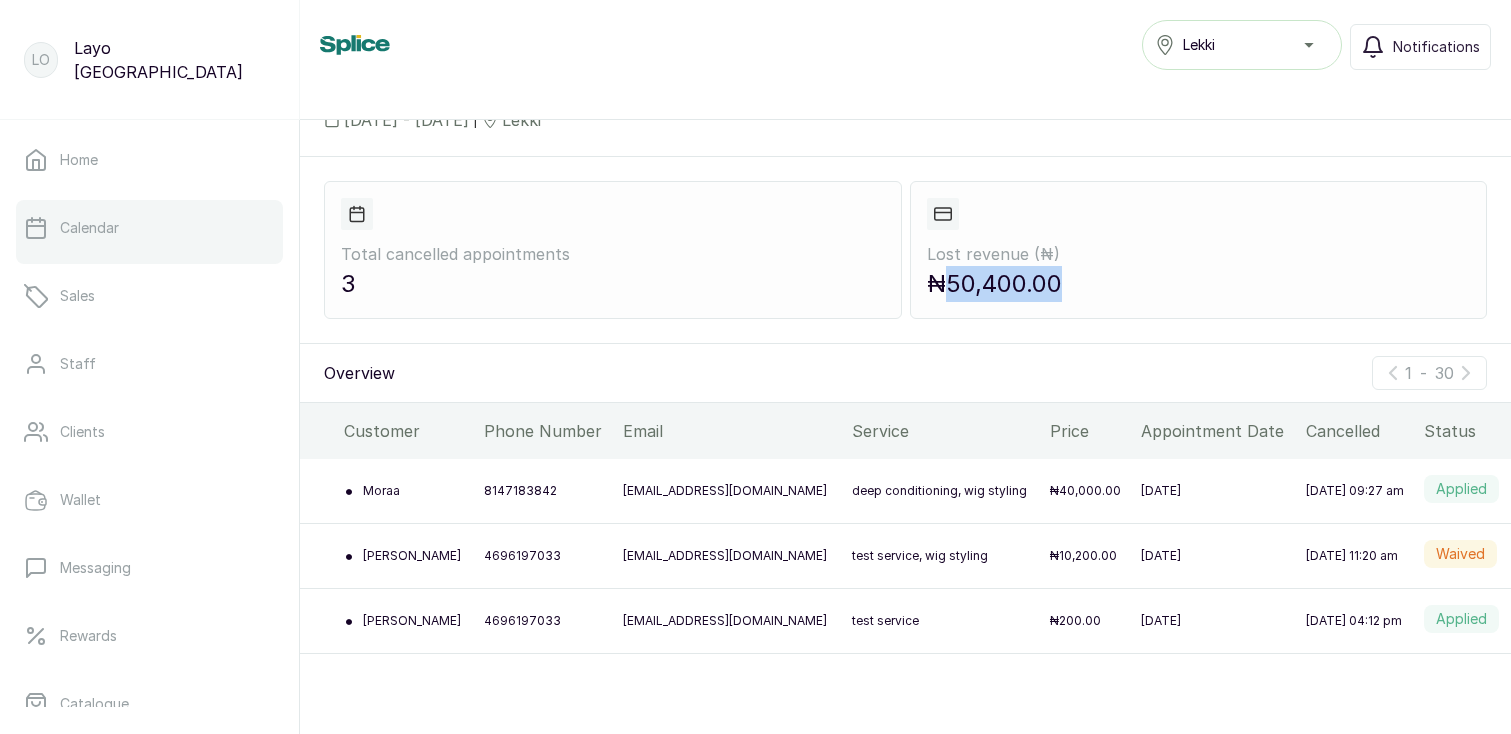 click on "Calendar" at bounding box center [149, 228] 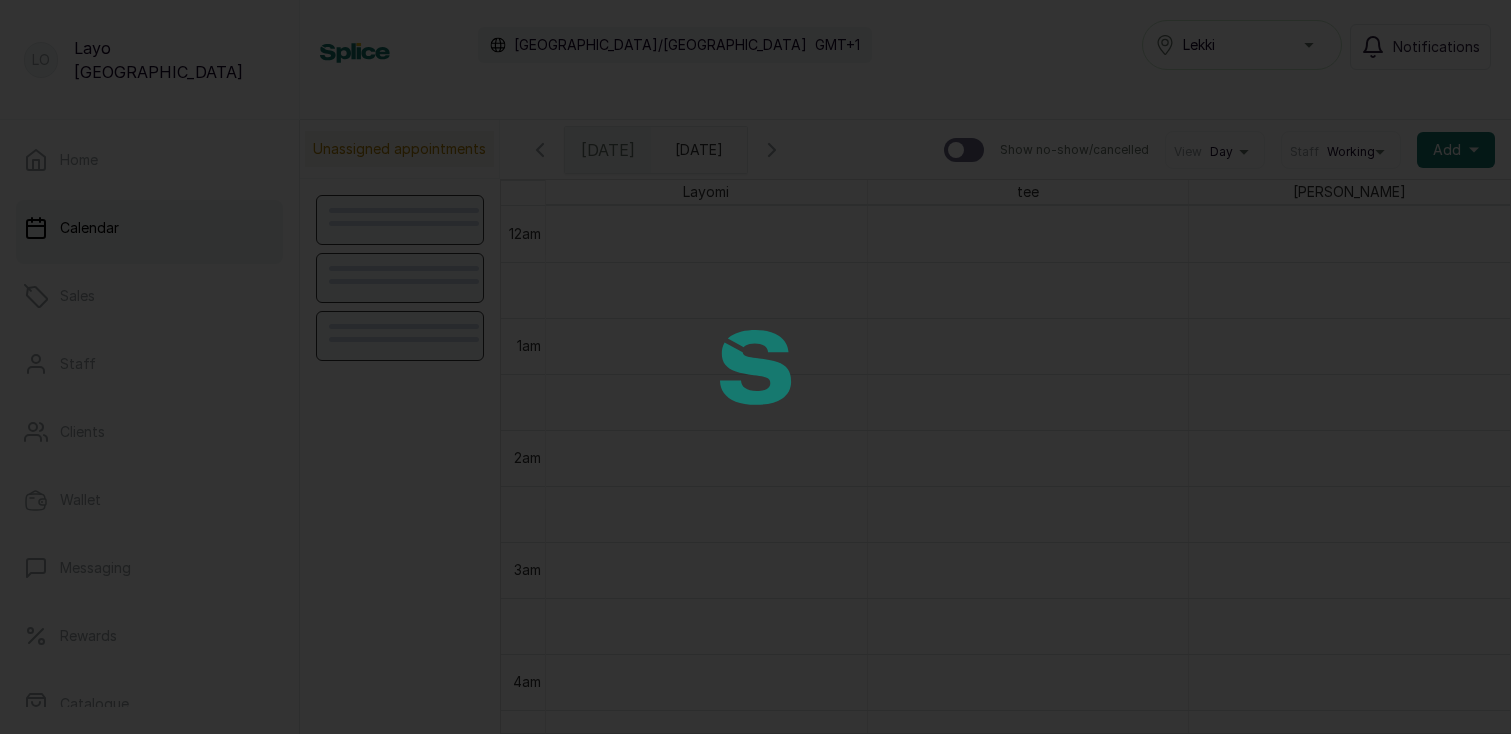 scroll, scrollTop: 673, scrollLeft: 0, axis: vertical 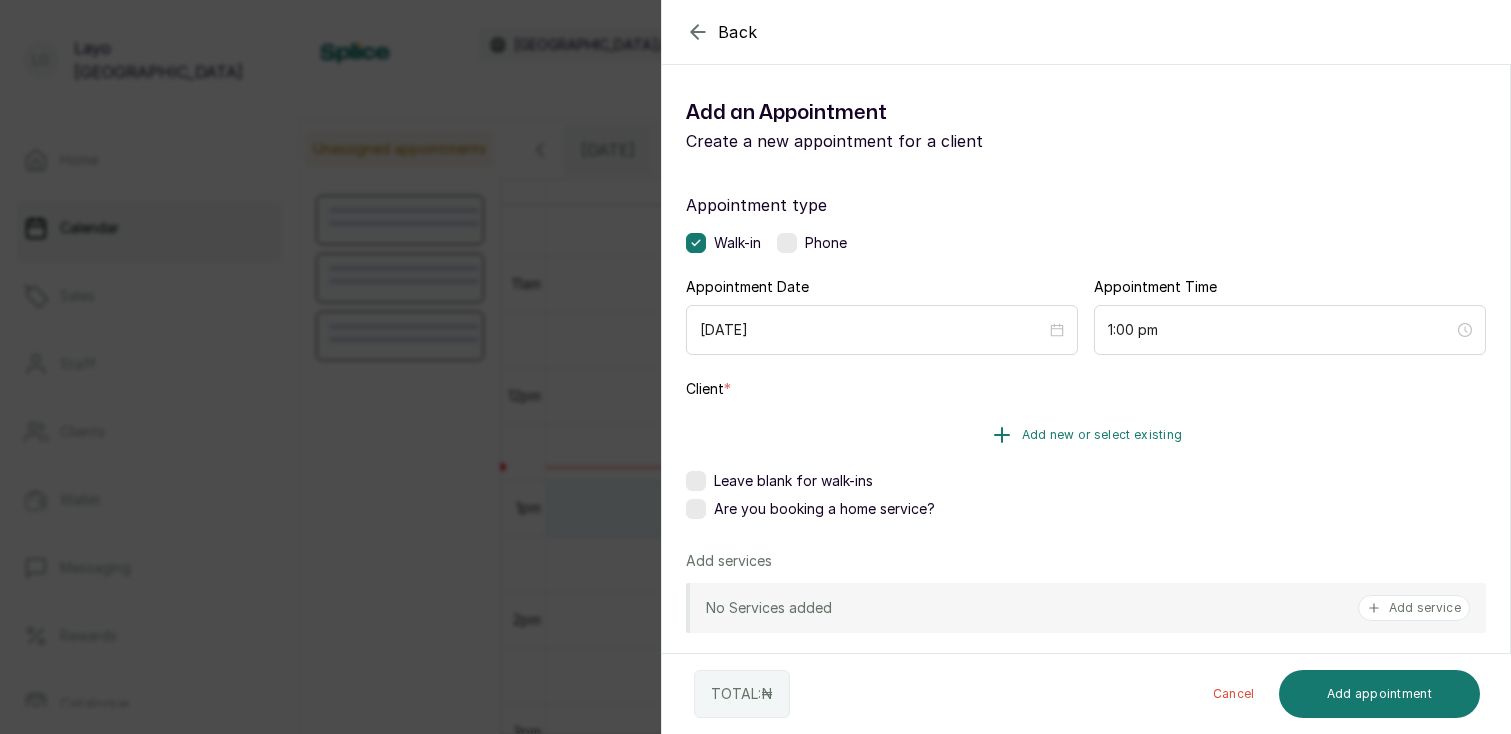 click on "Add new or select existing" at bounding box center (1102, 435) 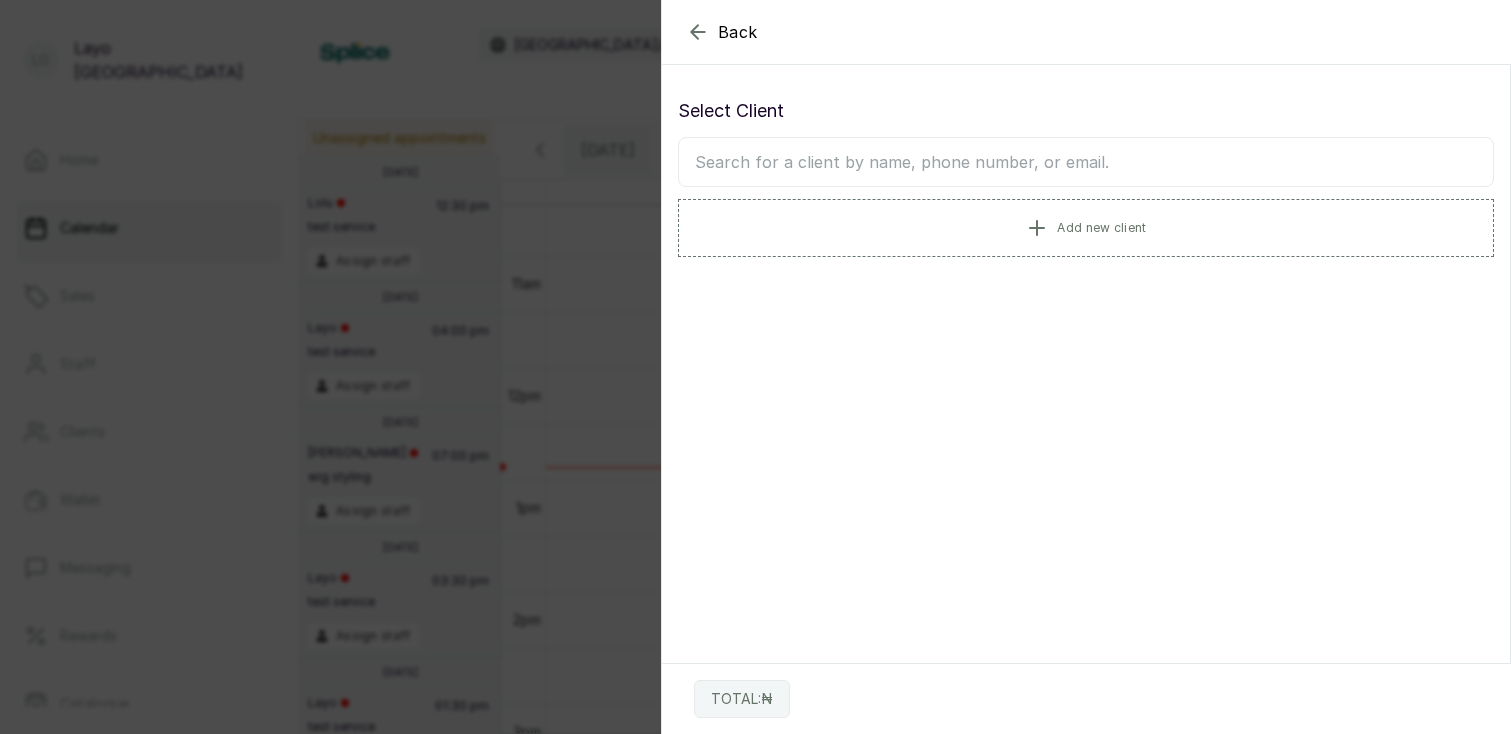 click at bounding box center [1086, 162] 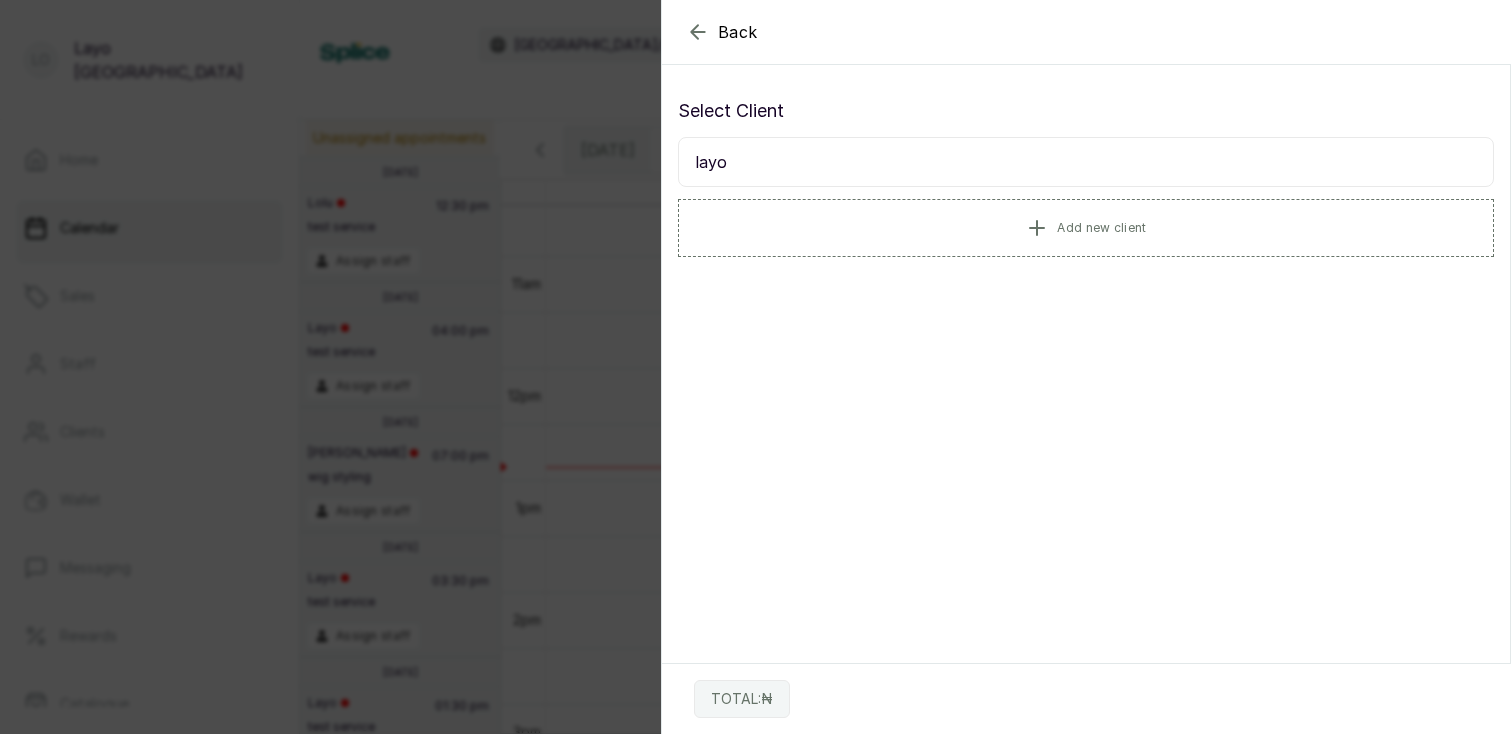 type on "layo" 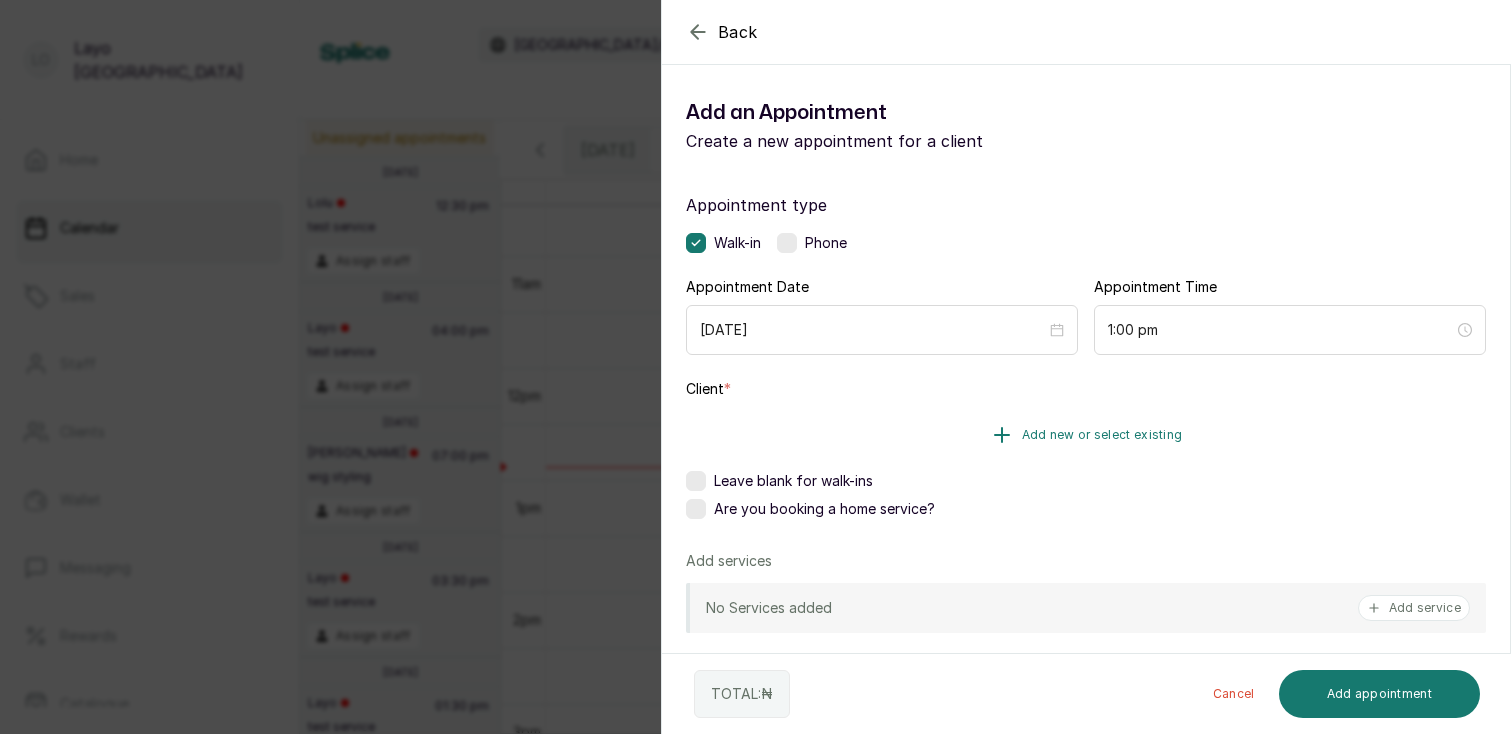 click on "Add new or select existing" at bounding box center (1086, 435) 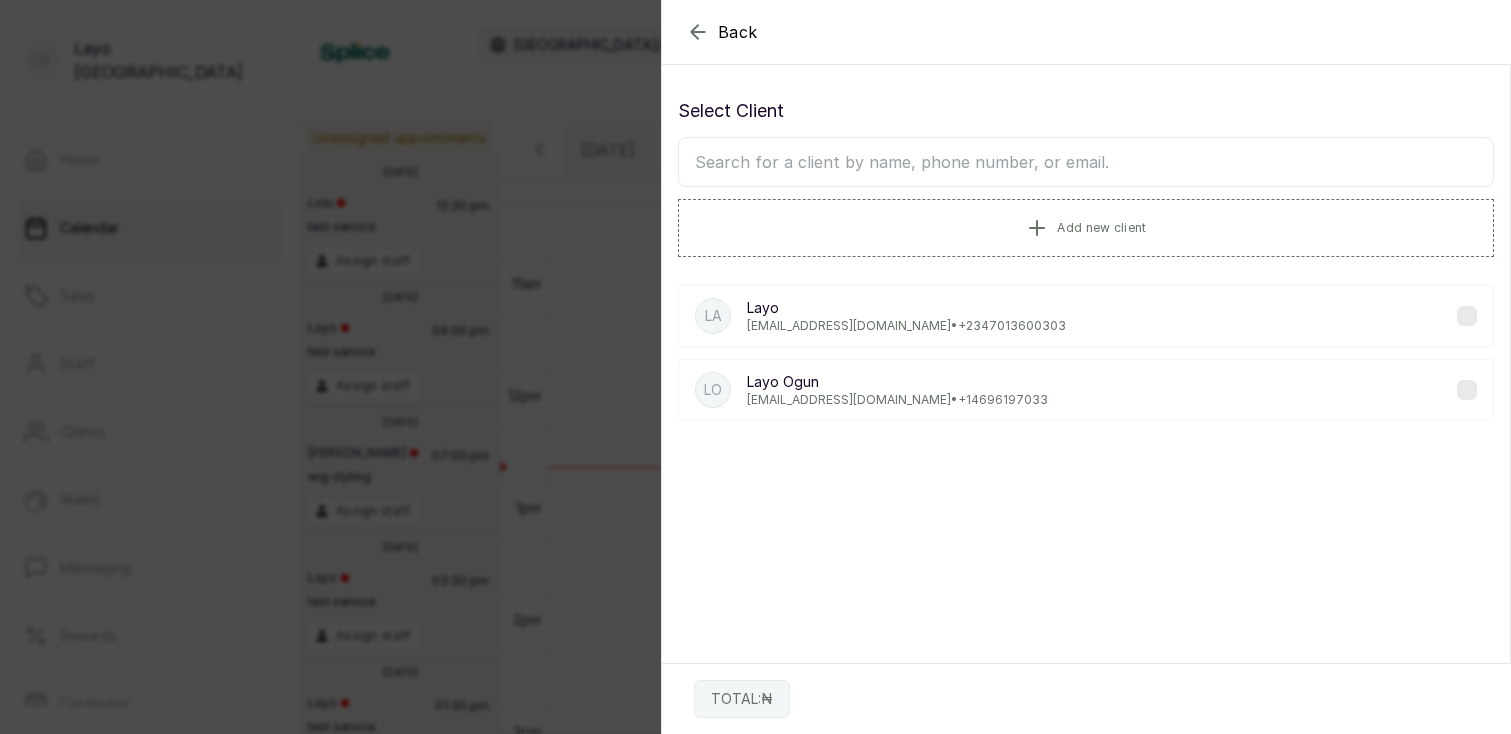 click on "Layo" at bounding box center [906, 308] 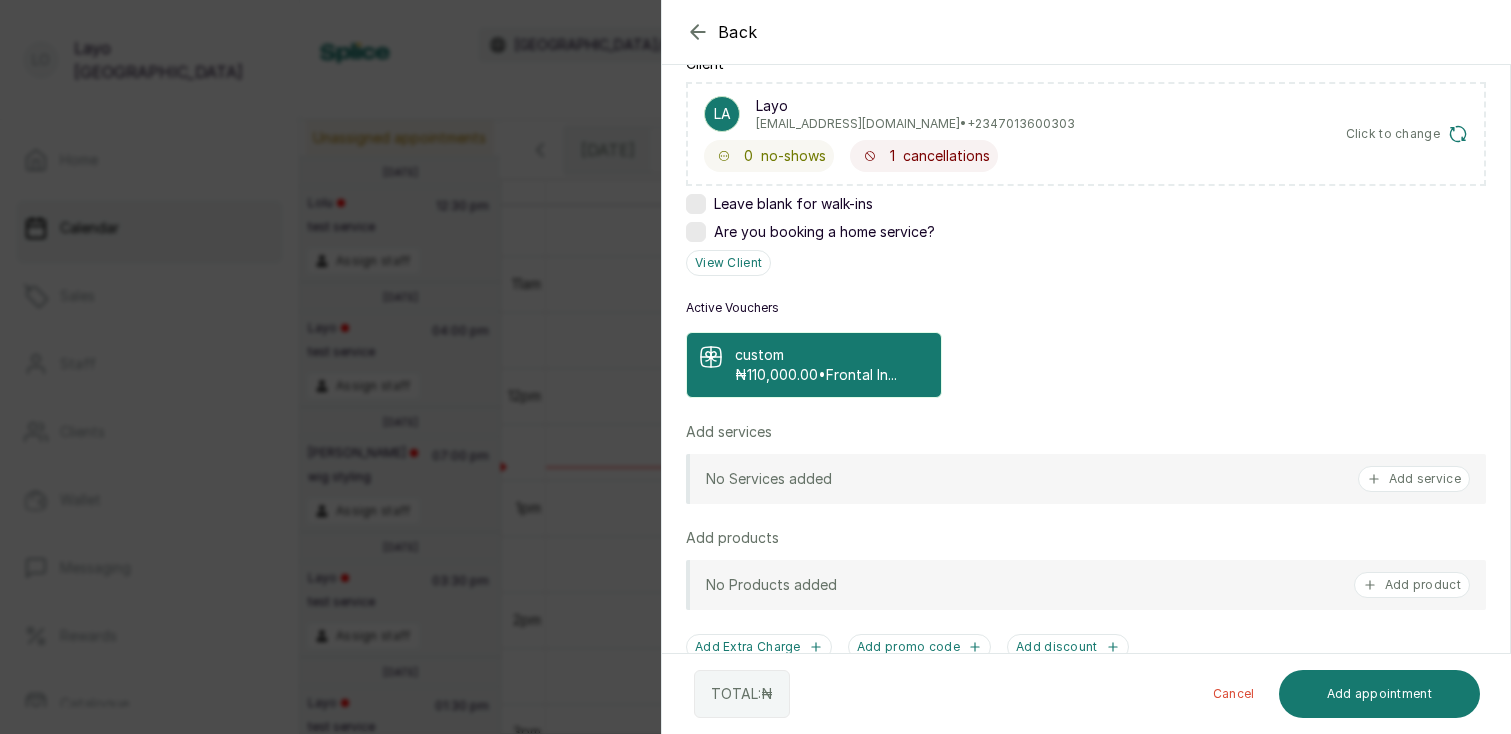 scroll, scrollTop: 343, scrollLeft: 0, axis: vertical 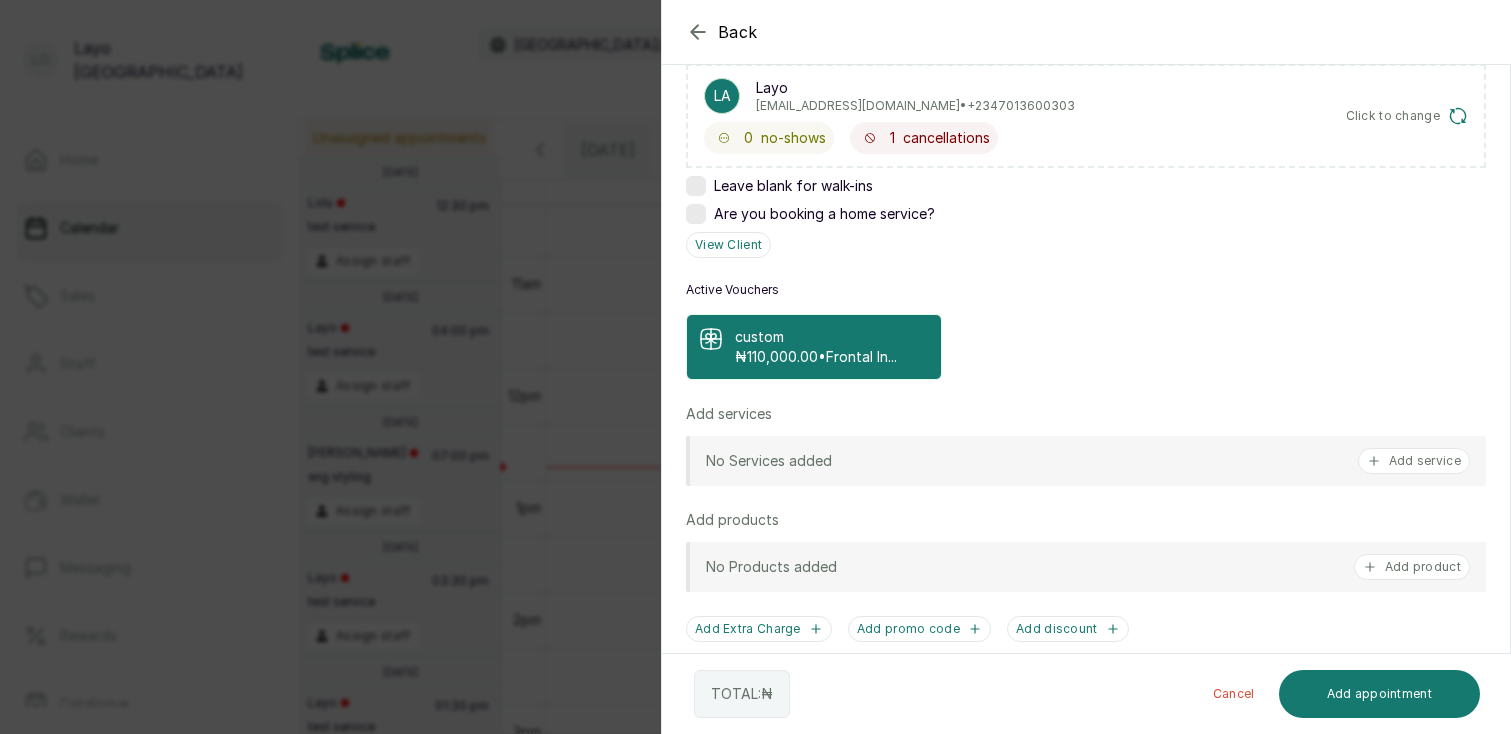 click on "No Services added Add service" at bounding box center [1086, 461] 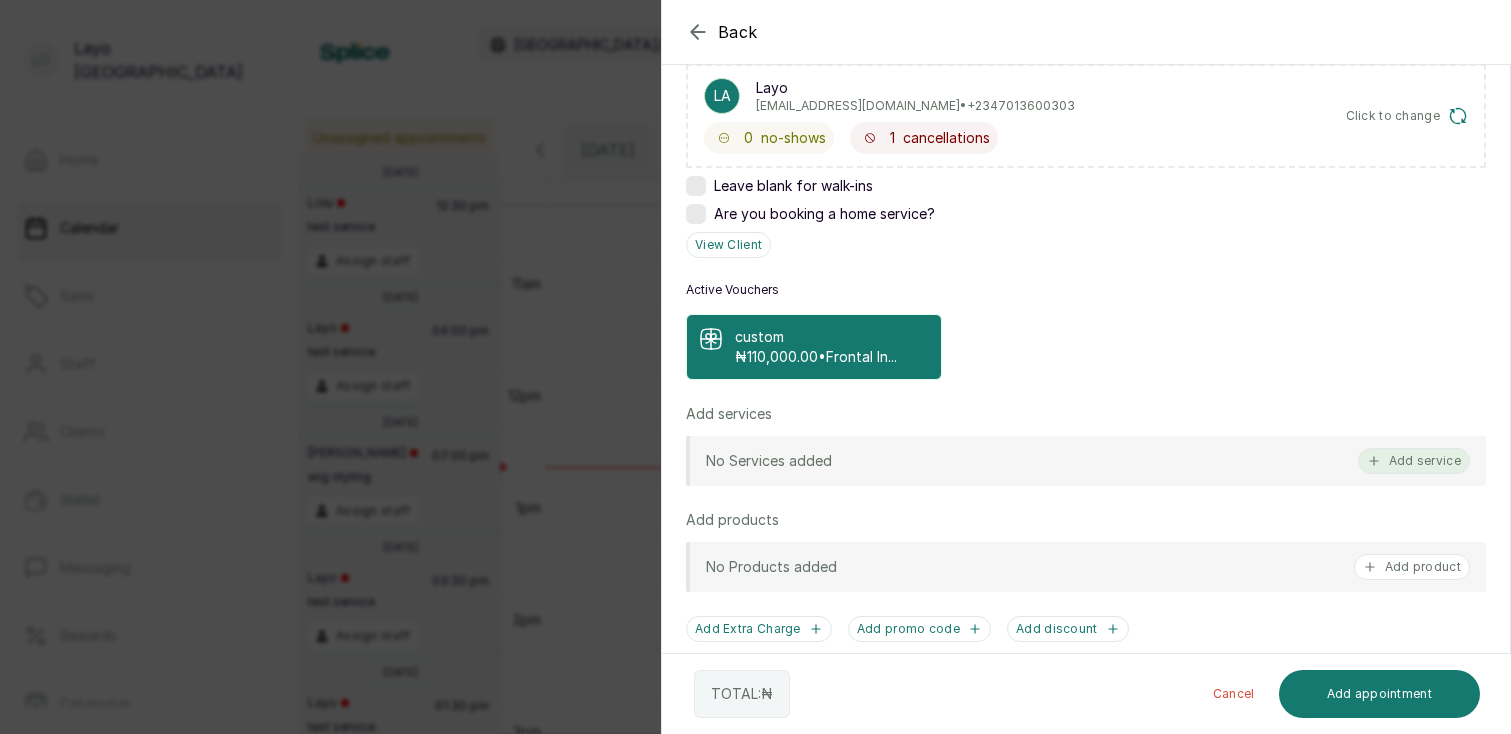 click on "Add service" at bounding box center (1414, 461) 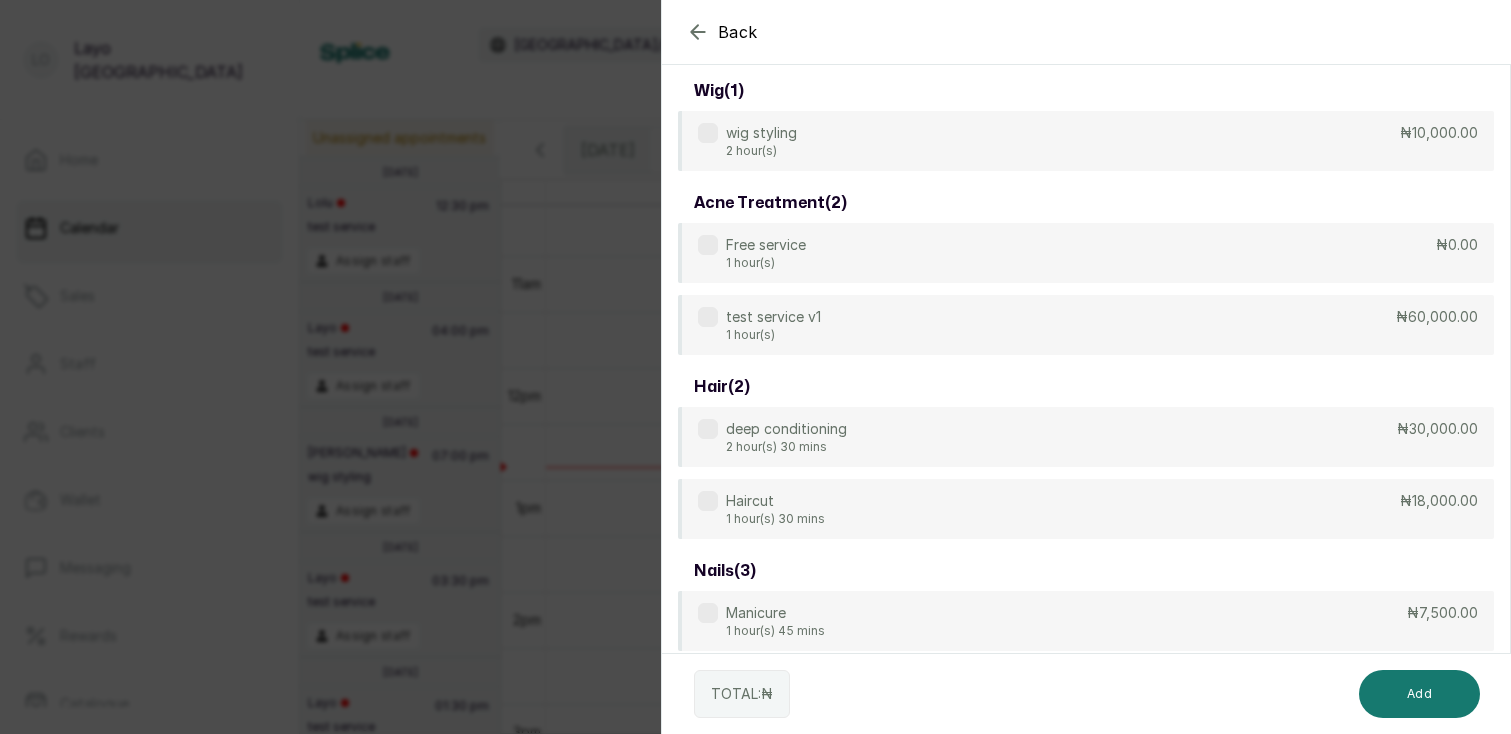 scroll, scrollTop: 80, scrollLeft: 0, axis: vertical 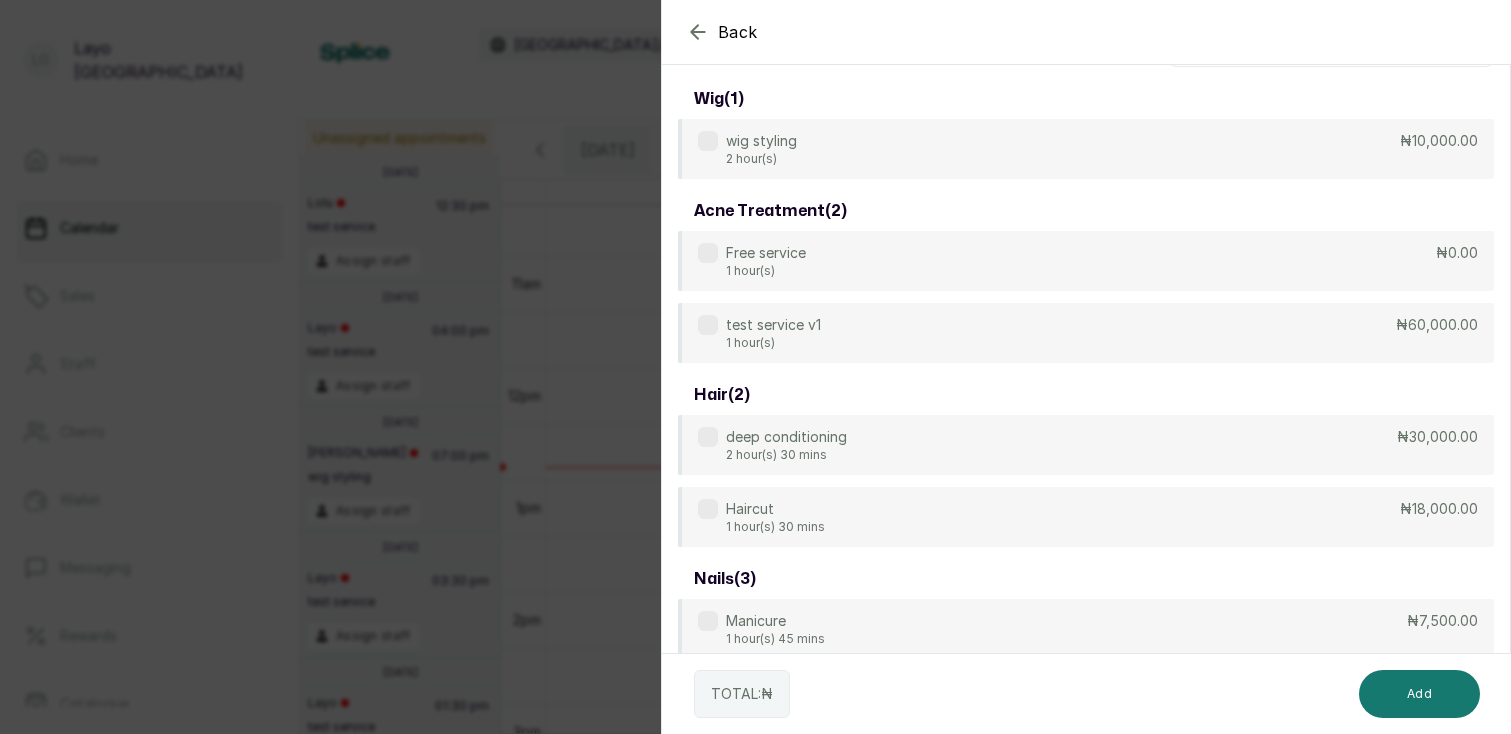 click on "wig styling 2 hour(s) ₦10,000.00" at bounding box center [1086, 149] 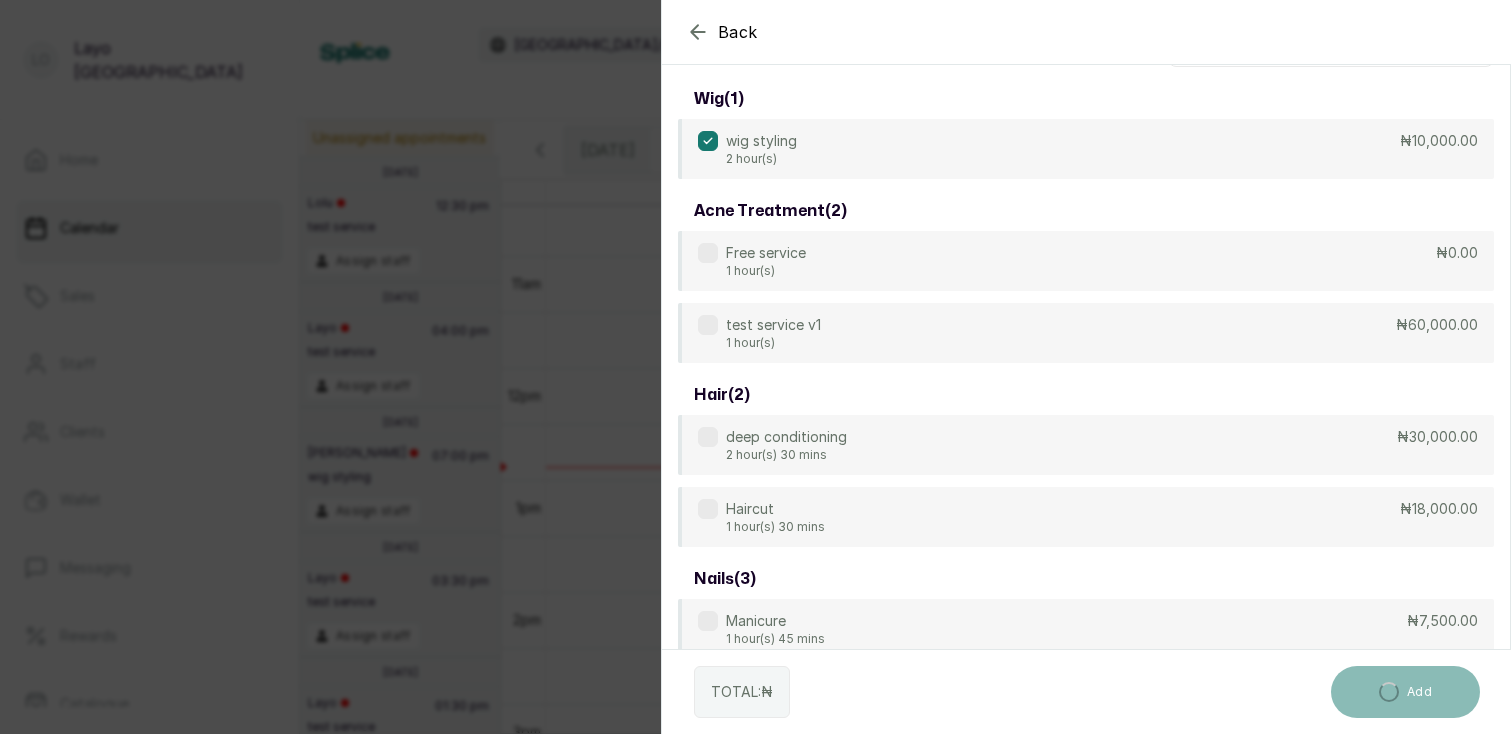 click on "deep conditioning 2 hour(s) 30 mins ₦30,000.00" at bounding box center (1086, 445) 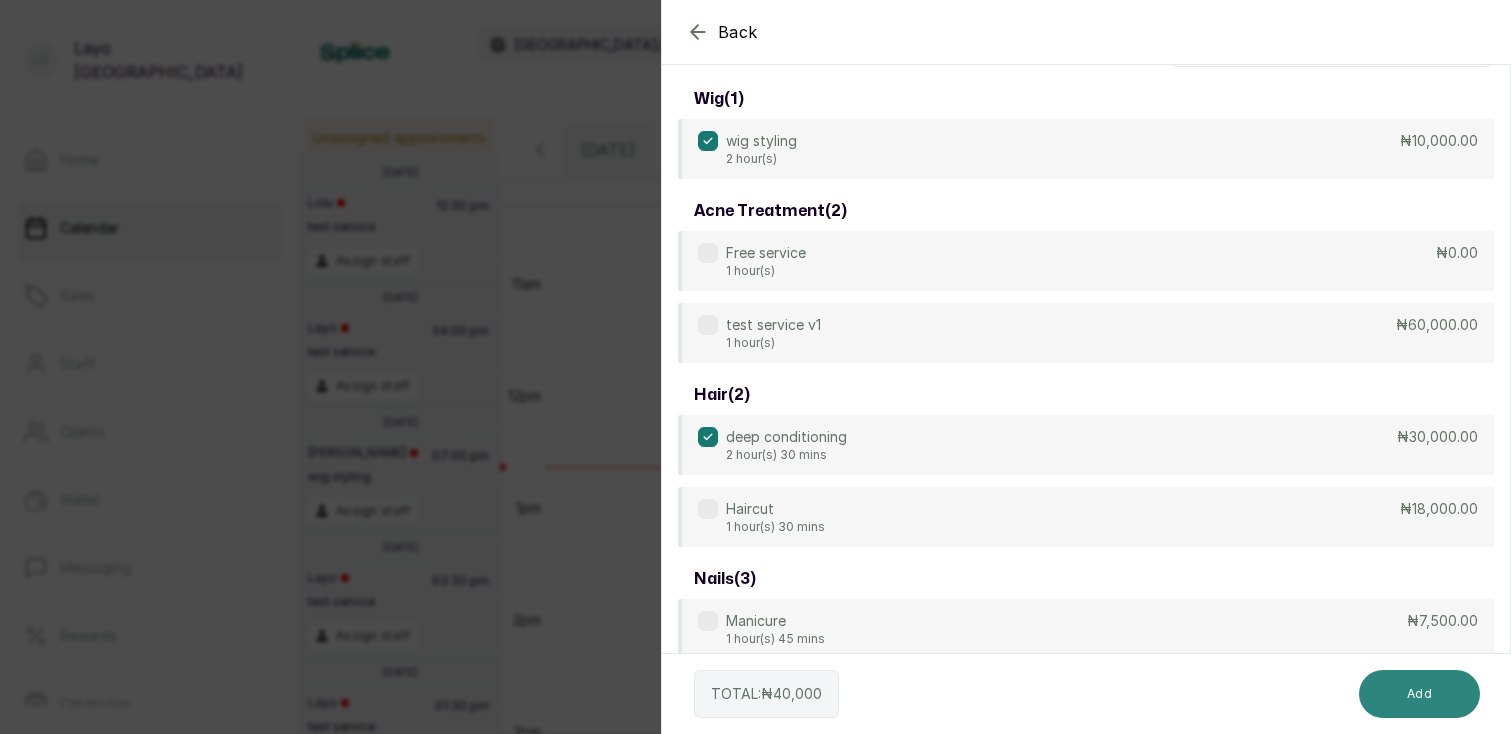 click on "Add" at bounding box center [1419, 694] 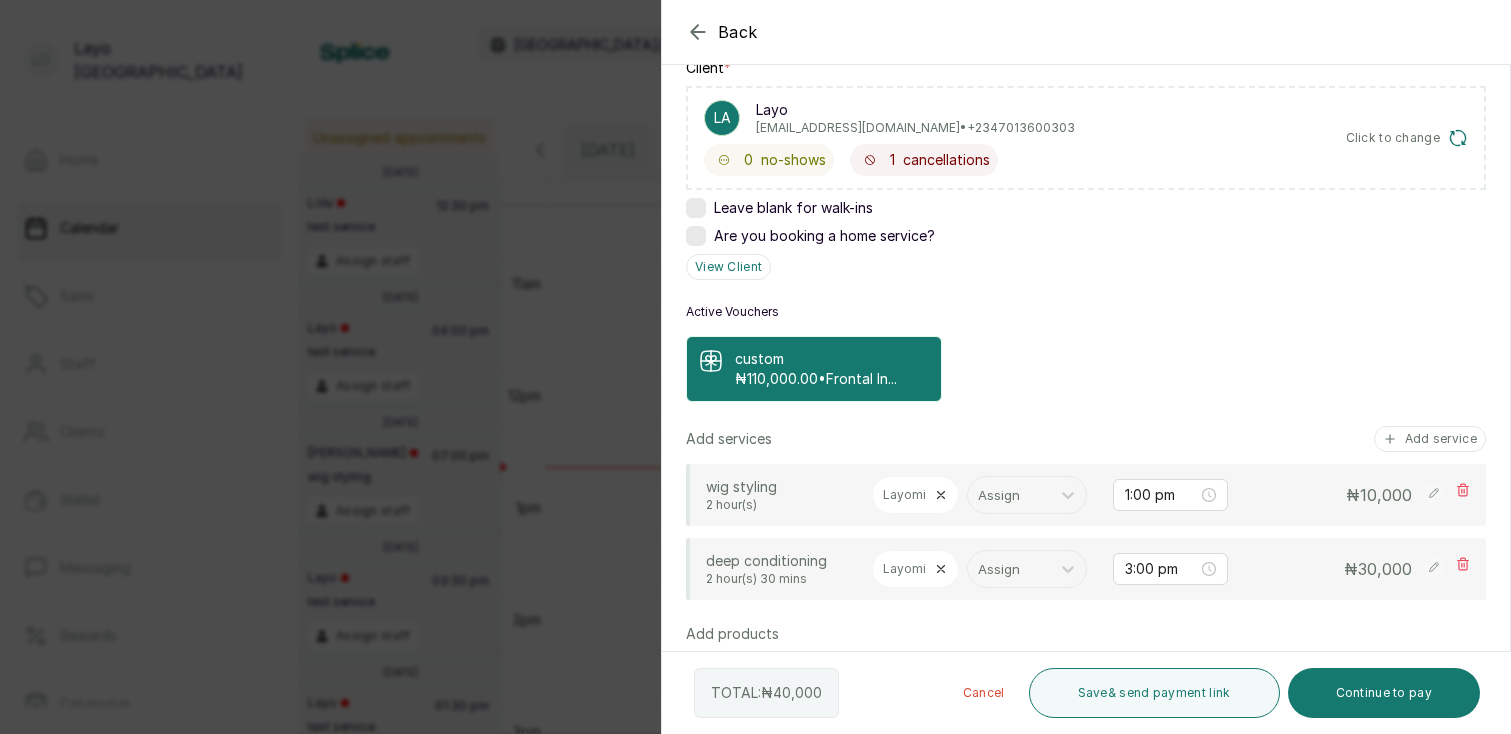 scroll, scrollTop: 834, scrollLeft: 0, axis: vertical 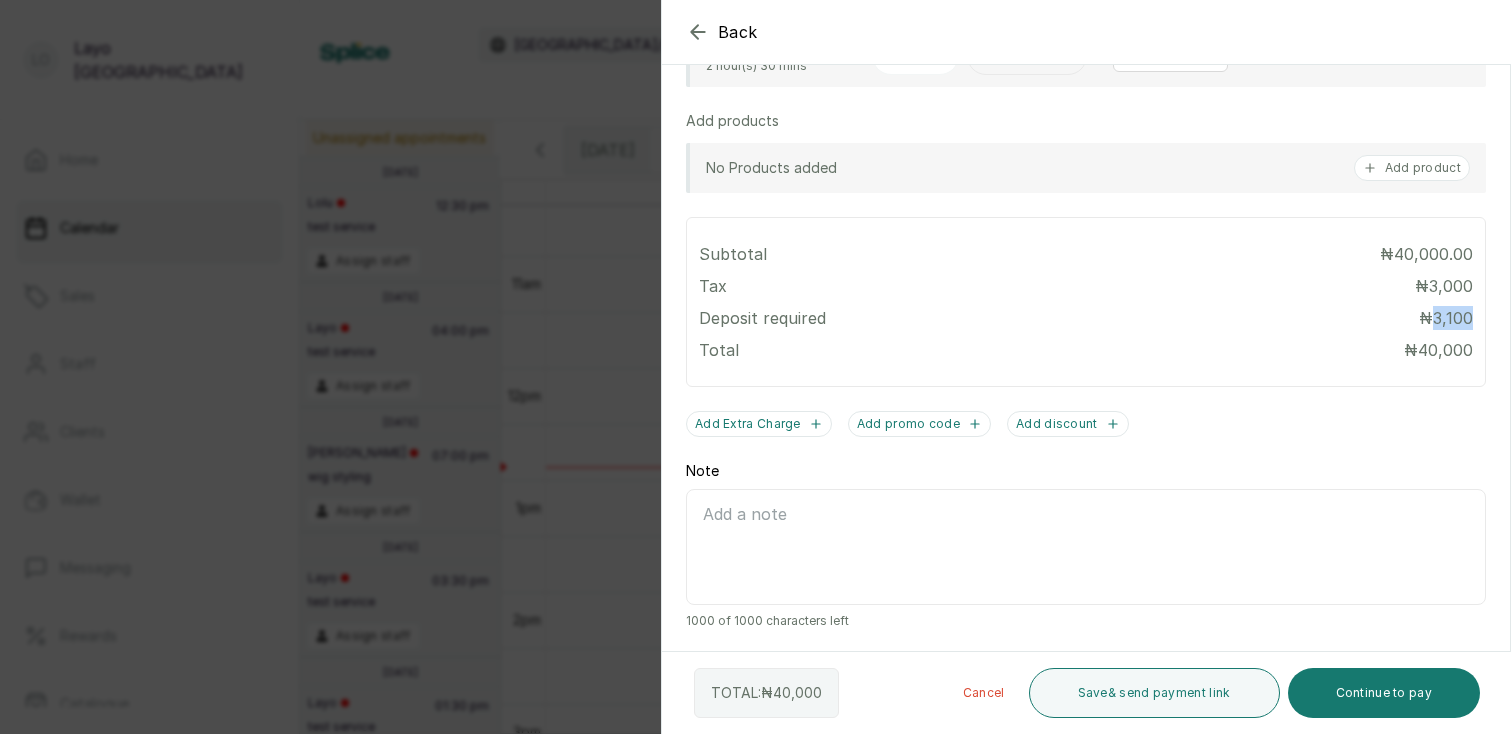 drag, startPoint x: 1435, startPoint y: 318, endPoint x: 1478, endPoint y: 314, distance: 43.185646 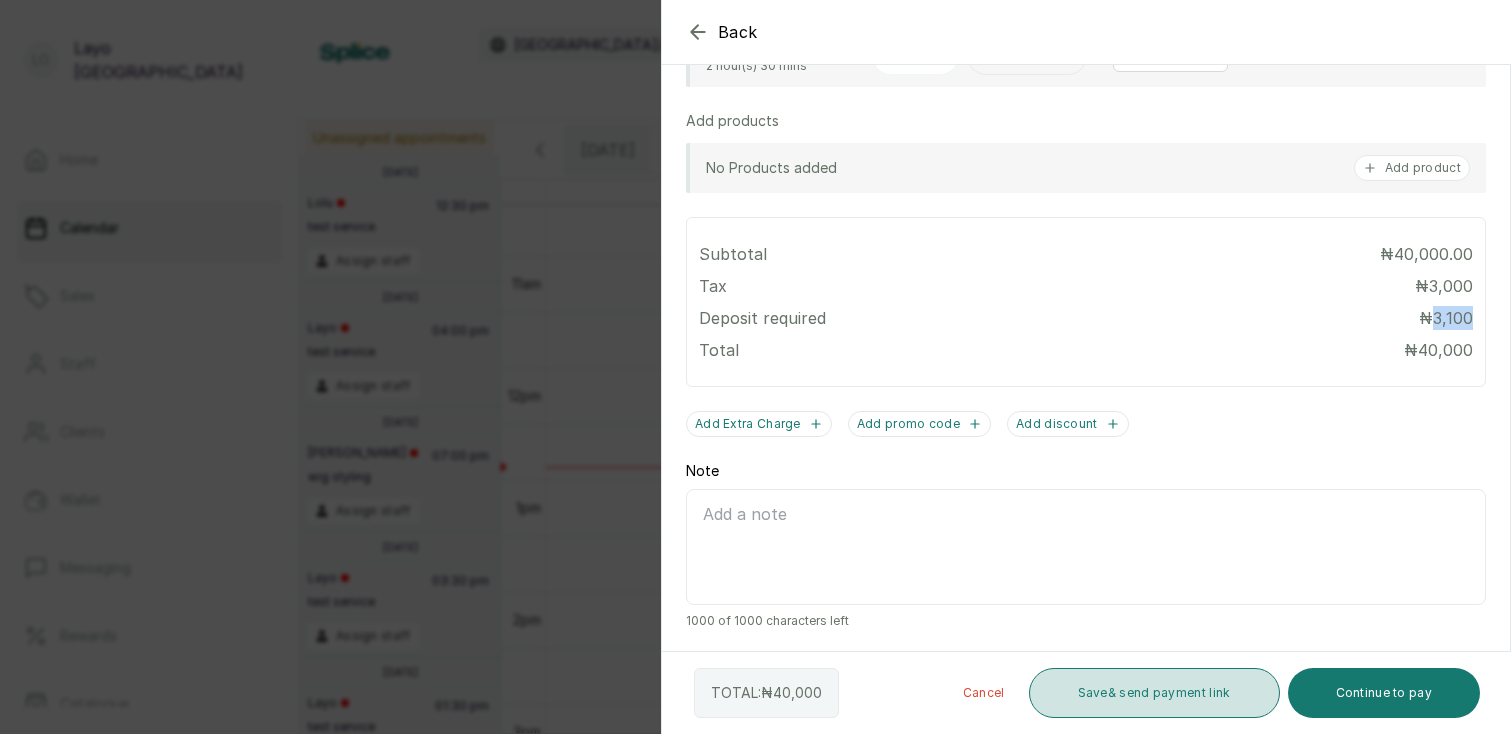 click on "Save  & send payment link" at bounding box center [1154, 693] 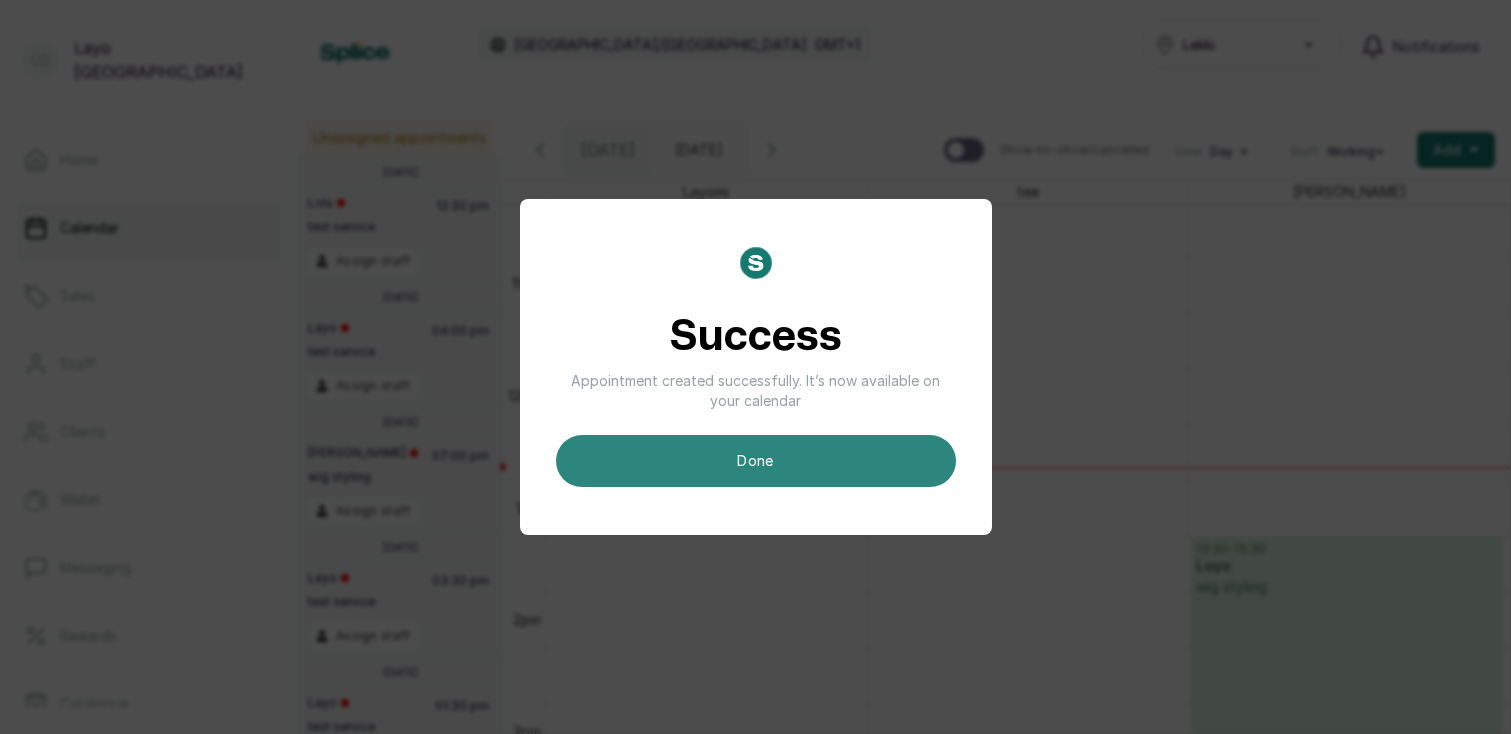 click on "done" at bounding box center (756, 461) 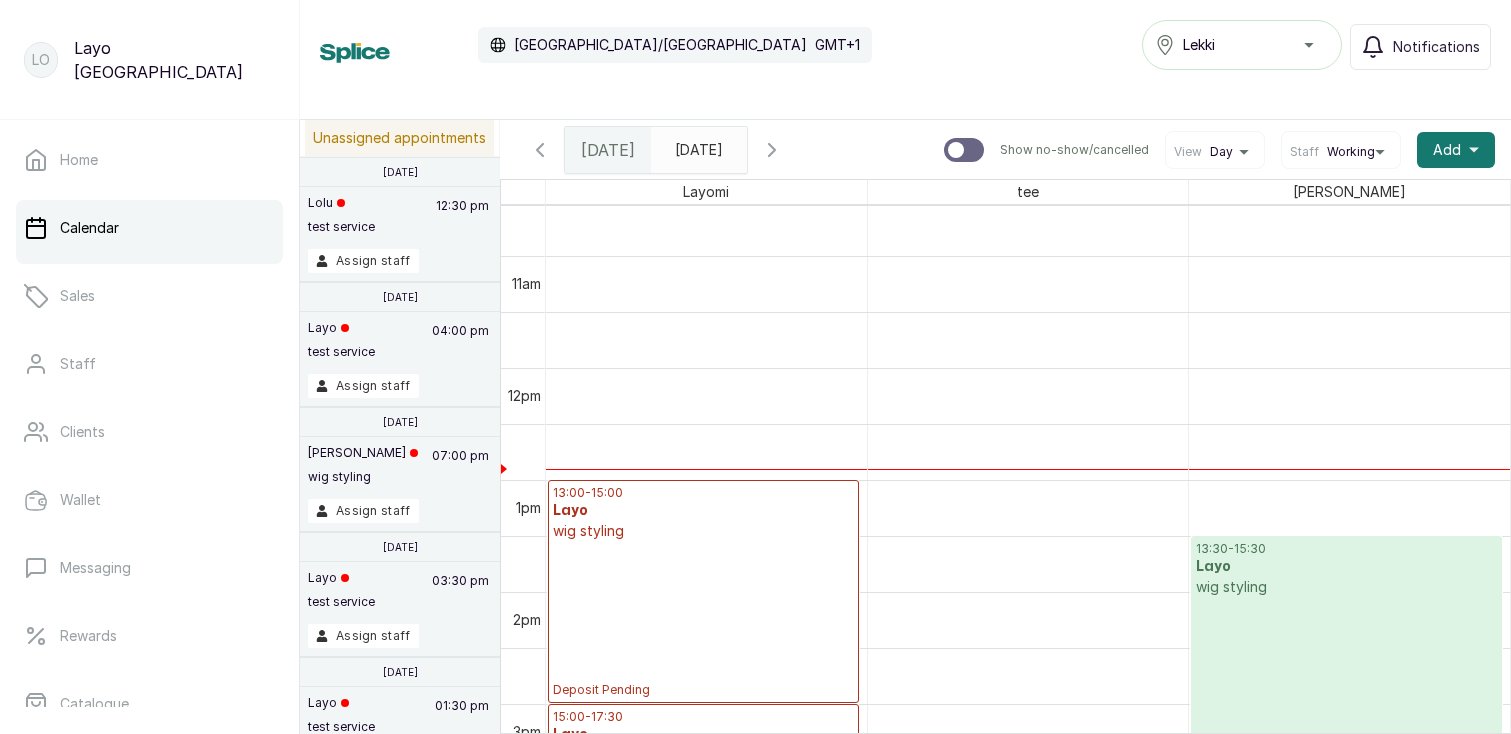 scroll, scrollTop: 1326, scrollLeft: 0, axis: vertical 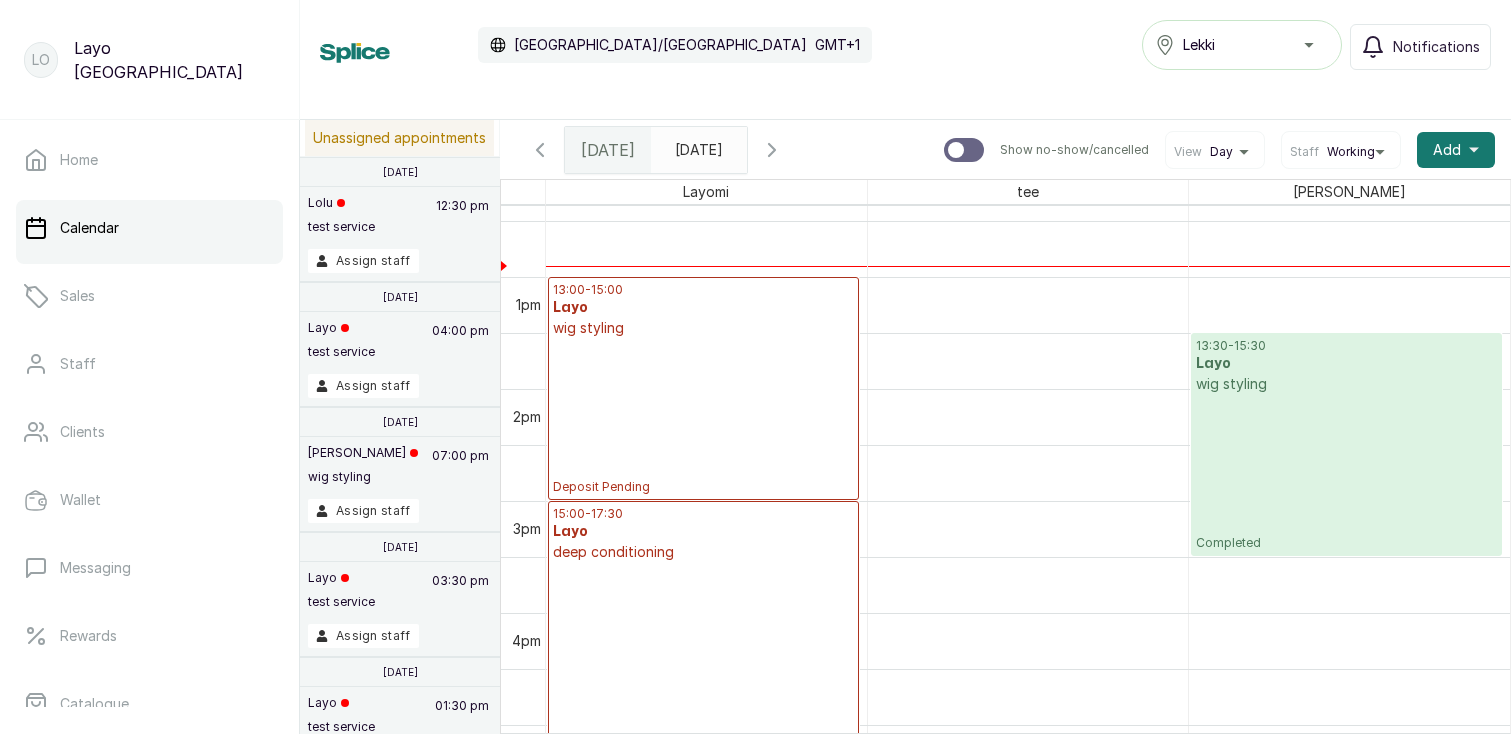 click on "13:00  -  15:00 Layo  wig styling Deposit Pending" at bounding box center [703, 388] 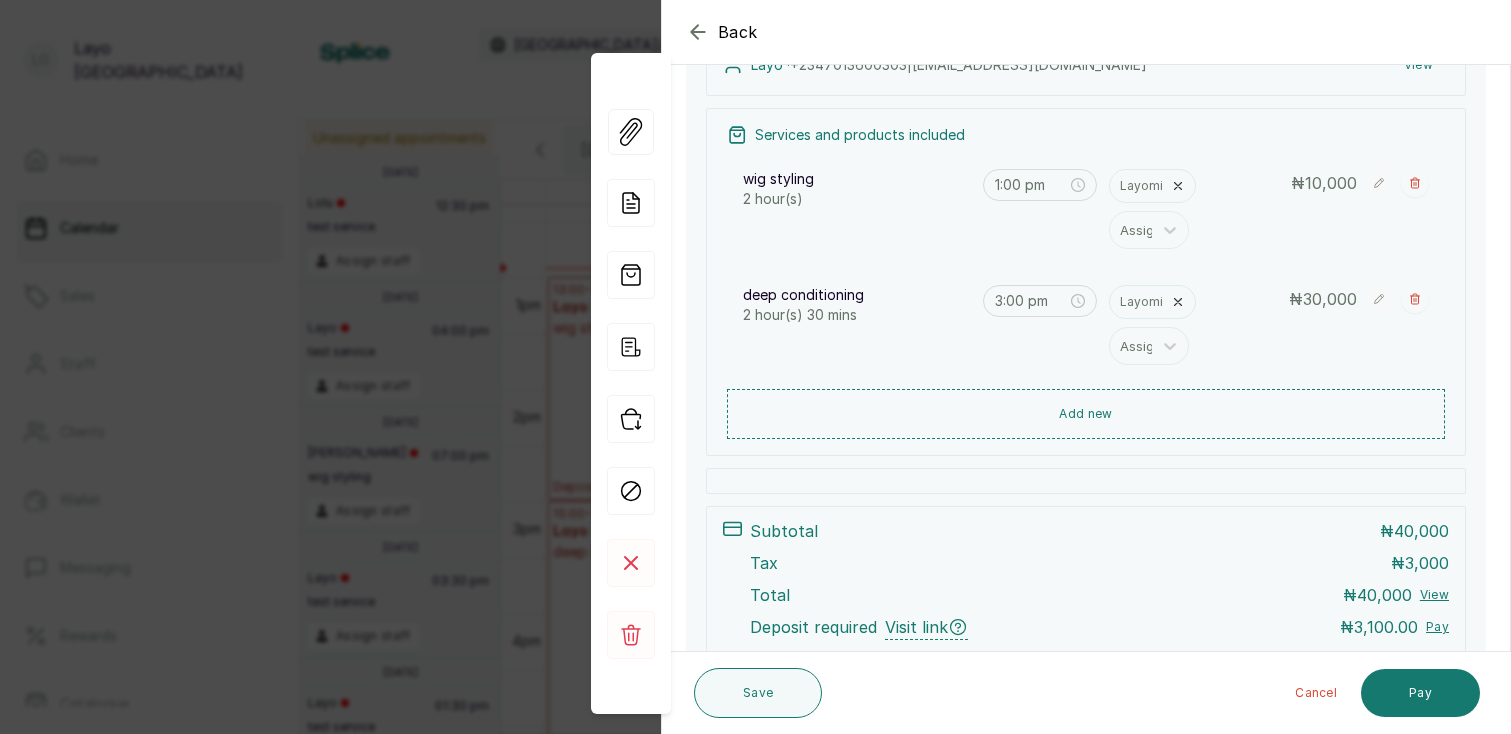 scroll, scrollTop: 0, scrollLeft: 0, axis: both 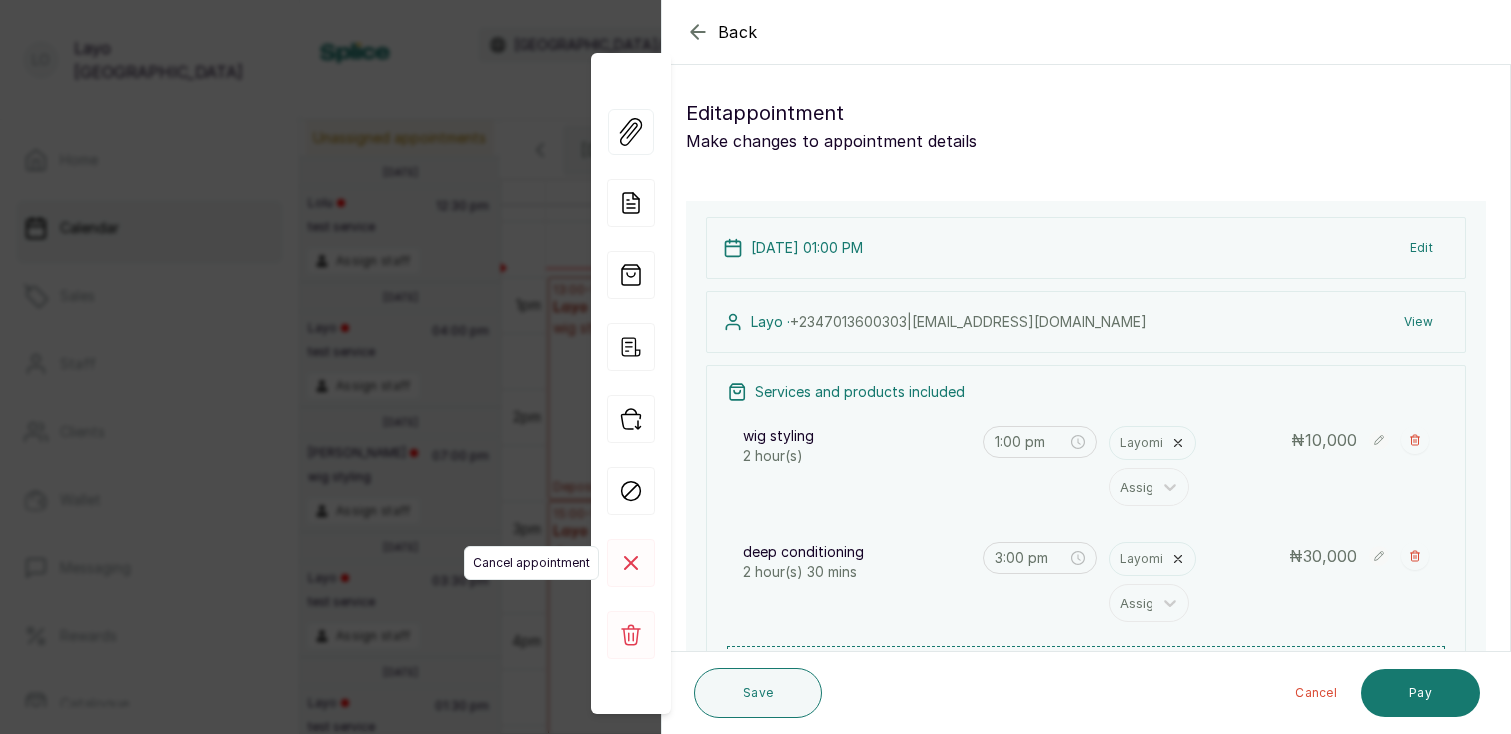 click 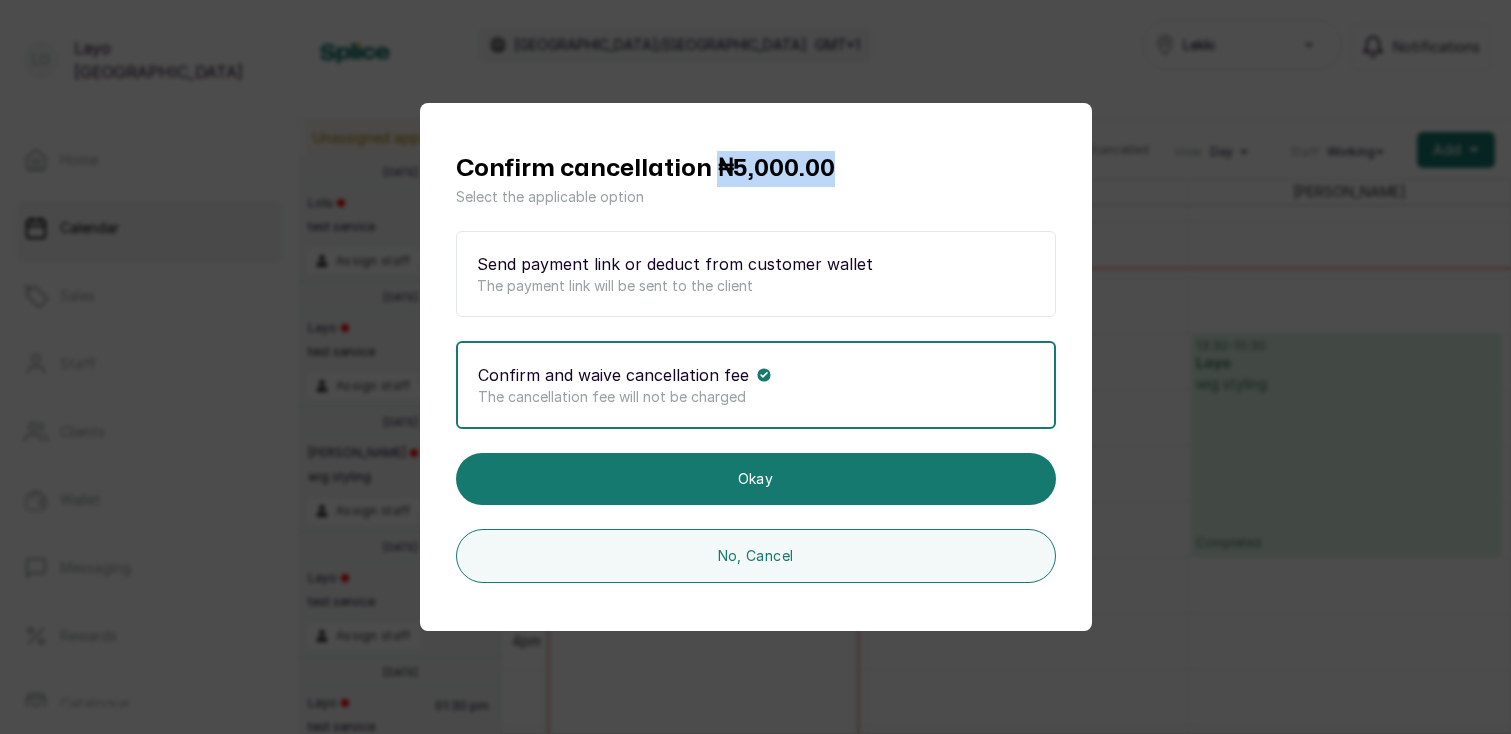 drag, startPoint x: 708, startPoint y: 163, endPoint x: 870, endPoint y: 170, distance: 162.15117 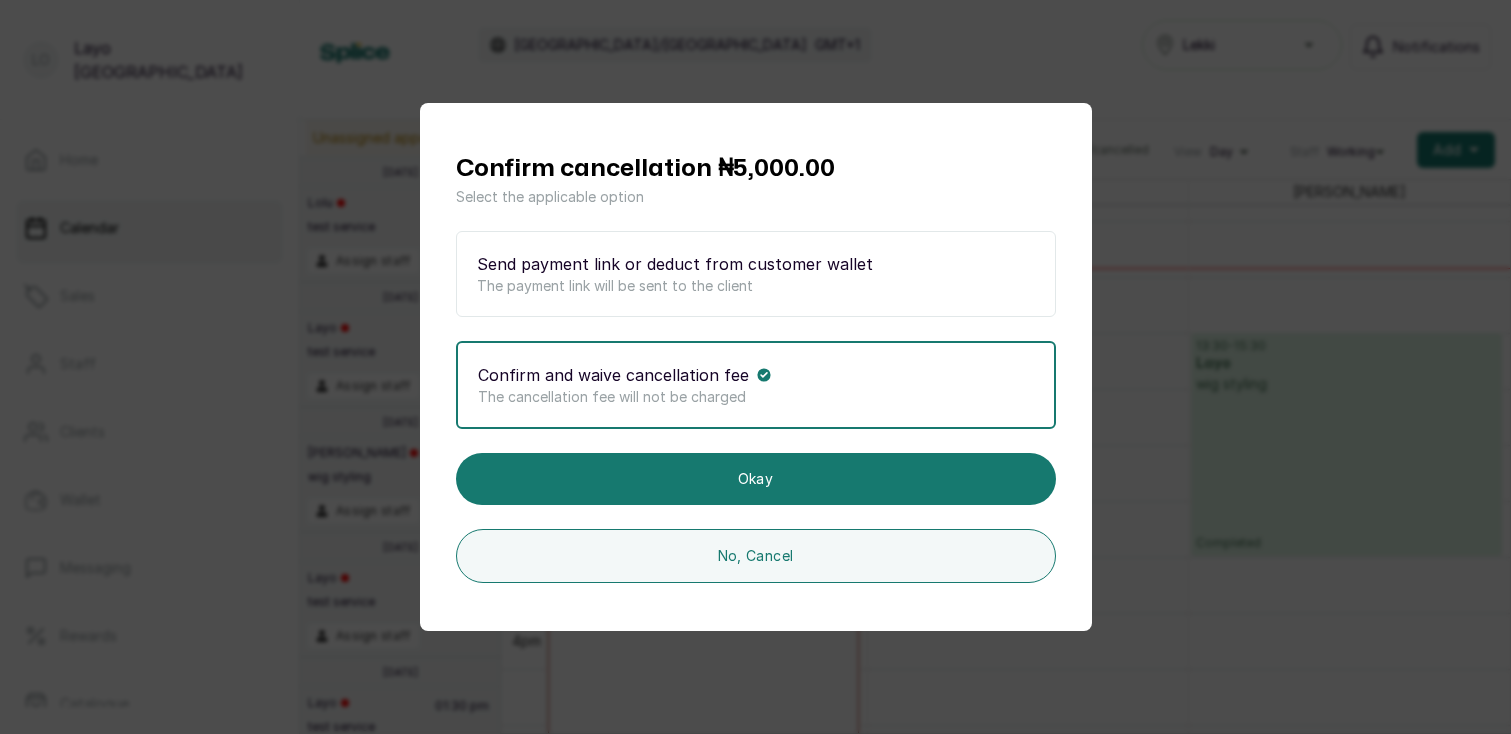 click on "The payment link will be sent to the client" at bounding box center (756, 286) 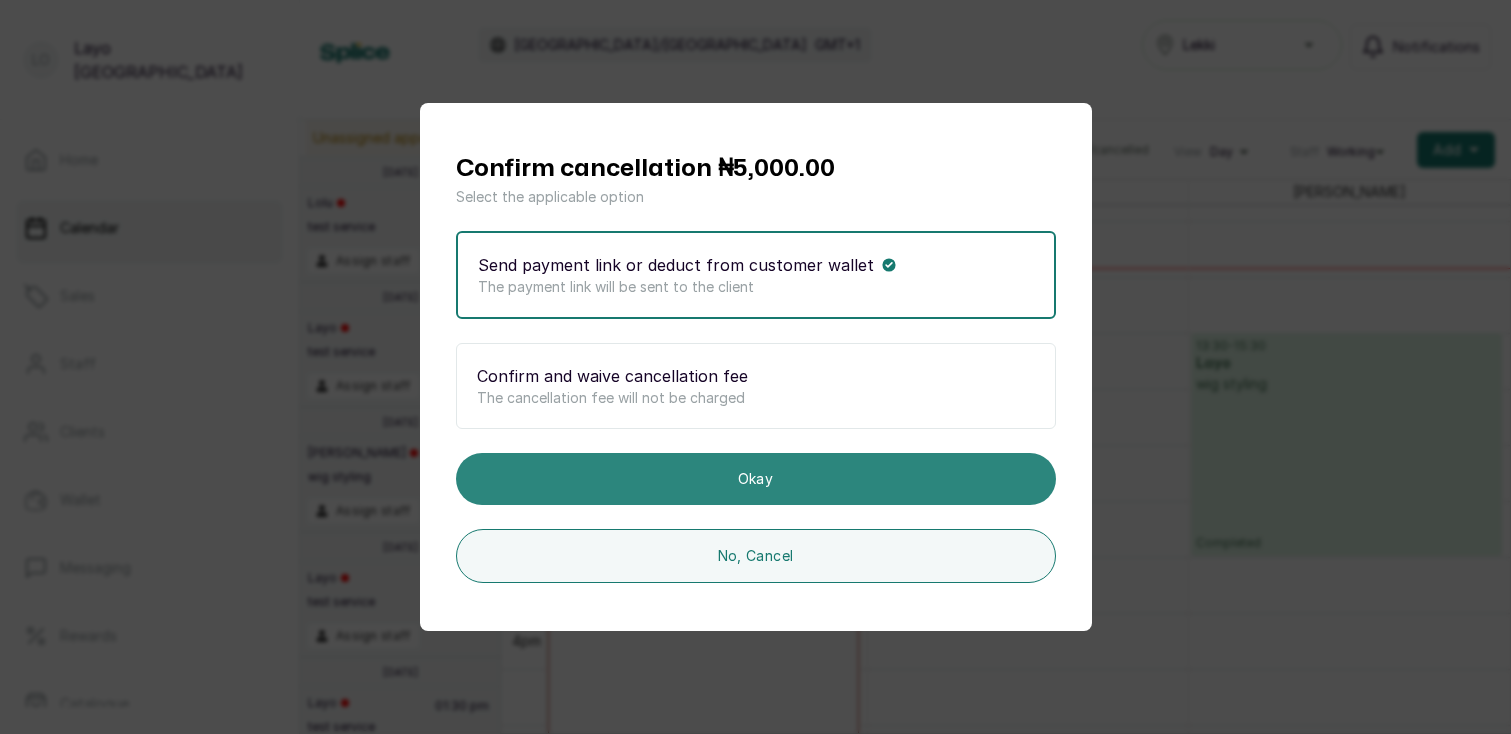 click on "Okay" at bounding box center [756, 479] 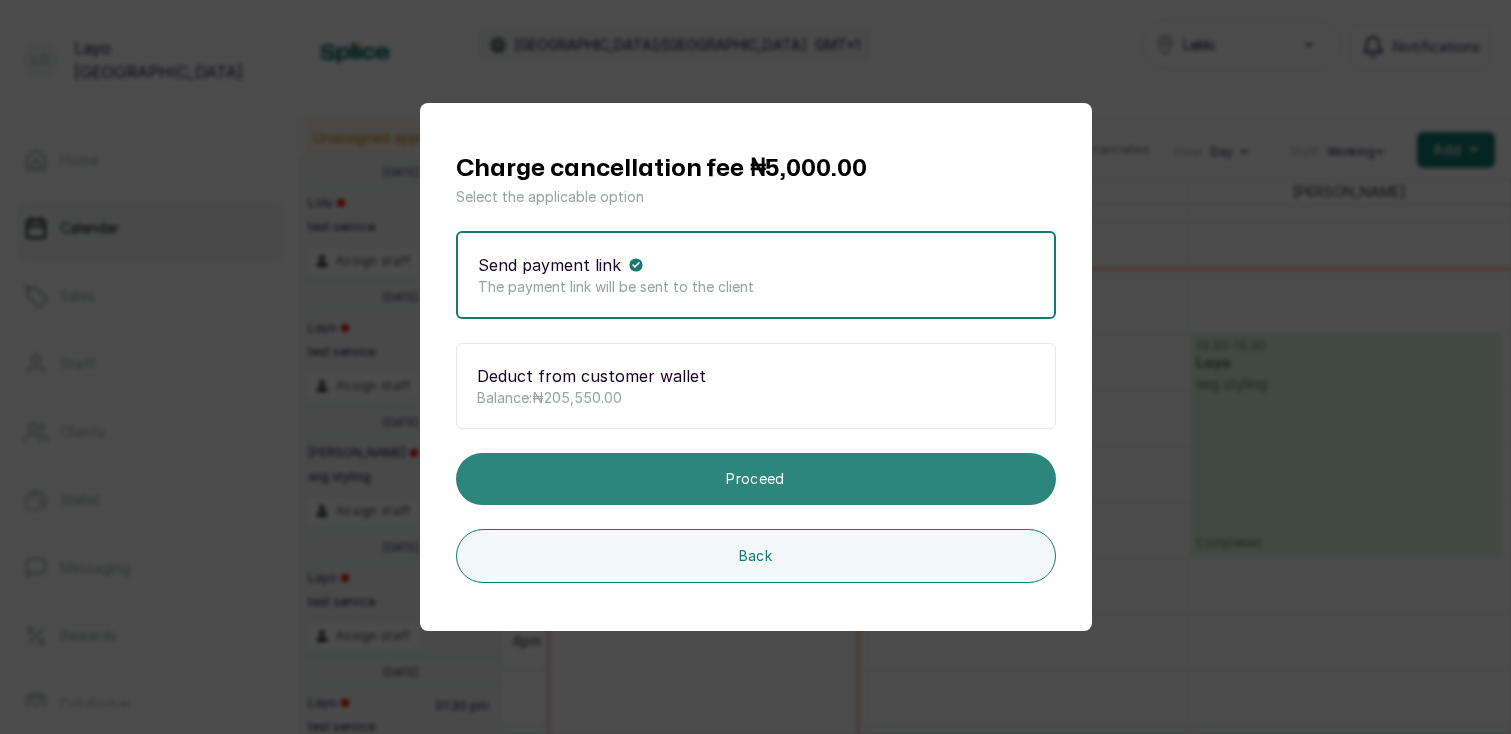 click on "Proceed" at bounding box center (756, 479) 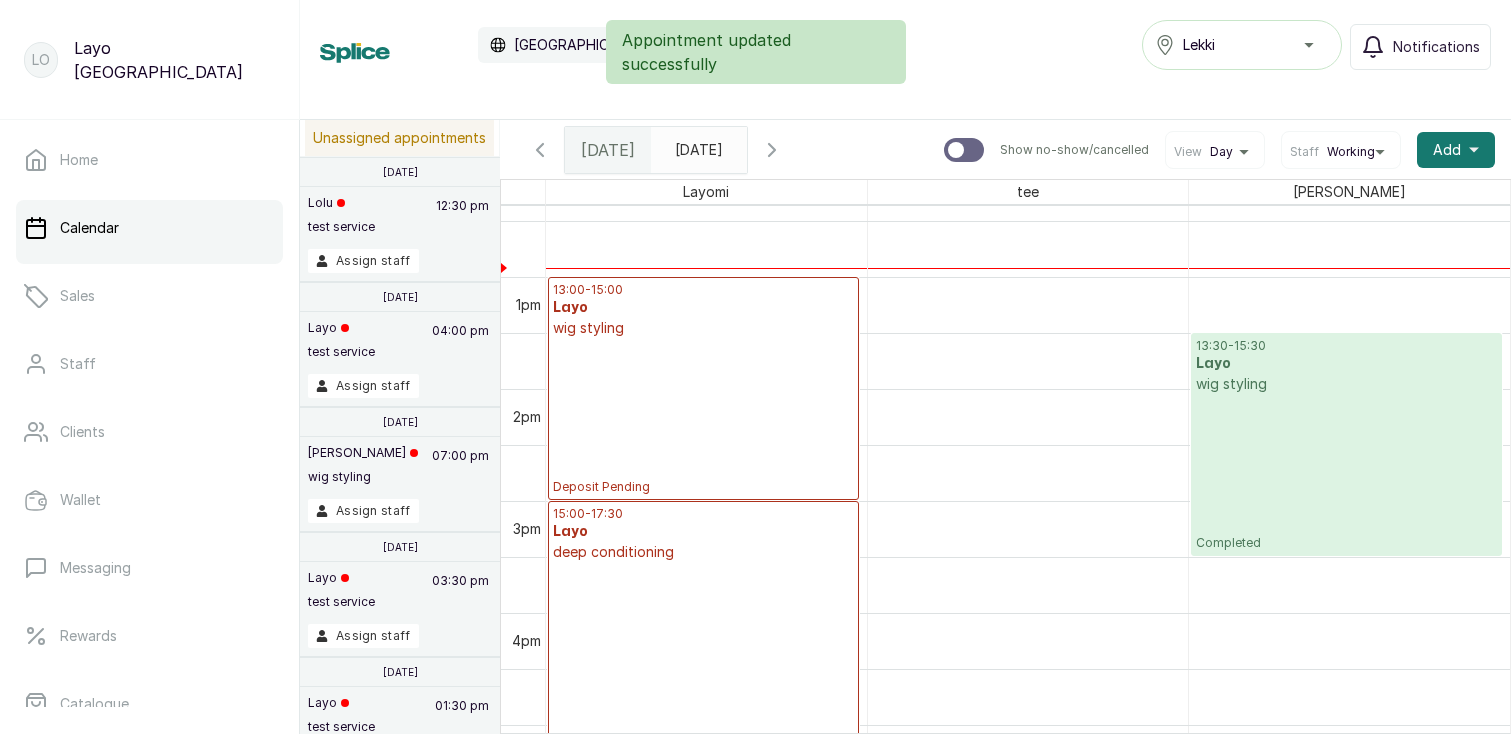 click on "13:00  -  15:00 Layo  wig styling Deposit Pending" at bounding box center (703, 388) 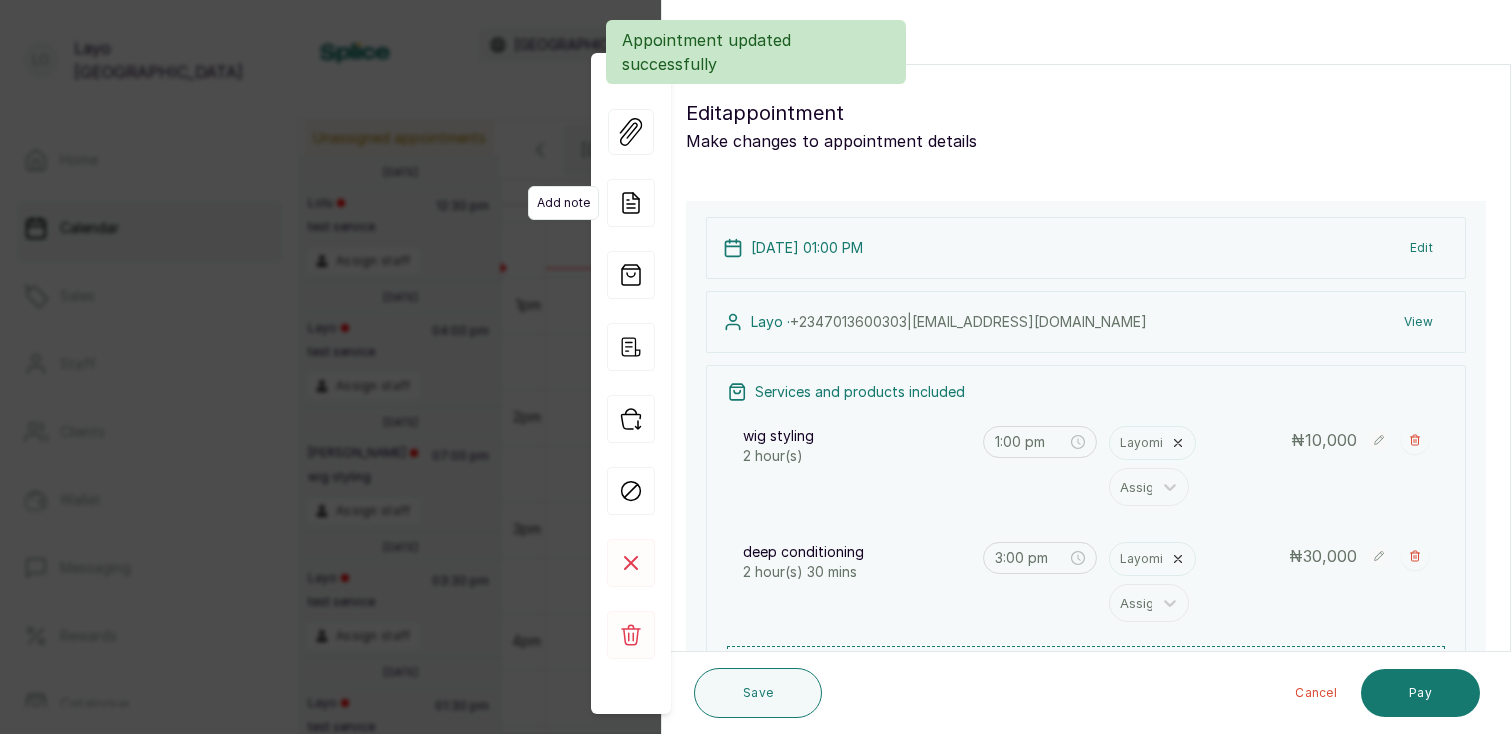 click on "Add note" at bounding box center [563, 203] 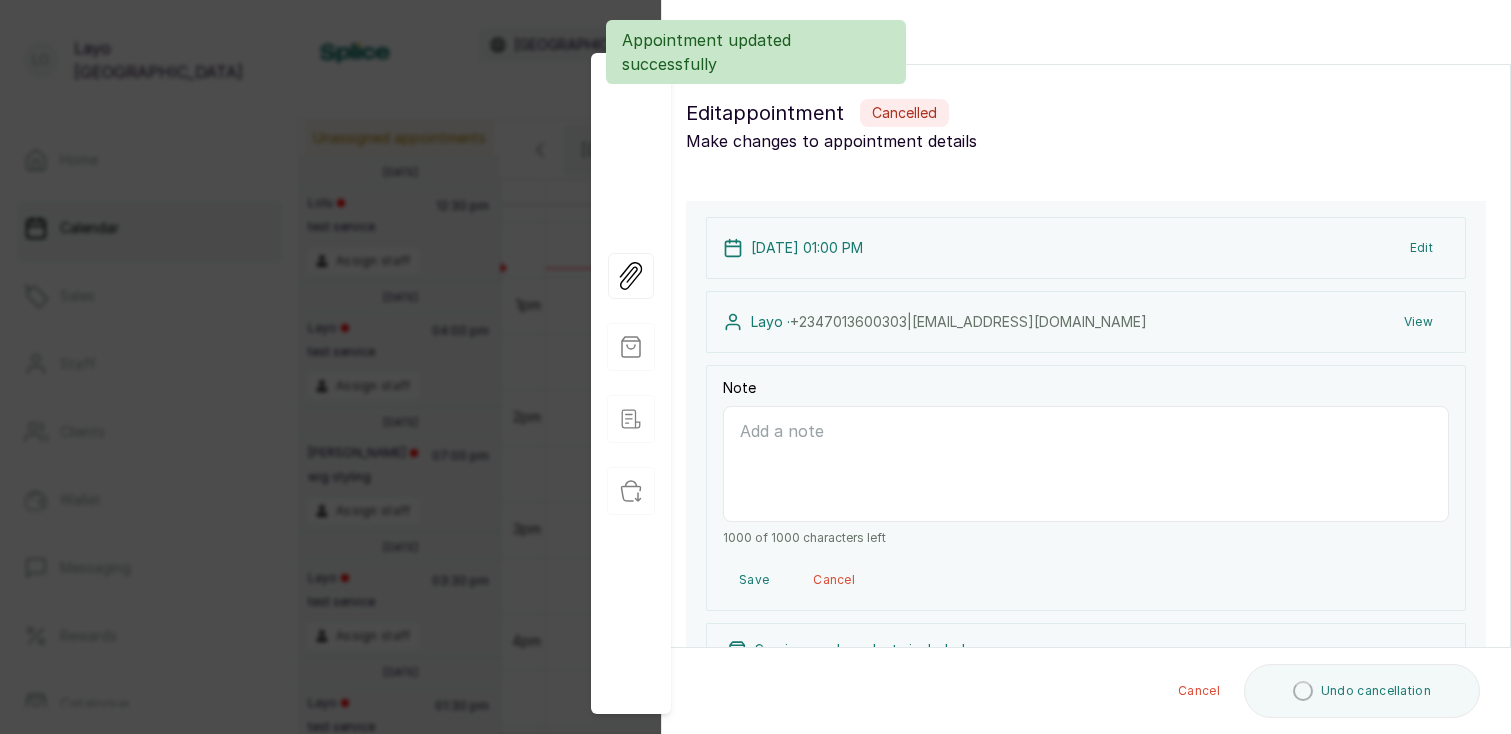 click on "Back Appointment Details Edit  appointment   Cancelled Make changes to appointment details Appointment type Online Walk-in Phone Appointment Date 2025/07/03 Appointment Time 1:00 pm  Add services  Add service   wig styling   2 hour(s) Layomi Assign 1:00 pm ₦ 10,000   deep conditioning   2 hour(s) 30 mins Layomi Assign 3:00 pm ₦ 30,000  Add products   No Products added Add product Subtotal ₦40,000.00 Tax ₦ 3,000 Cancellation fee ₦ 5,000 Total ₦ 40,000 Outstanding Balance ₦40,000.00 Add Extra Charge Add promo code Add discount Note 1000 of 1000 characters left Client has made payment 3 Jul 2025, 01:00 PM Edit Layo    ·  +234 7013600303  |  layo@withsplice.com View Note 1000 of 1000 characters left Save Cancel Services and products included wig styling 2 hour(s) 1:00 pm Layomi ₦ 10,000 deep conditioning 2 hour(s) 30 mins 3:00 pm Layomi ₦ 30,000 Add new Subtotal ₦ 40,000 Tax ₦ 3,000 Total ₦ 40,000 View Add Extra Charge Add promo code Add discount Cancel Undo cancellation" at bounding box center [755, 367] 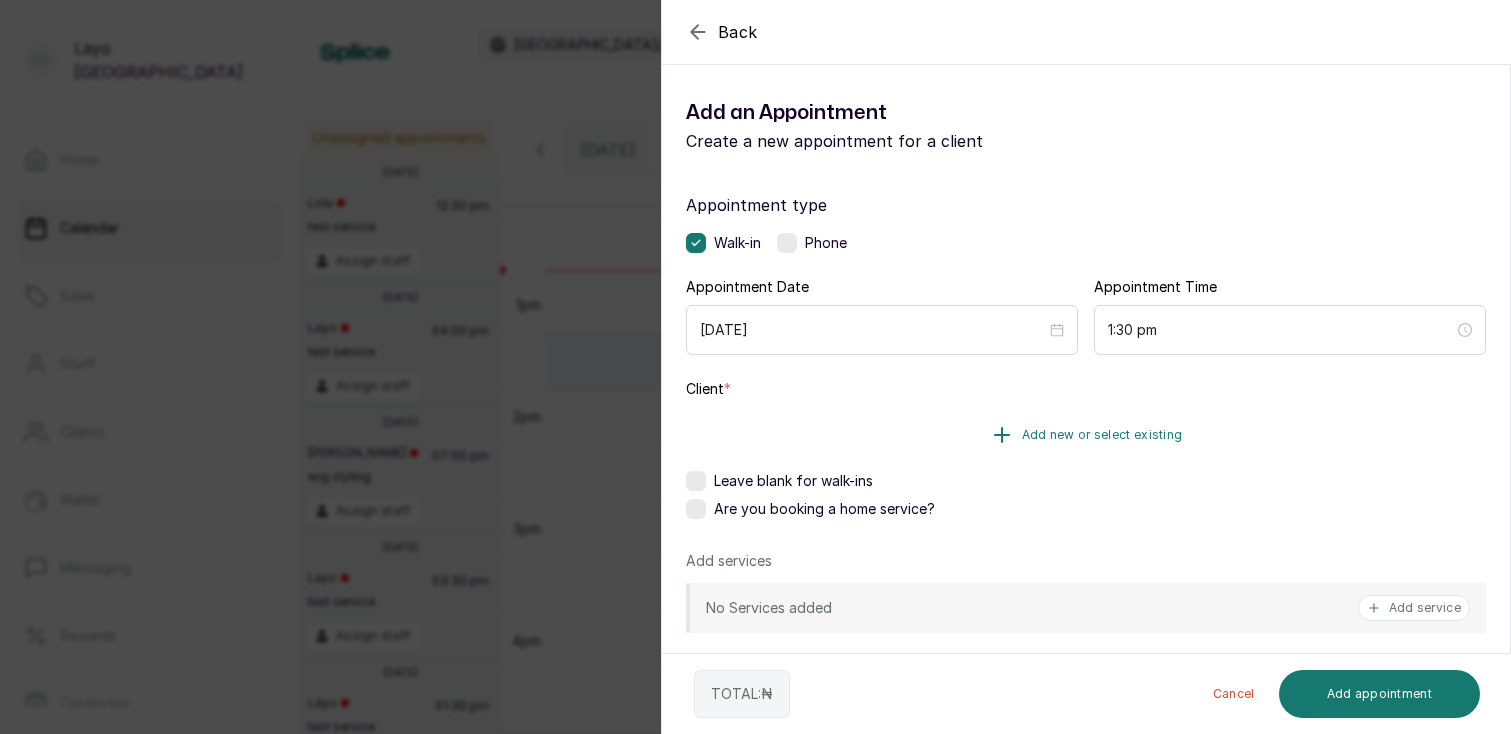 click on "Add new or select existing" at bounding box center (1086, 435) 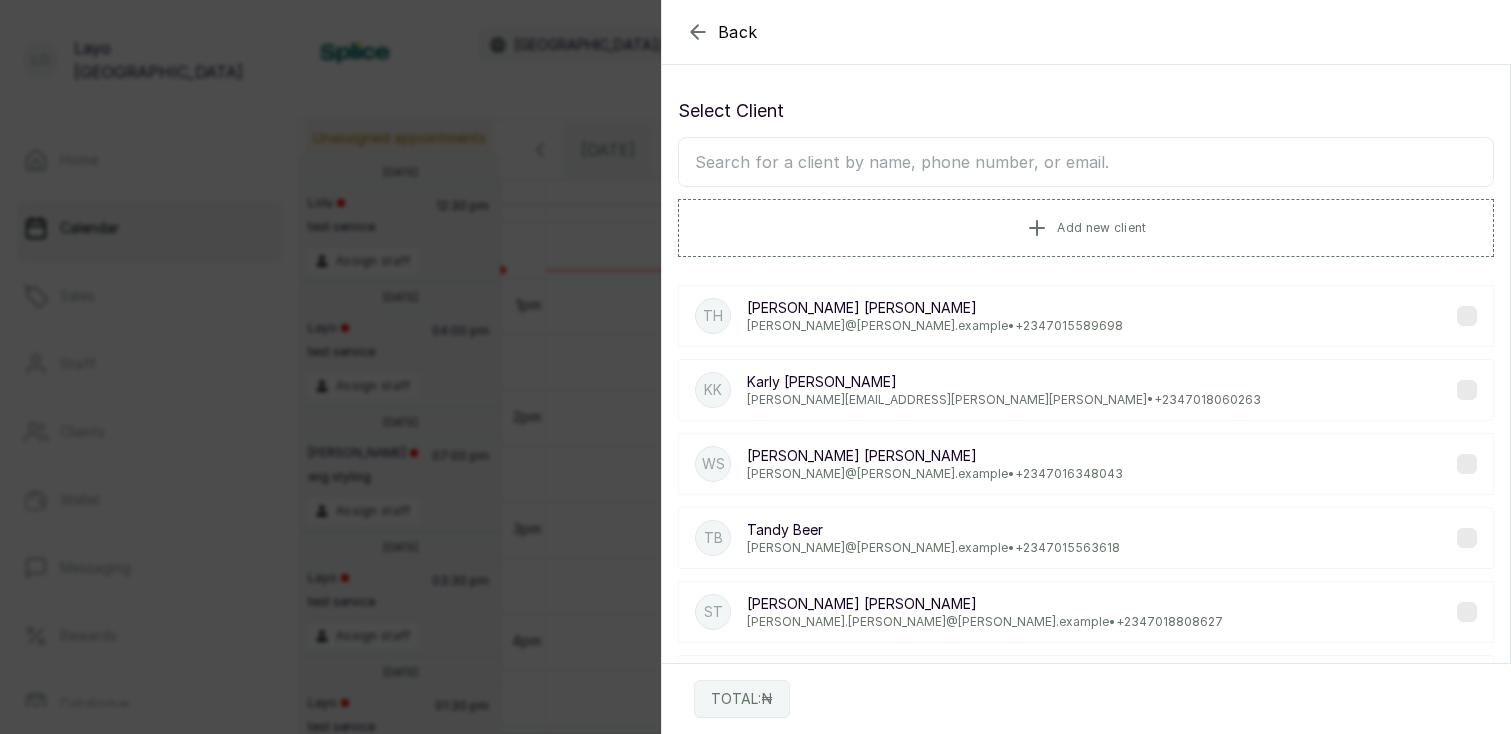 click at bounding box center (1086, 162) 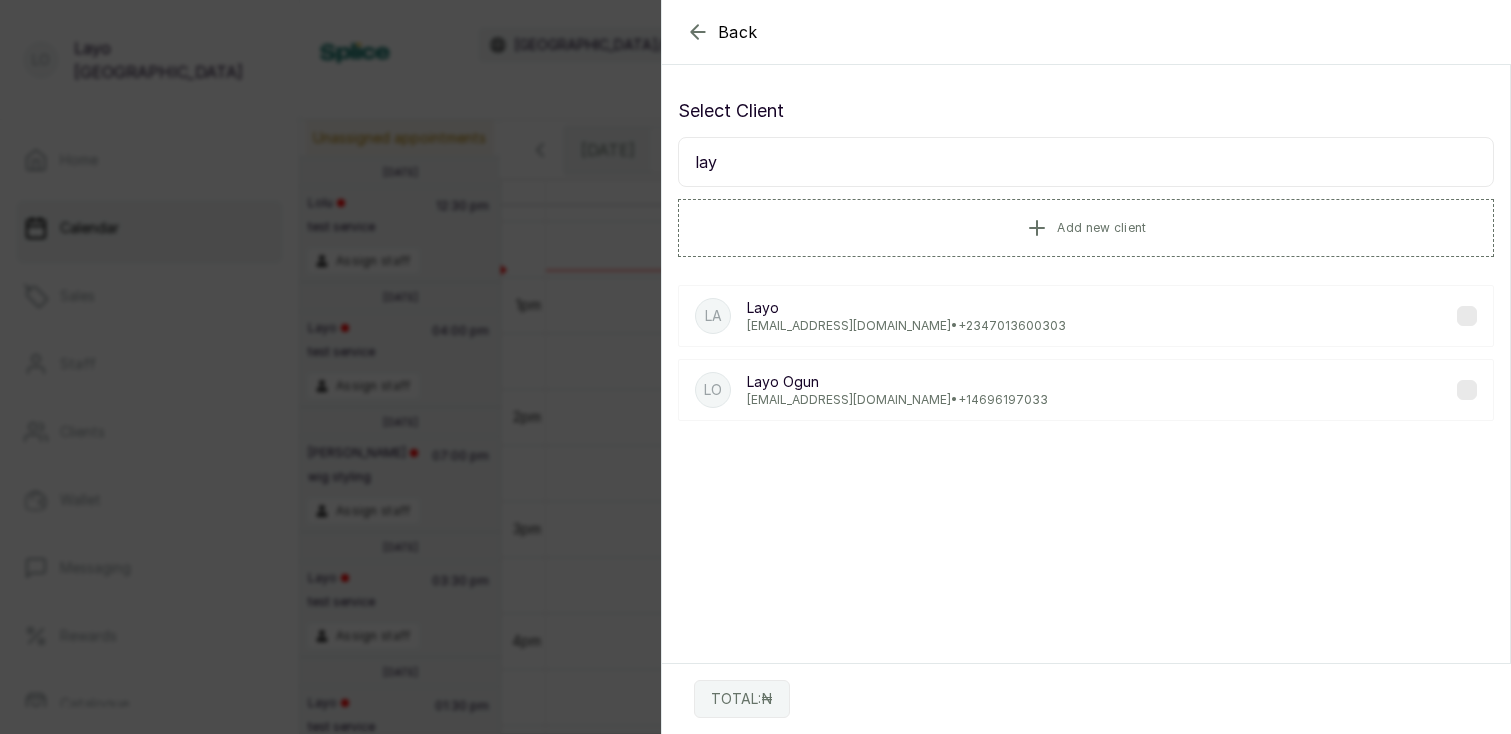type on "lay" 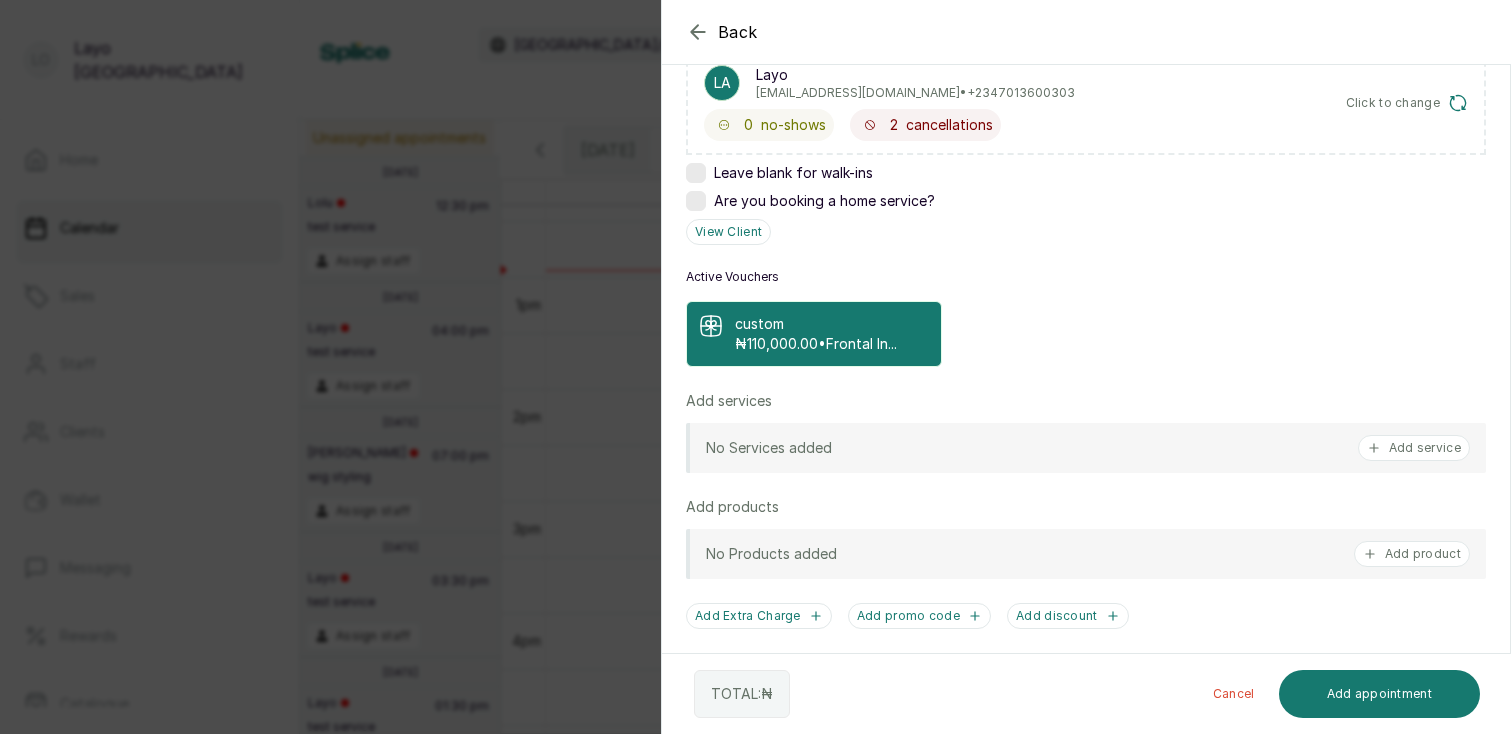 scroll, scrollTop: 357, scrollLeft: 0, axis: vertical 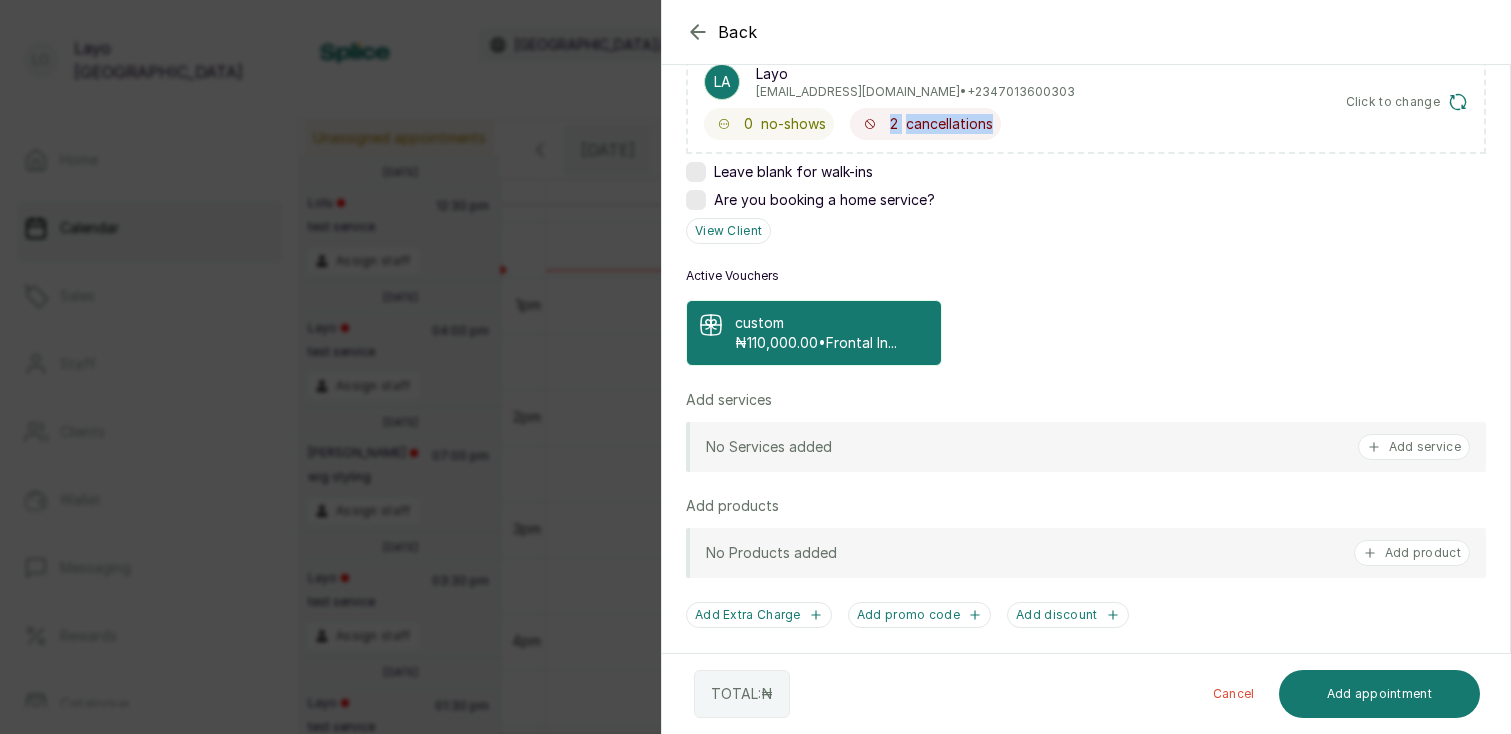 drag, startPoint x: 891, startPoint y: 125, endPoint x: 1006, endPoint y: 121, distance: 115.06954 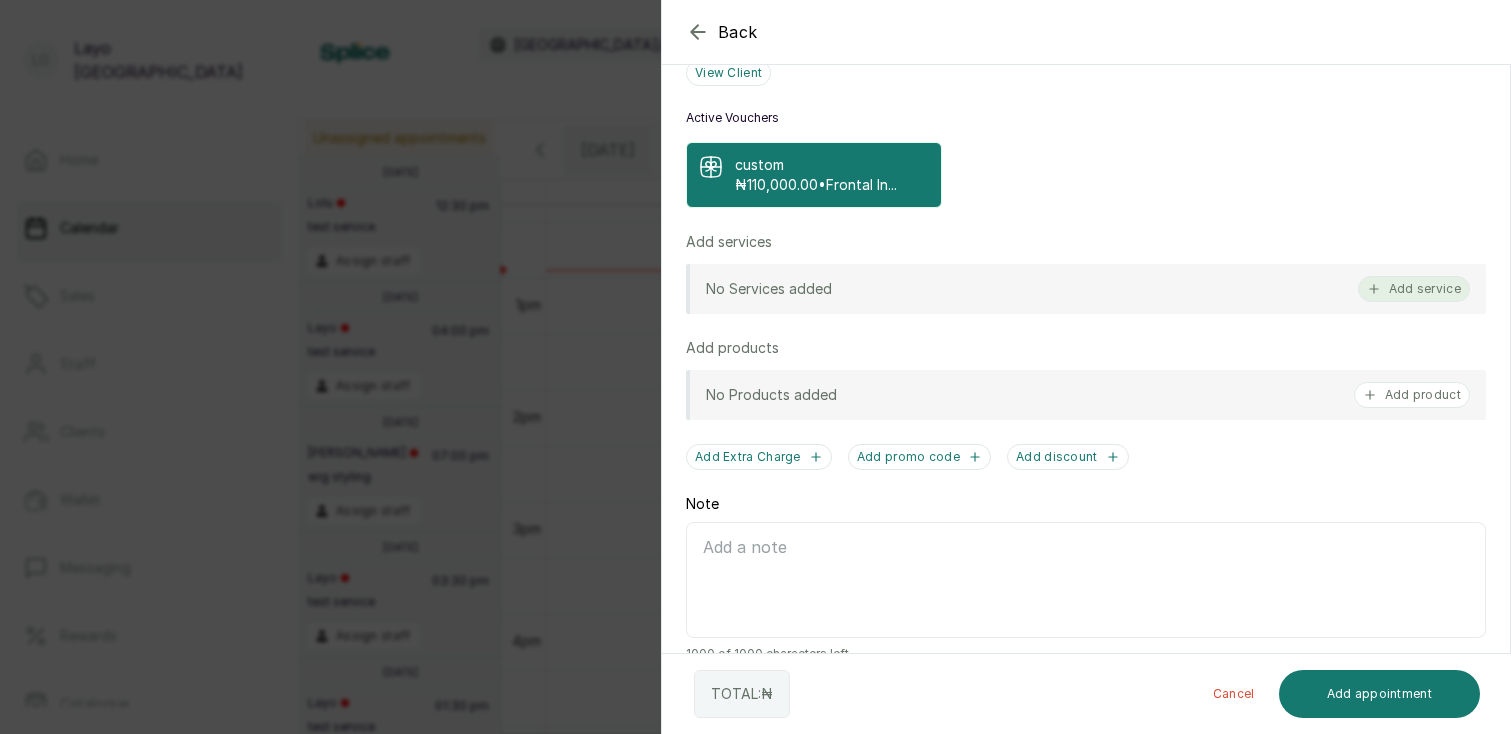 click on "Add service" at bounding box center [1414, 289] 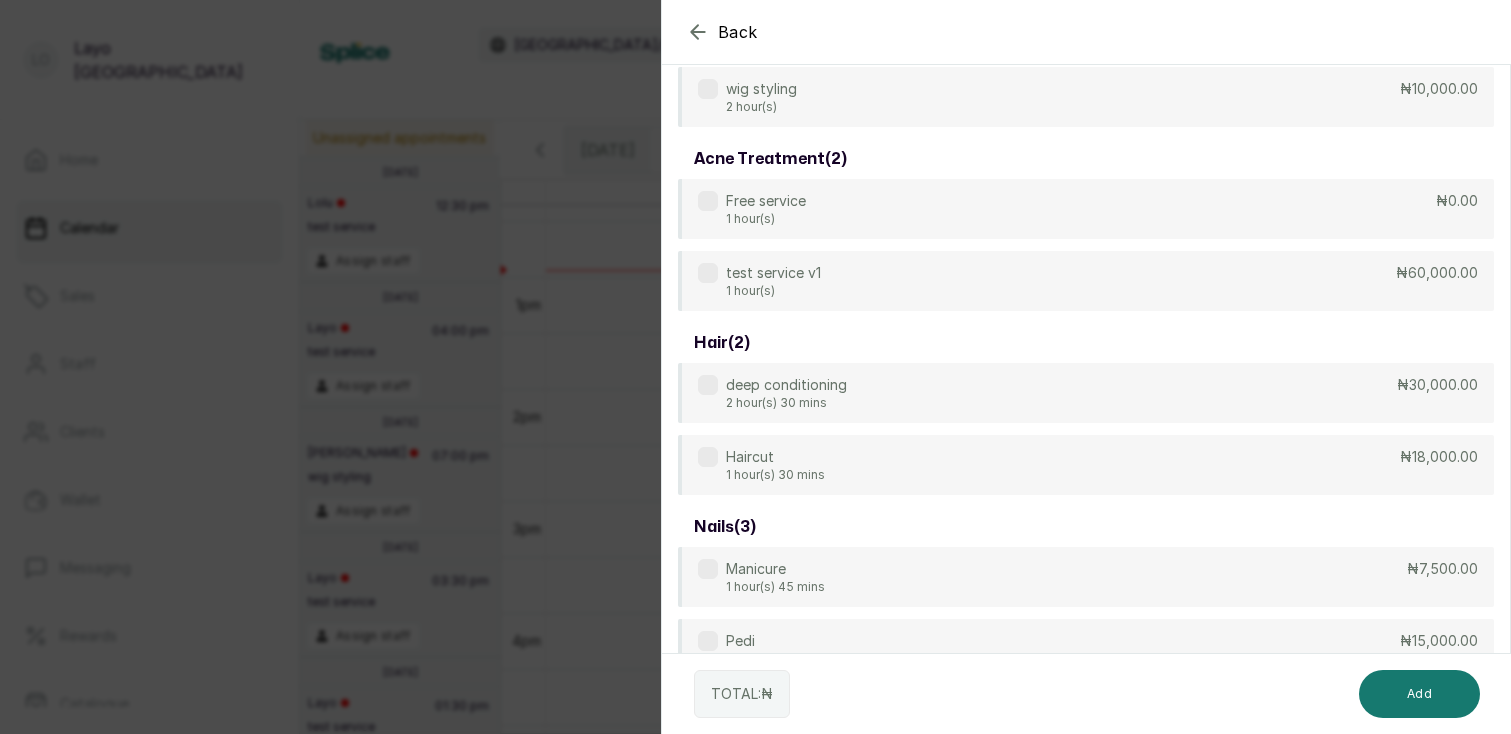 scroll, scrollTop: 80, scrollLeft: 0, axis: vertical 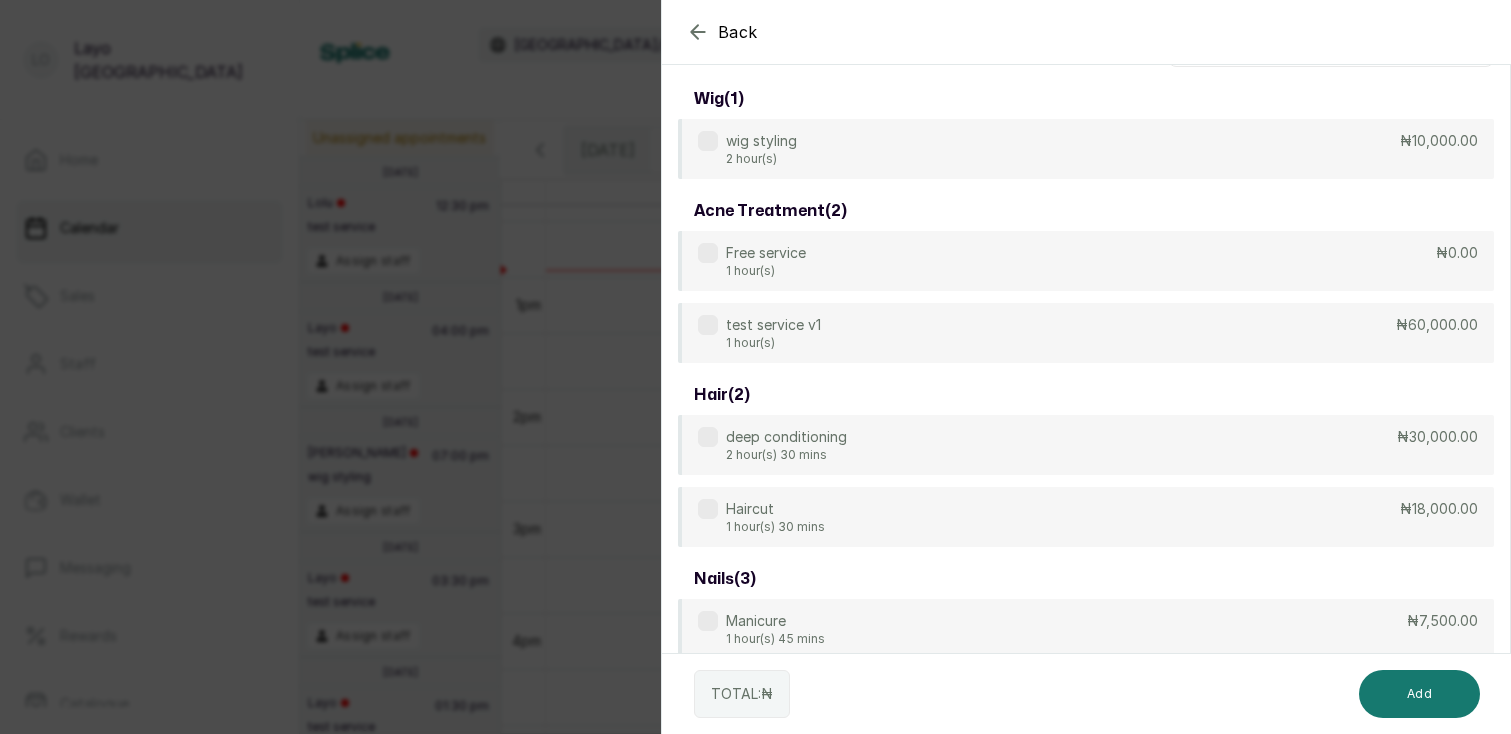 click on "wig styling 2 hour(s) ₦10,000.00" at bounding box center (1086, 149) 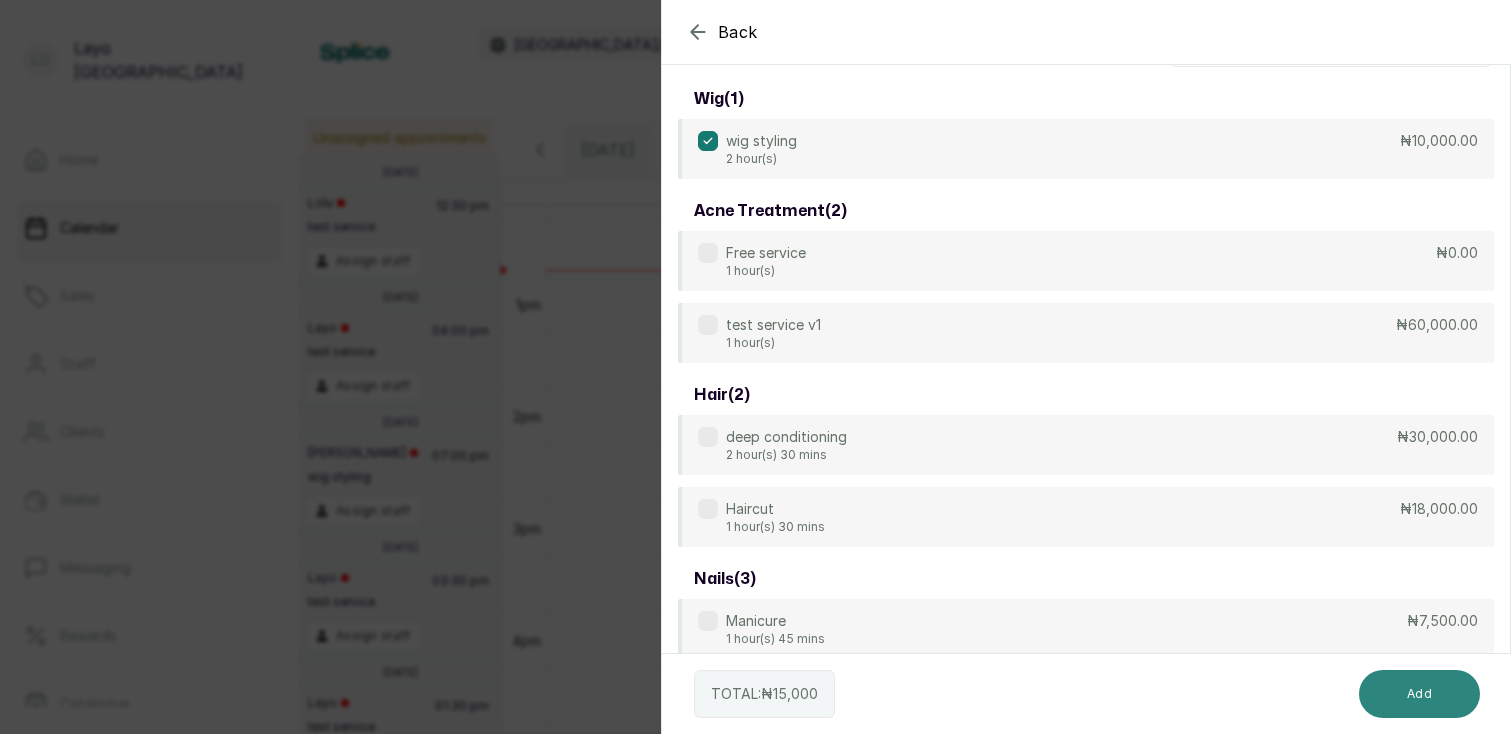 click on "Add" at bounding box center [1419, 694] 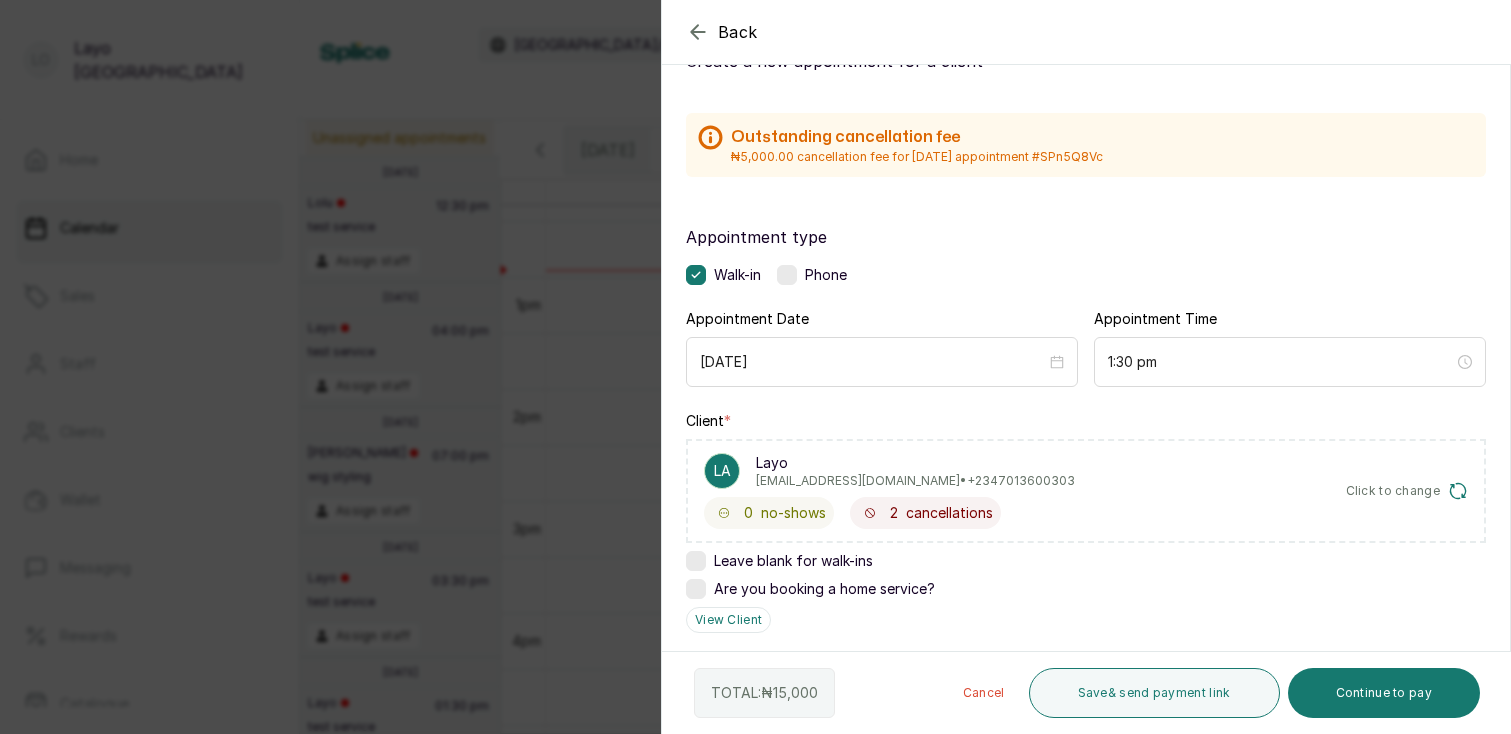 drag, startPoint x: 732, startPoint y: 159, endPoint x: 1129, endPoint y: 171, distance: 397.1813 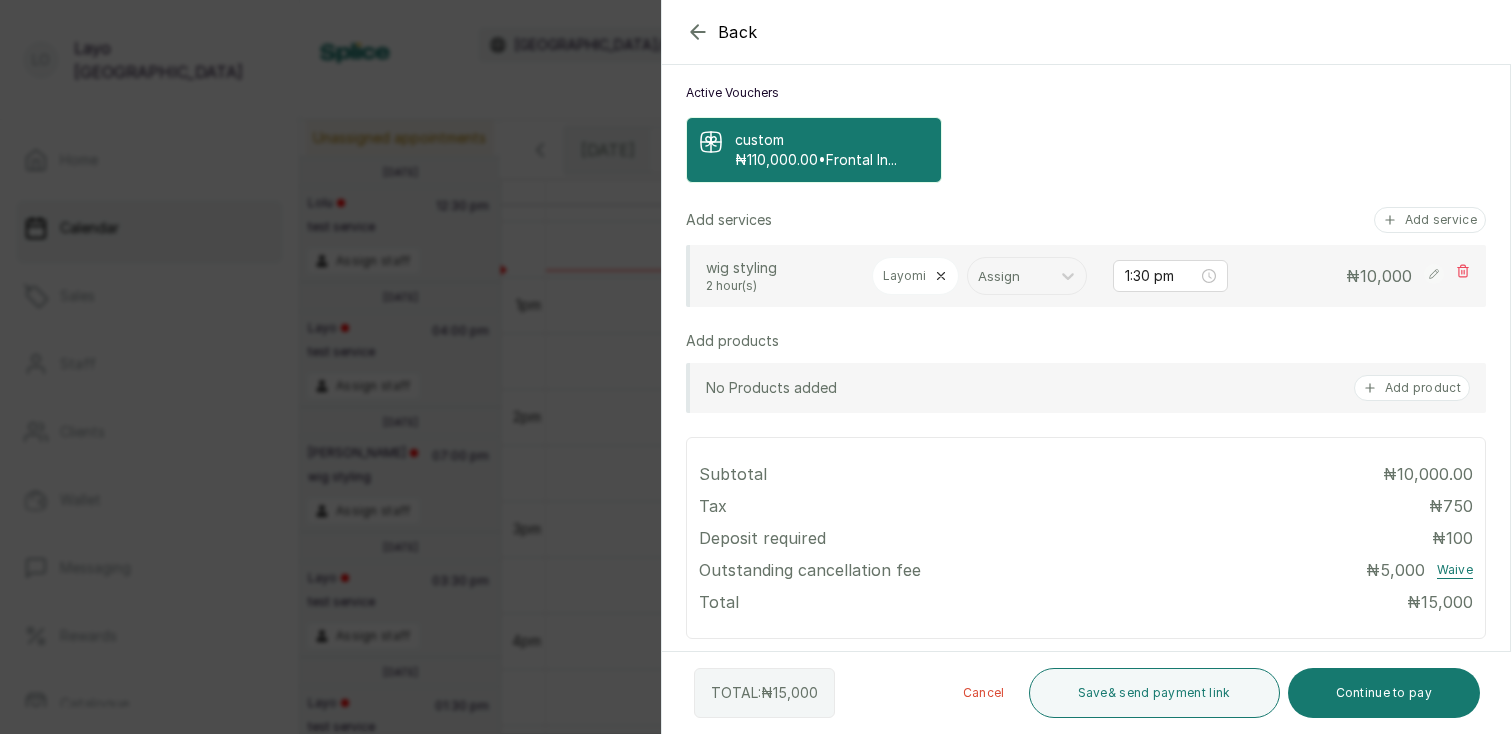 scroll, scrollTop: 674, scrollLeft: 0, axis: vertical 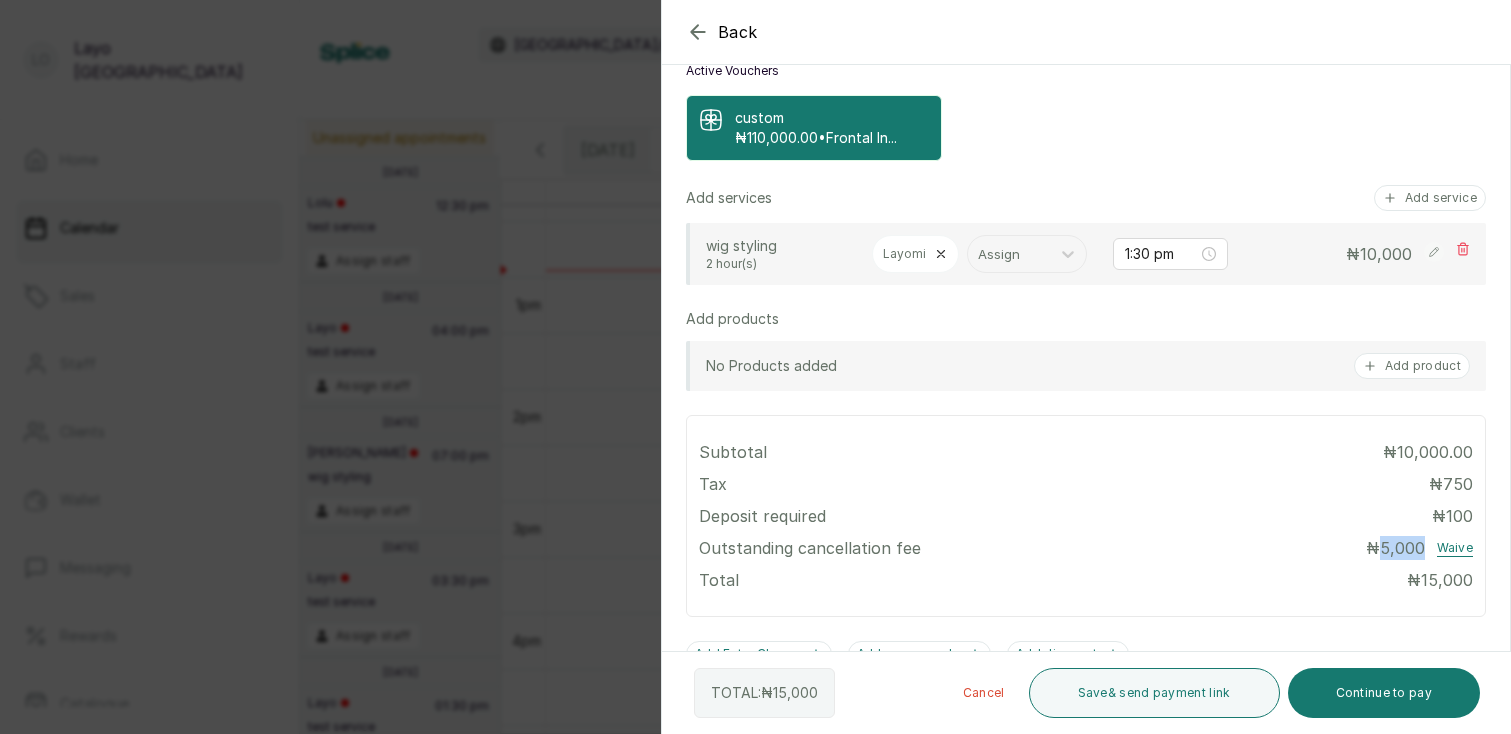 drag, startPoint x: 1382, startPoint y: 547, endPoint x: 1428, endPoint y: 547, distance: 46 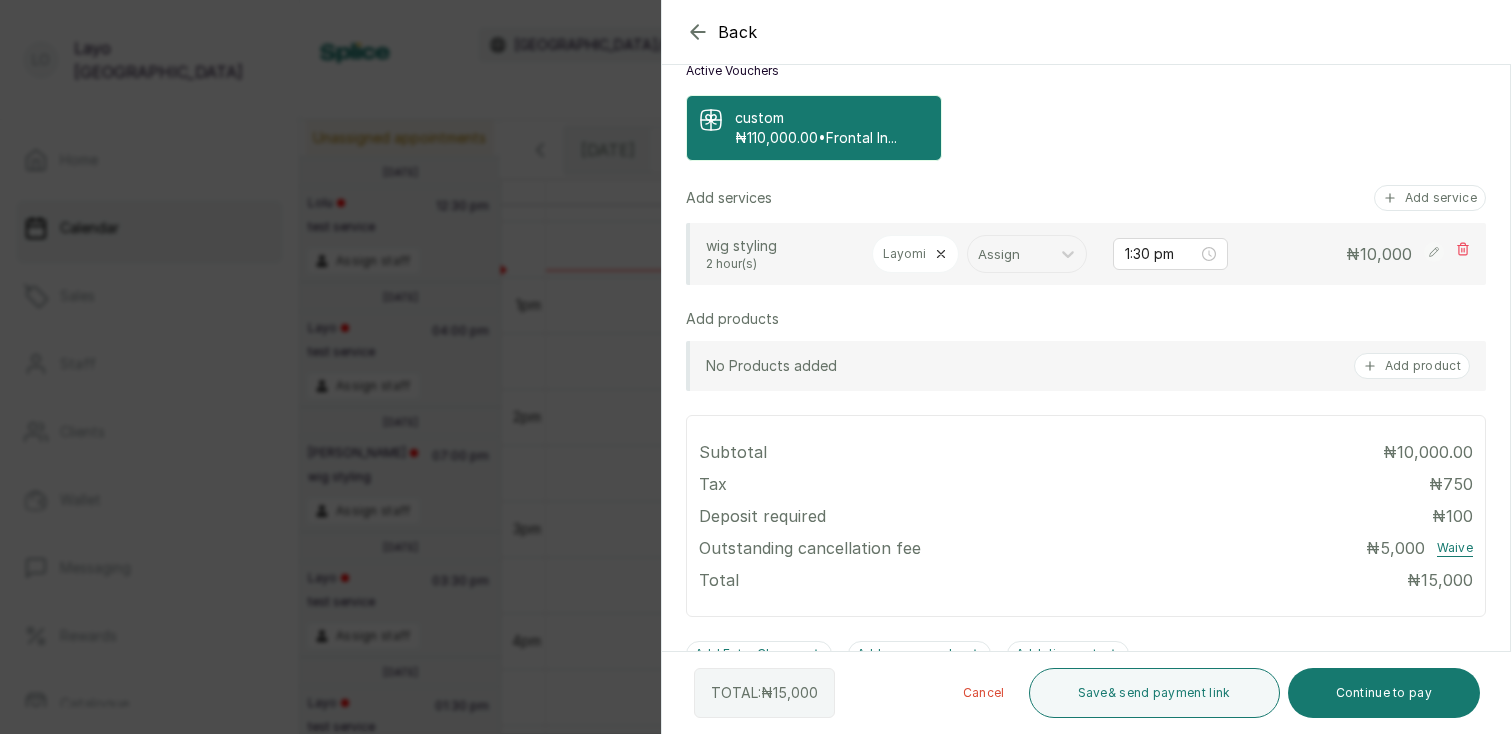 click on "Appointment type Walk-in Phone Appointment Date 2025/07/03 Appointment Time 1:30 pm Client * La Layo  layo@withsplice.com  •  +234 7013600303 0 no-shows 2 cancellations Click to change Leave blank for walk-ins Are you booking a home service? View Client Active Vouchers custom ₦110,000.00  •  Frontal In...  Add services  Add service   wig styling   2 hour(s) Layomi Assign 1:30 pm ₦ 10,000  Add products   No Products added Add product Subtotal ₦10,000.00 Tax ₦ 750 Deposit required ₦ 100 Outstanding cancellation fee ₦ 5,000 Waive Total ₦ 15,000 Add Extra Charge Add promo code Add discount Note 1000 of 1000 characters left" at bounding box center (1086, 245) 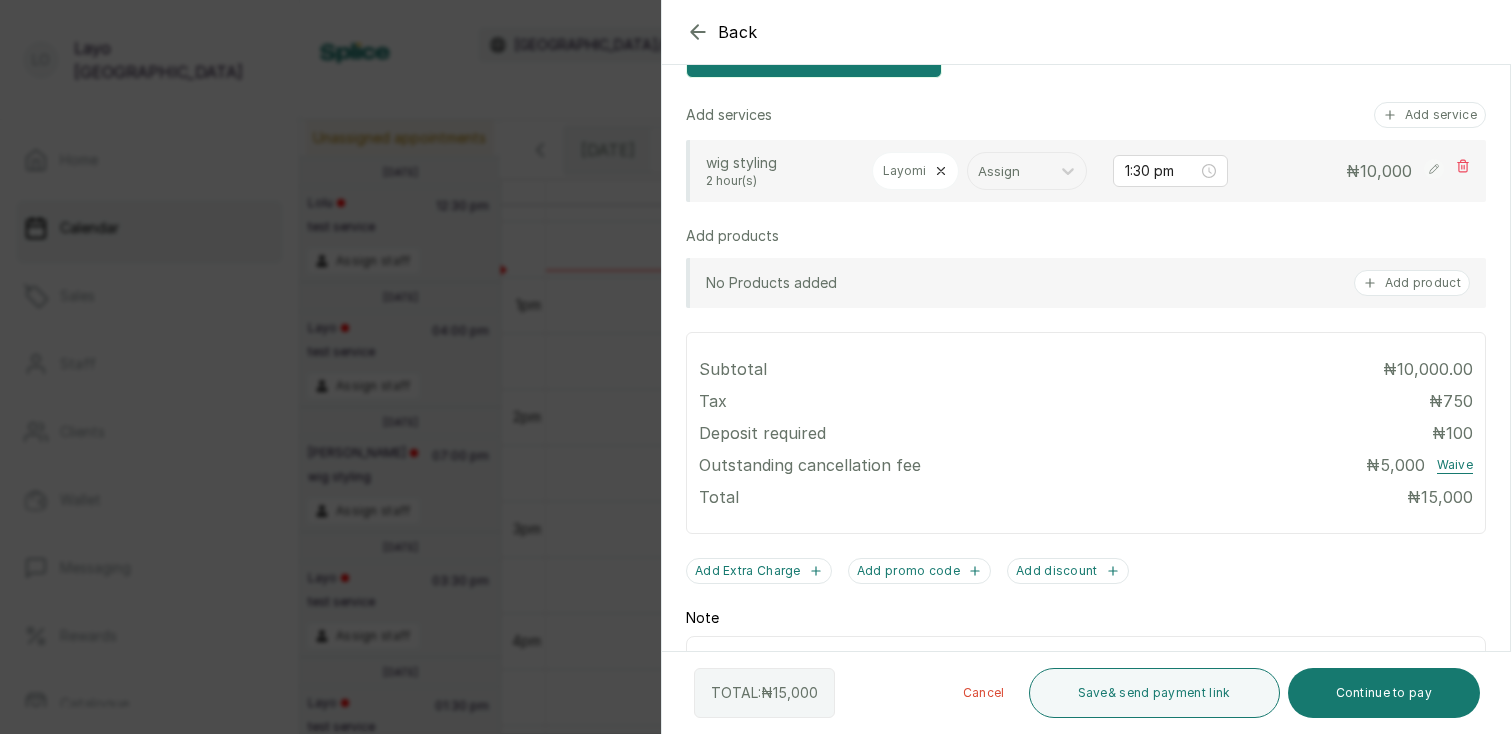 scroll, scrollTop: 814, scrollLeft: 0, axis: vertical 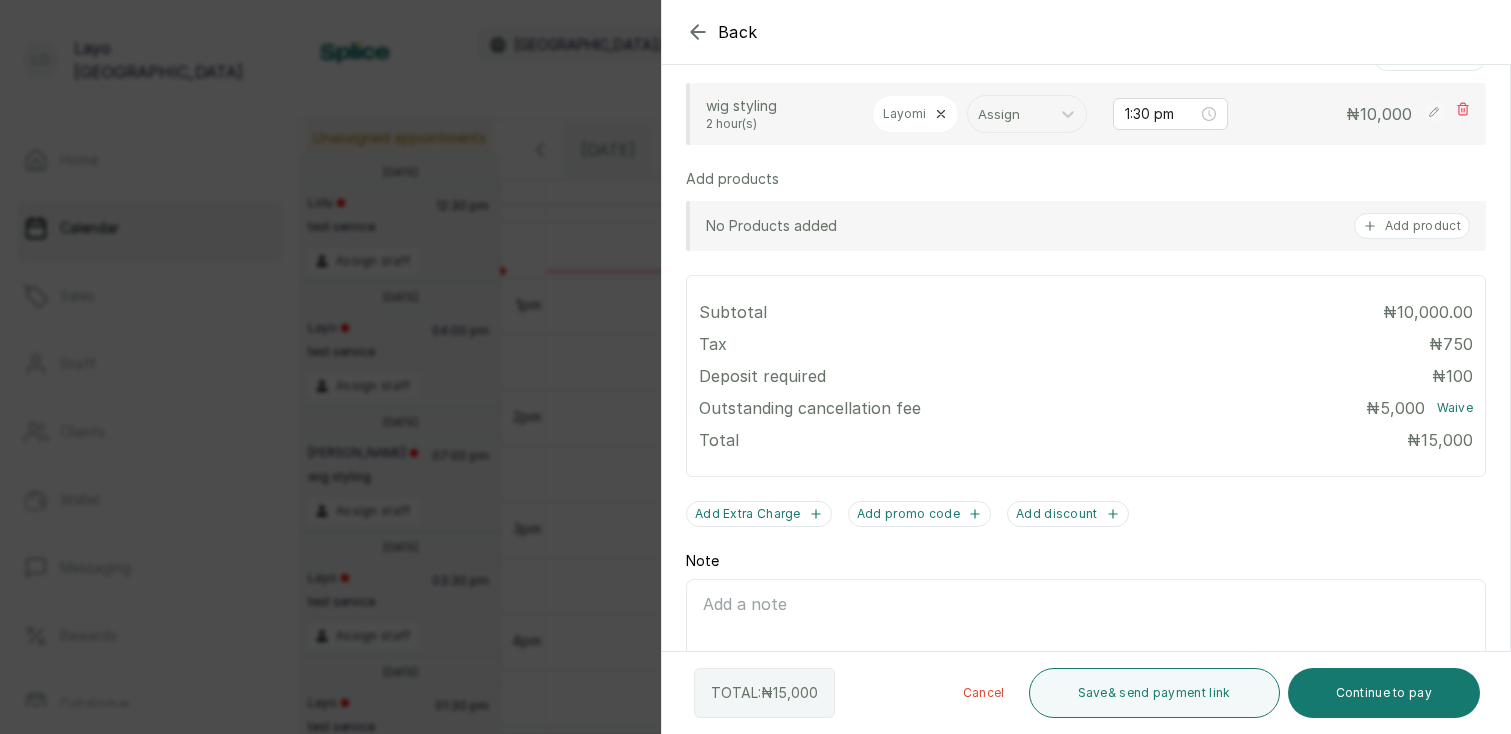 click on "Waive" at bounding box center [1455, 408] 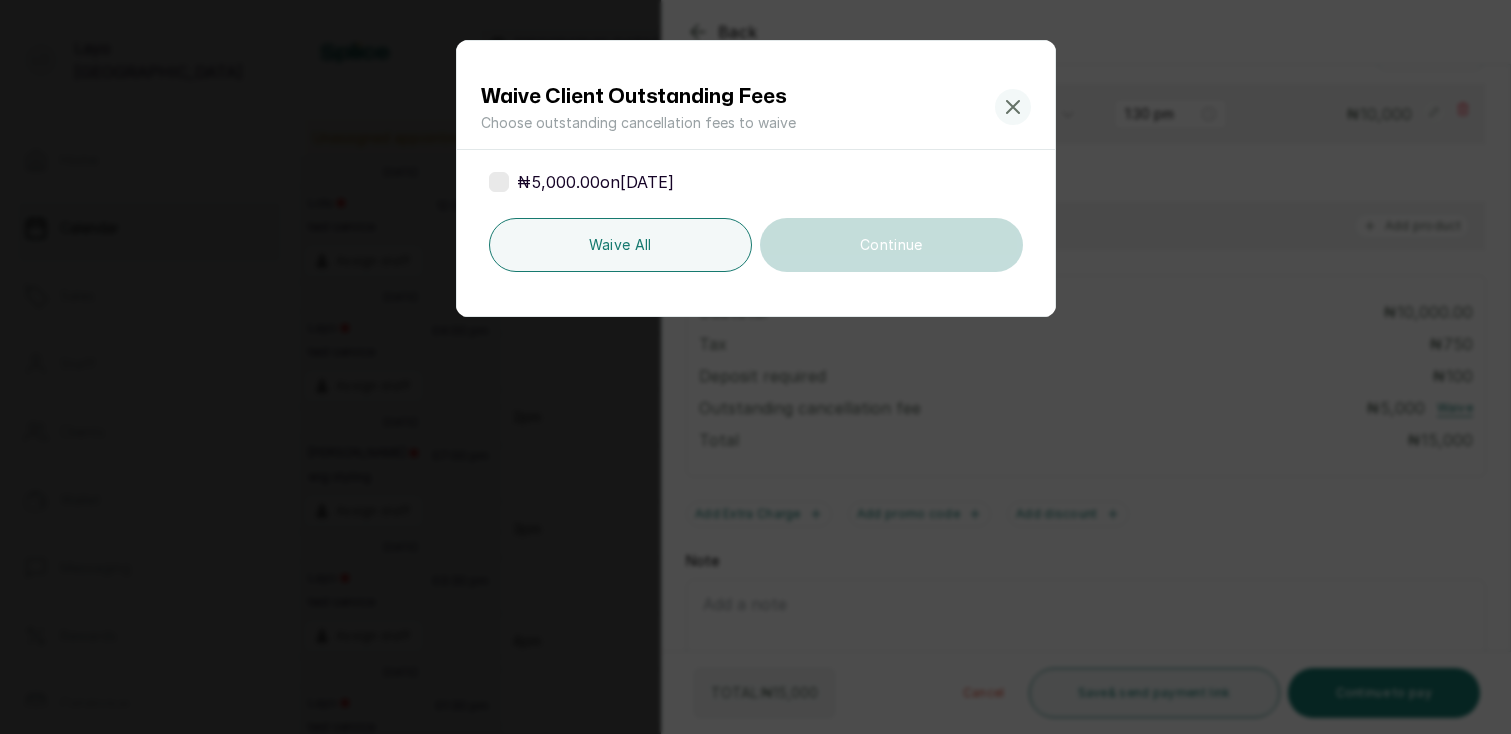 click at bounding box center (499, 182) 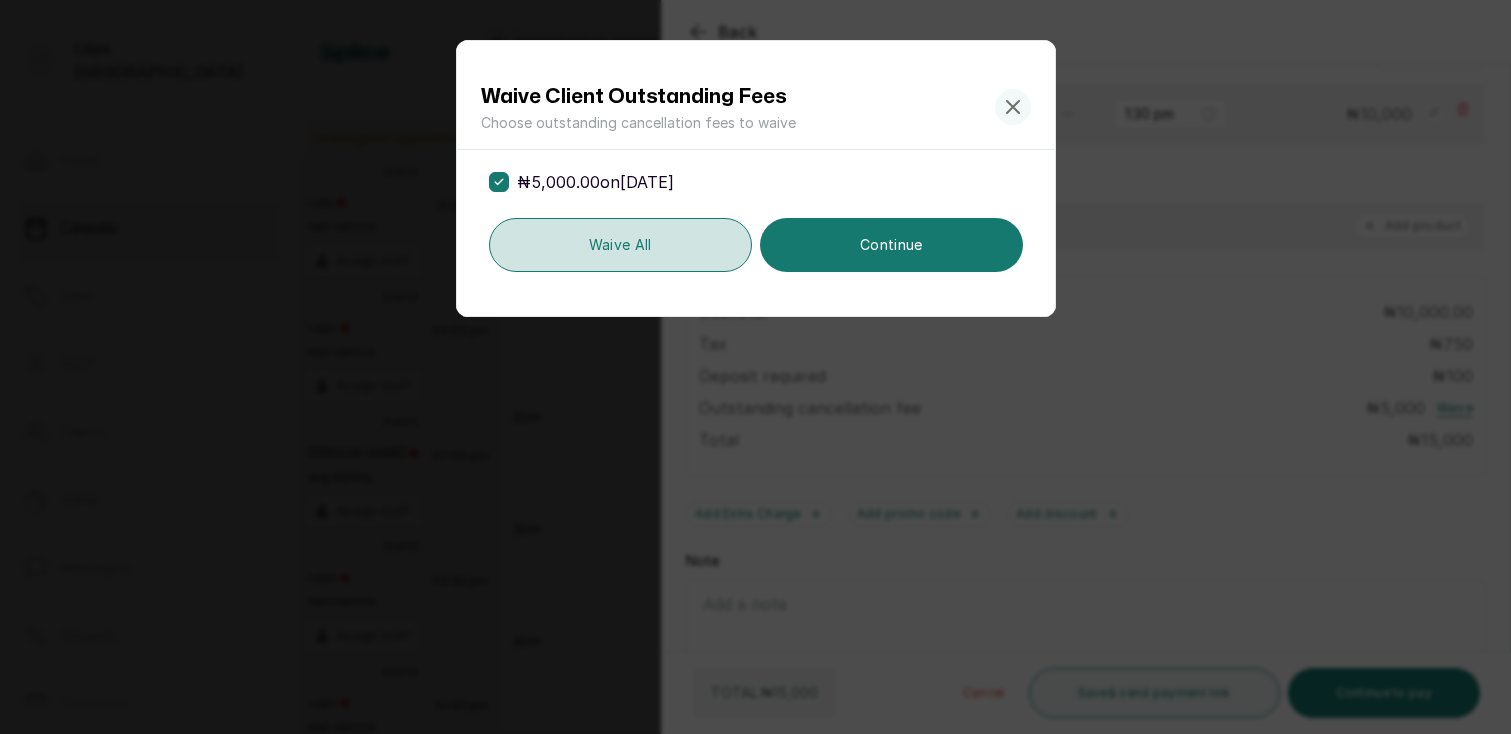 click on "Waive all" at bounding box center [621, 245] 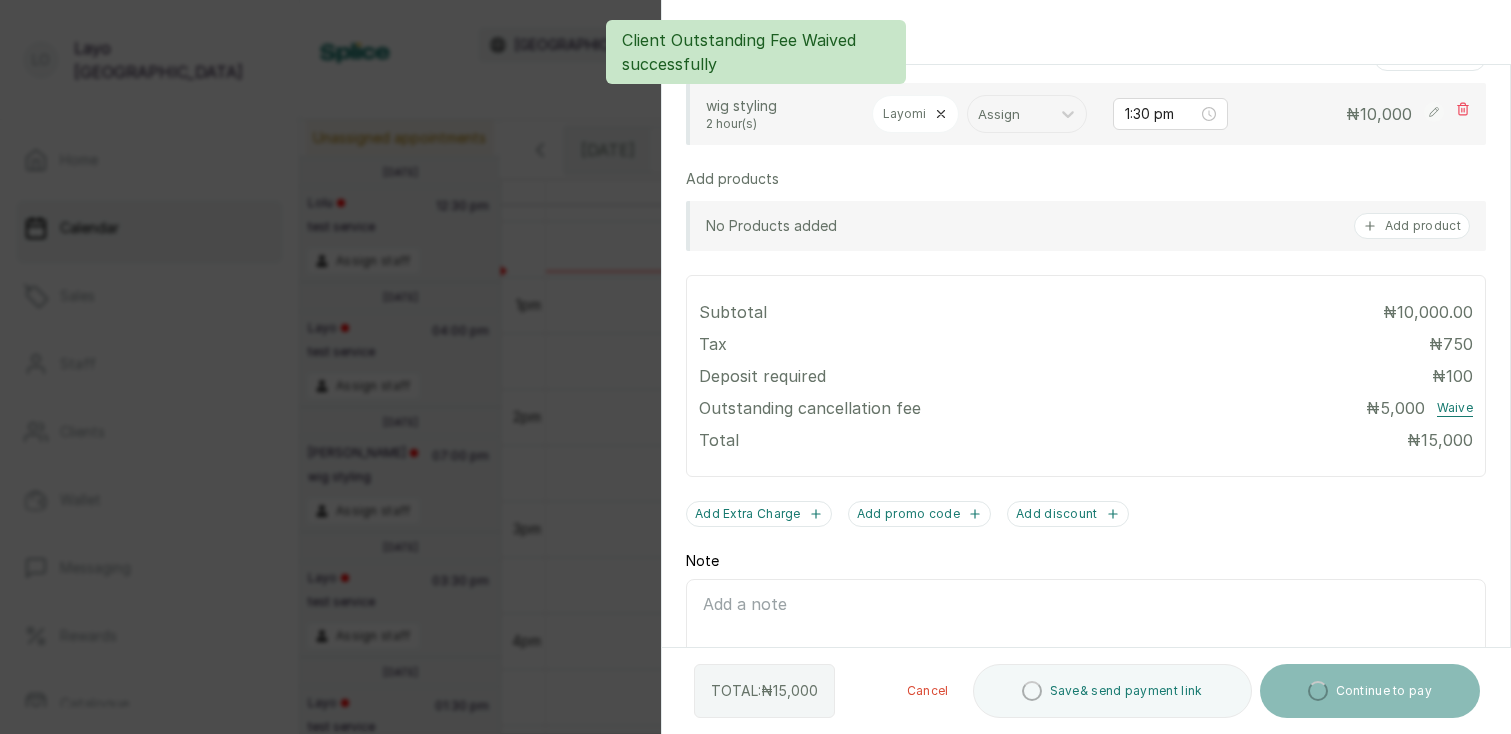 scroll, scrollTop: 702, scrollLeft: 0, axis: vertical 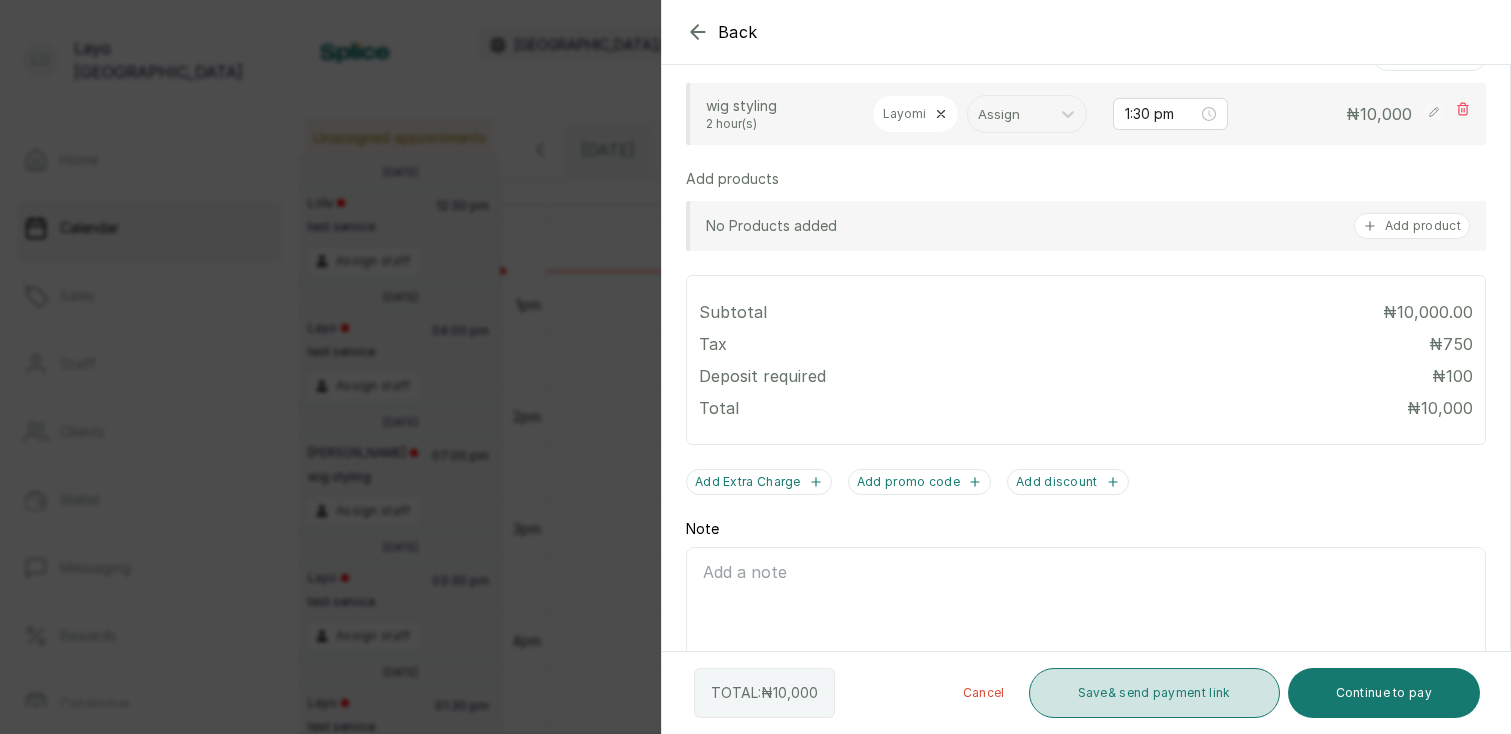 click on "Save  & send payment link" at bounding box center (1154, 693) 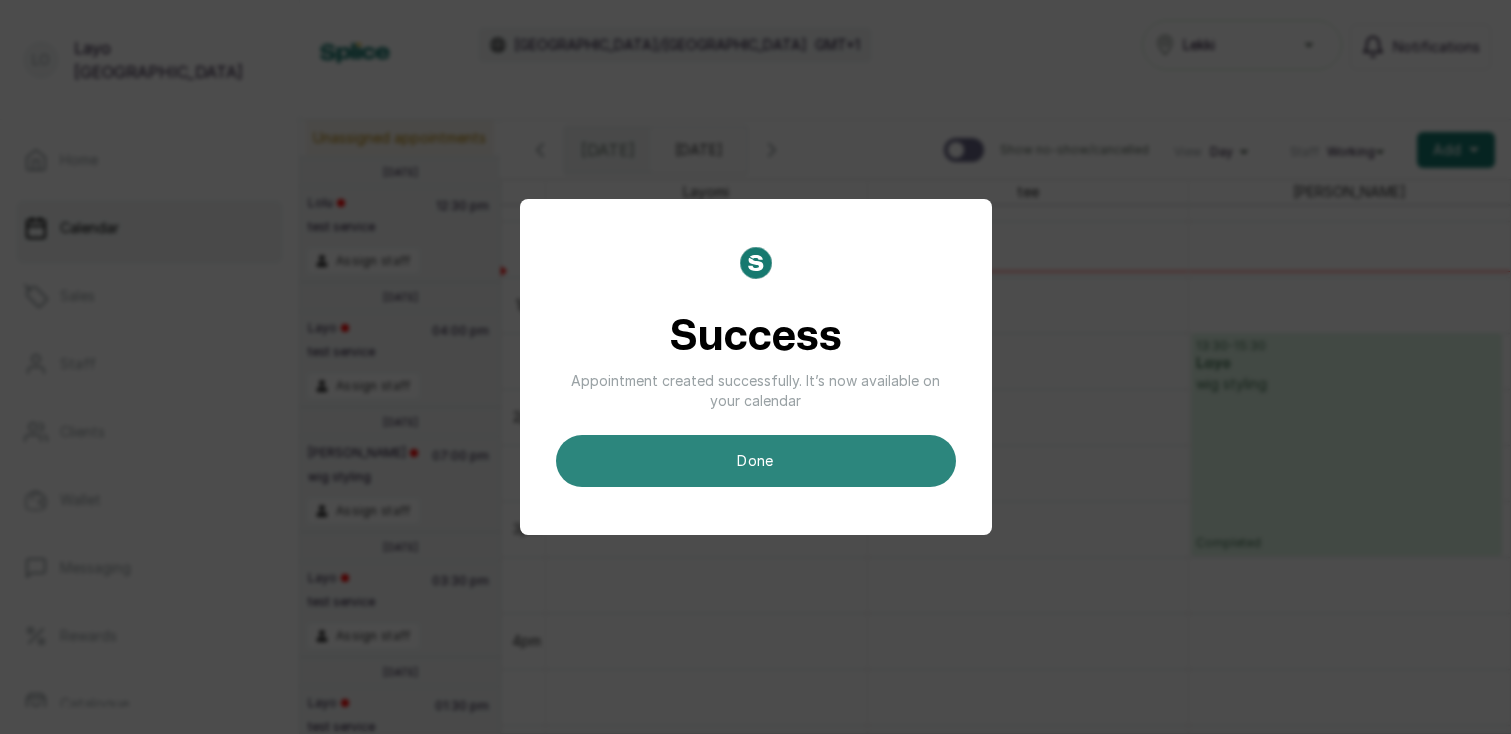click on "done" at bounding box center (756, 461) 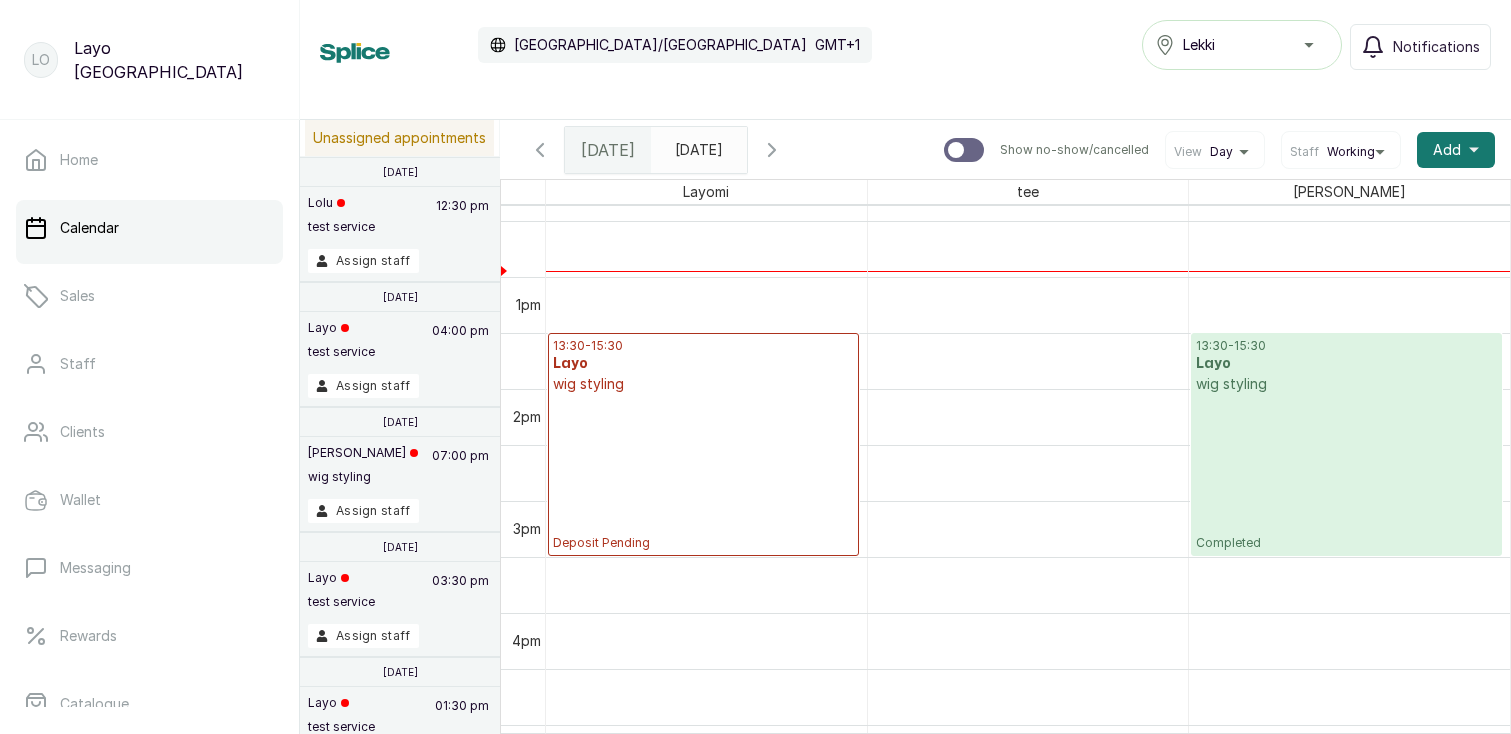 click on "13:30  -  15:30 Layo  wig styling Deposit Pending" at bounding box center [703, 444] 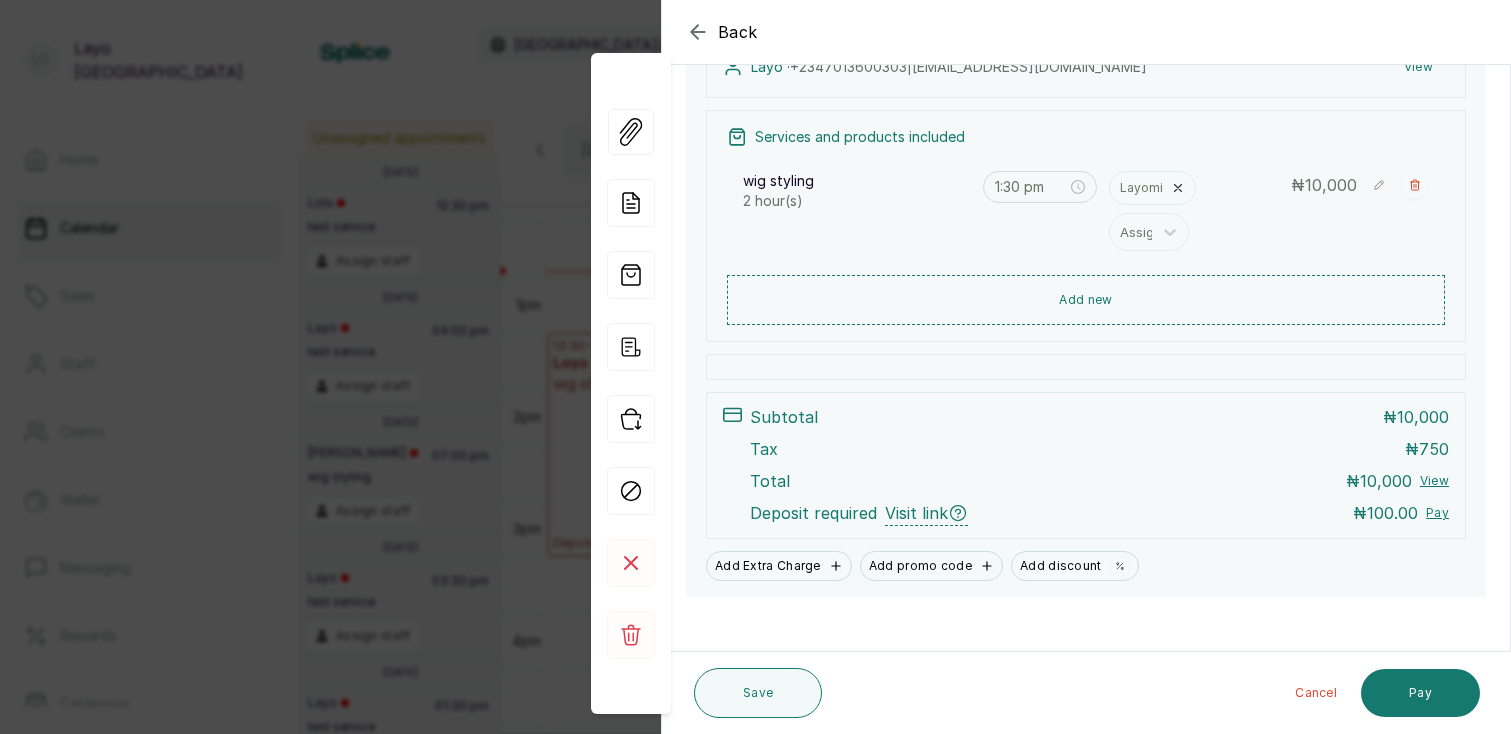 scroll, scrollTop: 271, scrollLeft: 0, axis: vertical 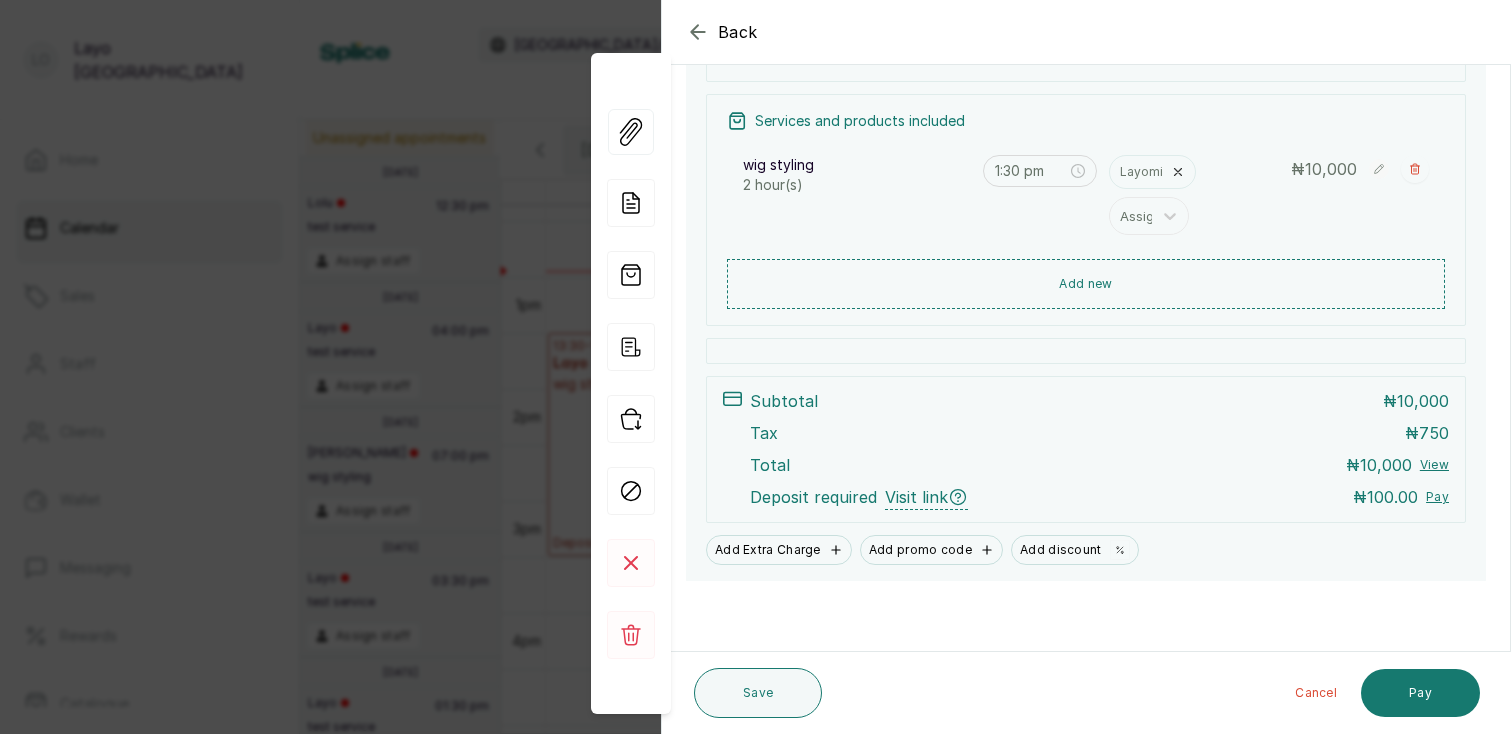 click on "Back Appointment Details Edit  appointment   Make changes to appointment details Appointment type Online Walk-in Phone Appointment Date 2025/07/03 Appointment Time 1:30 pm  Add services  Add service   wig styling   2 hour(s) Layomi Assign 1:30 pm ₦ 10,000  Add products   No Products added Add product Subtotal ₦10,000.00 Tax ₦ 750 Deposit Required ₦100.00 Total ₦ 10,000 Add Extra Charge Add promo code Add discount Note 1000 of 1000 characters left Client has made payment Visit link  3 Jul 2025, 01:30 PM Edit Layo    ·  +234 7013600303  |  layo@withsplice.com View Services and products included wig styling 2 hour(s) 1:30 pm Layomi Assign ₦ 10,000 Add new Subtotal ₦ 10,000 Tax ₦ 750 Total ₦ 10,000 View Deposit required   Visit link  ₦100.00 Pay Add Extra Charge Add promo code Add discount Save Cancel Pay" at bounding box center [755, 367] 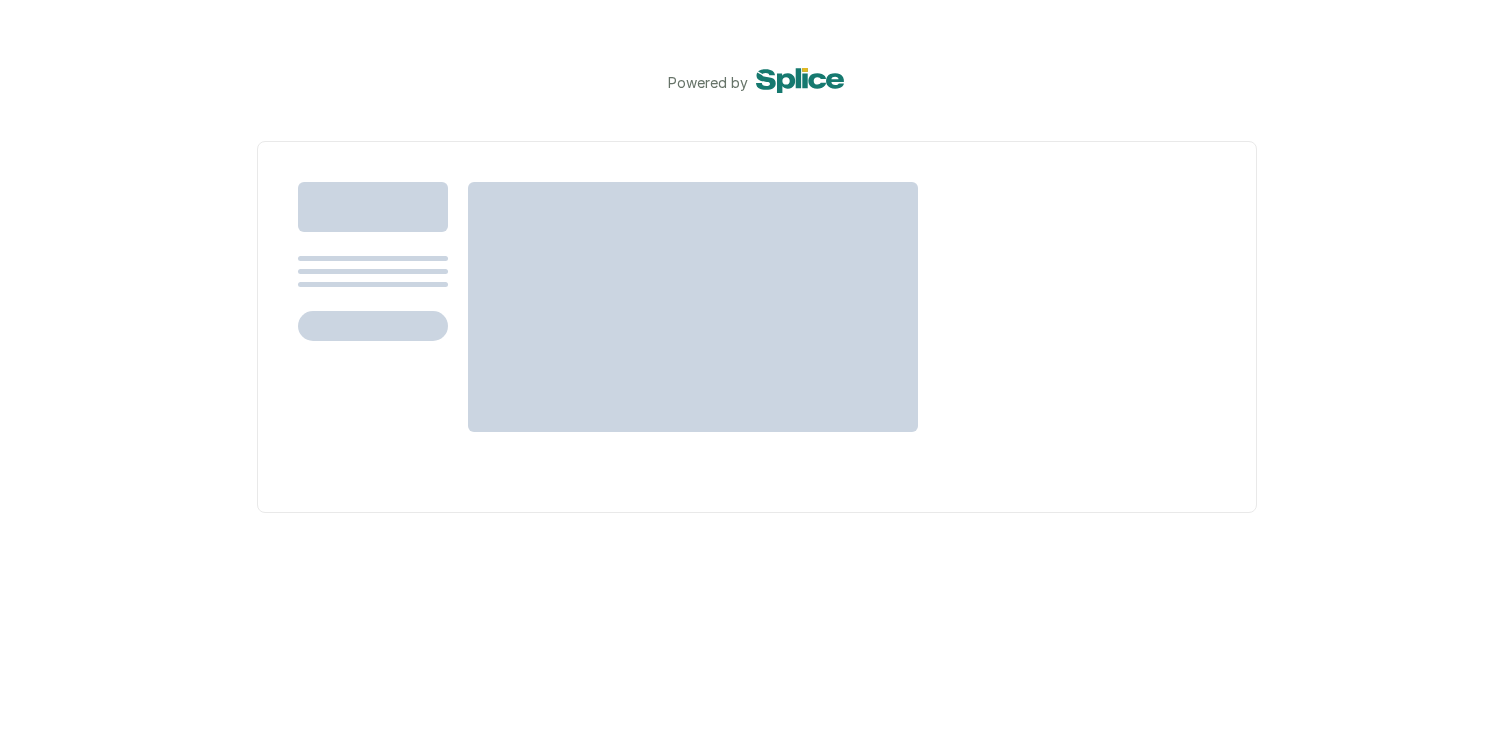 scroll, scrollTop: 0, scrollLeft: 0, axis: both 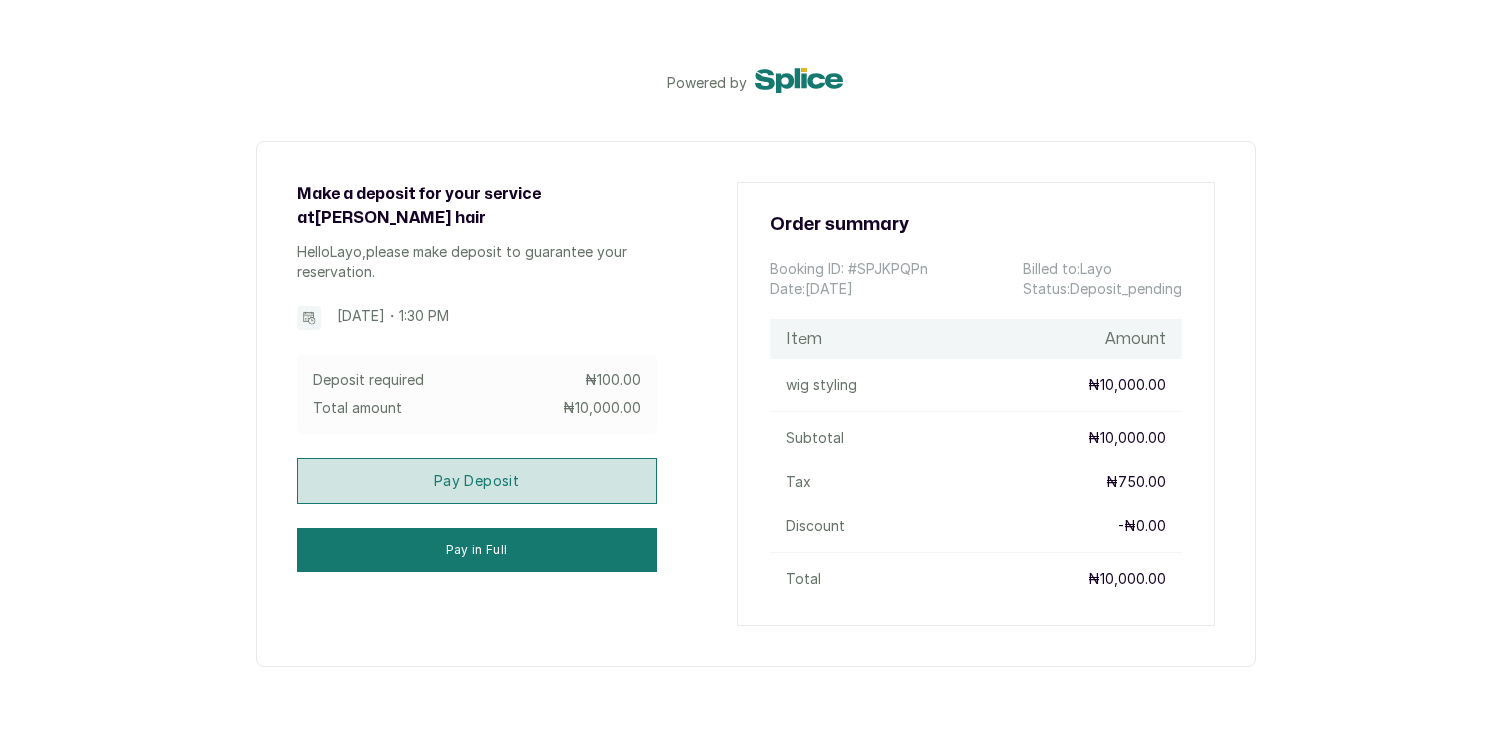click on "Pay Deposit" at bounding box center (477, 481) 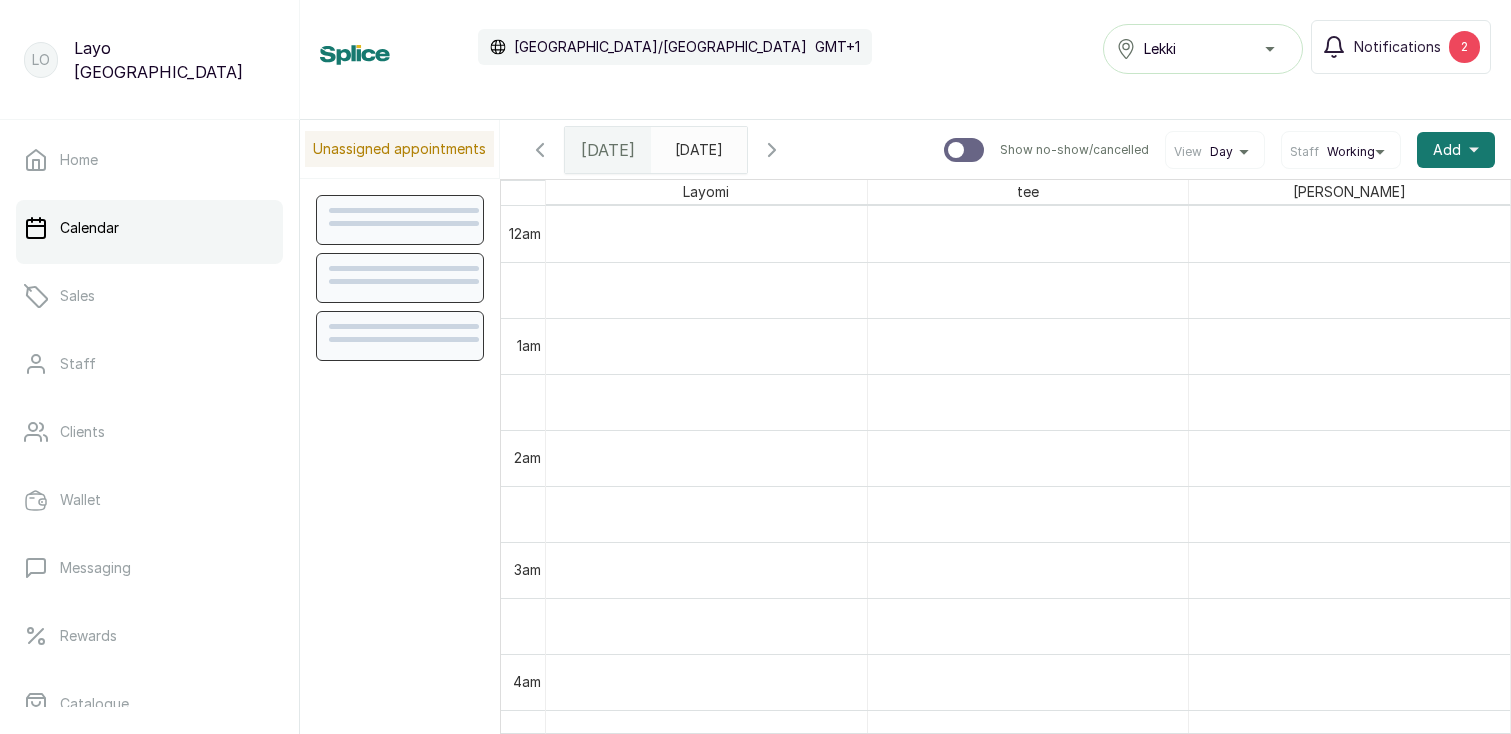 scroll, scrollTop: 0, scrollLeft: 0, axis: both 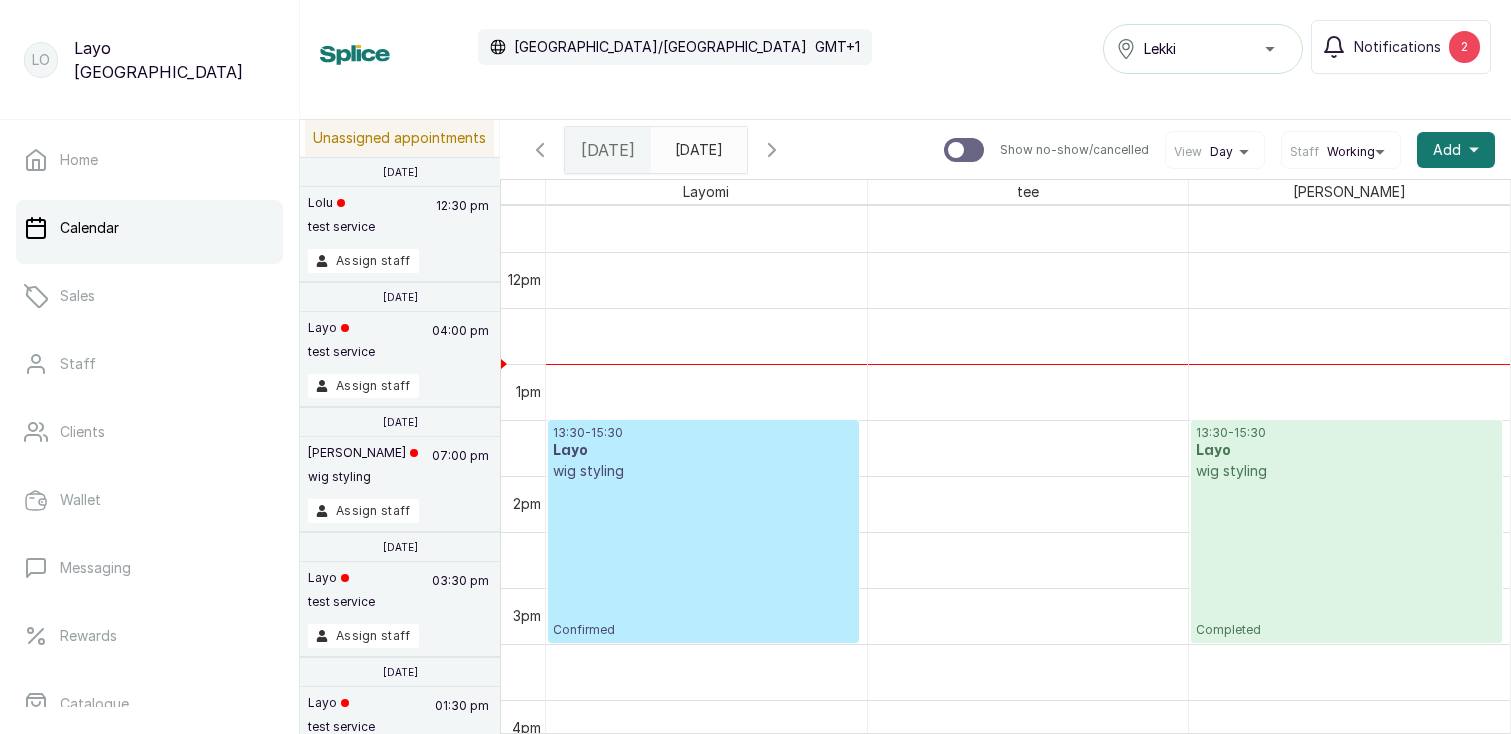 click on "13:30  -  15:30 Layo  wig styling Confirmed" at bounding box center [703, 531] 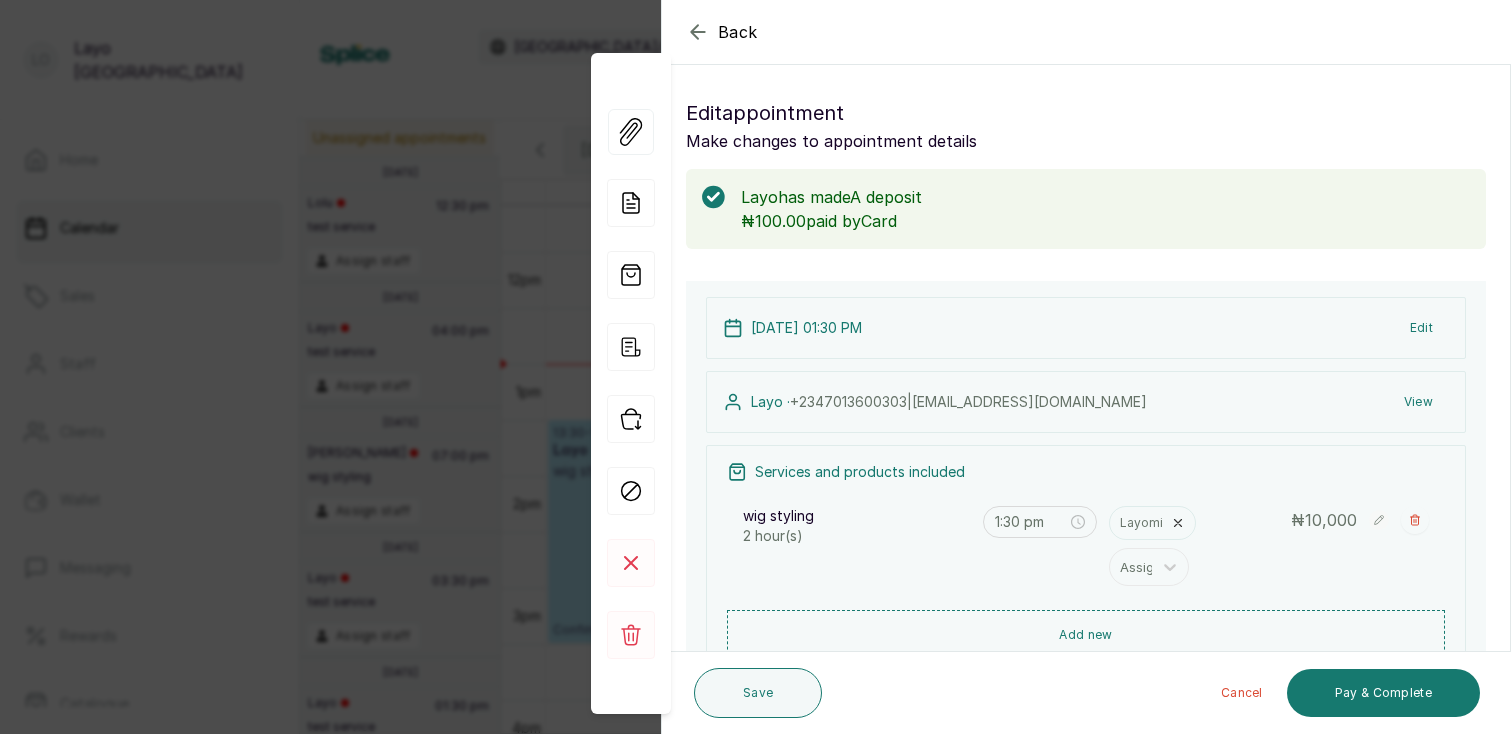 click on "Back Appointment Details Edit  appointment   Make changes to appointment details Layo   has made  A deposit ₦100.00  paid by  Card Appointment type Online Walk-in Phone Appointment Date 2025/07/03 Appointment Time 1:30 pm  Add services  Add service   wig styling   2 hour(s) Layomi Assign 1:30 pm ₦ 10,000  Add products   No Products added Add product Subtotal ₦10,000.00 Tax ₦ 750 Total ₦ 10,000 Amount paid ₦100.00 Outstanding Balance ₦9,900.00 Add Extra Charge Add promo code Add discount Note 1000 of 1000 characters left Client has made payment 3 Jul 2025, 01:30 PM Edit Layo    ·  +234 7013600303  |  layo@withsplice.com View Services and products included wig styling 2 hour(s) 1:30 pm Layomi Assign ₦ 10,000 Add new Subtotal ₦ 10,000 Tax ₦ 750 Total ₦ 10,000 View Outstanding Balance ₦9,900.00 Pay Add Extra Charge Add promo code Add discount Save Cancel Pay & Complete" at bounding box center (755, 367) 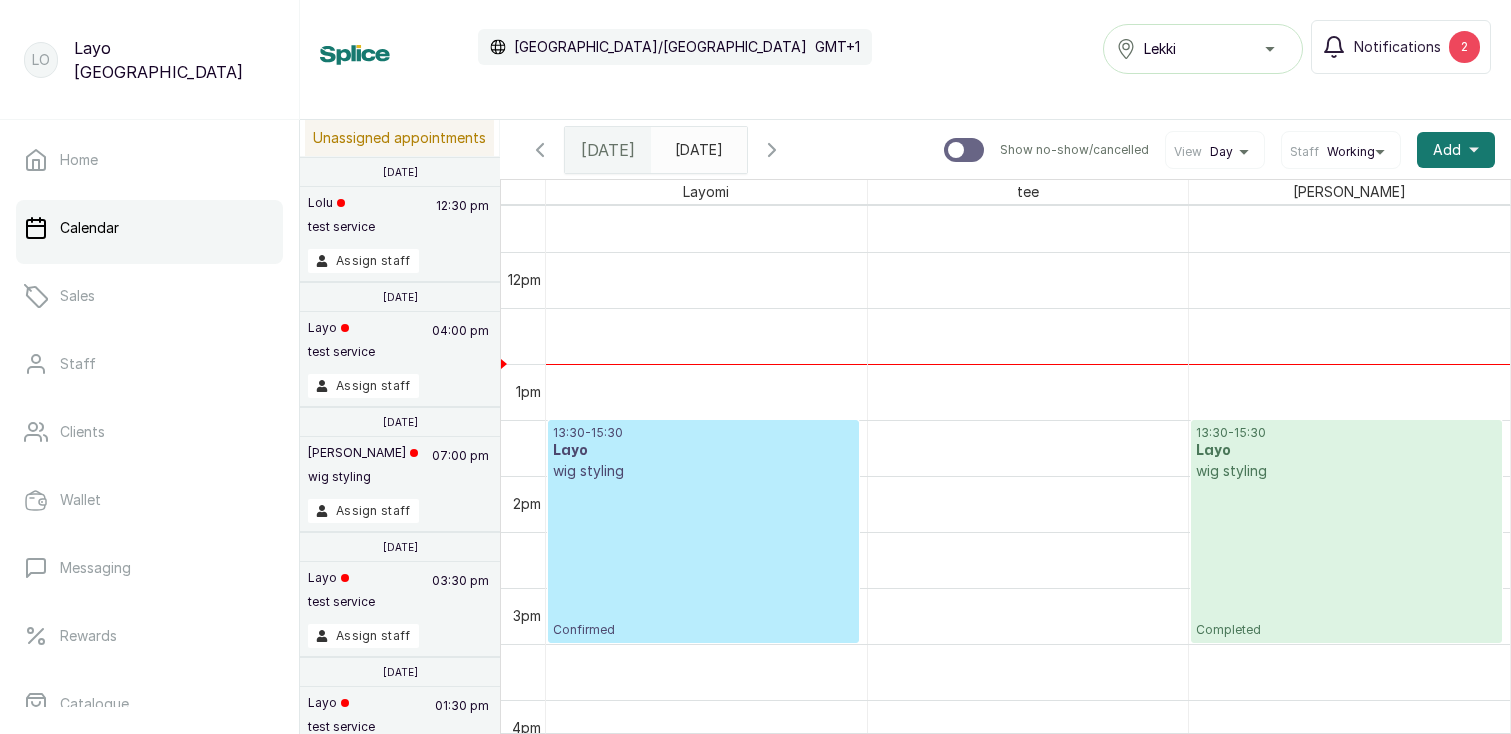 click on "13:30  -  15:30 Layo  wig styling Confirmed" at bounding box center (703, 531) 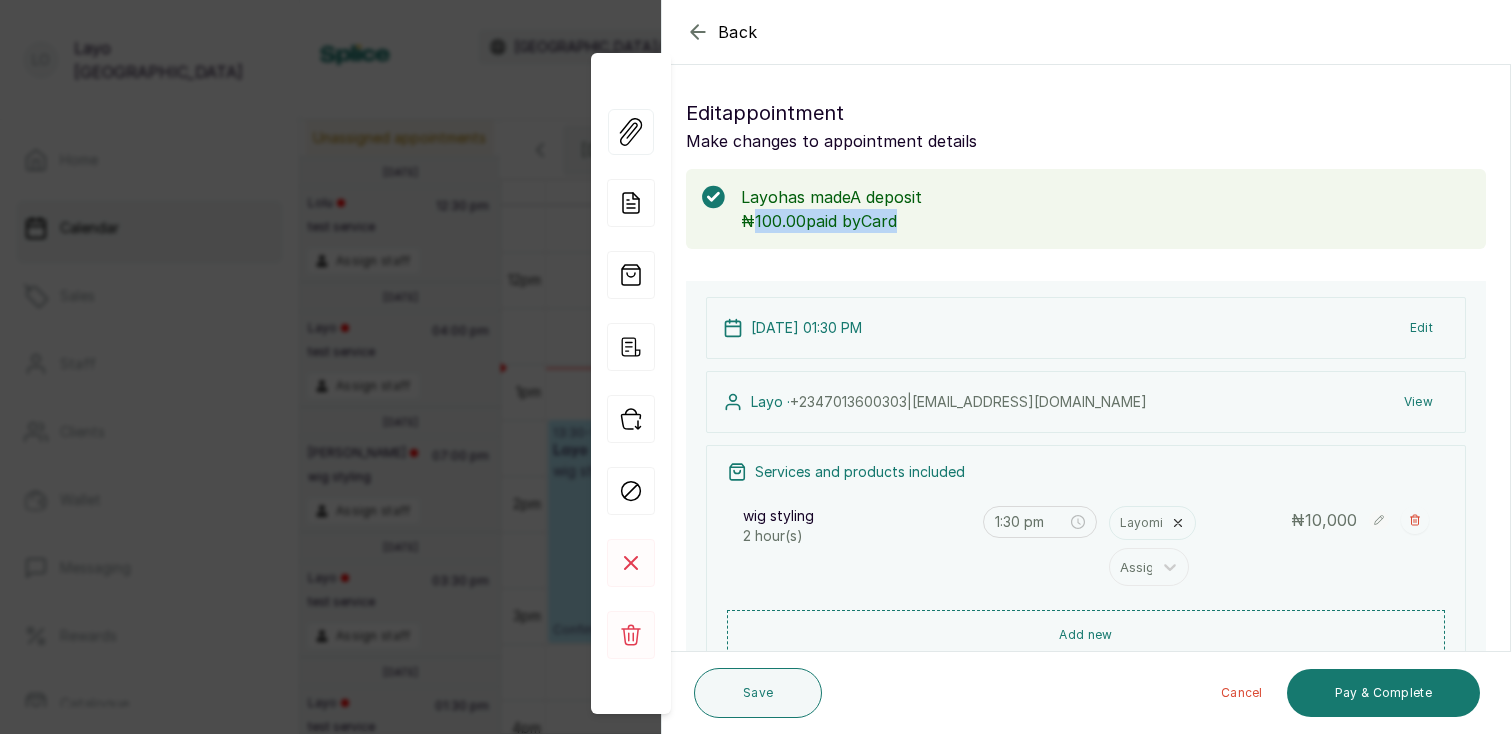 drag, startPoint x: 747, startPoint y: 222, endPoint x: 966, endPoint y: 225, distance: 219.02055 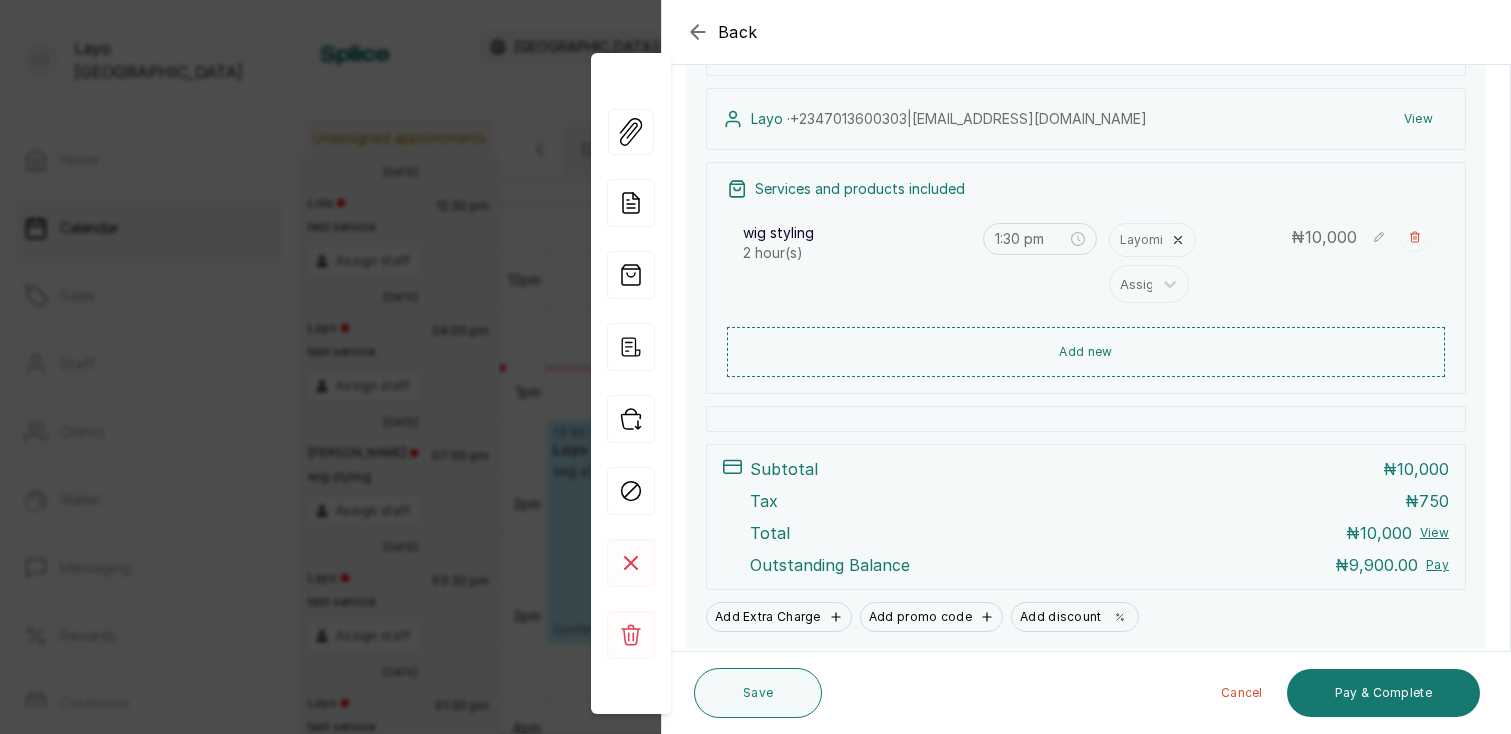scroll, scrollTop: 319, scrollLeft: 0, axis: vertical 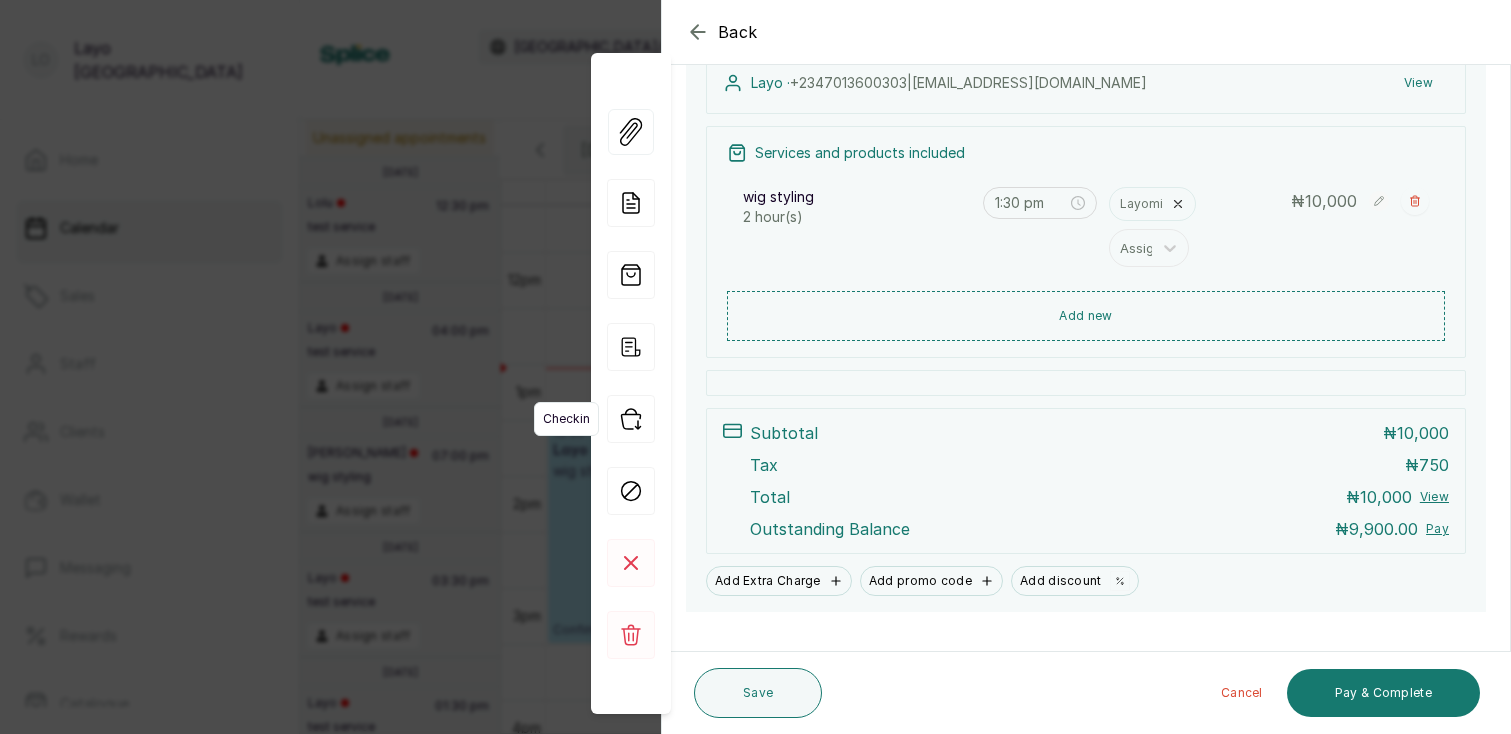 click 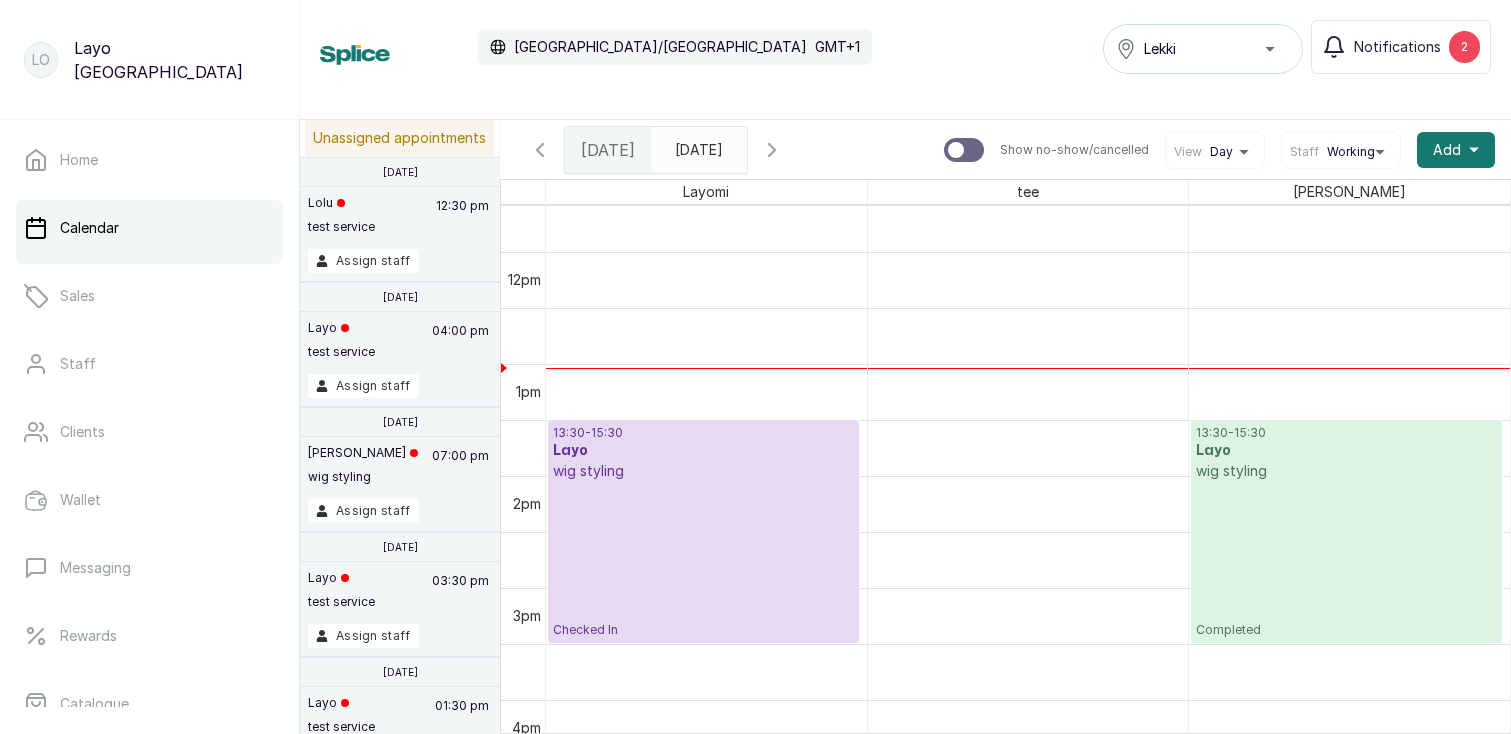 click at bounding box center [964, 150] 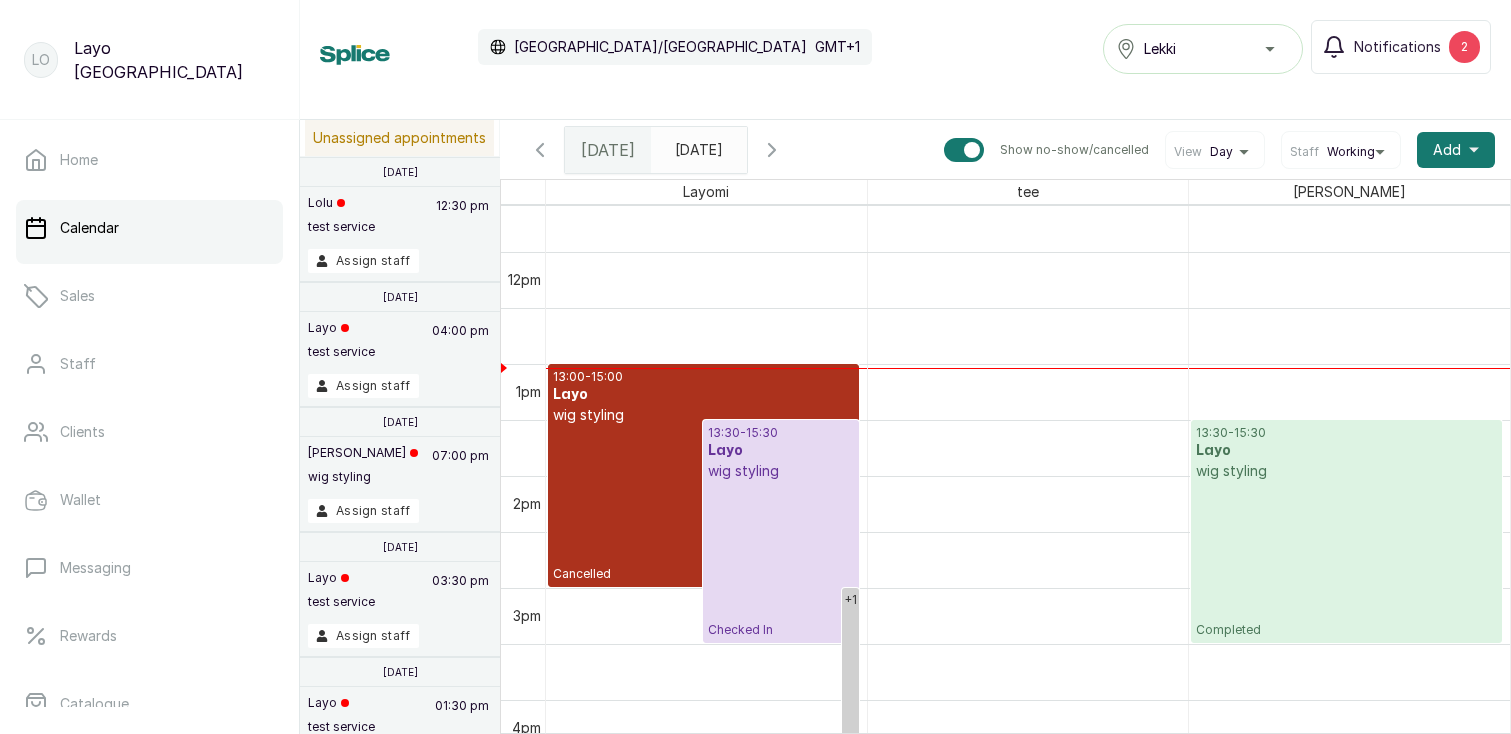 click at bounding box center (964, 150) 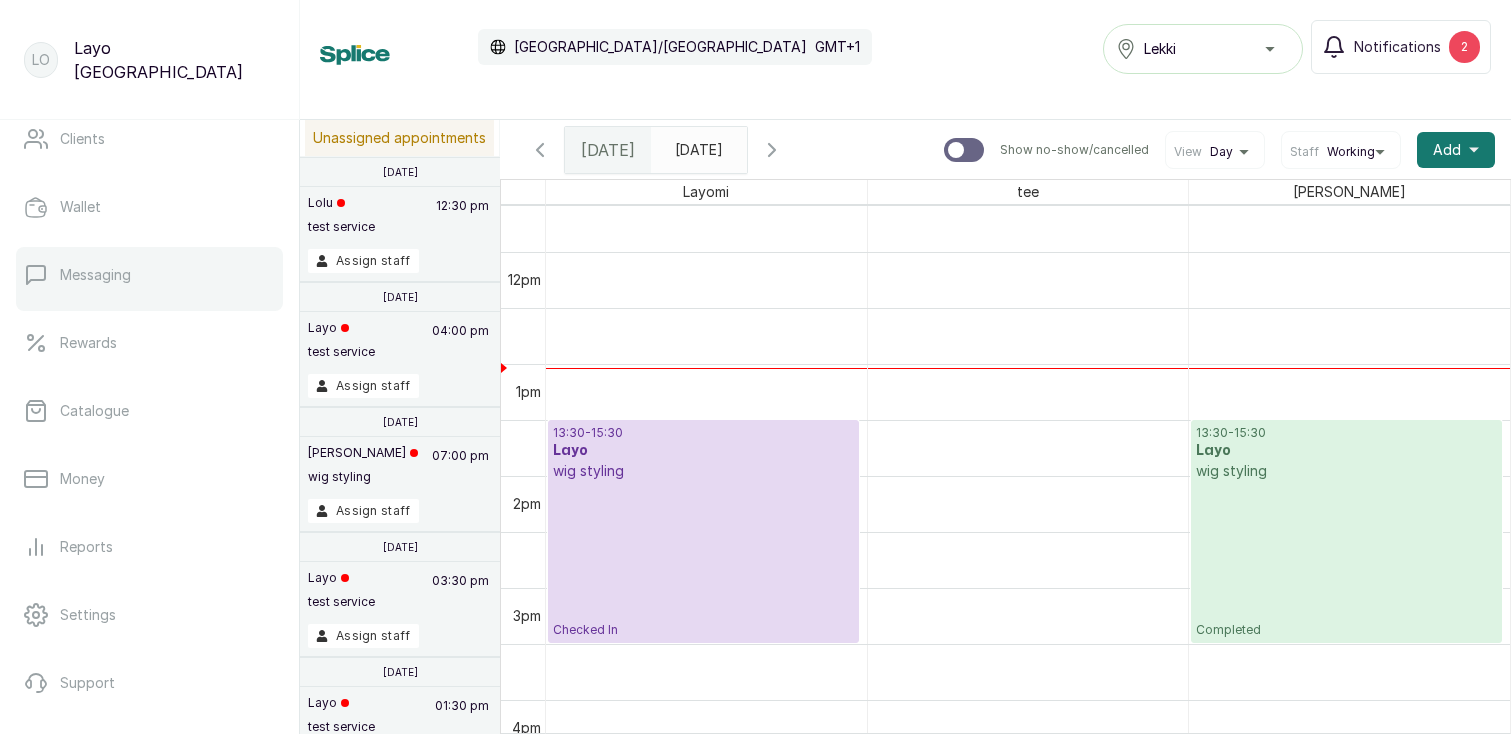 scroll, scrollTop: 387, scrollLeft: 0, axis: vertical 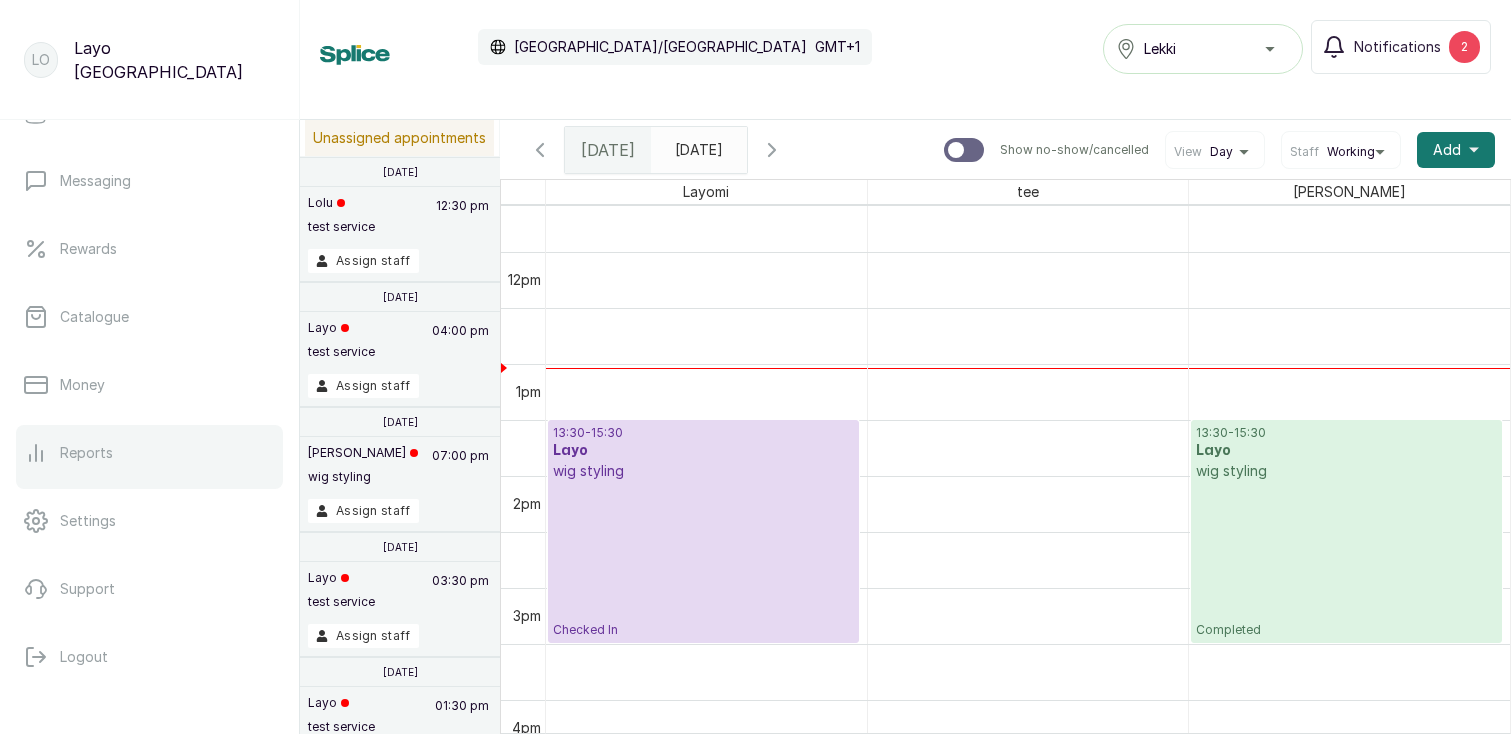 click on "Reports" at bounding box center (149, 453) 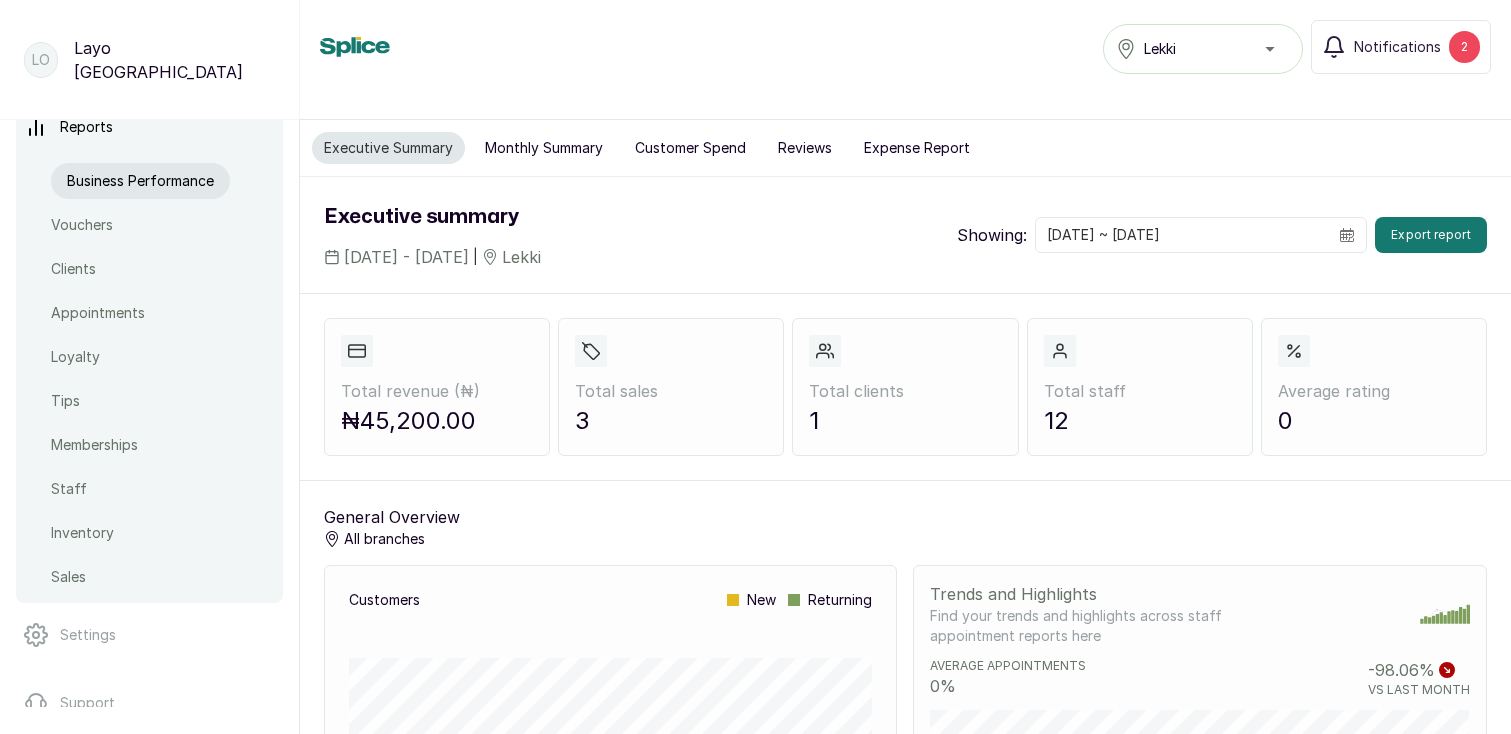 scroll, scrollTop: 722, scrollLeft: 0, axis: vertical 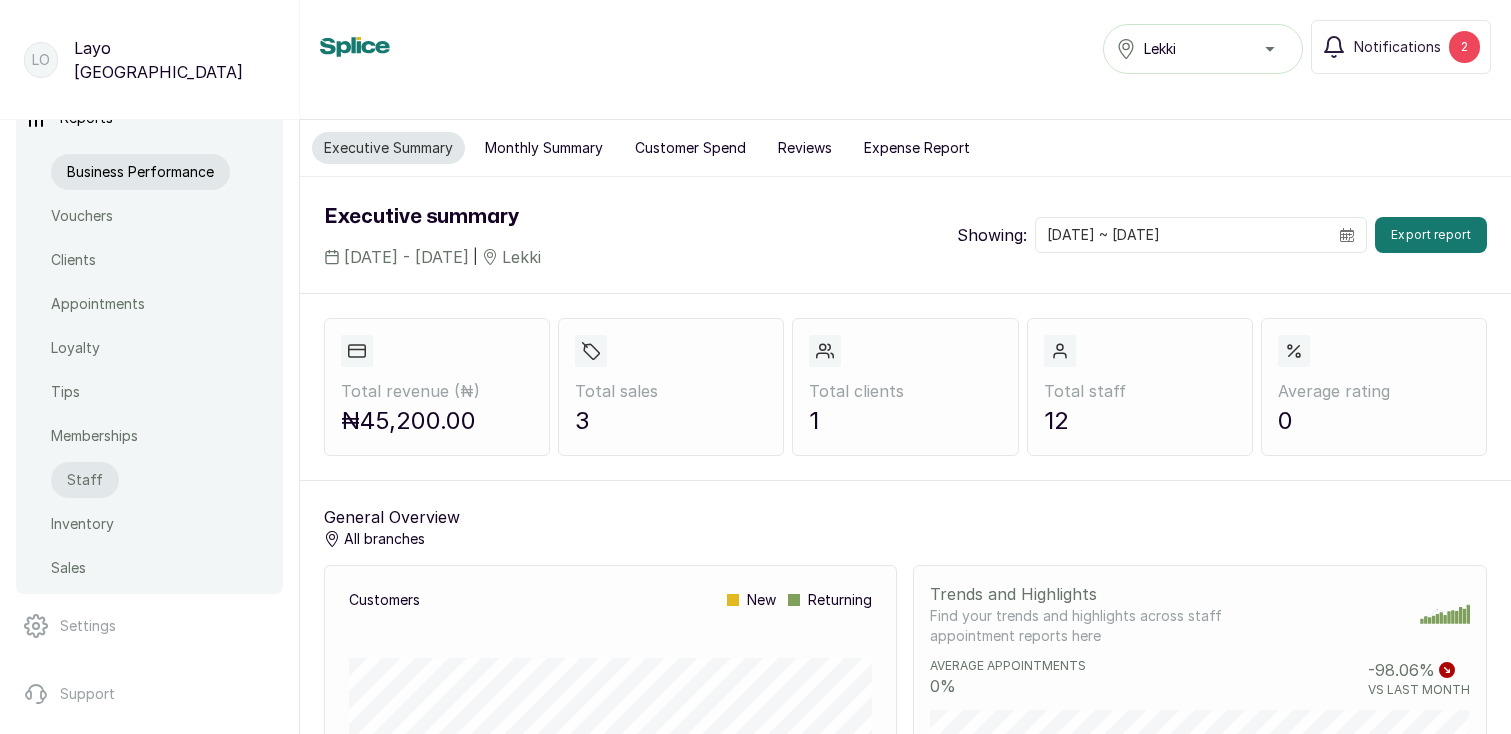 click on "Staff" at bounding box center (85, 480) 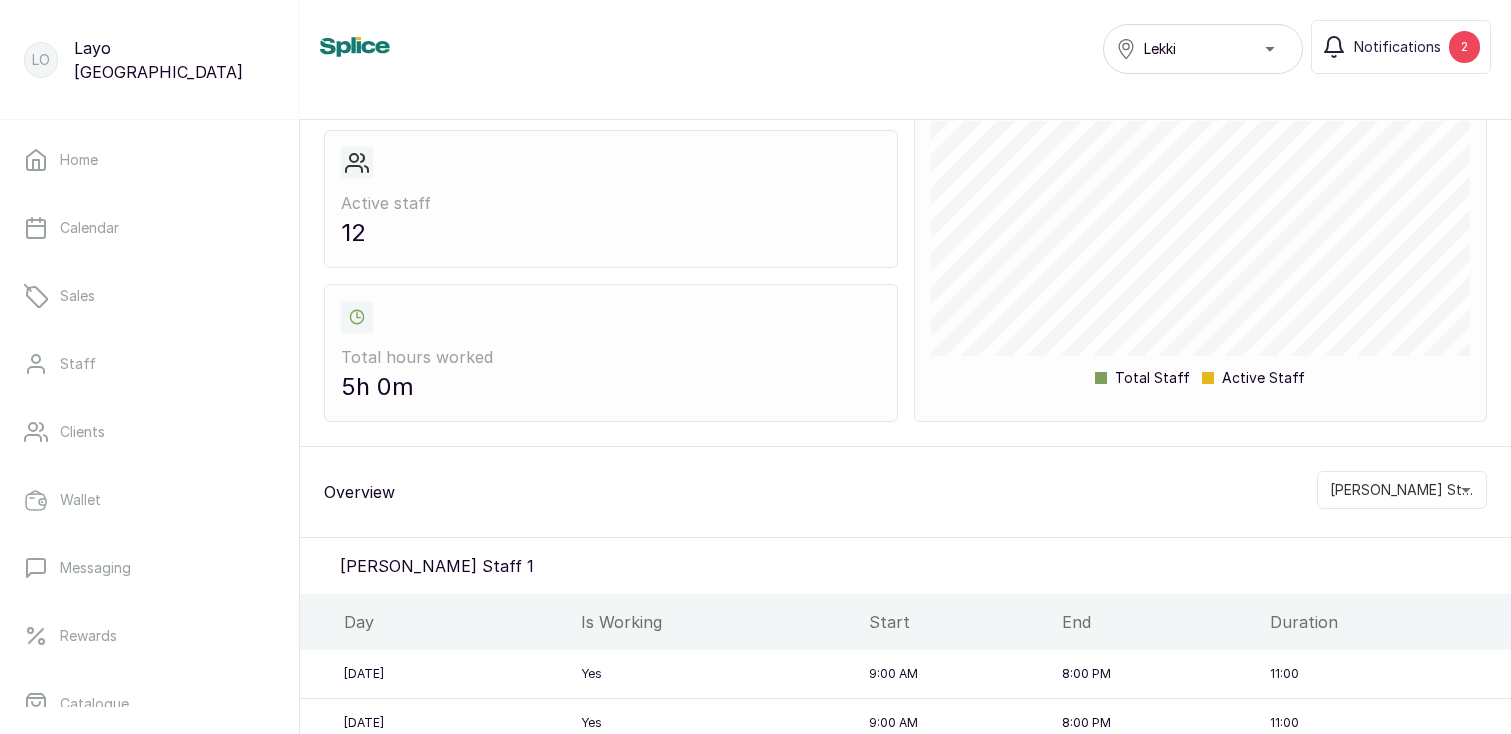 scroll, scrollTop: 0, scrollLeft: 0, axis: both 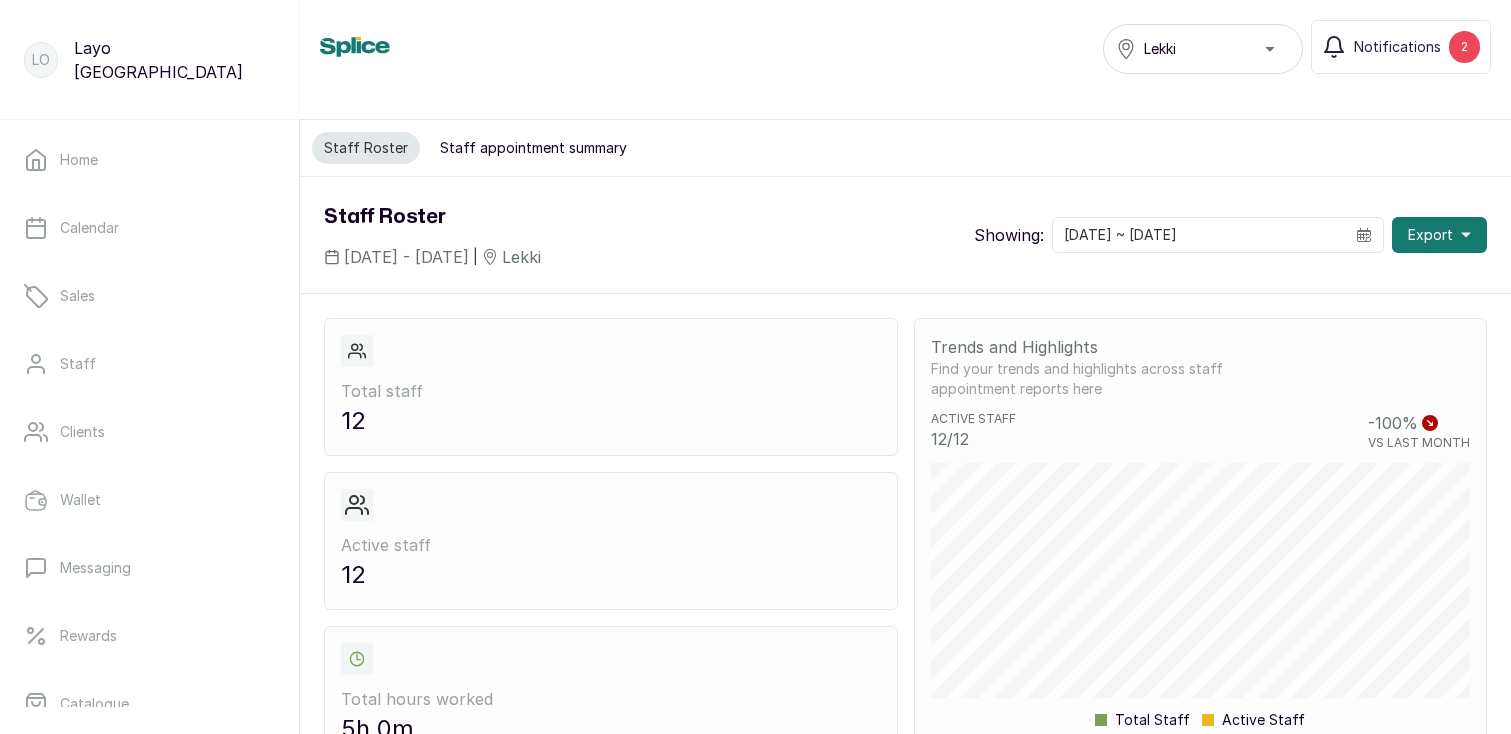 click on "Staff appointment summary" at bounding box center [533, 148] 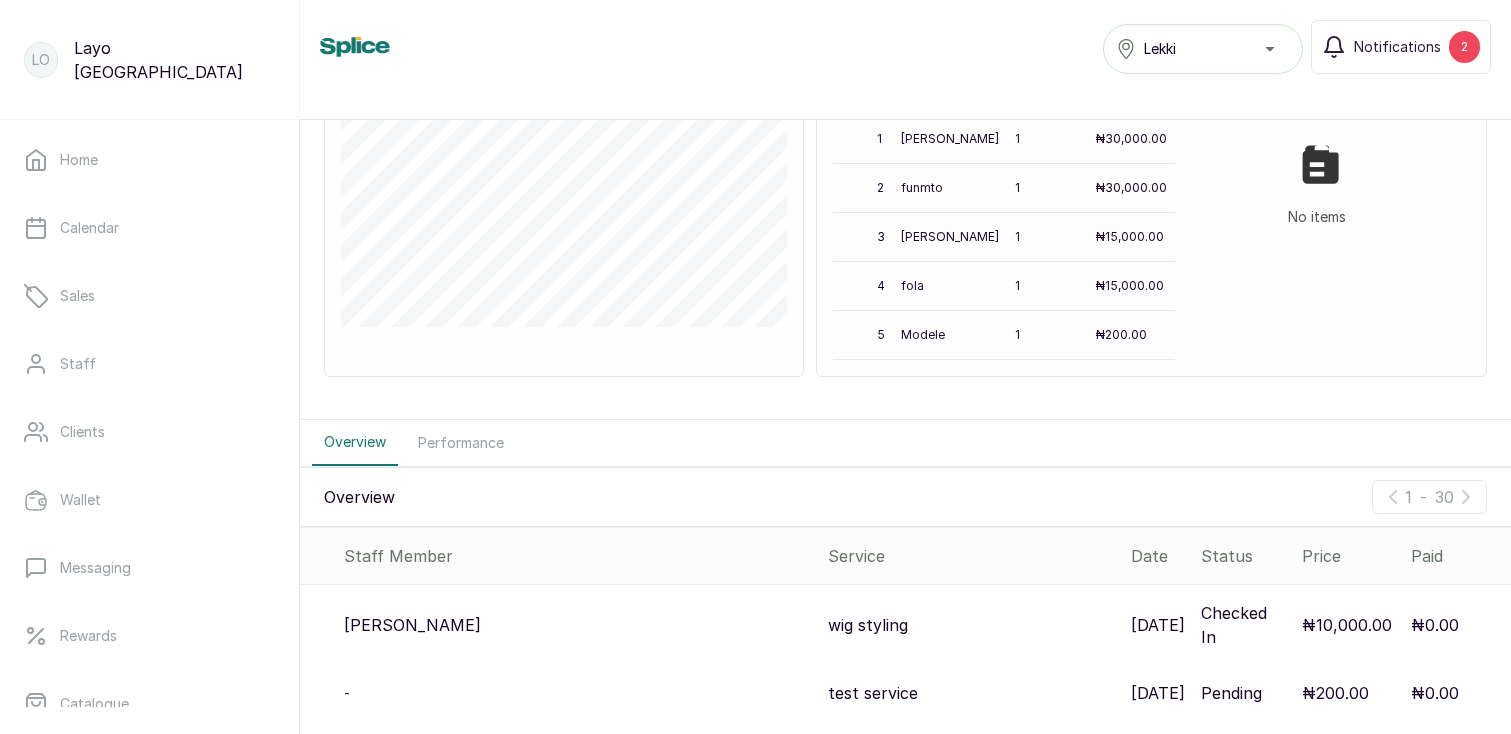 scroll, scrollTop: 639, scrollLeft: 0, axis: vertical 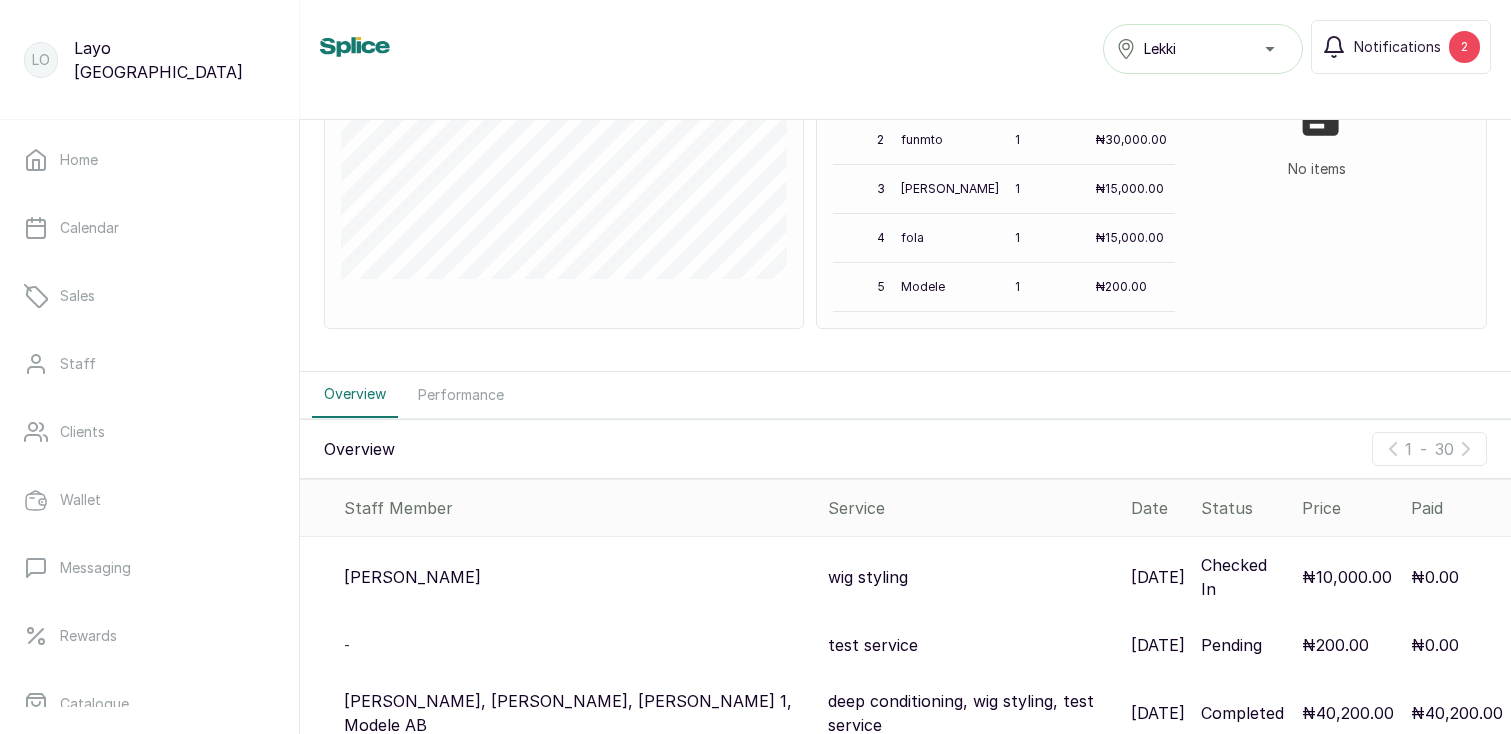 click on "wig styling" at bounding box center (868, 577) 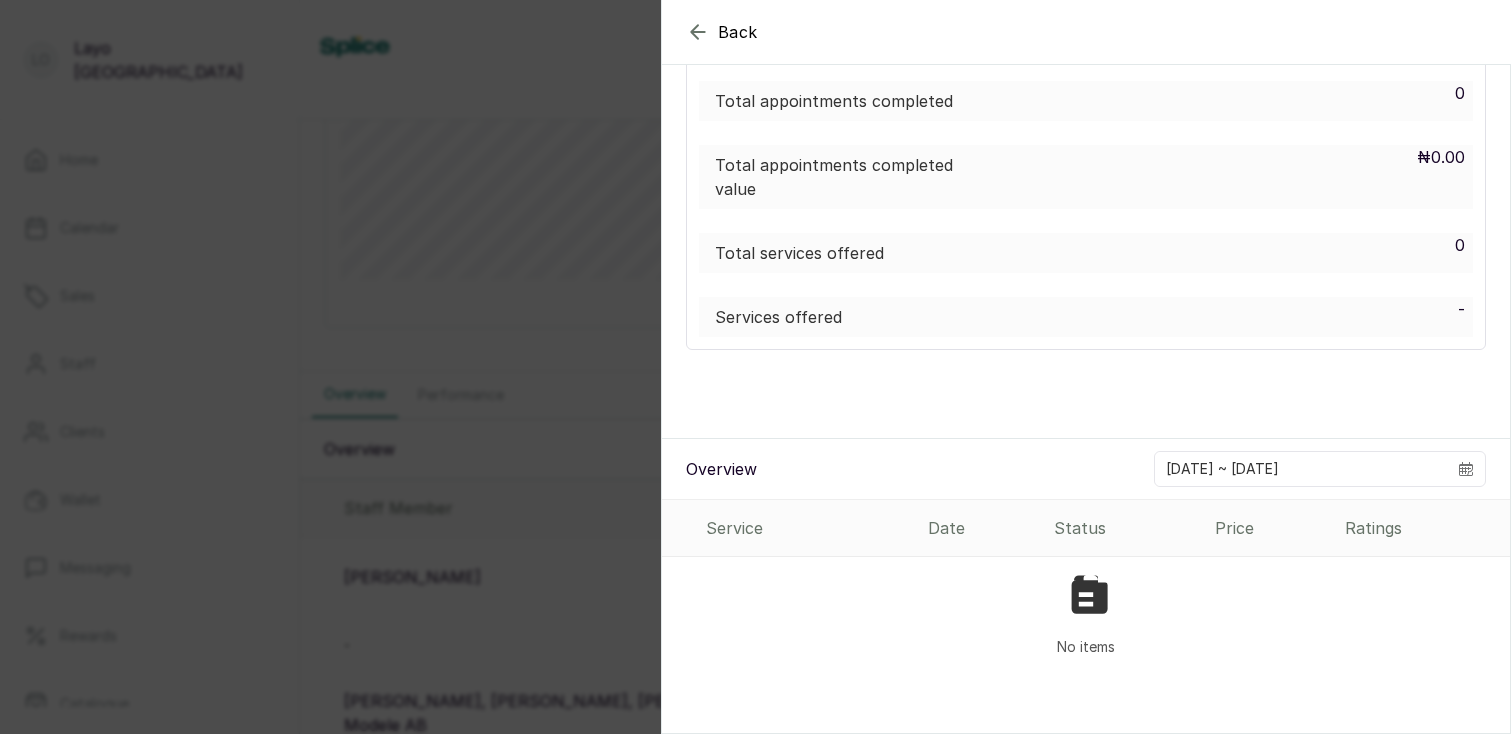 scroll, scrollTop: 185, scrollLeft: 0, axis: vertical 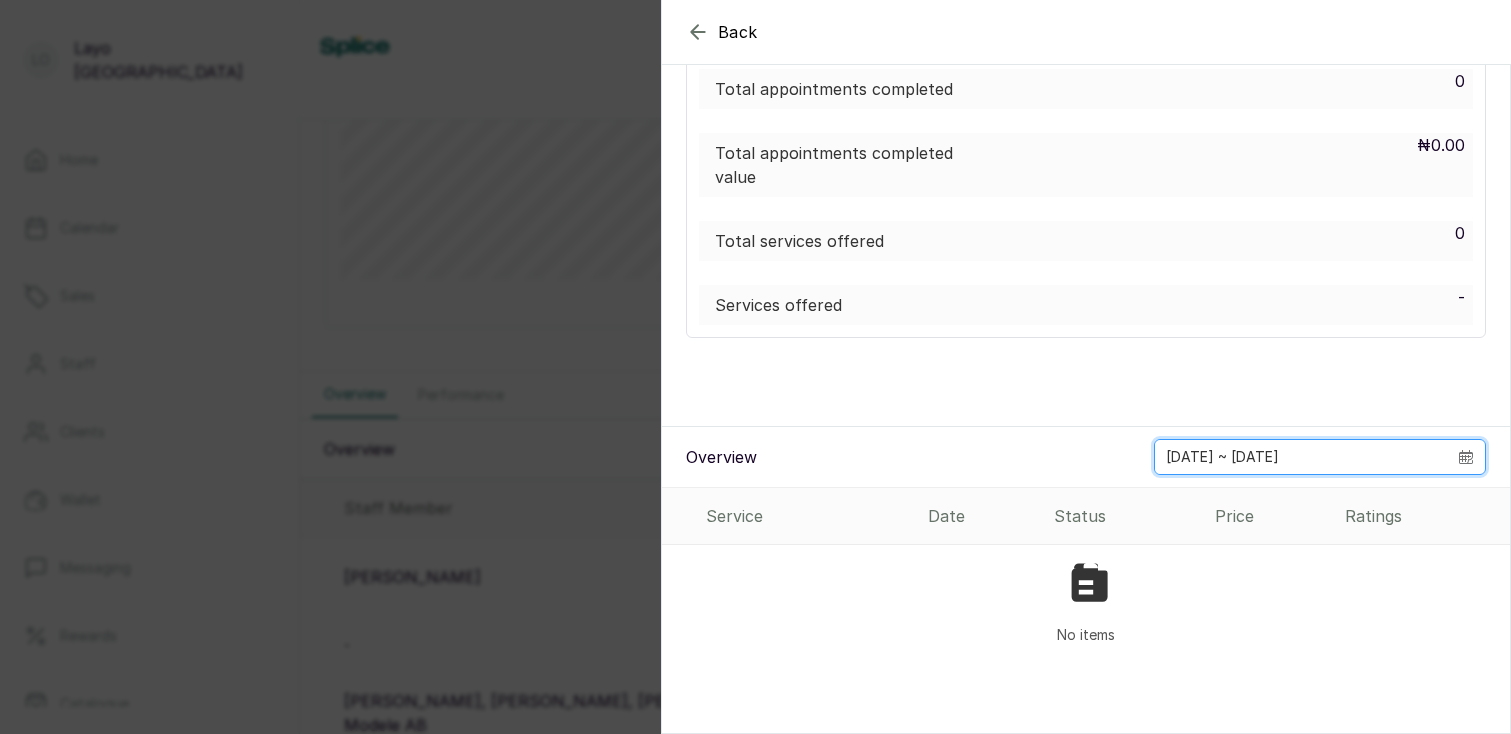 click on "[DATE] ~ [DATE]" at bounding box center (1301, 457) 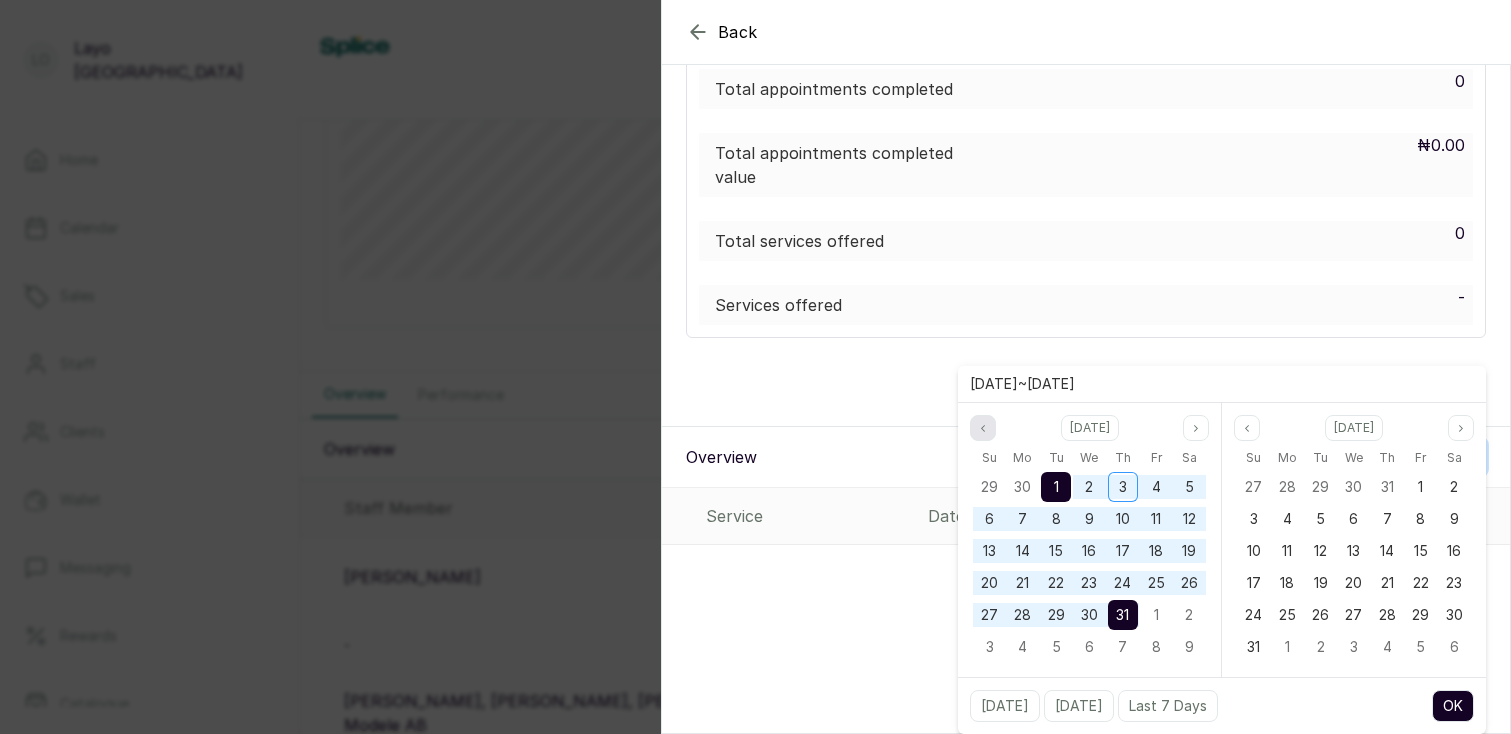 click at bounding box center [983, 428] 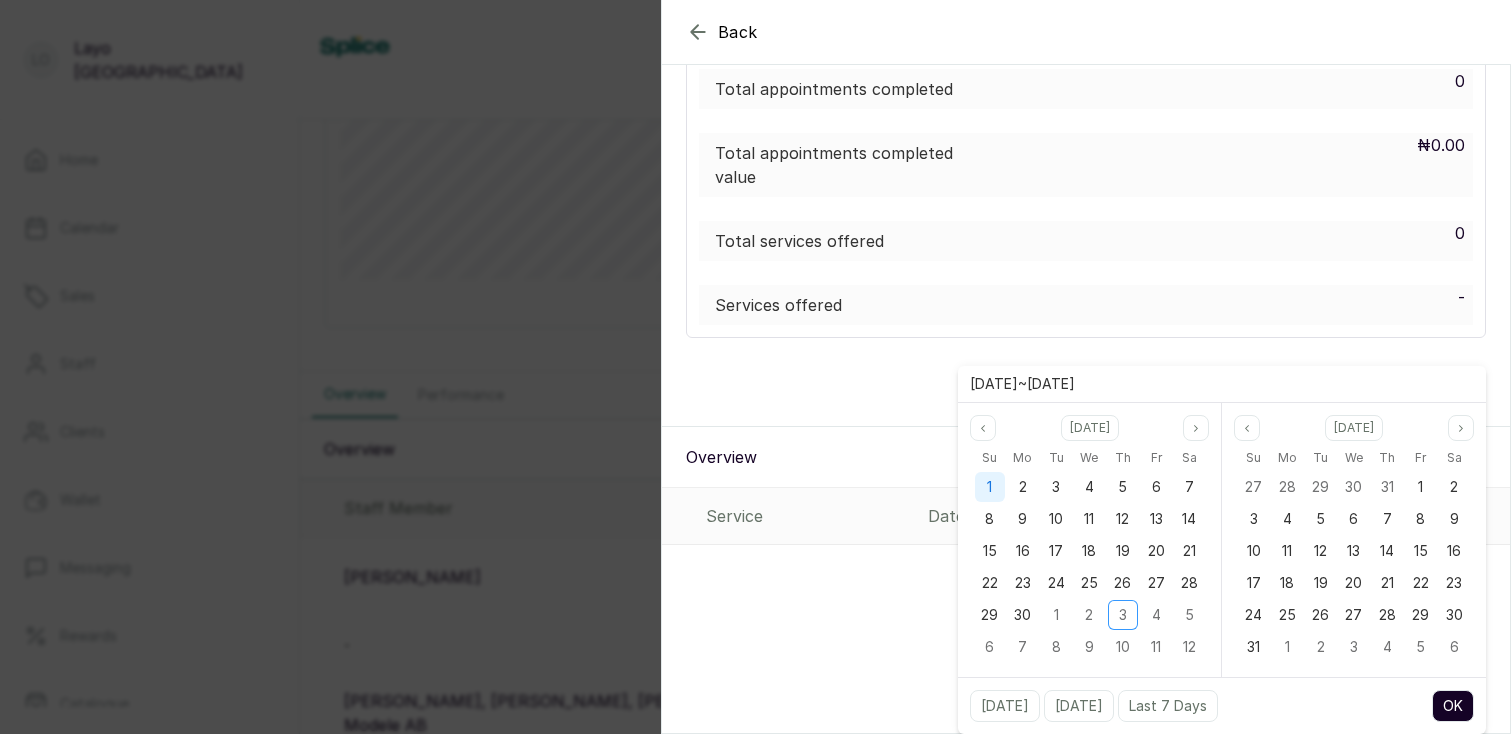 click on "1" at bounding box center (990, 487) 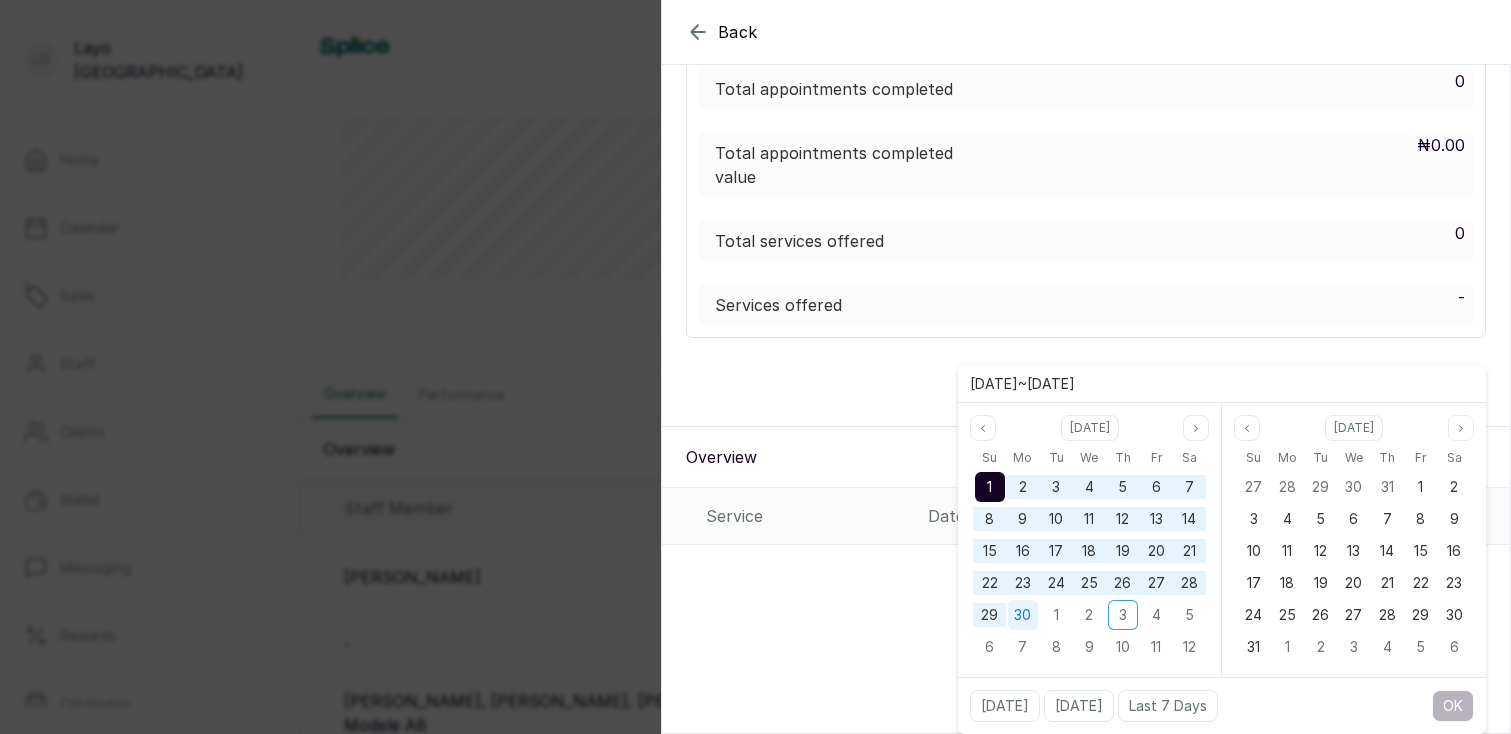 click on "30" at bounding box center [1022, 614] 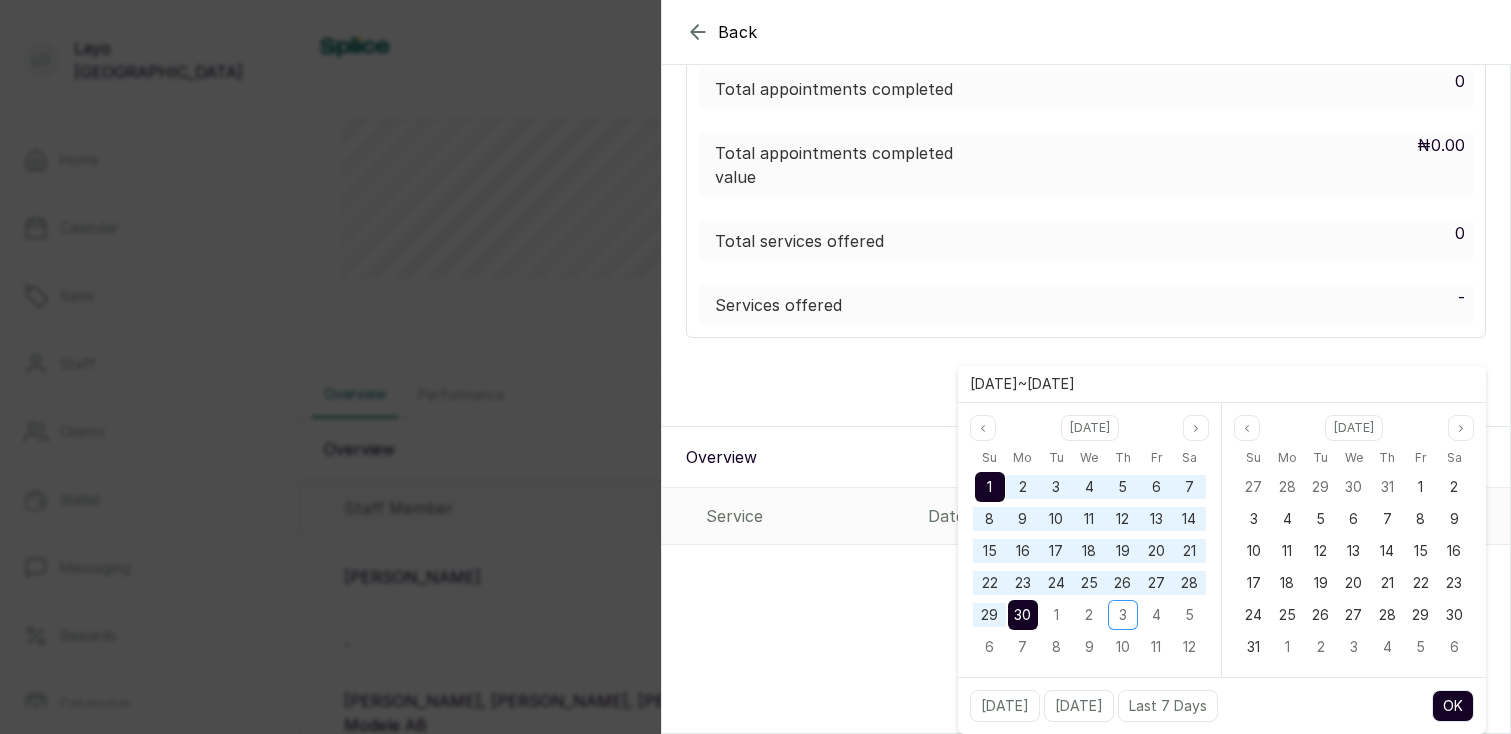 click on "OK" at bounding box center (1453, 706) 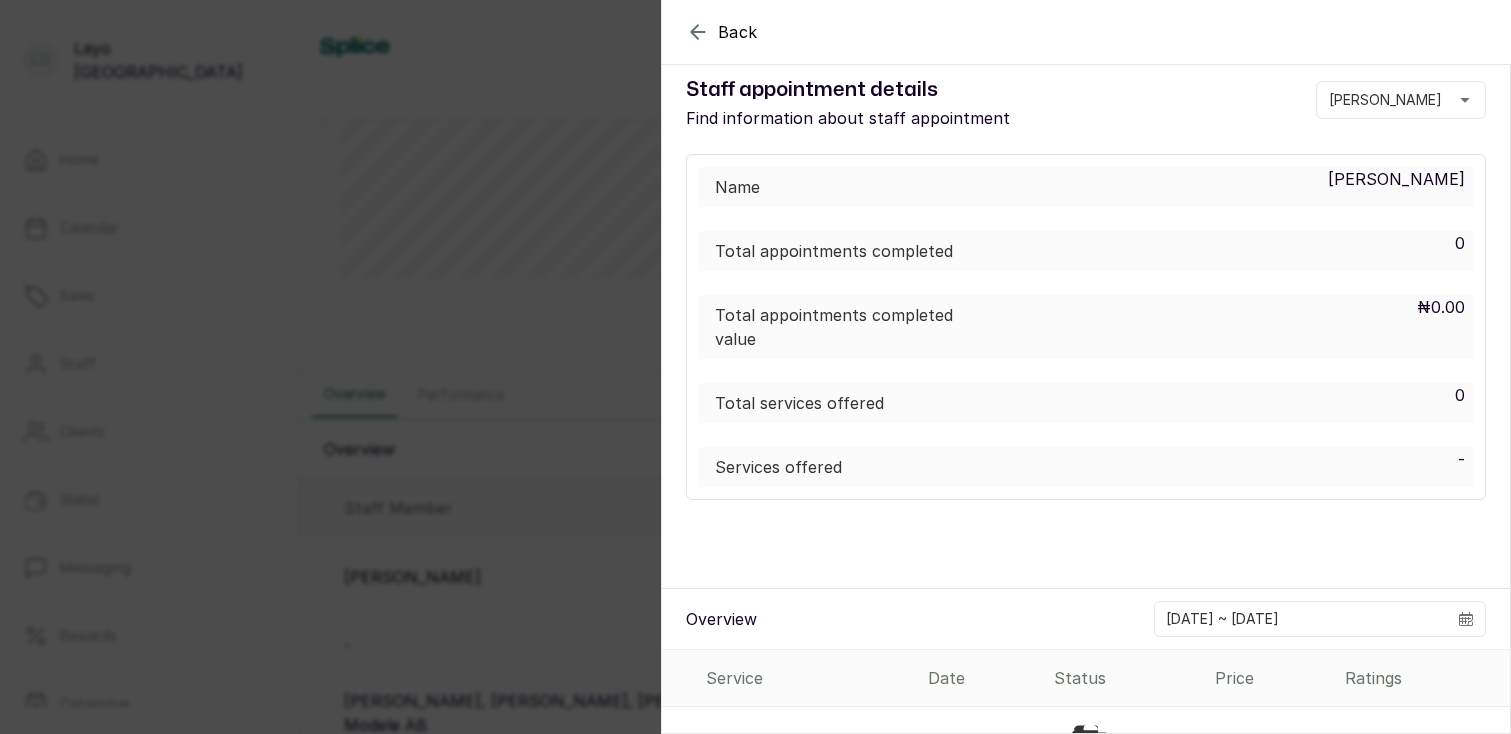 scroll, scrollTop: 0, scrollLeft: 0, axis: both 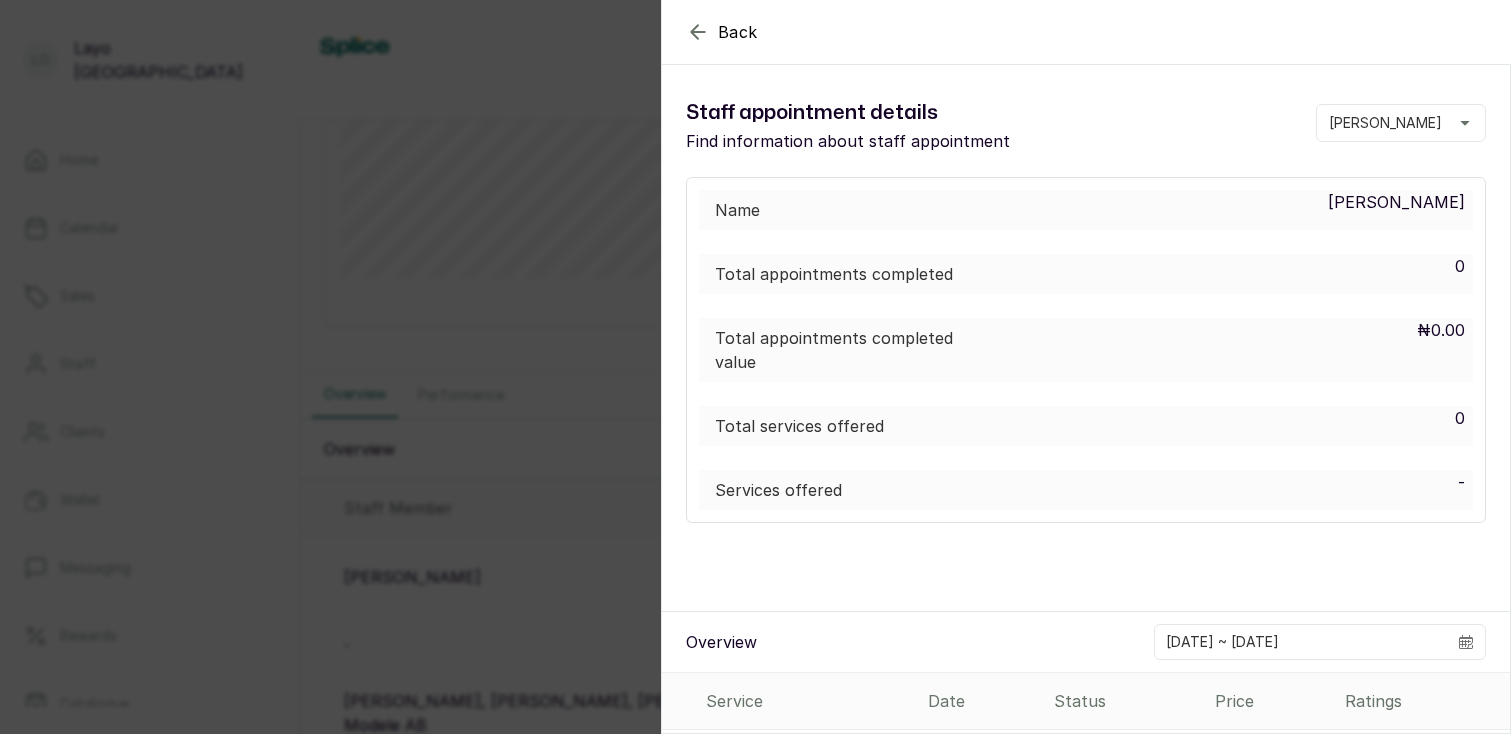 click on "Back View Voucher Details Staff appointment details Find information about staff appointment  Layomi Og Name Layomi Og Total appointments completed 0 Total appointments completed value ₦0.00 Total services offered 0 Services offered - Overview 2025-06-01 ~ 2025-06-30 Service Date Status Price Ratings Service Date Status Price No items" at bounding box center [755, 367] 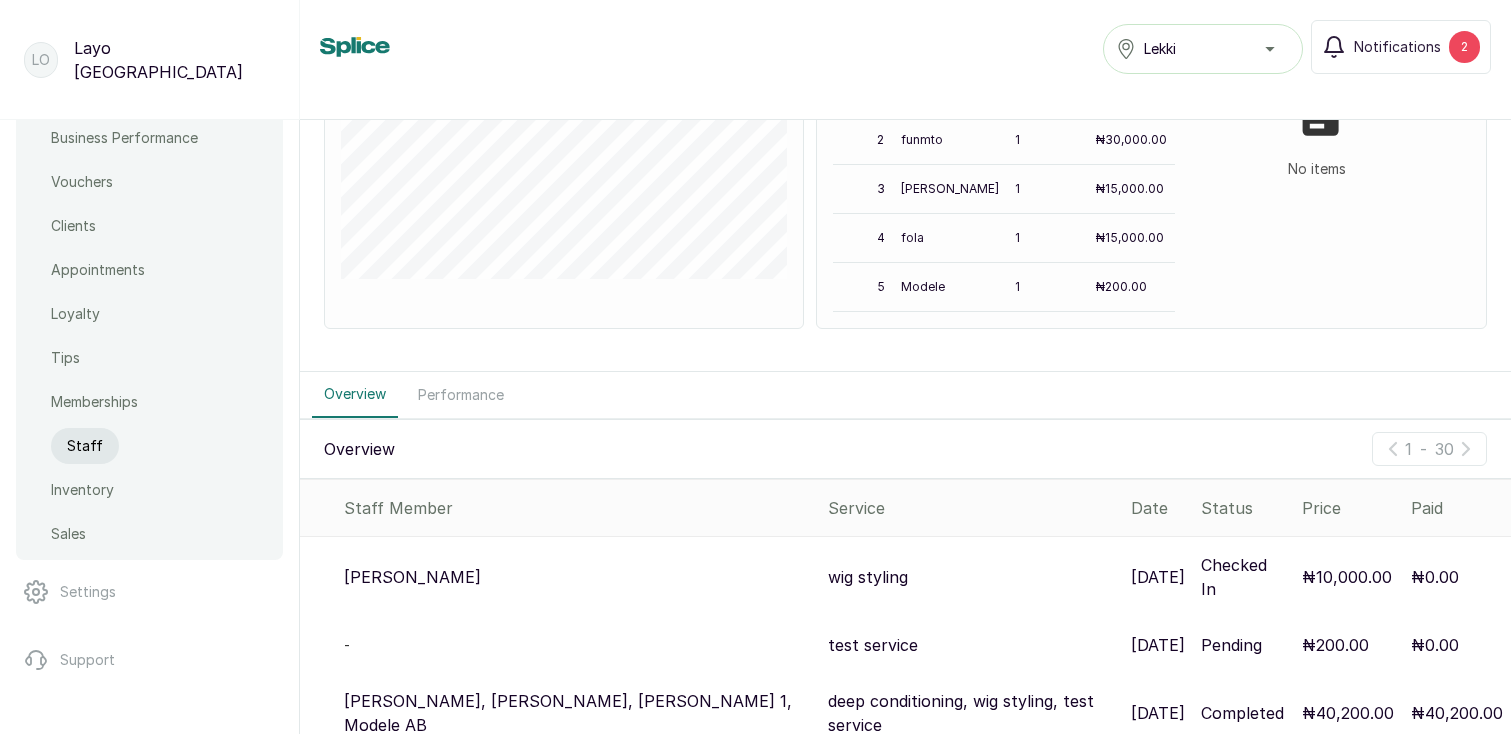 scroll, scrollTop: 827, scrollLeft: 0, axis: vertical 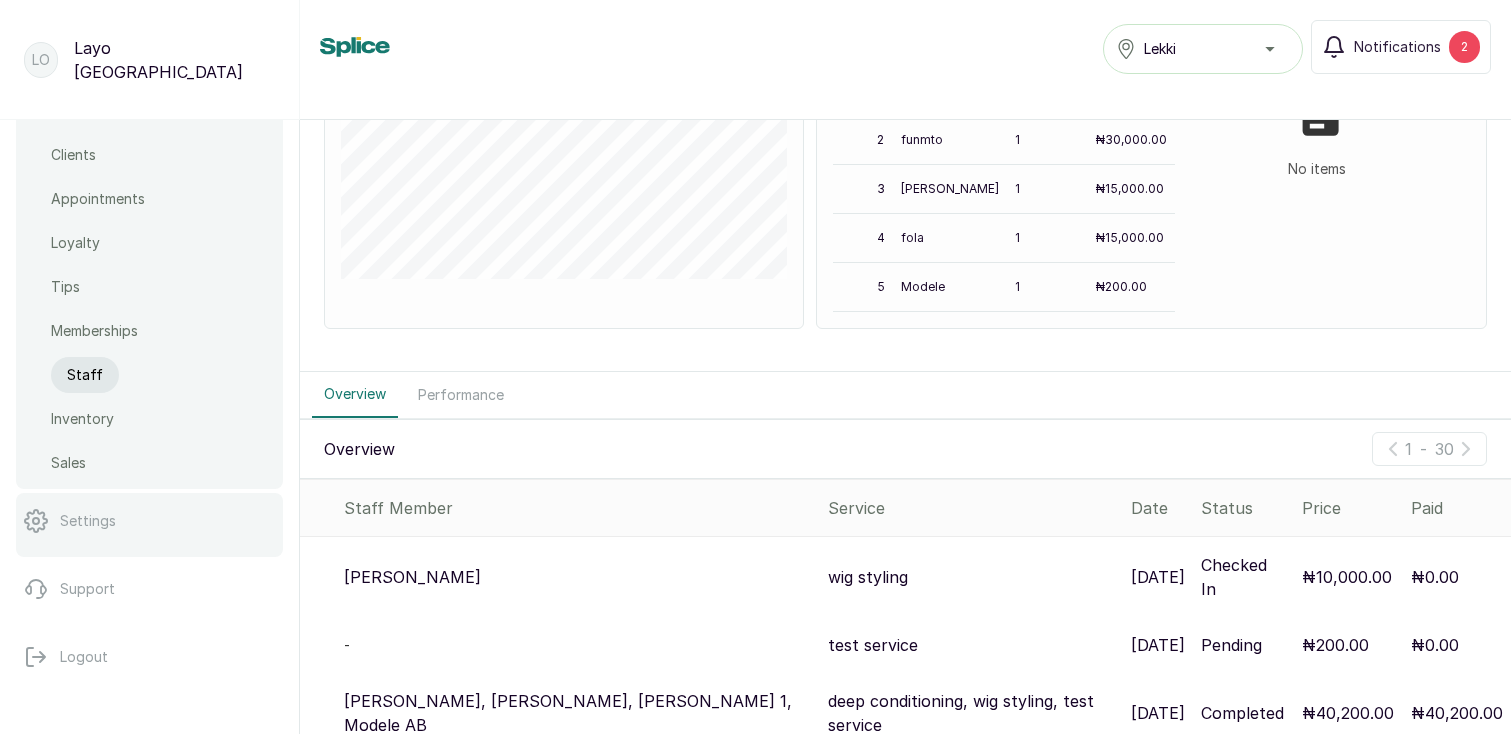 click on "Settings" at bounding box center [88, 521] 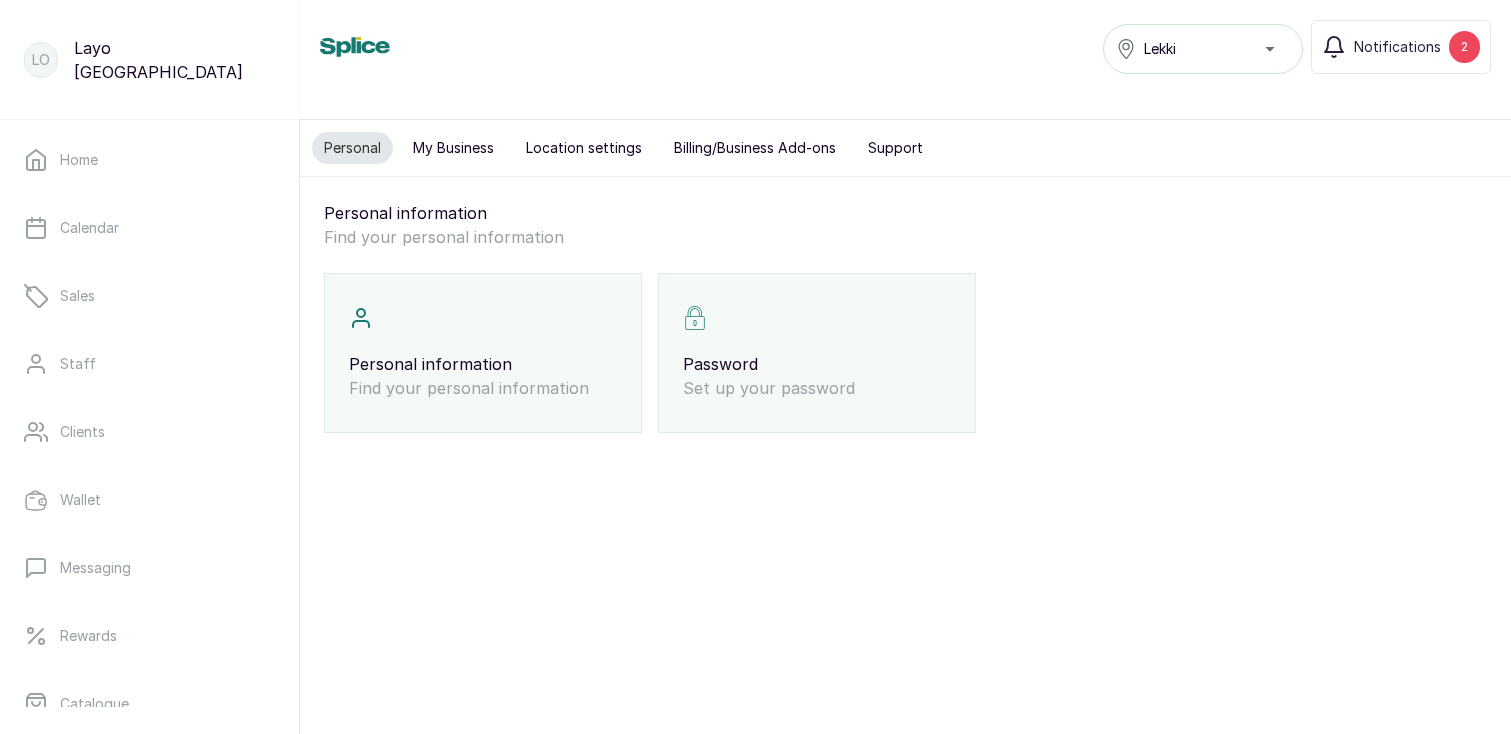 click on "My Business" at bounding box center (453, 148) 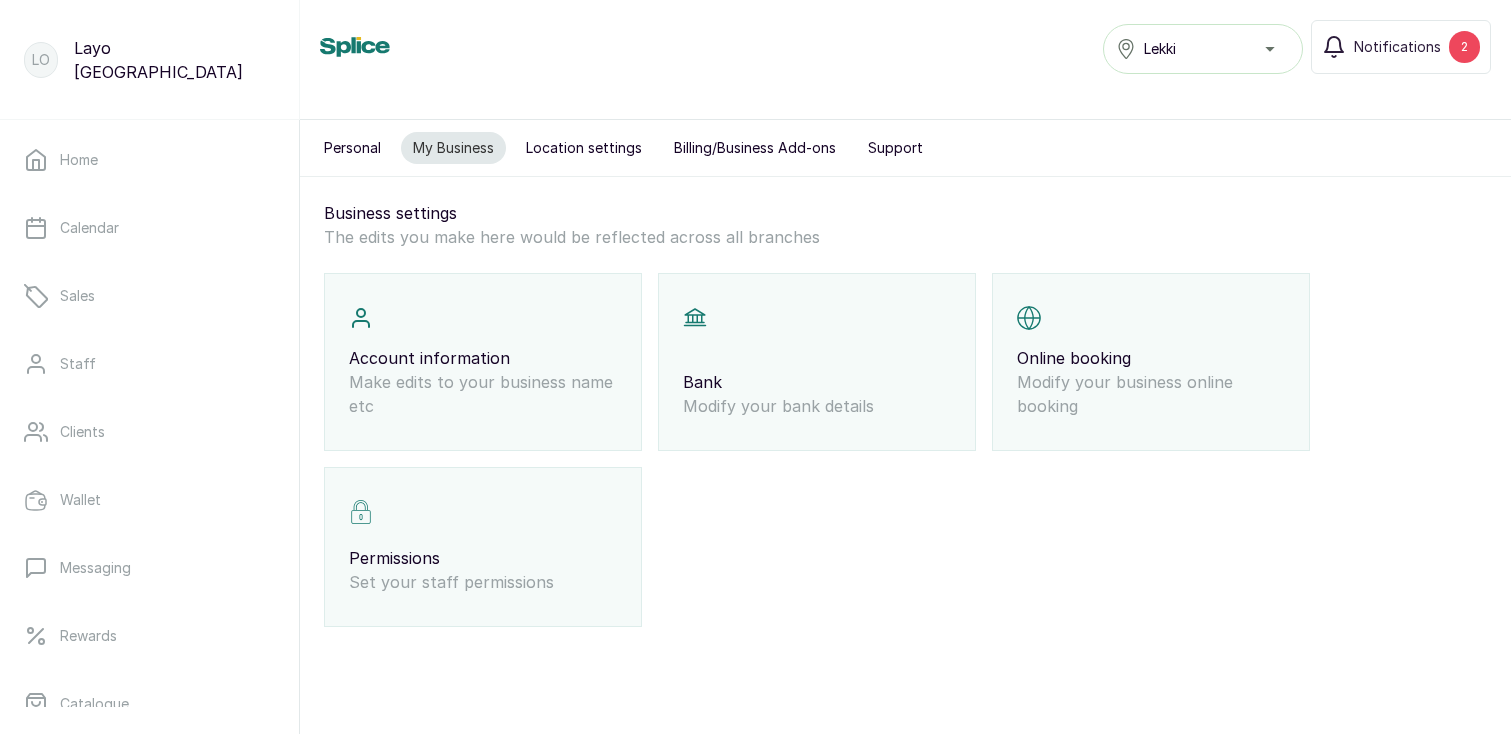 click on "Online booking" at bounding box center (1151, 358) 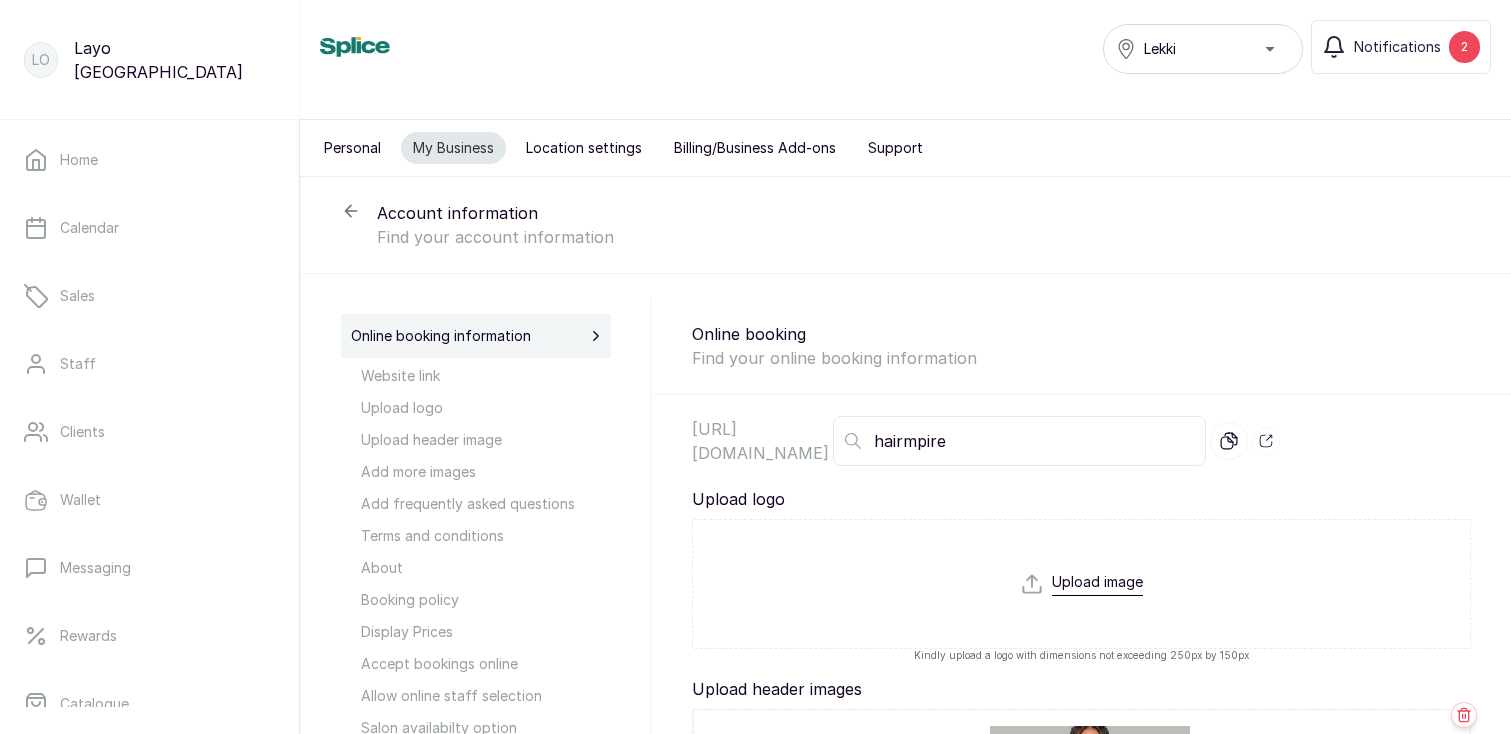 click on "Location settings" at bounding box center [584, 148] 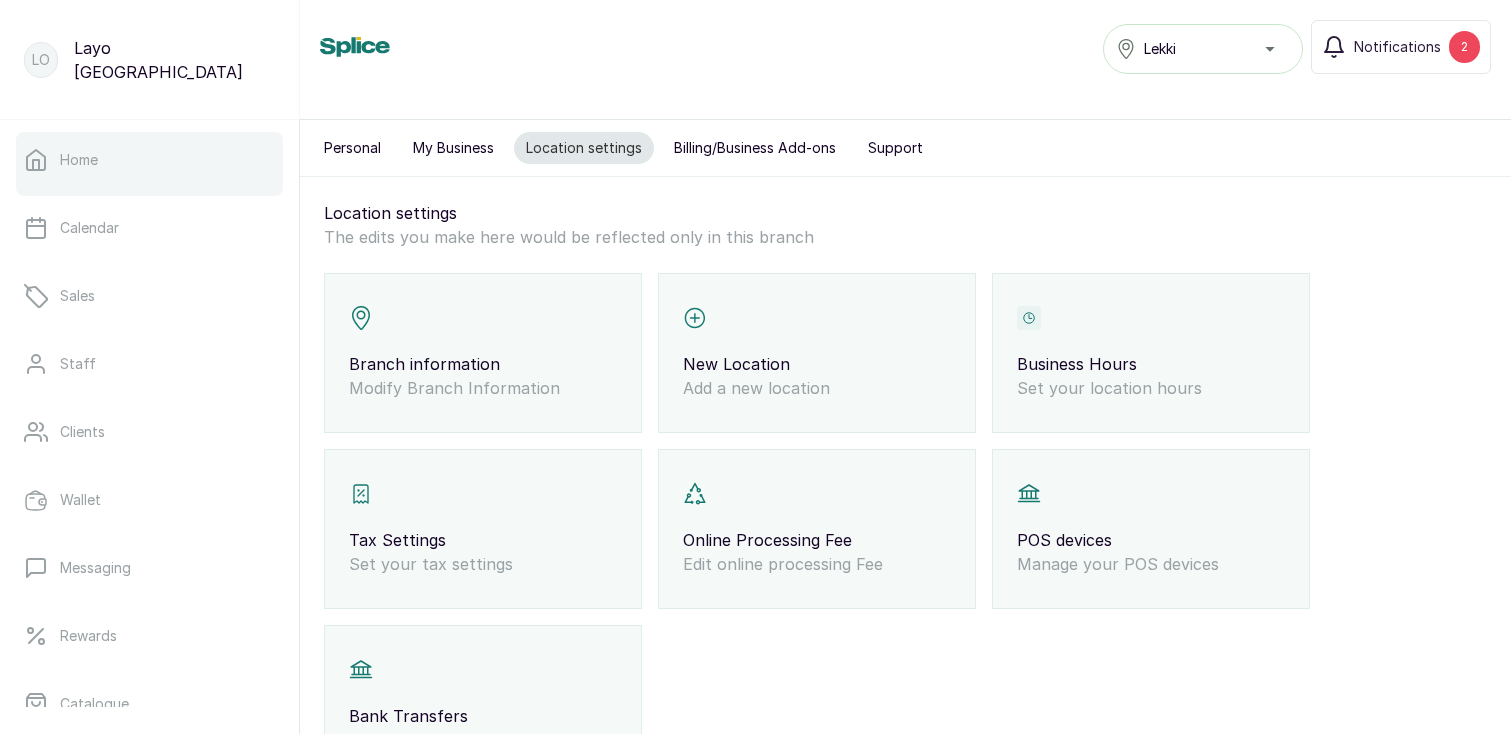 click on "Home" at bounding box center [79, 160] 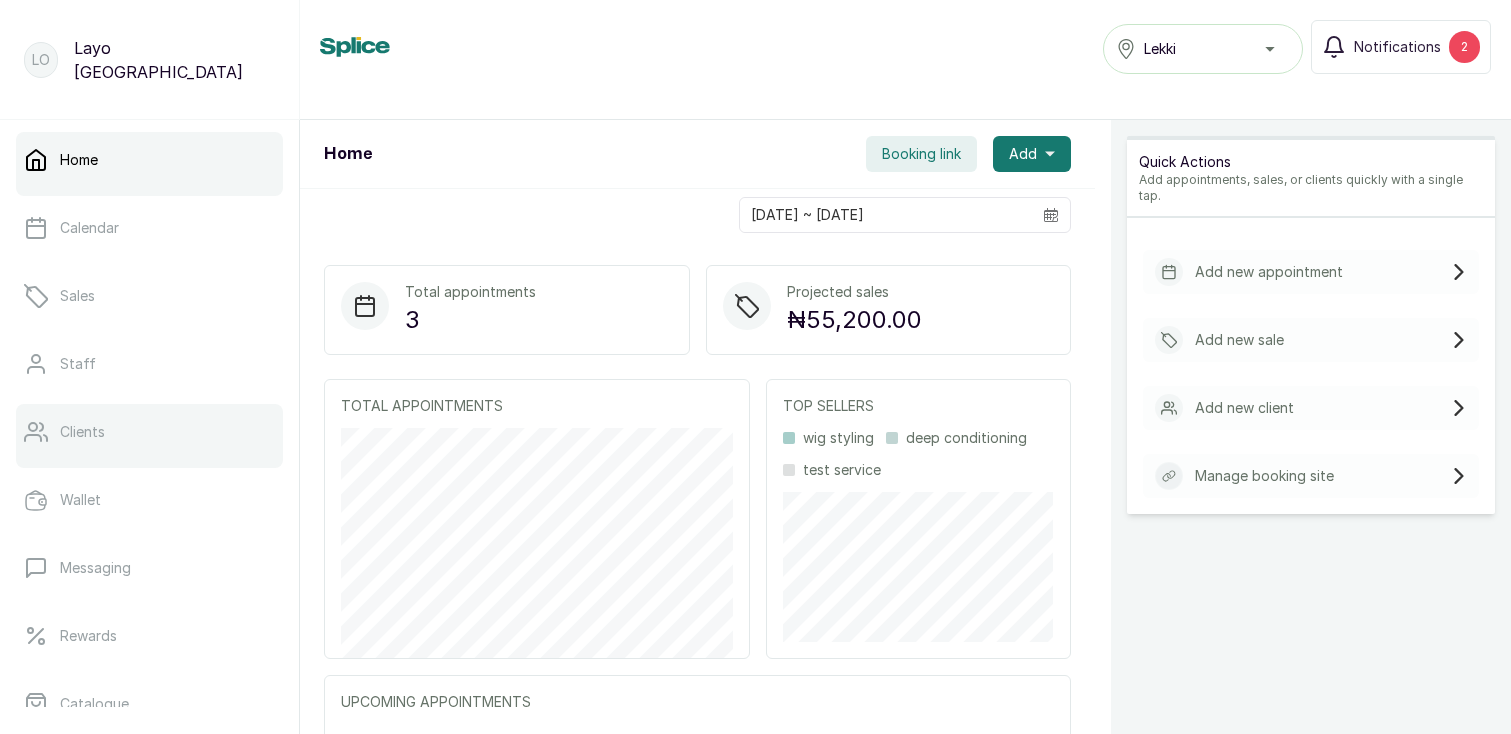 click on "Clients" at bounding box center (82, 432) 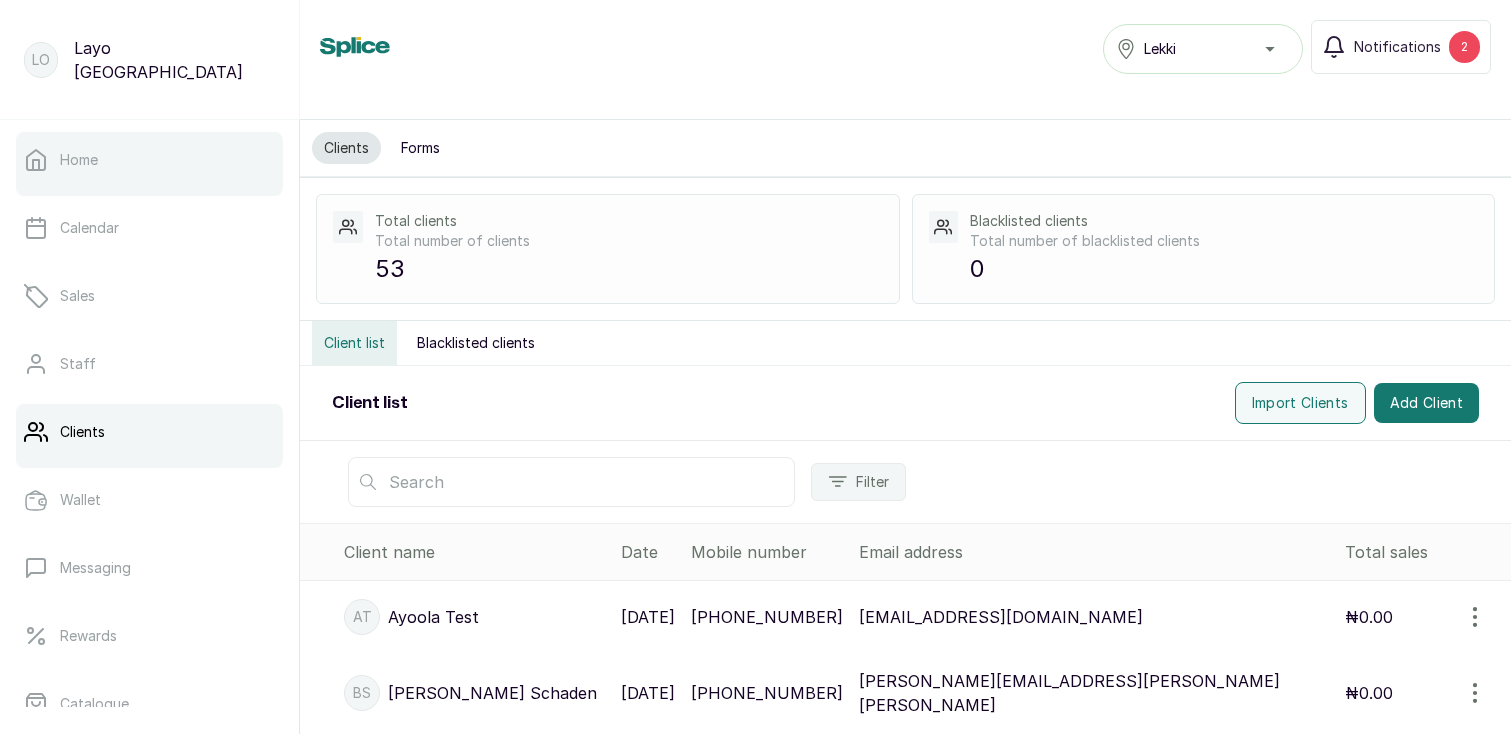 click on "Home" at bounding box center [149, 160] 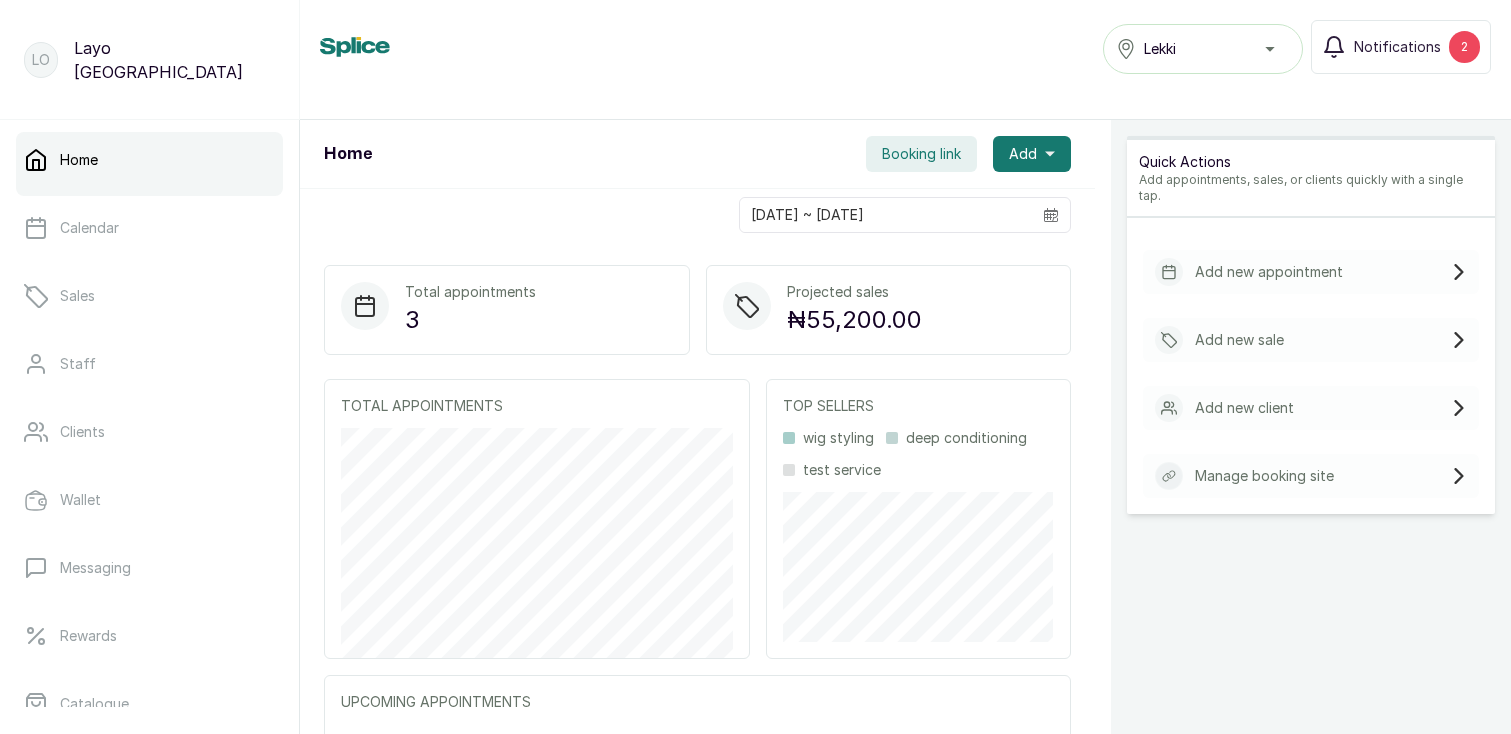 click on "Booking link" at bounding box center (921, 154) 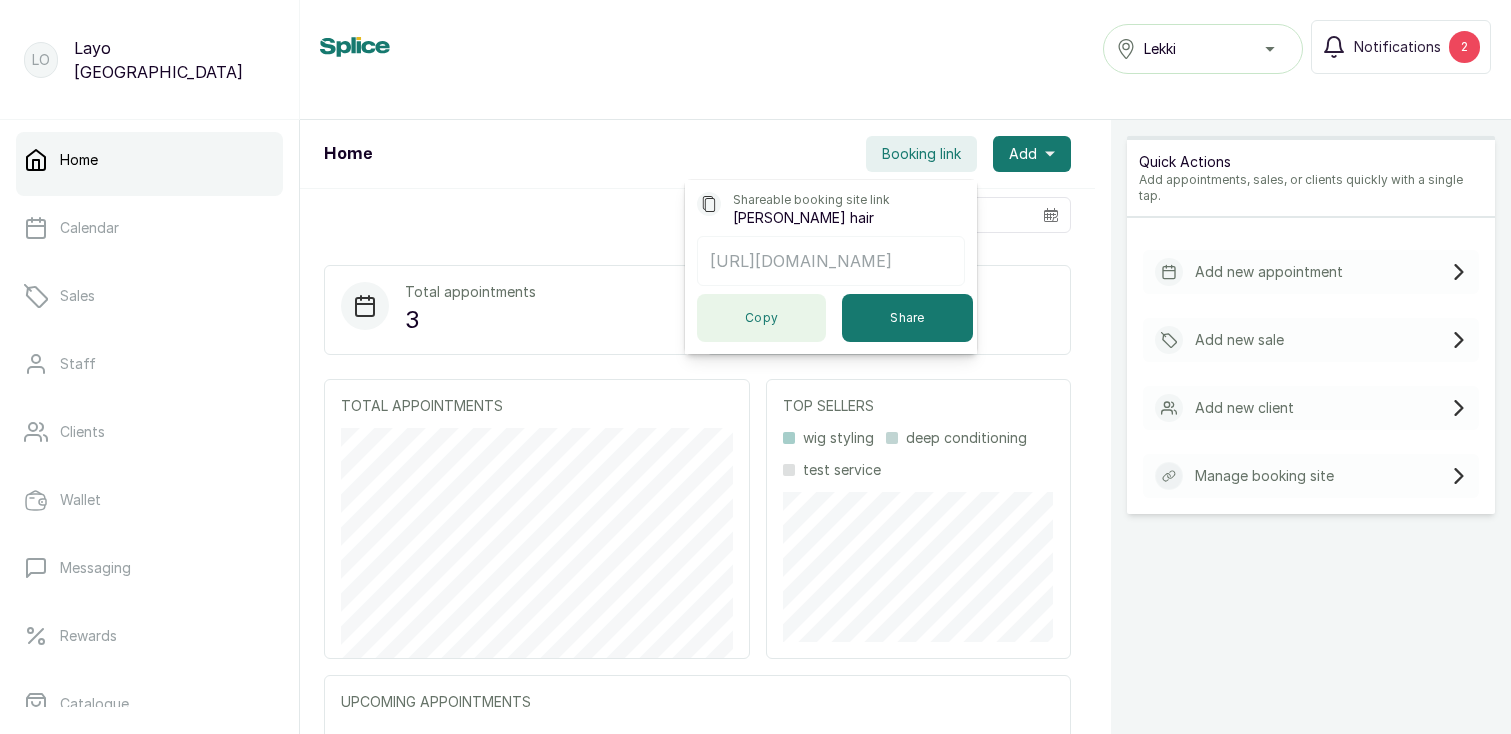 click on "Copy" at bounding box center (761, 318) 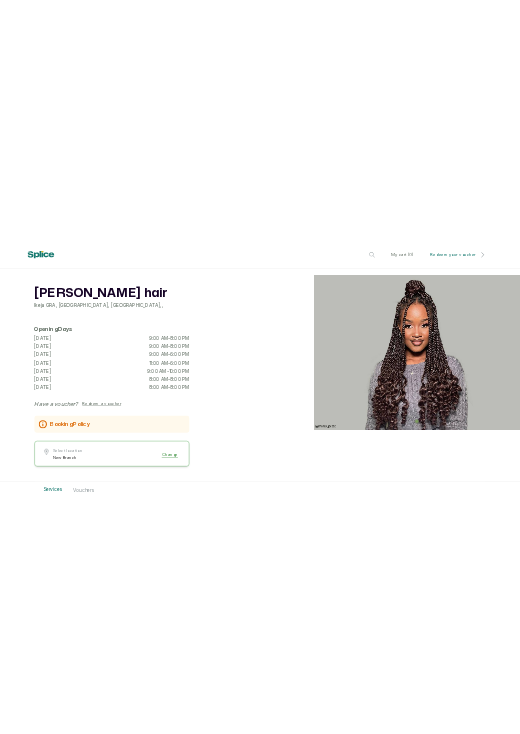 scroll, scrollTop: 0, scrollLeft: 0, axis: both 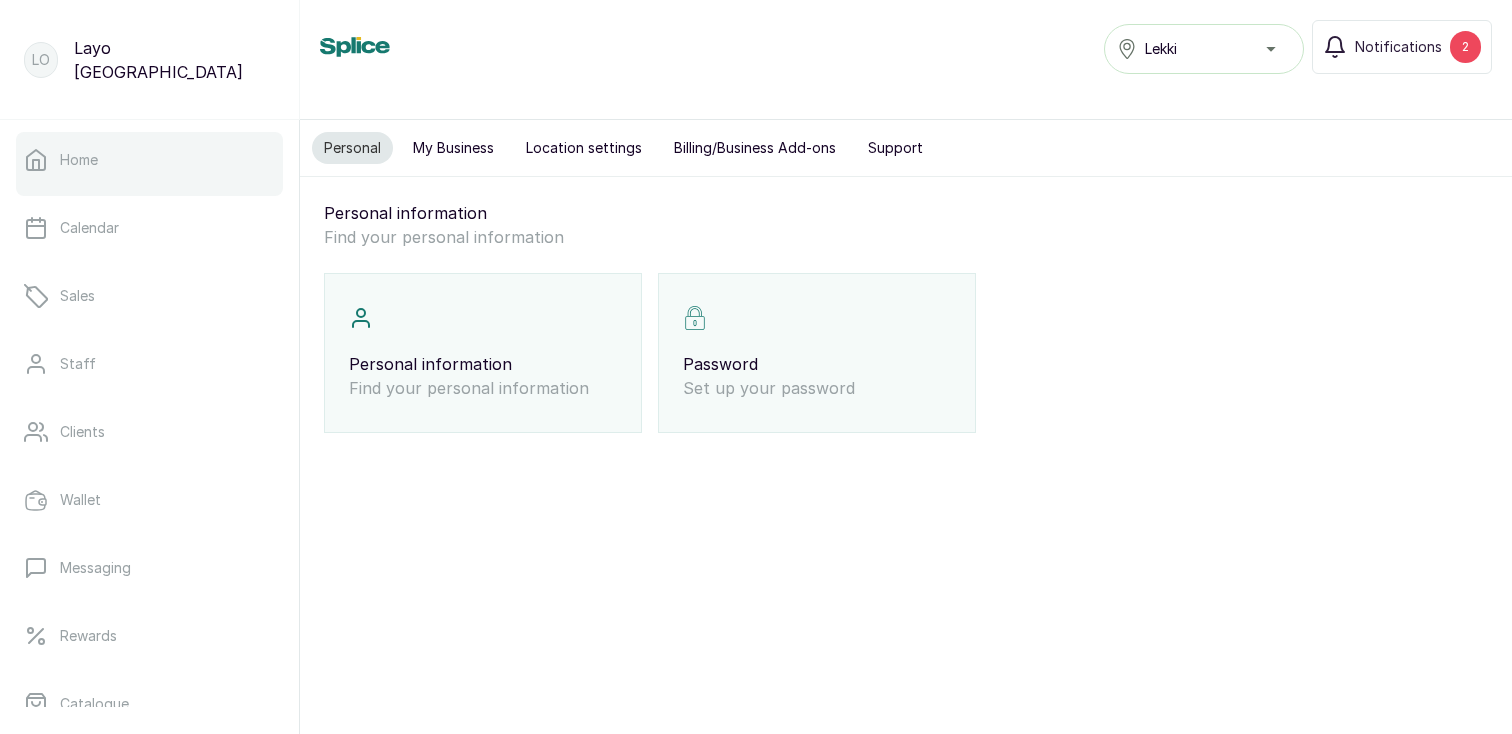 click on "Home" at bounding box center (149, 160) 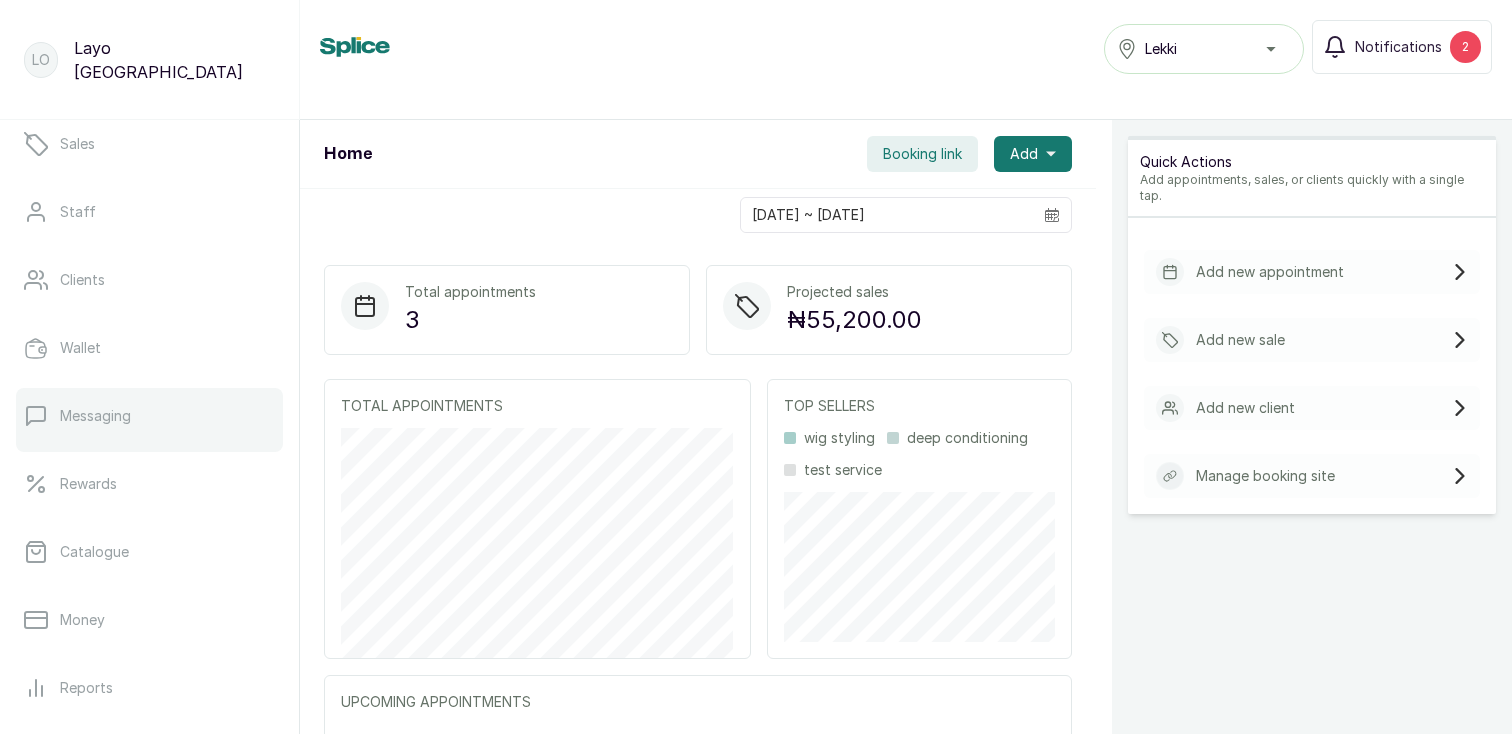 scroll, scrollTop: 190, scrollLeft: 0, axis: vertical 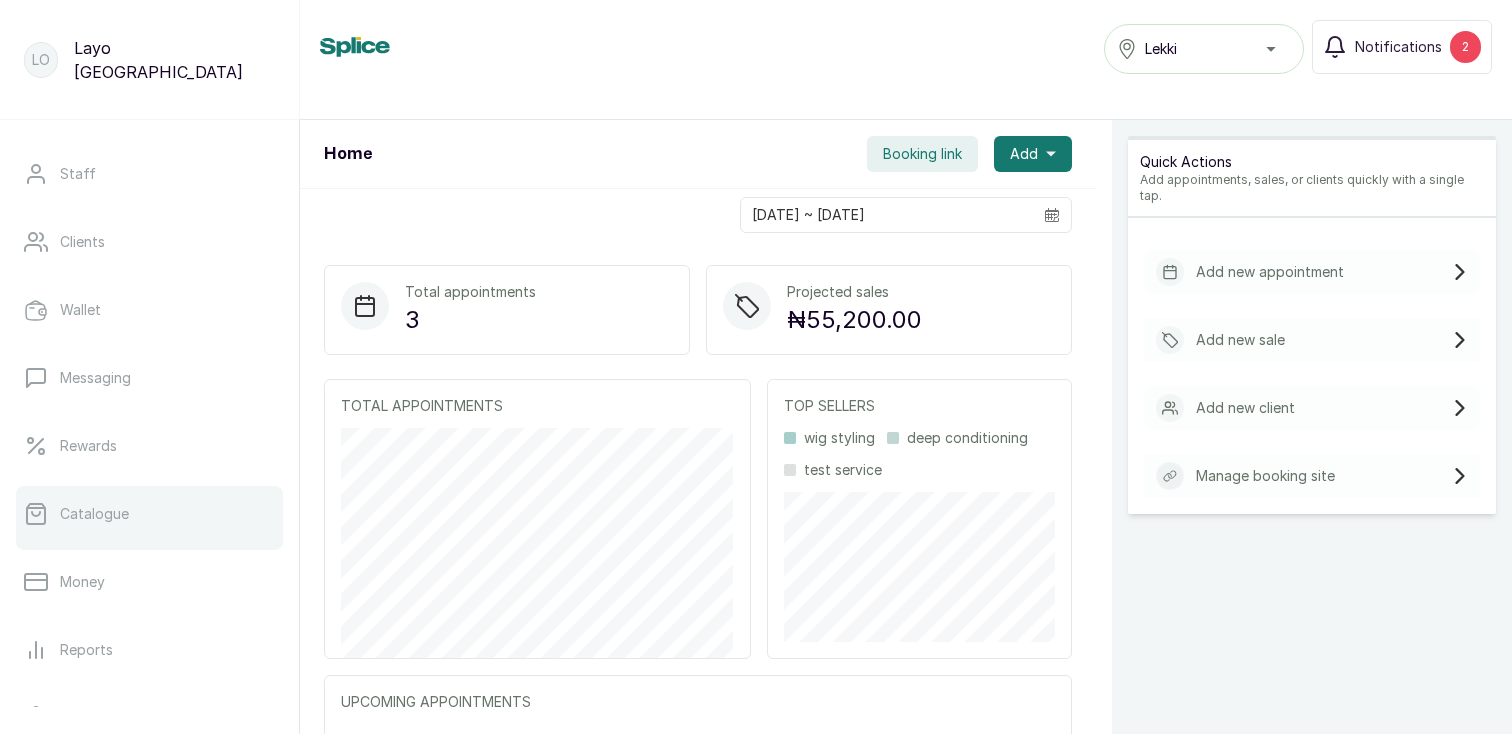 click on "Catalogue" at bounding box center [94, 514] 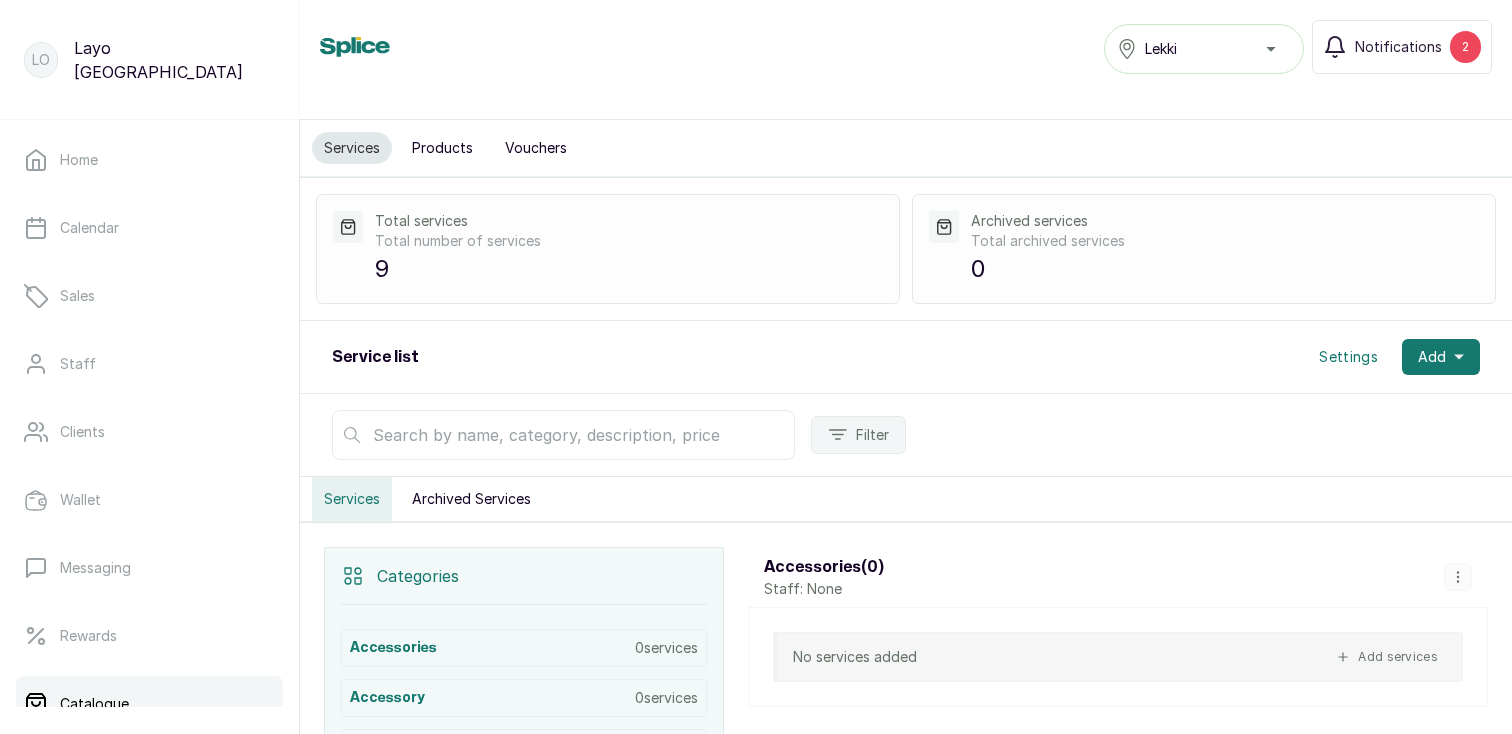 click on "Products" at bounding box center (442, 148) 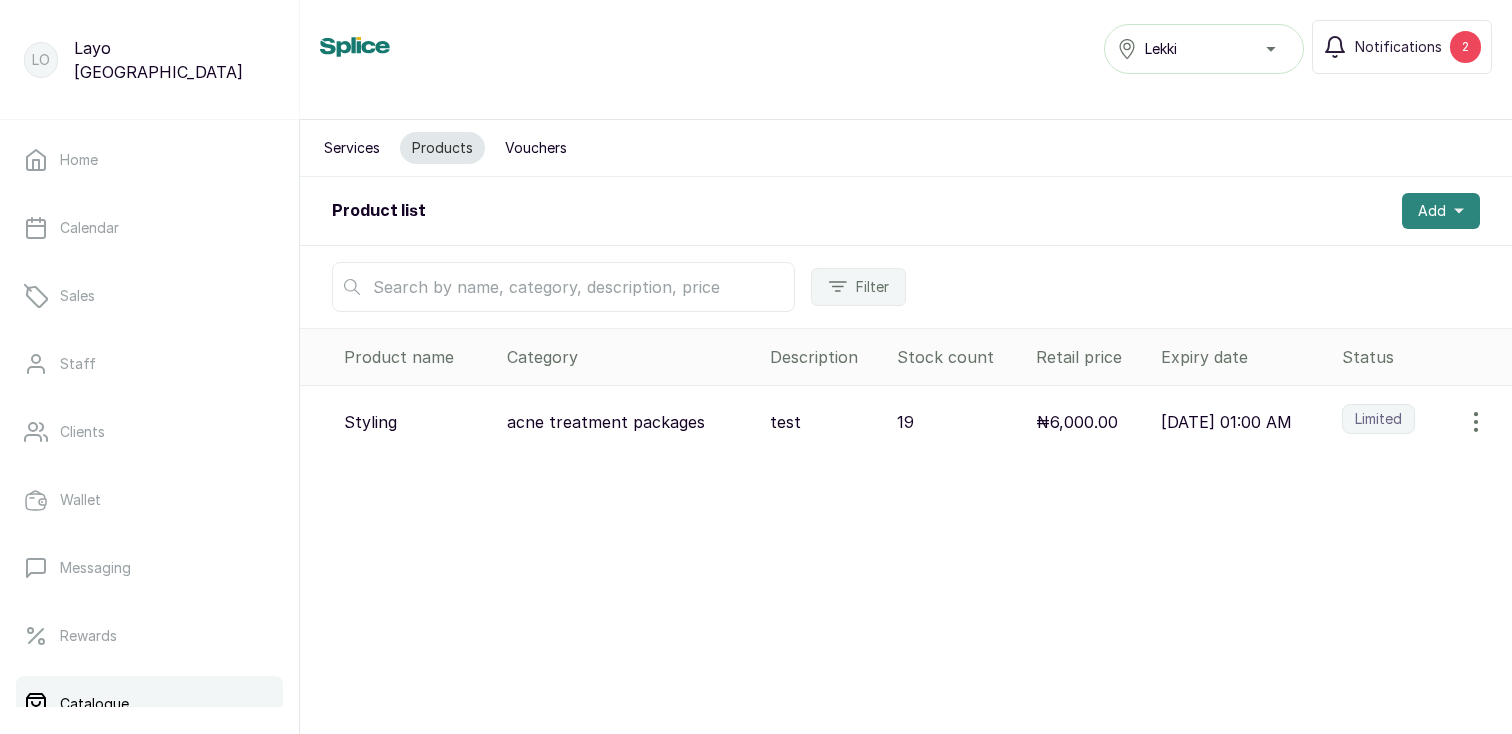 click 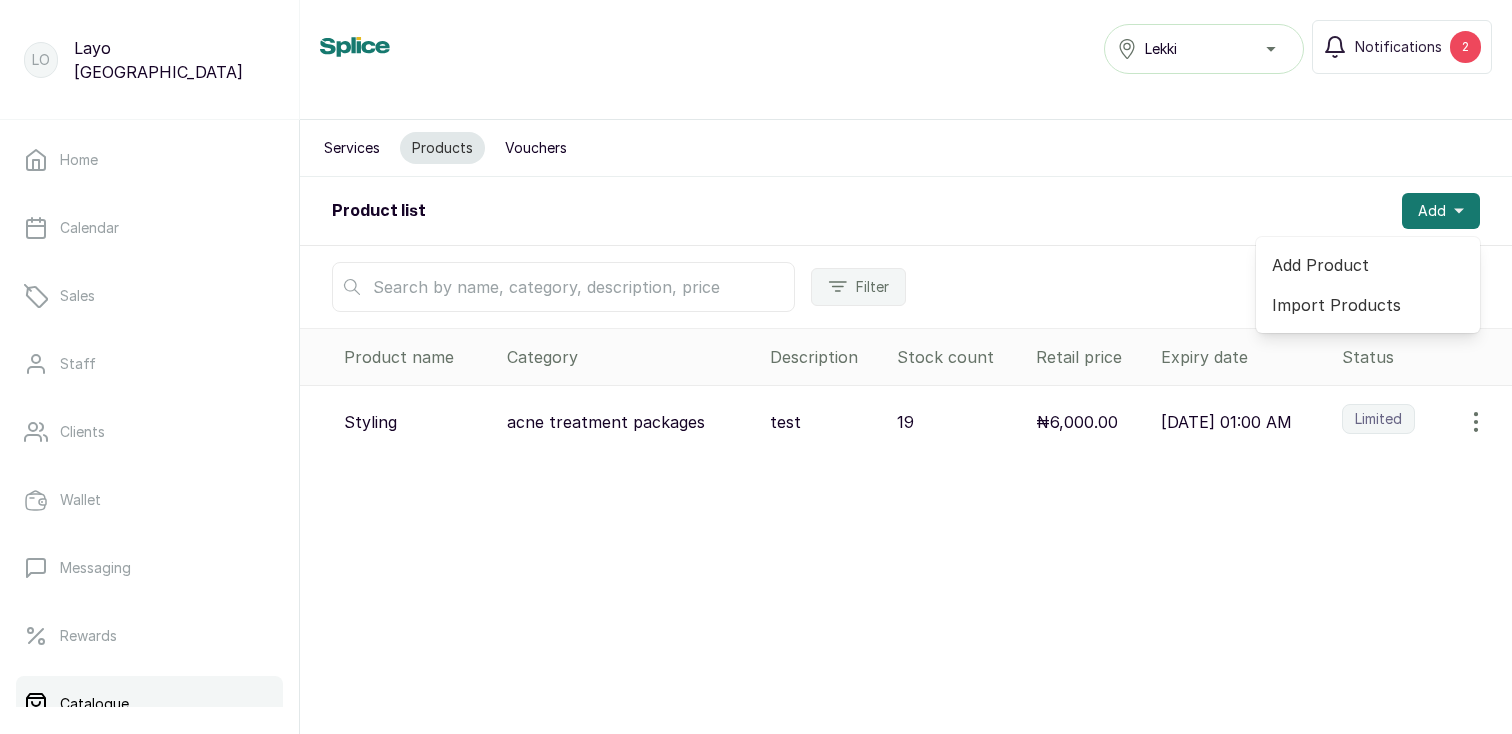 click on "Add Product" at bounding box center [1368, 265] 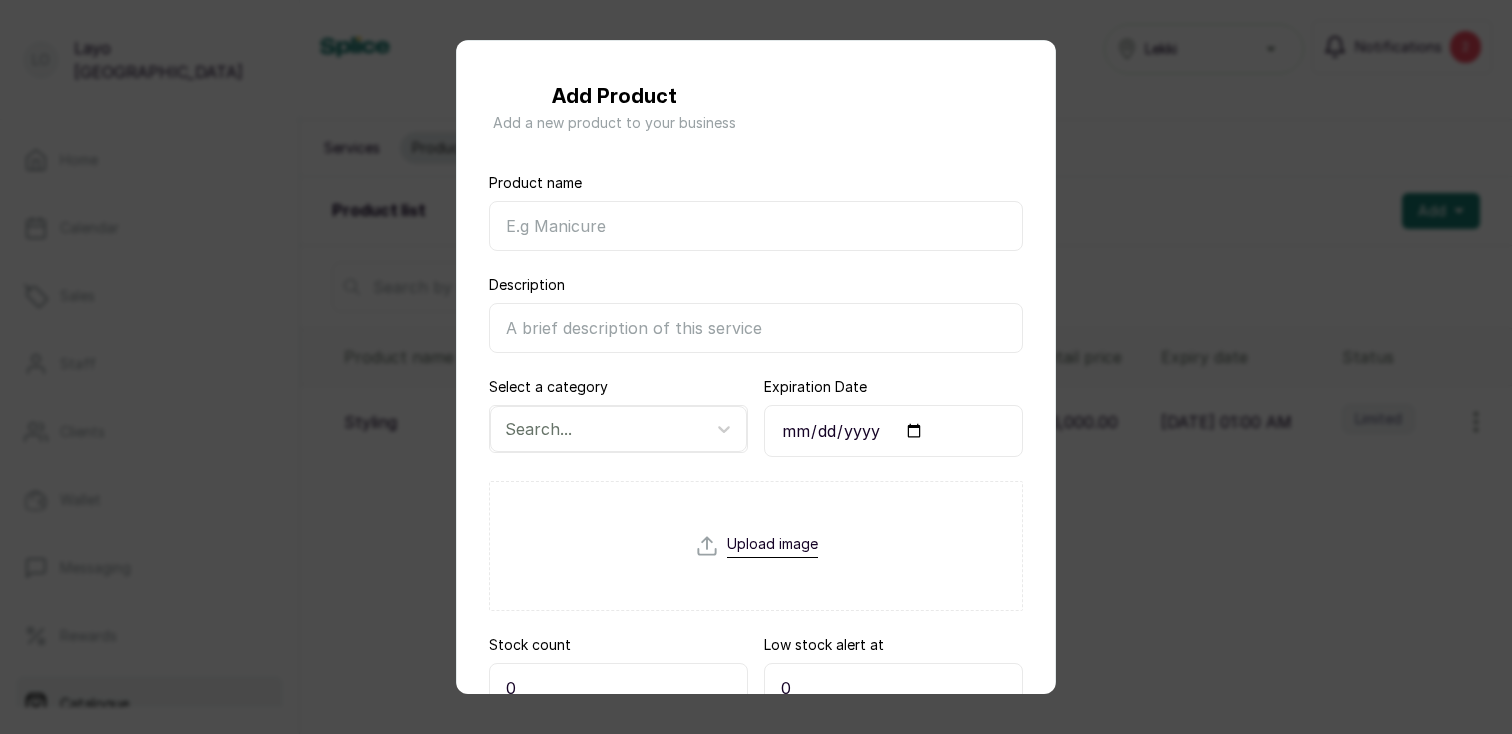 click on "Product name" at bounding box center (756, 226) 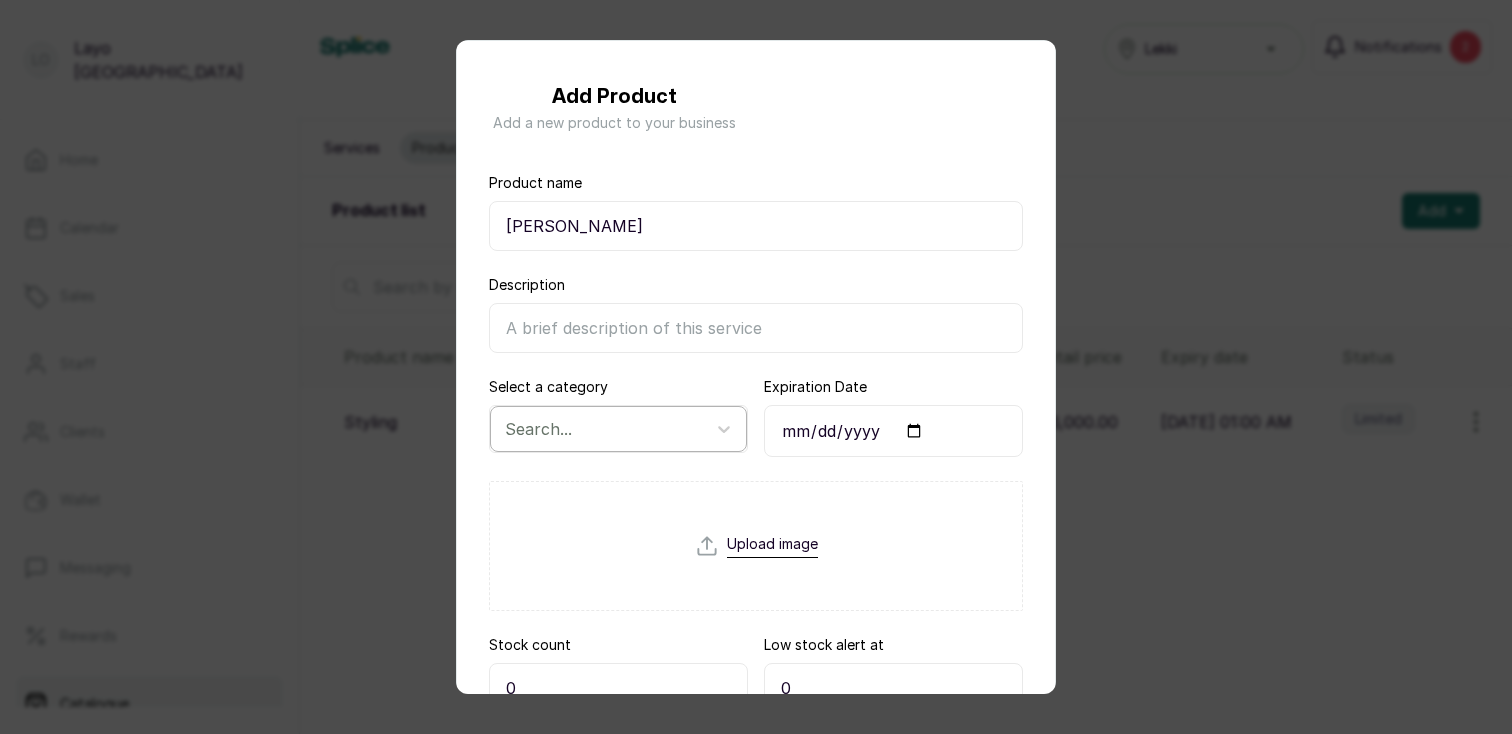 type on "[PERSON_NAME]" 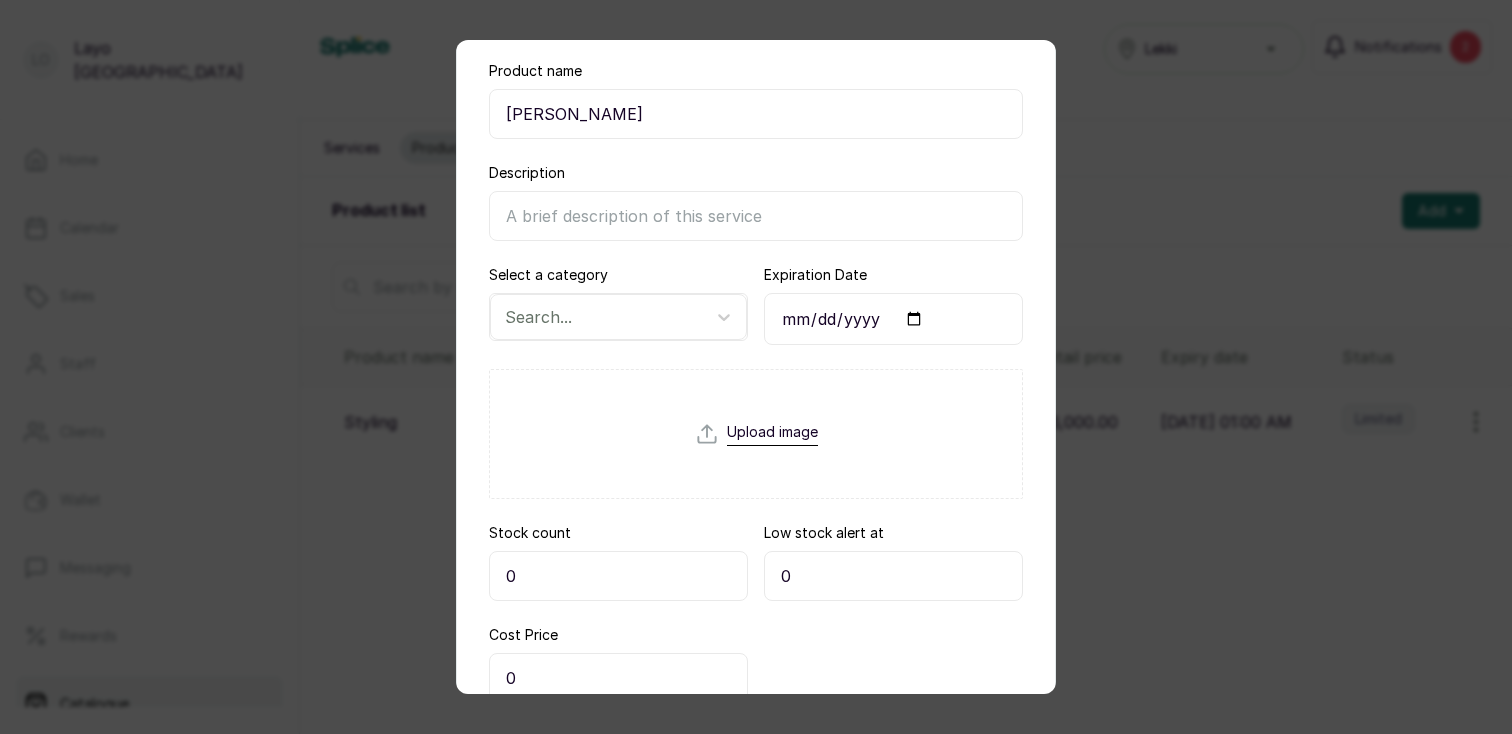 click on "Search..." at bounding box center [618, 317] 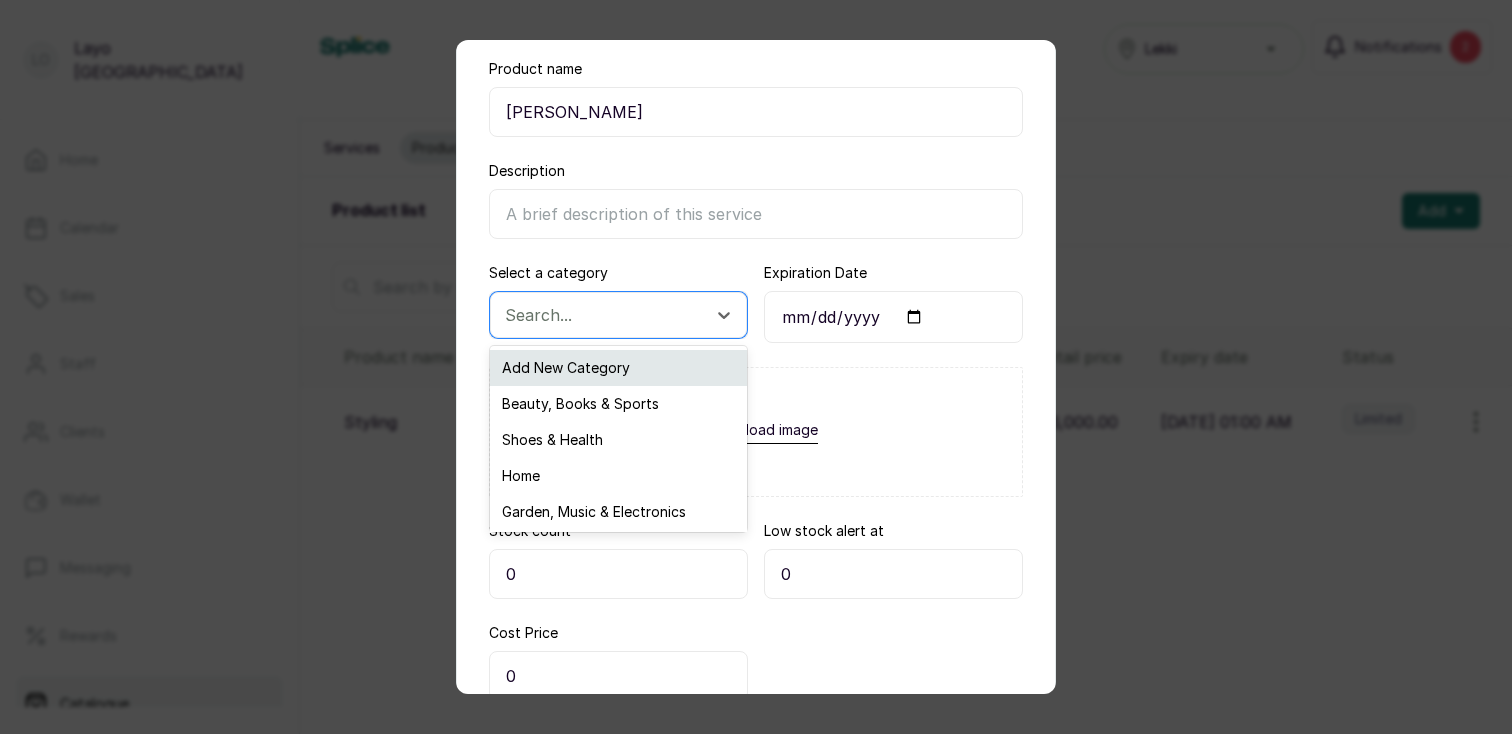 click on "Add New Category" at bounding box center (618, 368) 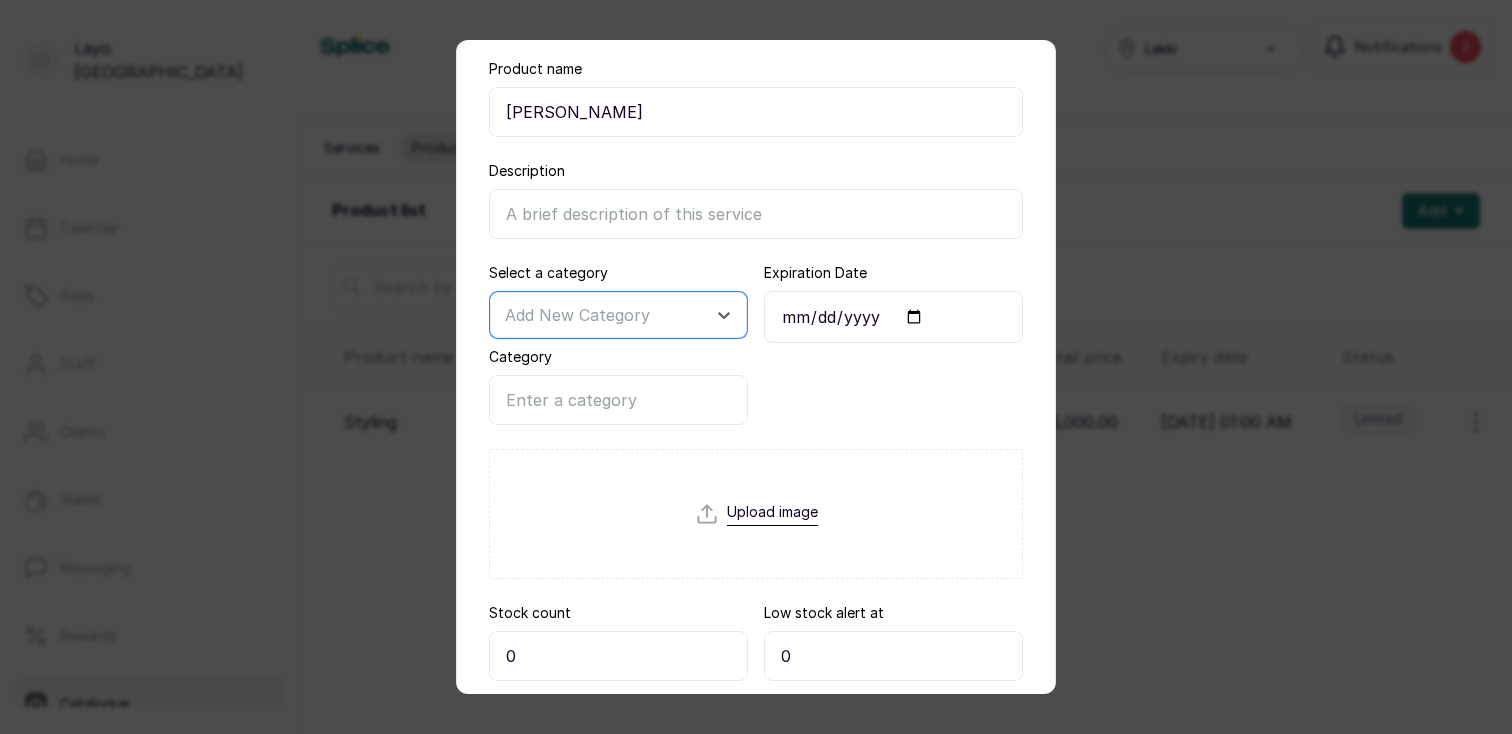 click on "Category" at bounding box center [618, 400] 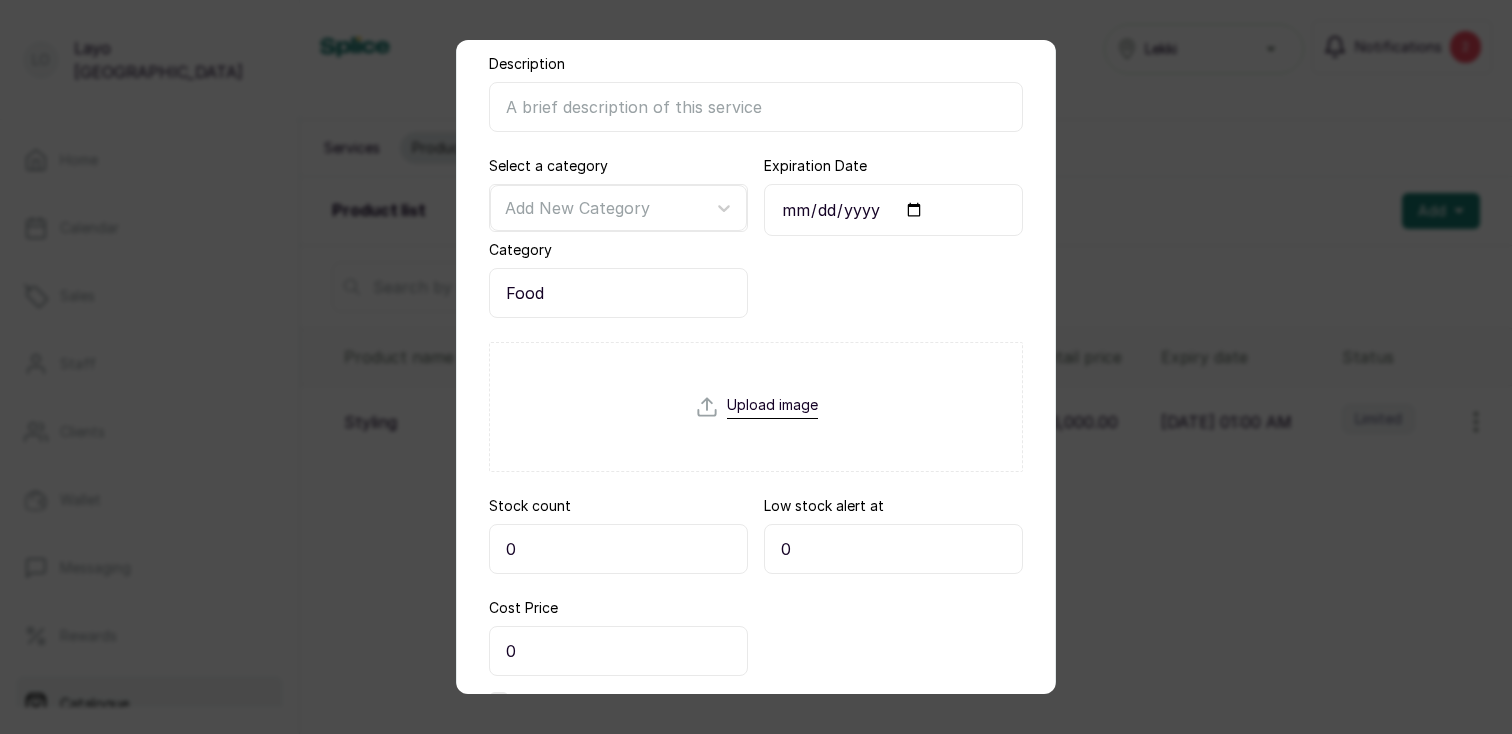 scroll, scrollTop: 280, scrollLeft: 0, axis: vertical 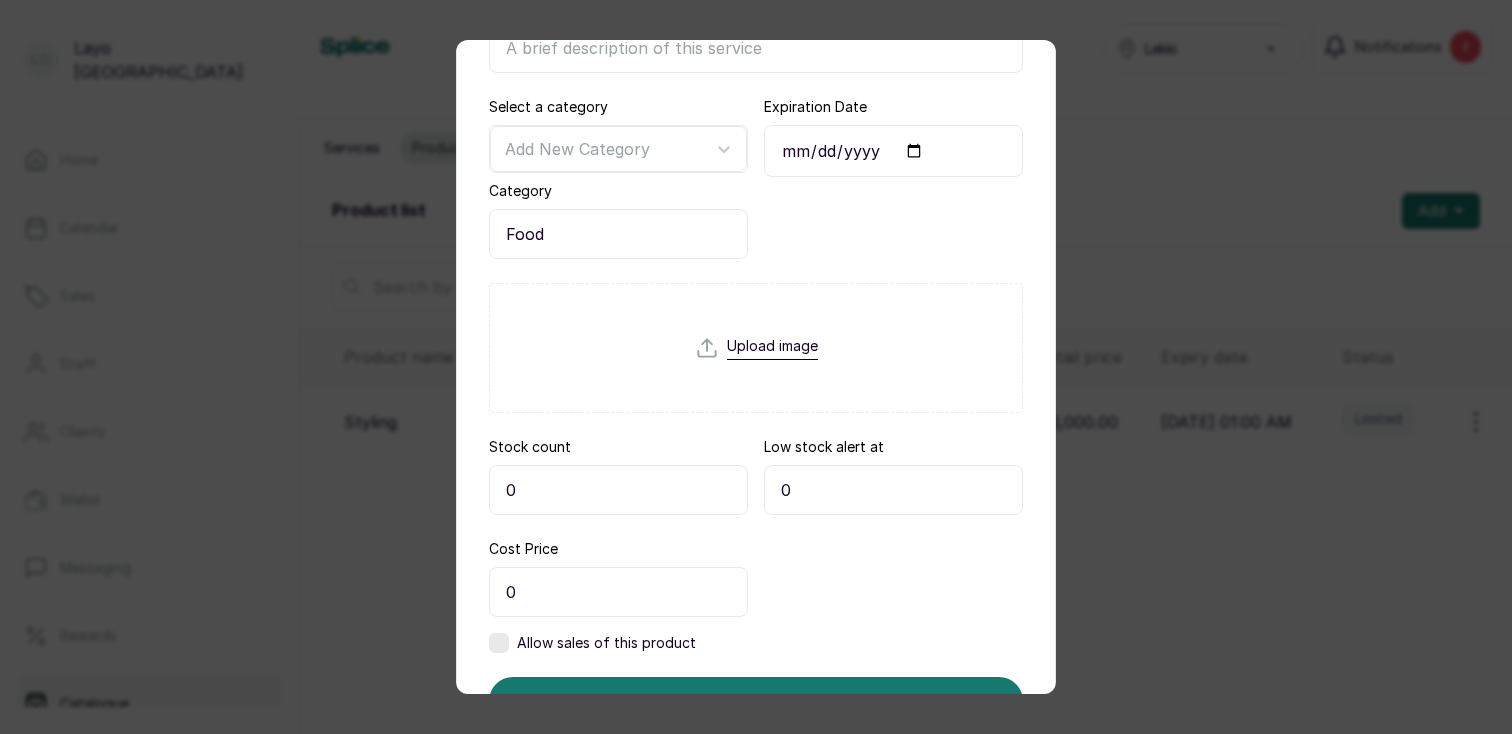 type on "Food" 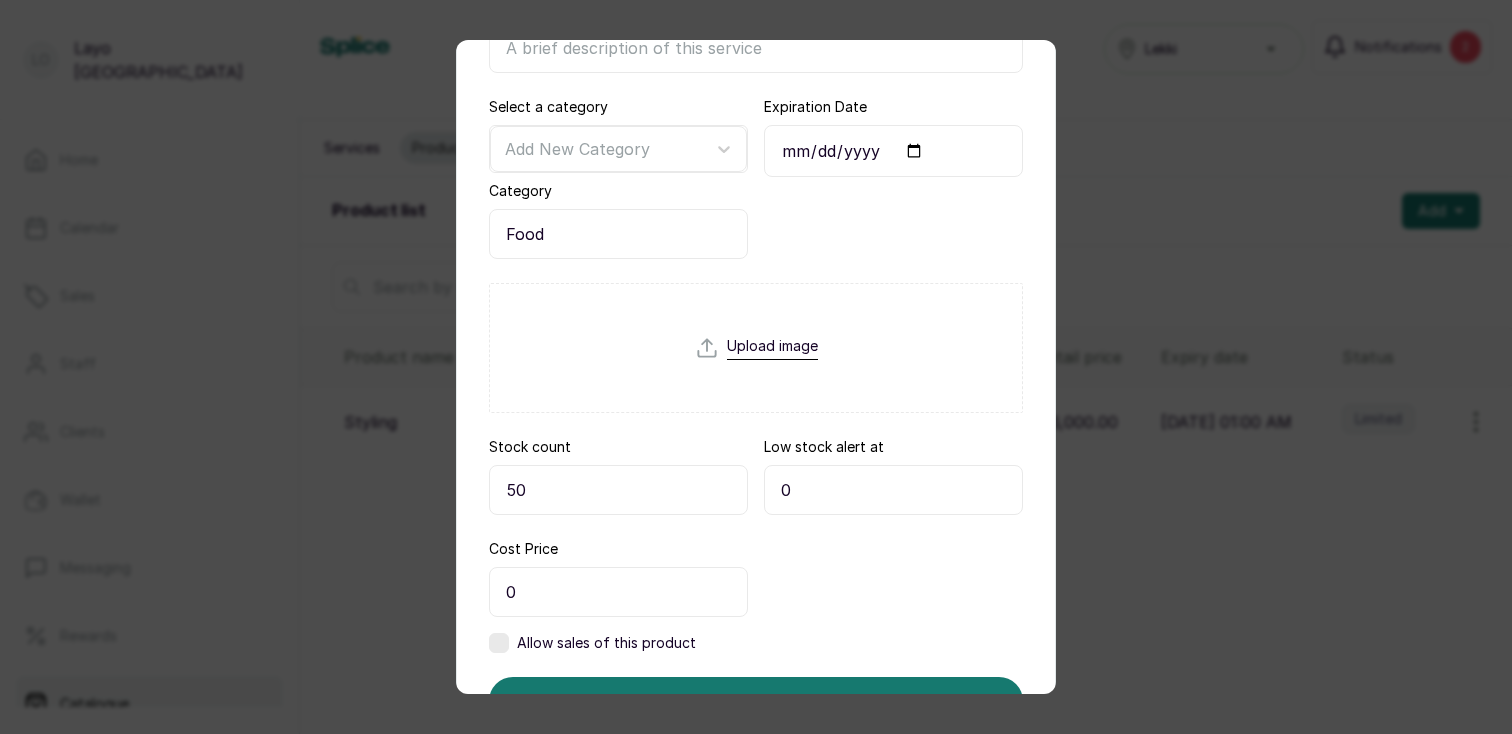 type on "50" 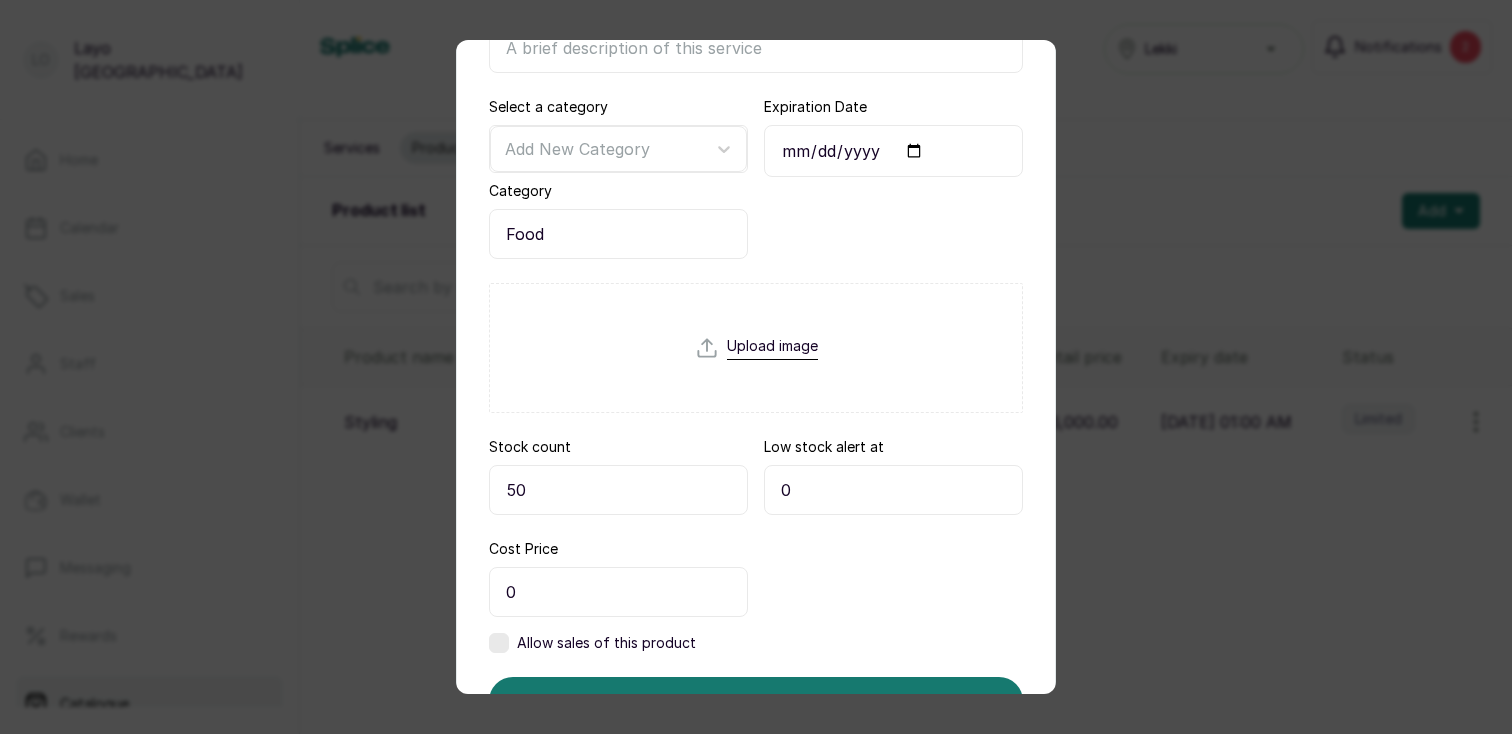click on "0" at bounding box center [893, 490] 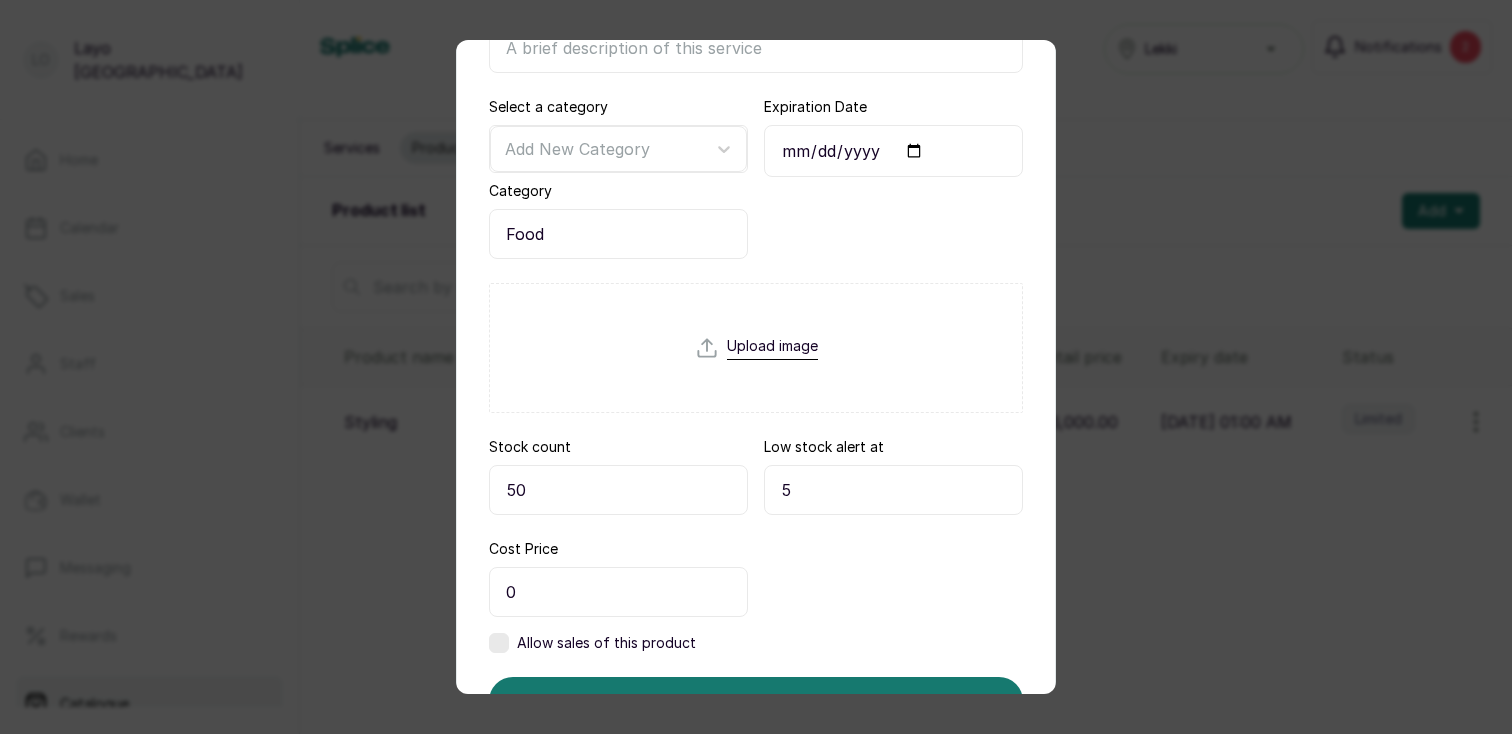 type on "5" 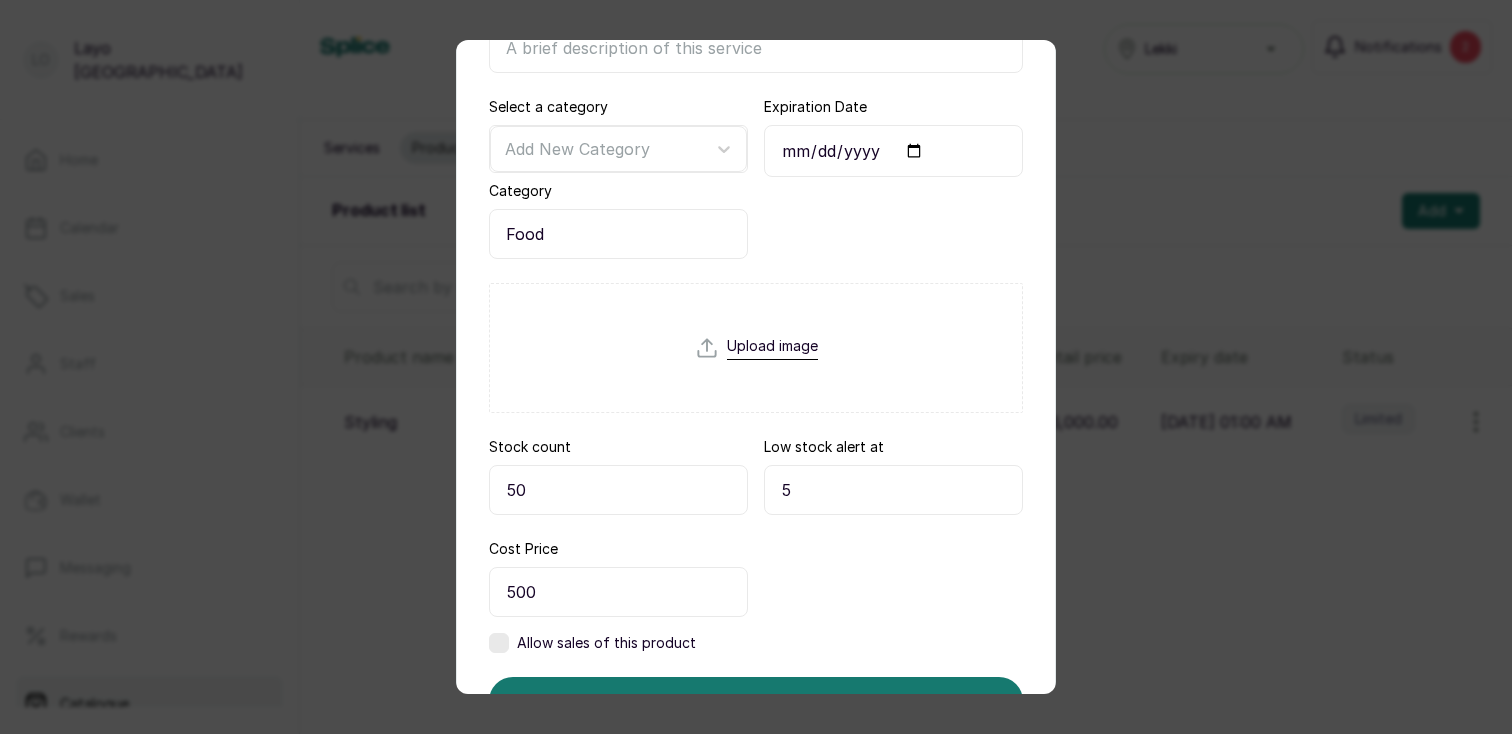 type on "500" 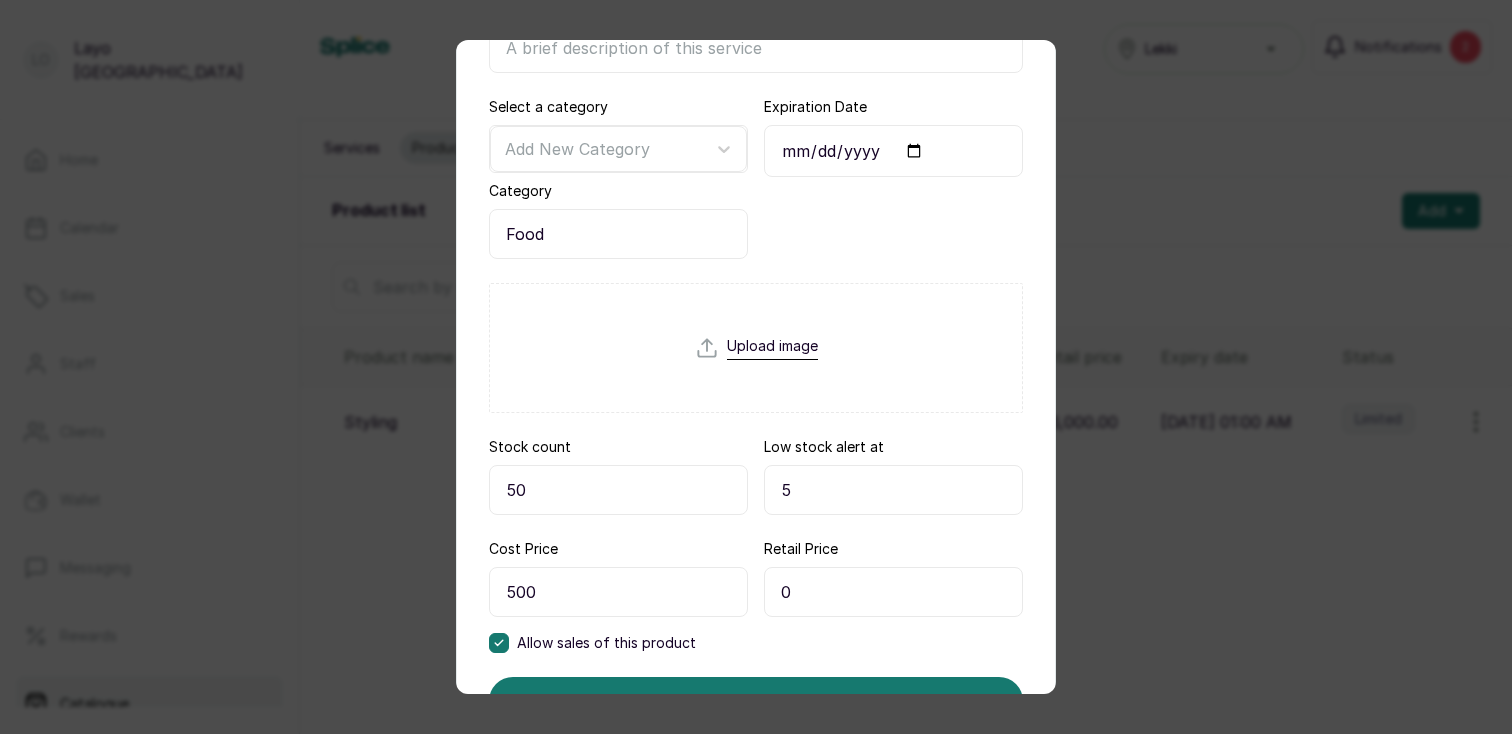 click on "0" at bounding box center (893, 592) 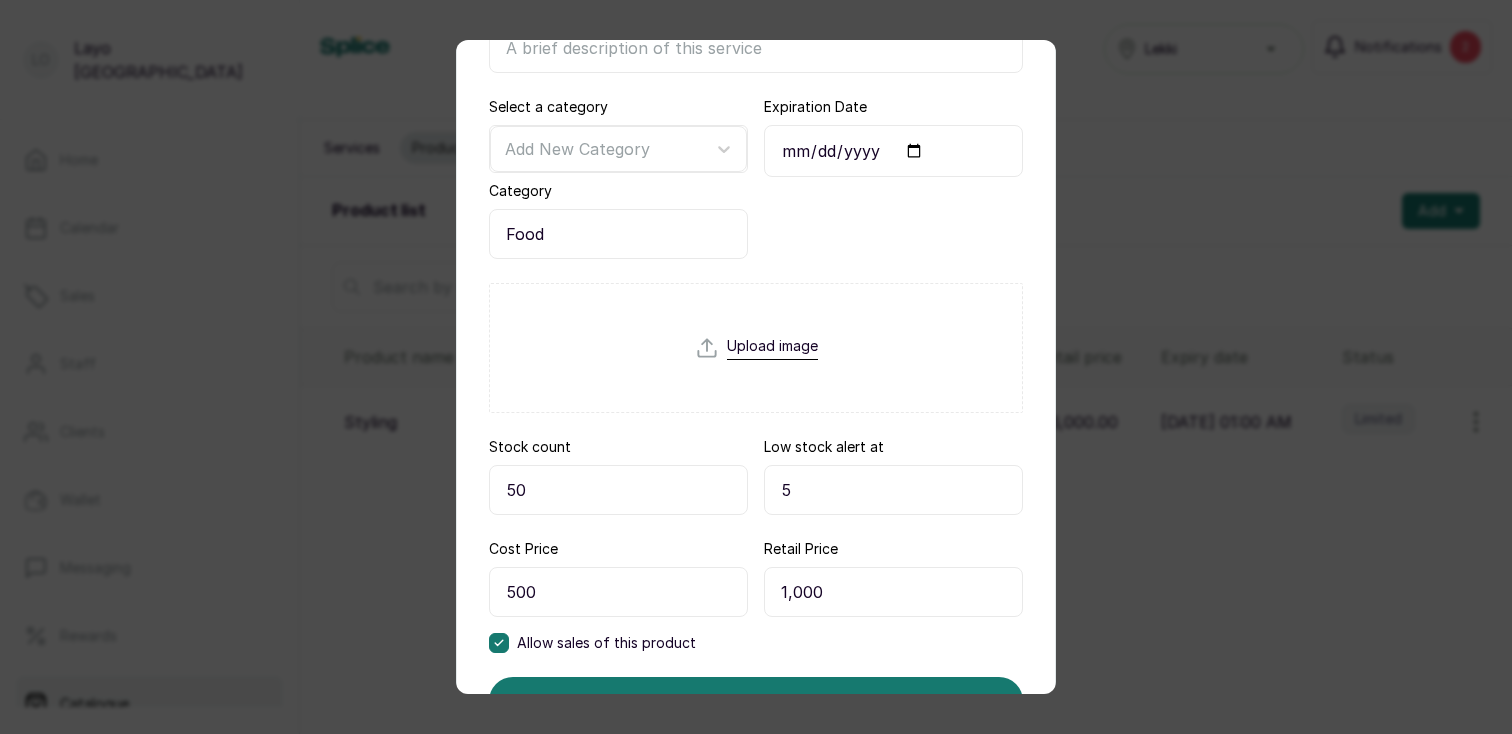 scroll, scrollTop: 376, scrollLeft: 0, axis: vertical 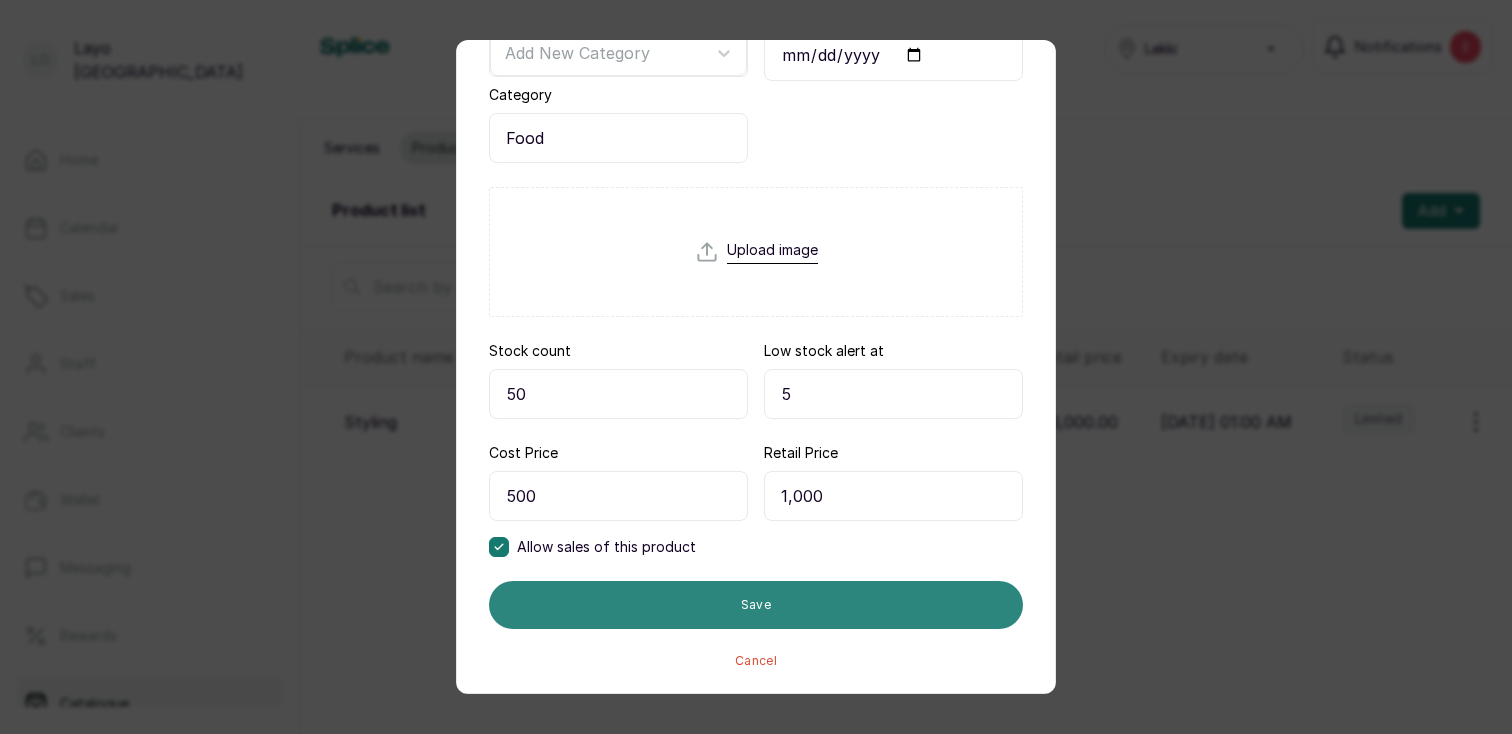 type on "1,000" 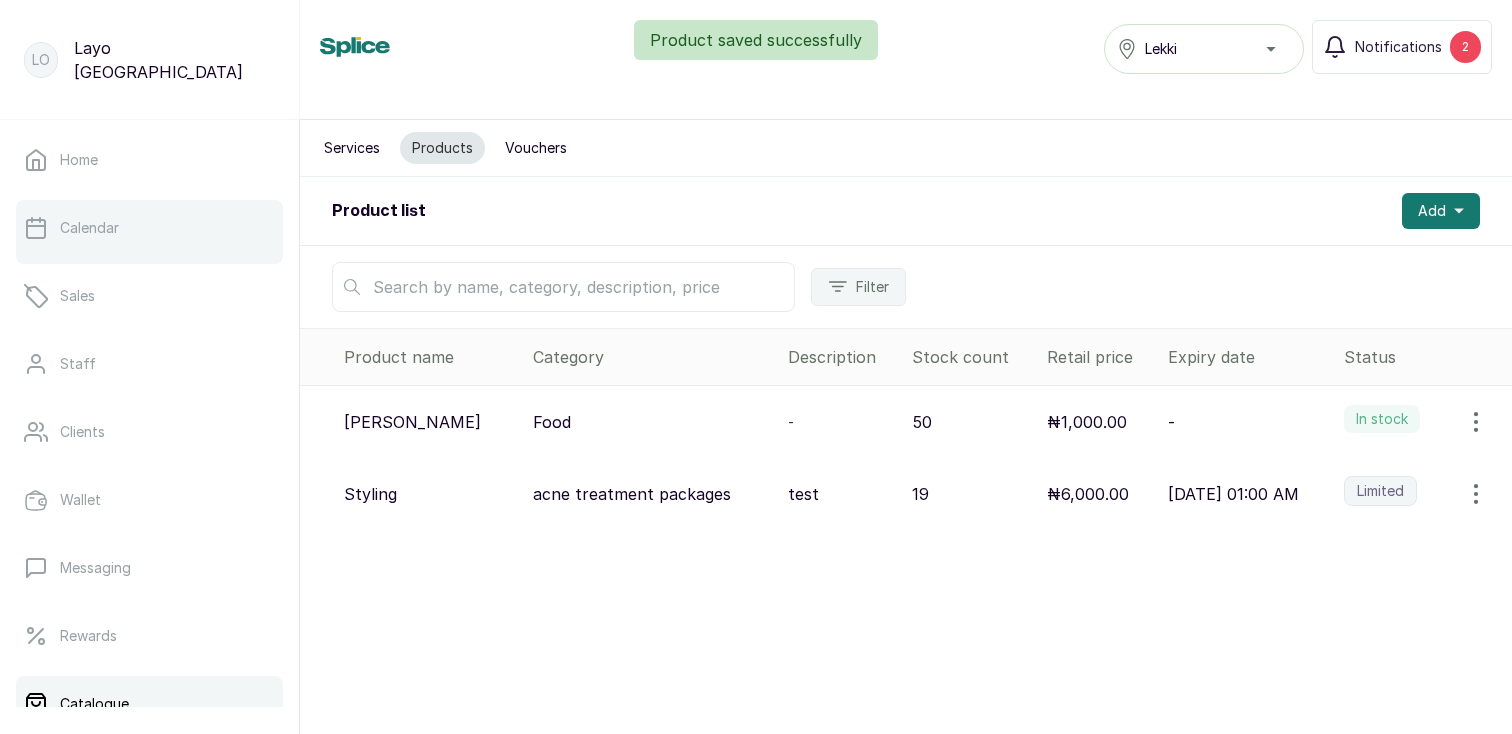 click on "Calendar" at bounding box center [149, 228] 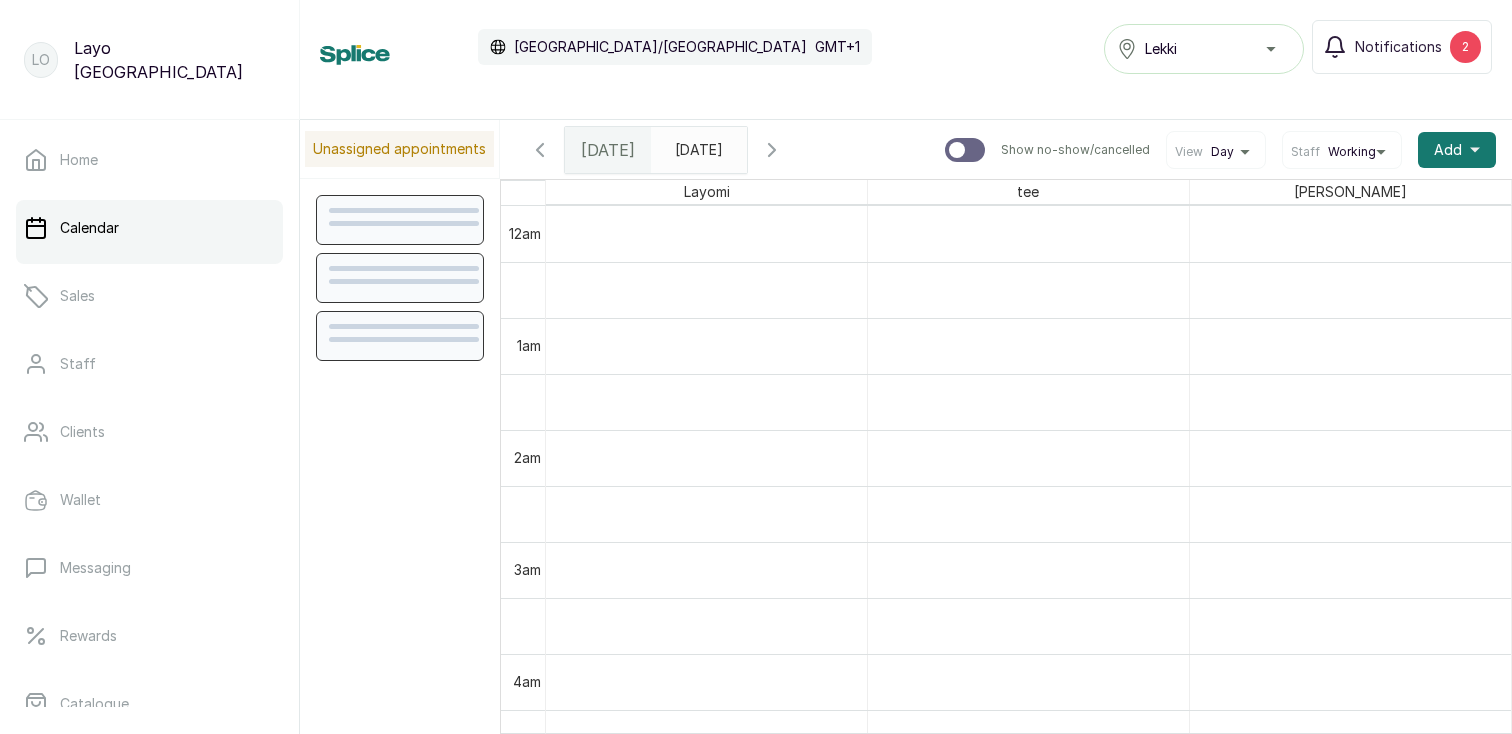 scroll, scrollTop: 673, scrollLeft: 0, axis: vertical 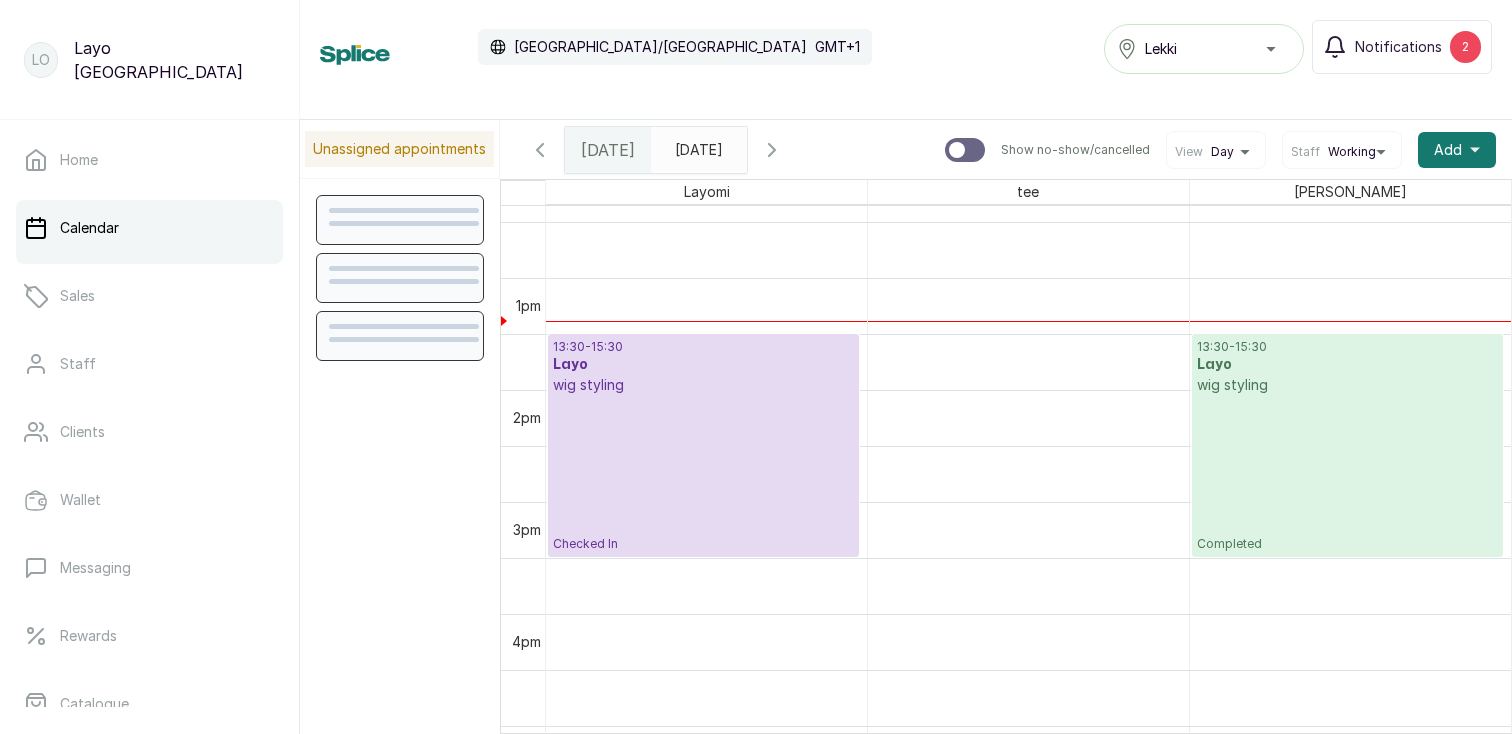 click on "13:30  -  15:30 Layo  wig styling Checked In" at bounding box center (703, 445) 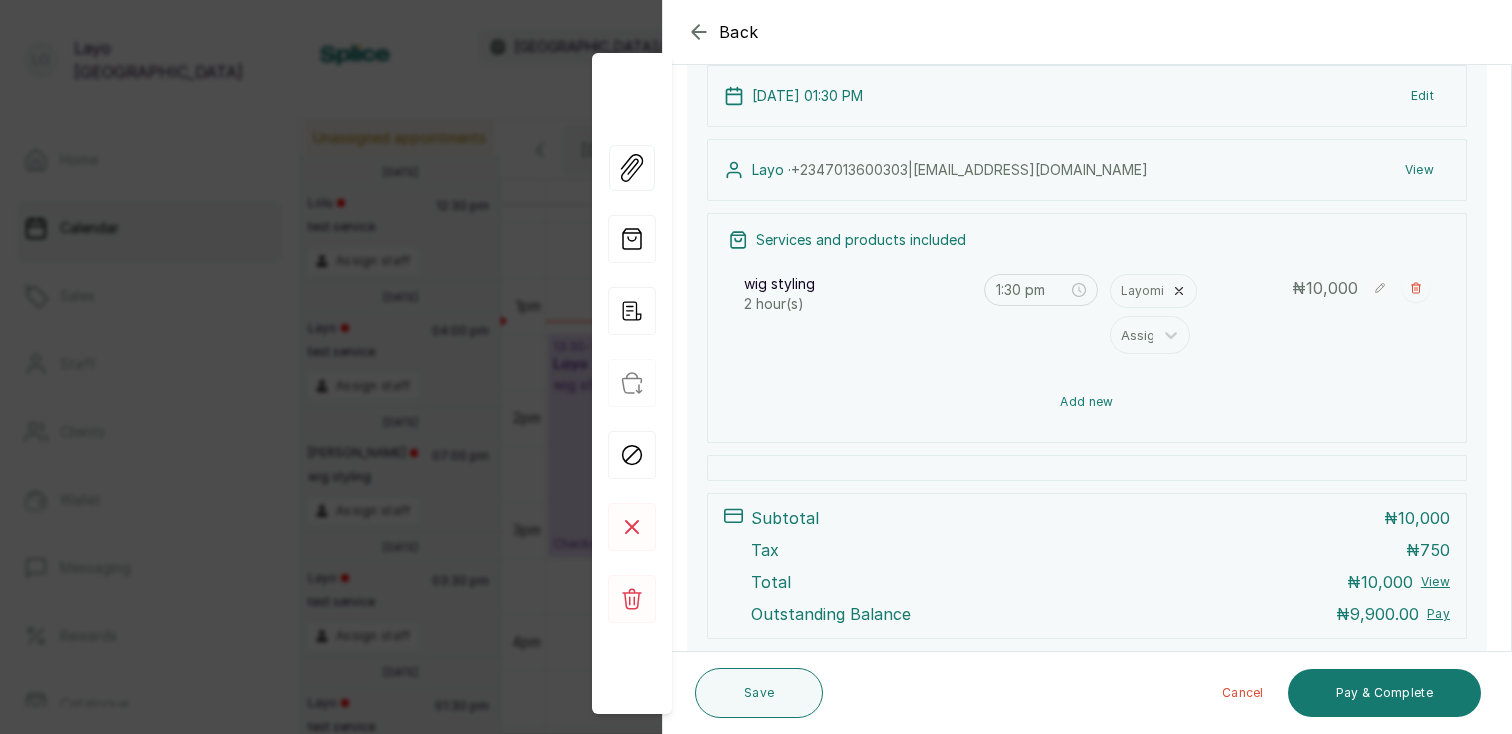 click on "Add new" at bounding box center (1087, 402) 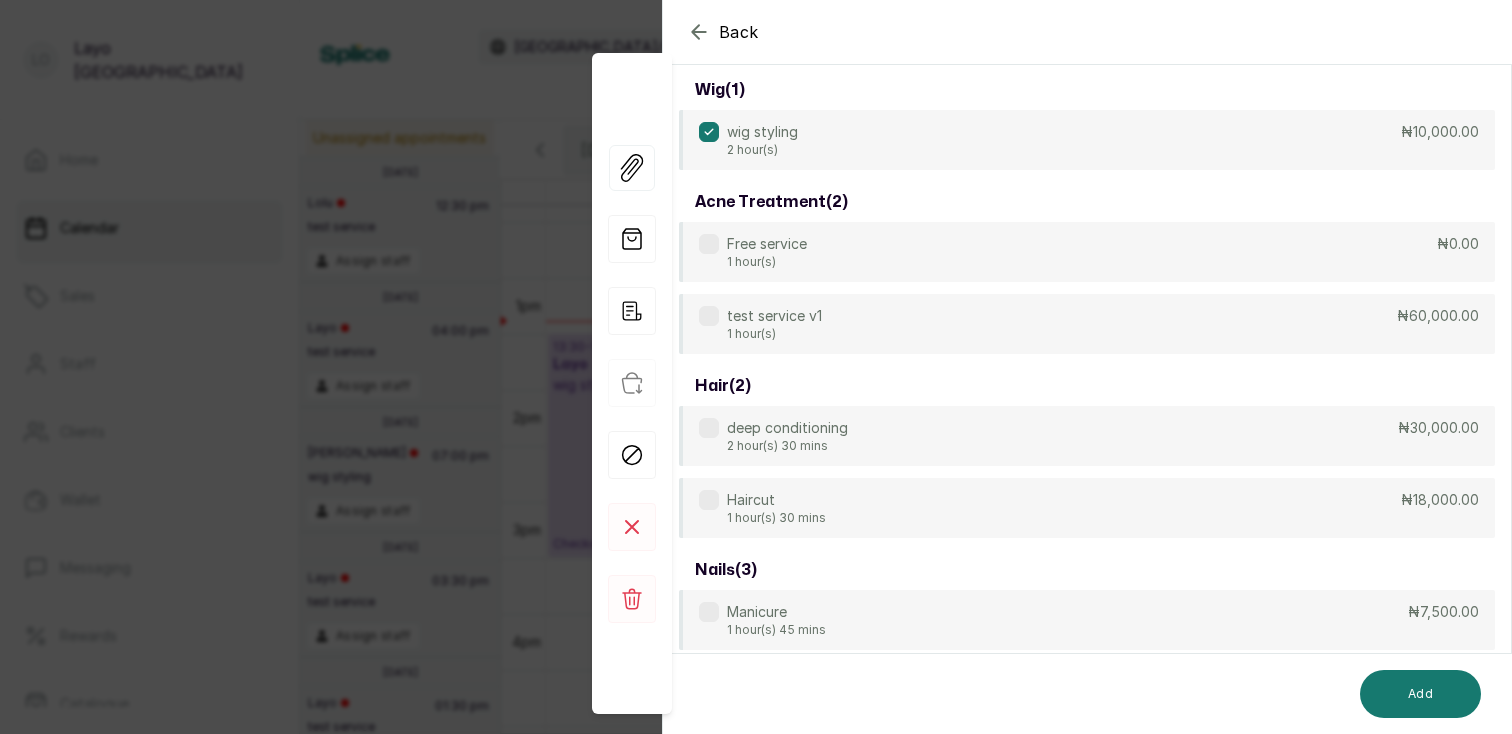 scroll, scrollTop: 149, scrollLeft: 0, axis: vertical 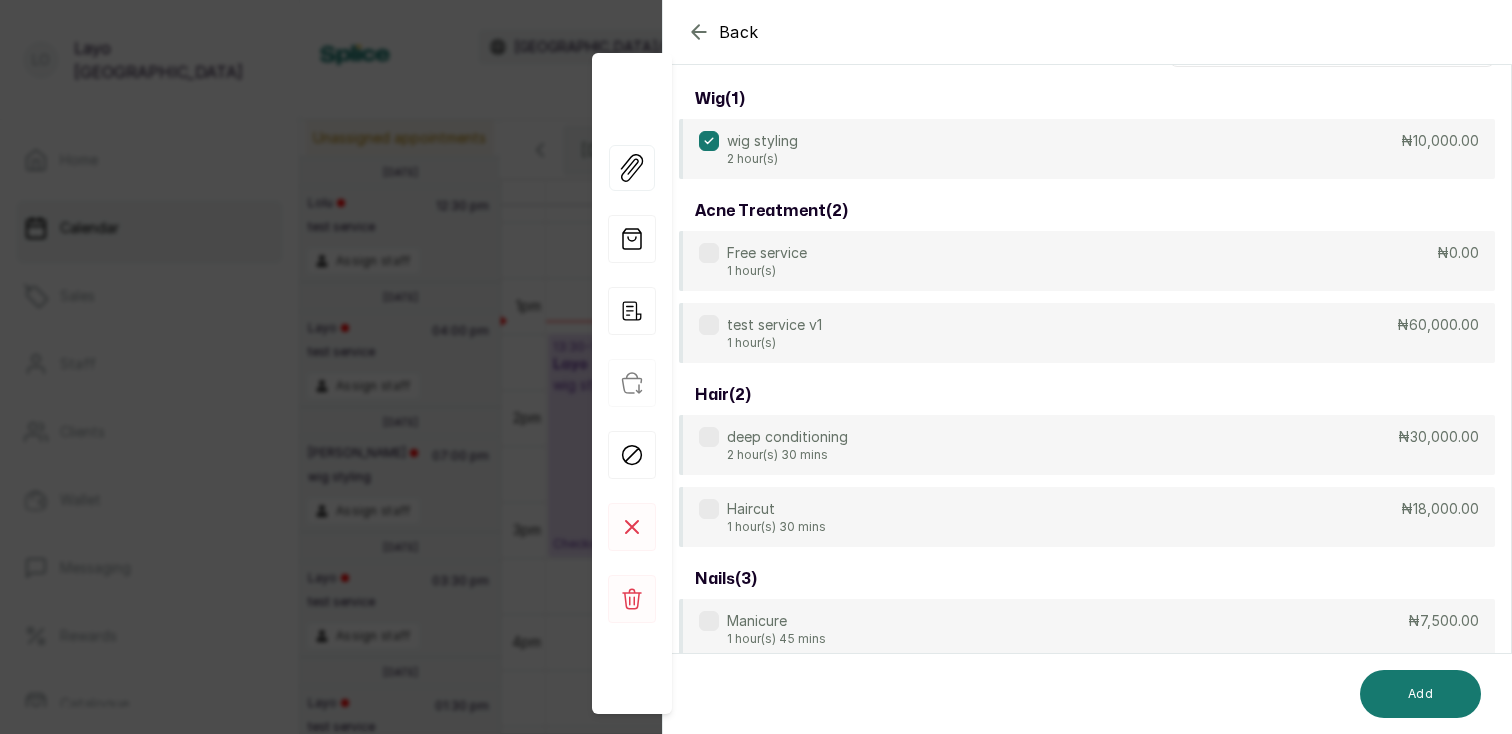 click 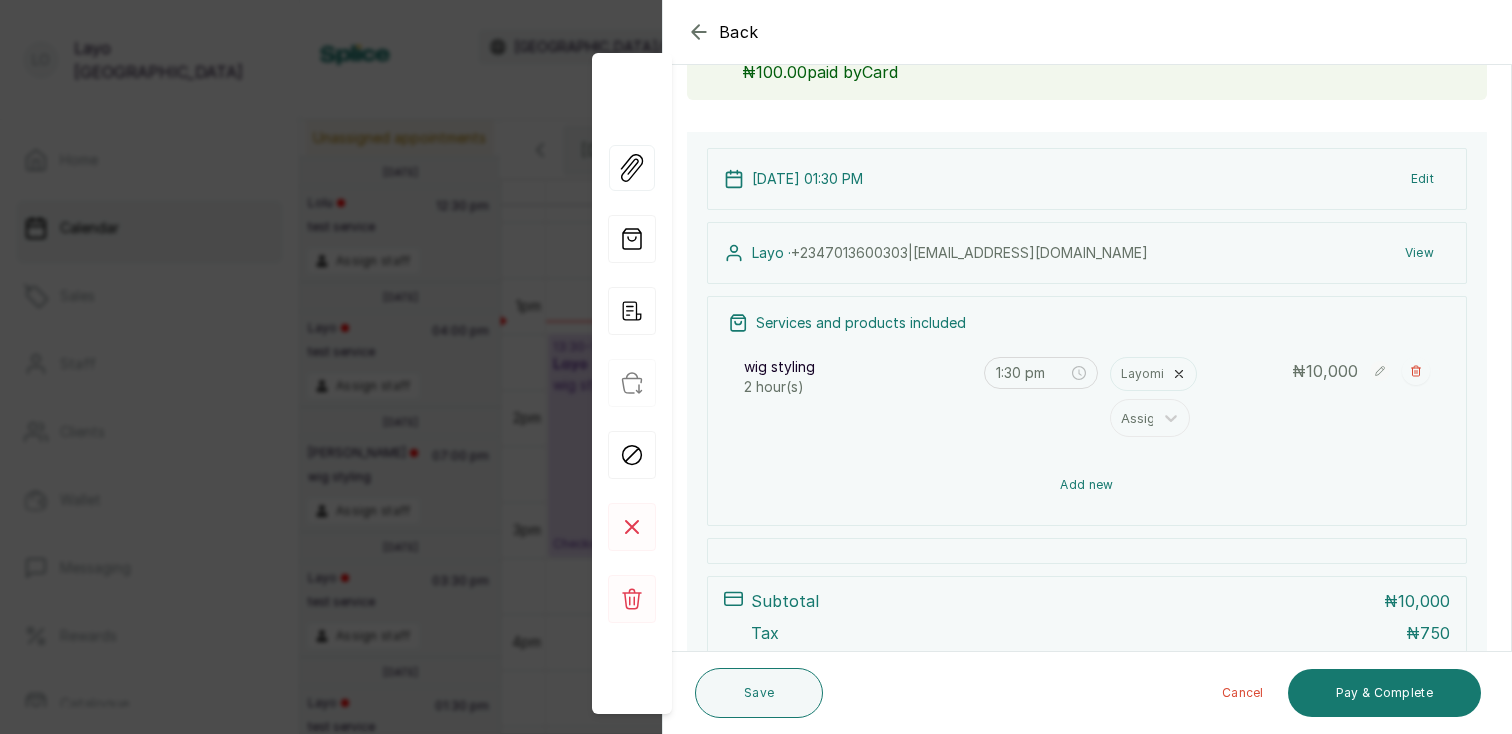 click on "Add new" at bounding box center [1087, 485] 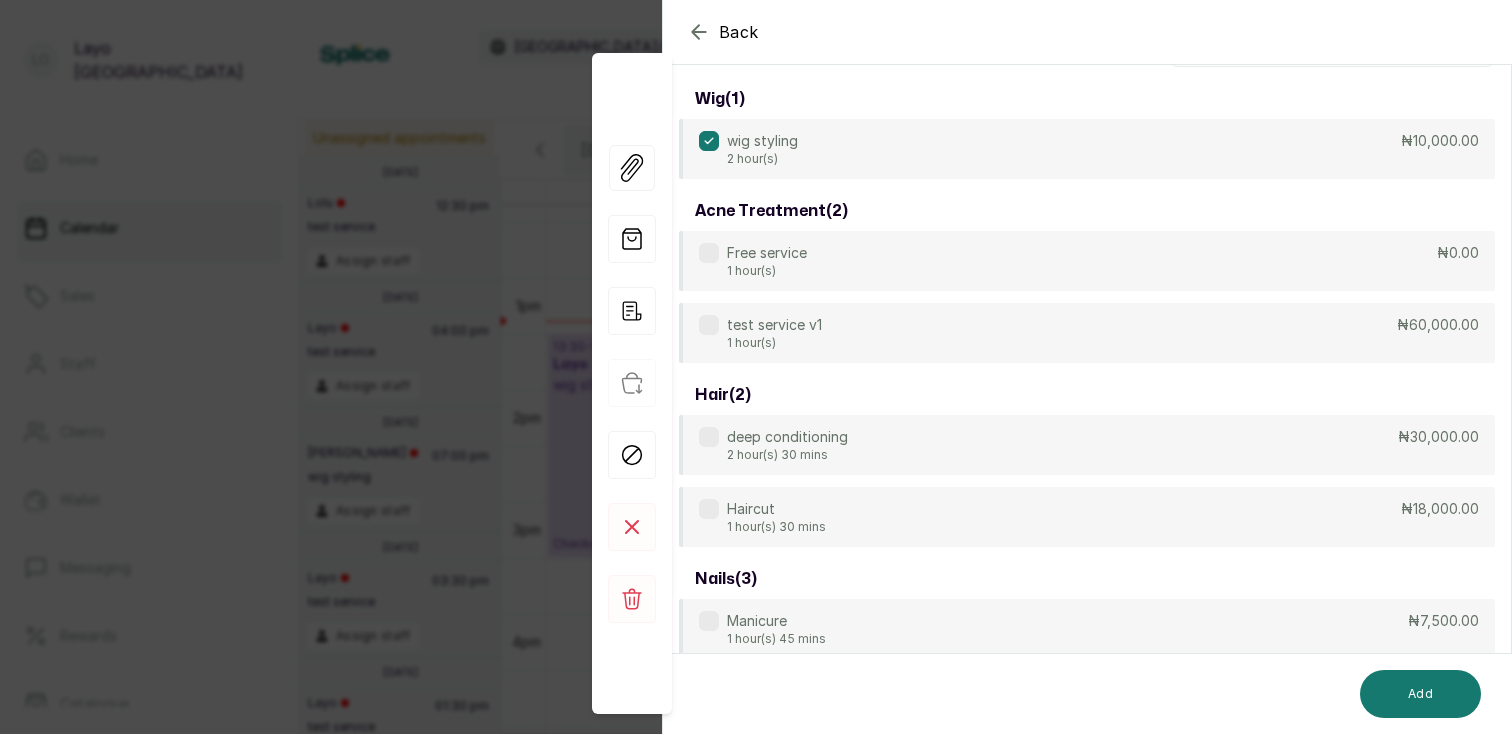 scroll, scrollTop: 0, scrollLeft: 0, axis: both 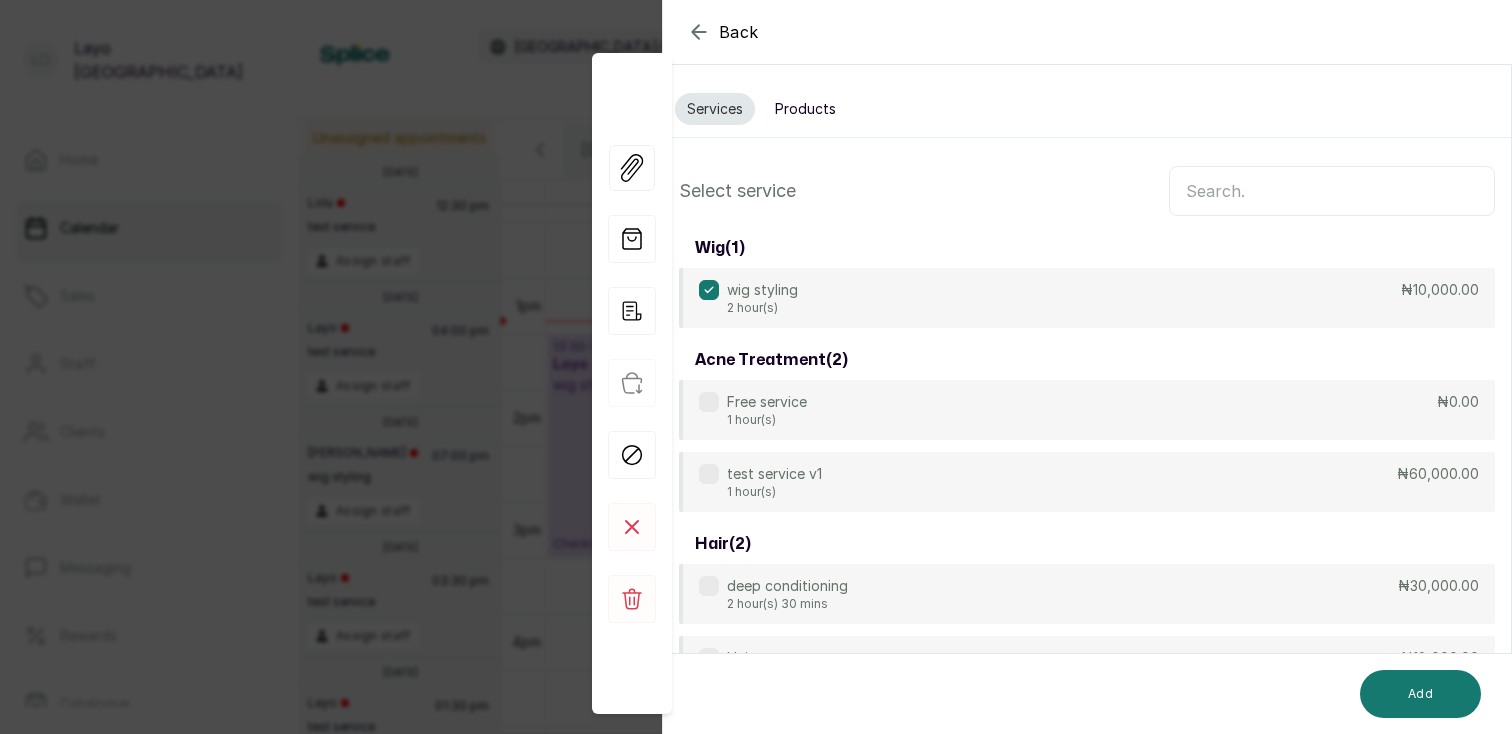 click on "Products" at bounding box center (805, 109) 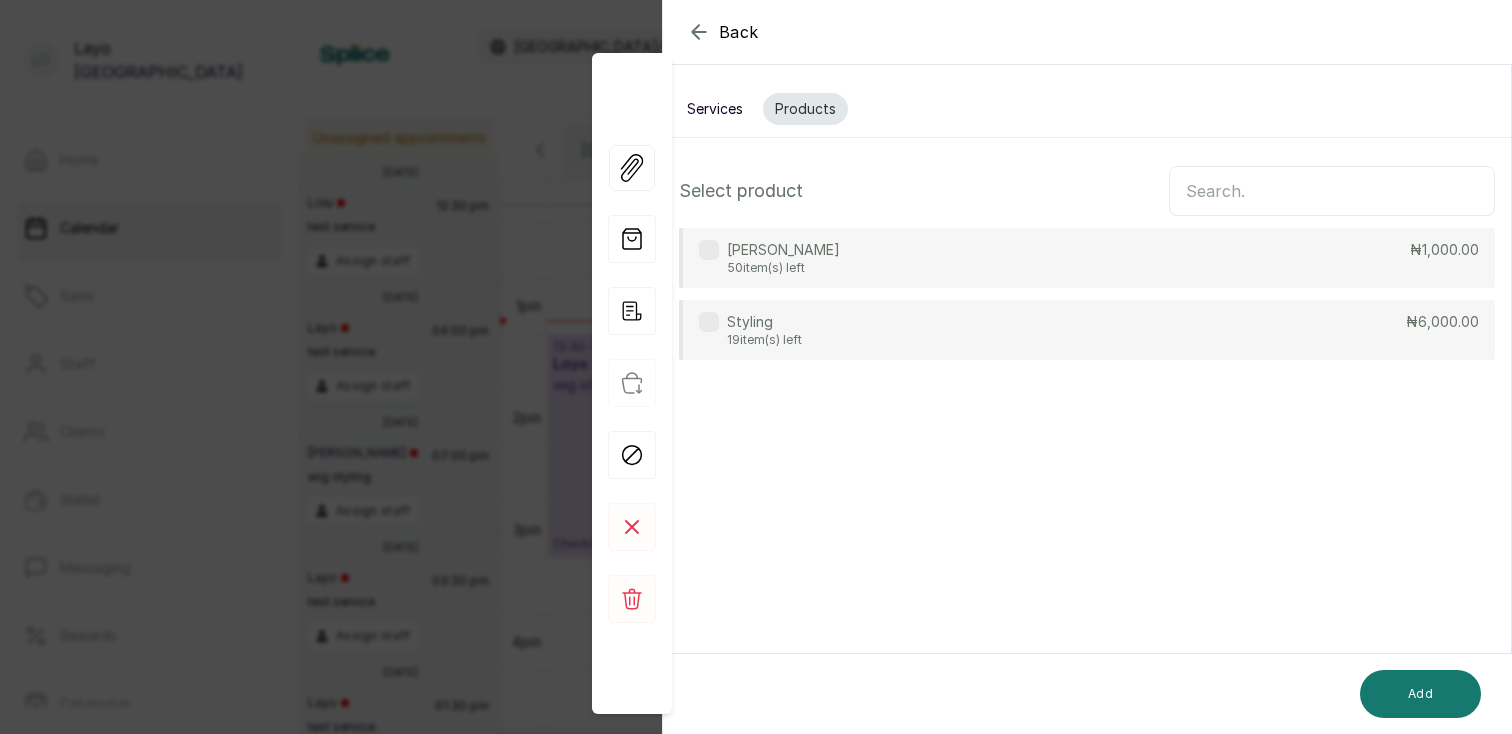 click at bounding box center [709, 250] 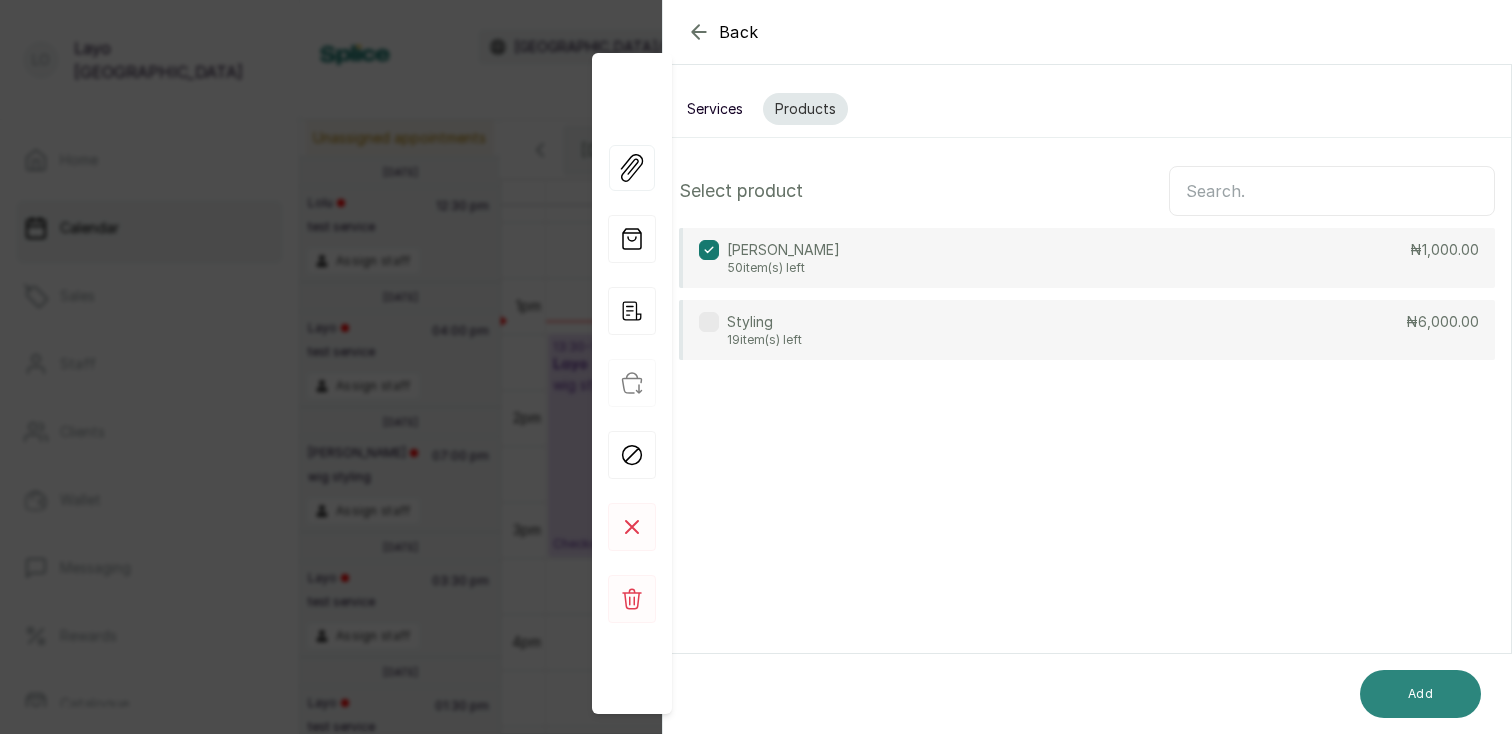 click on "Add" at bounding box center (1420, 694) 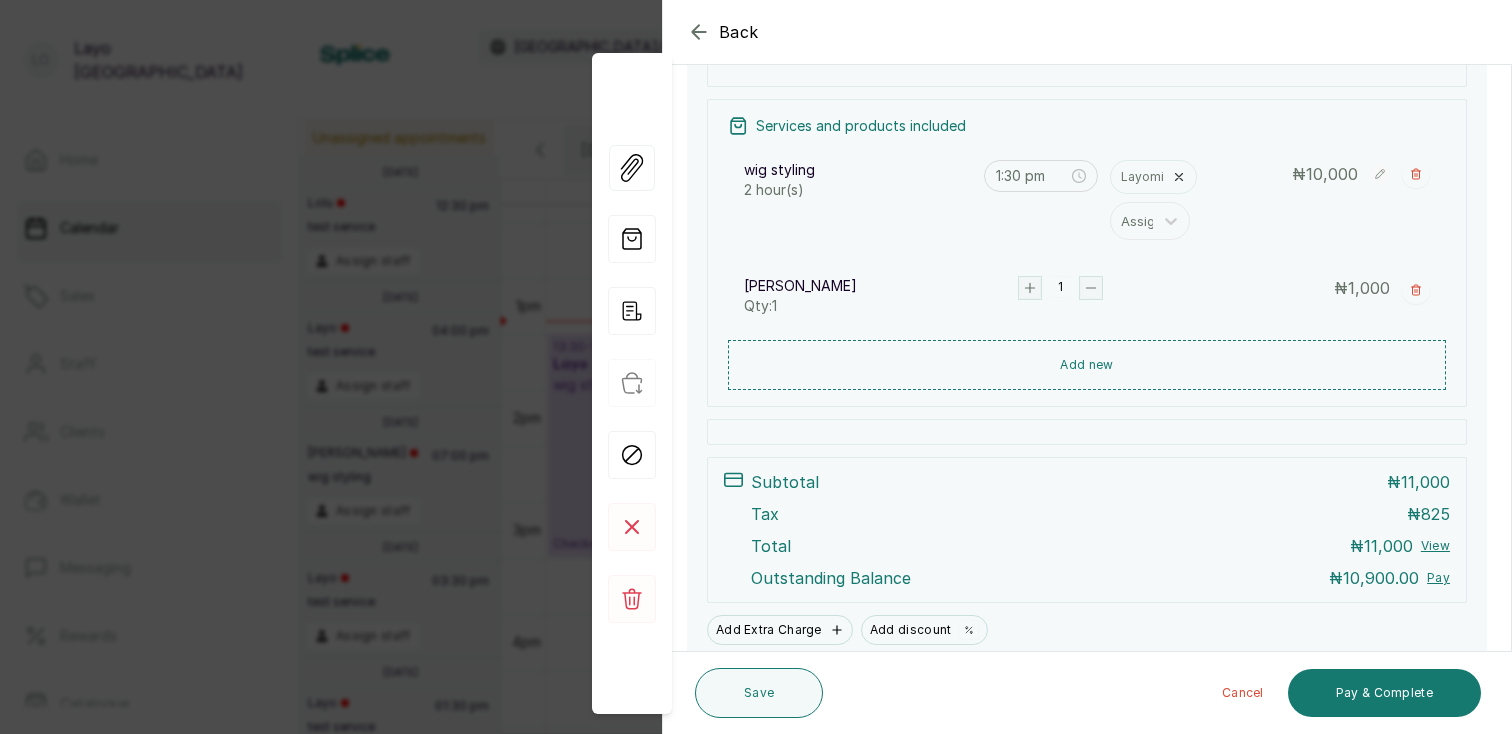 scroll, scrollTop: 347, scrollLeft: 0, axis: vertical 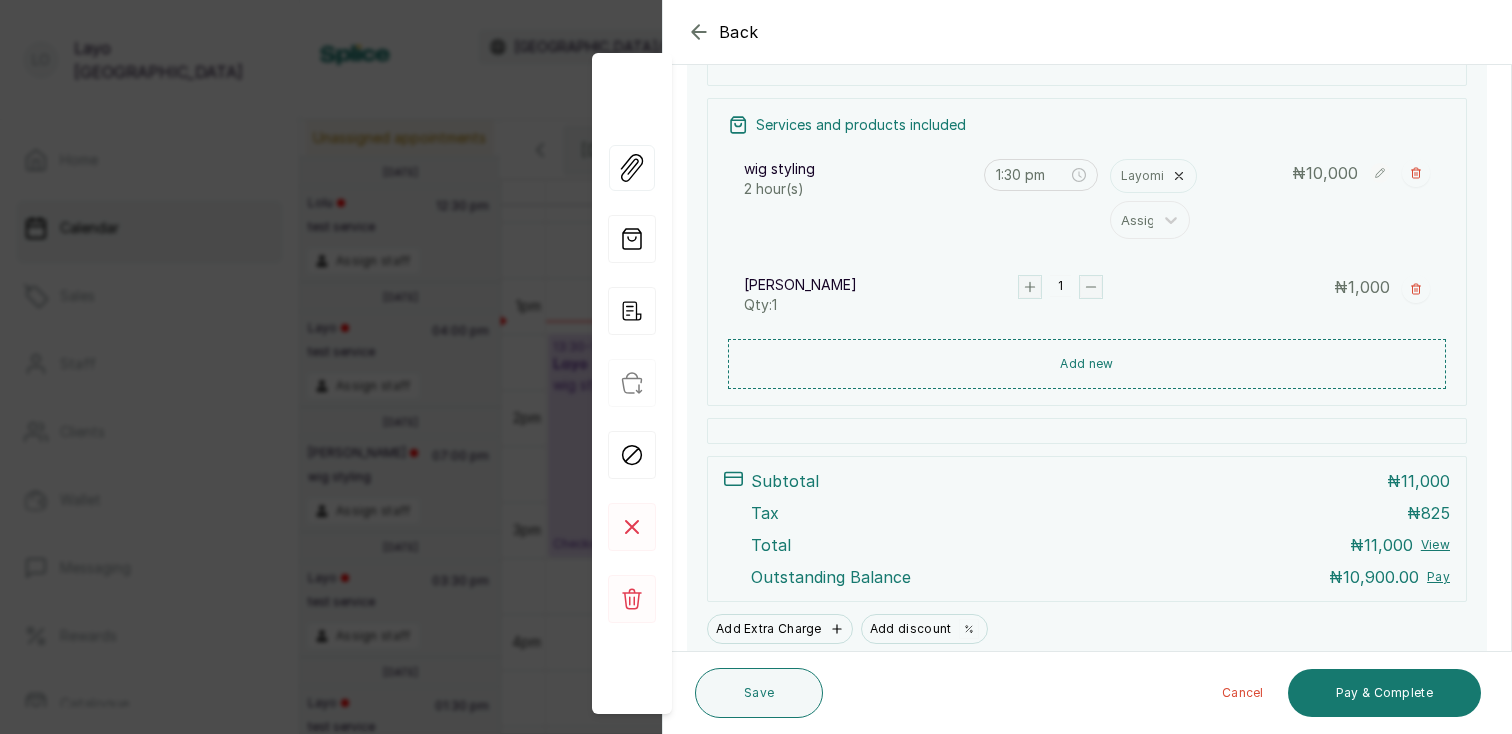 click 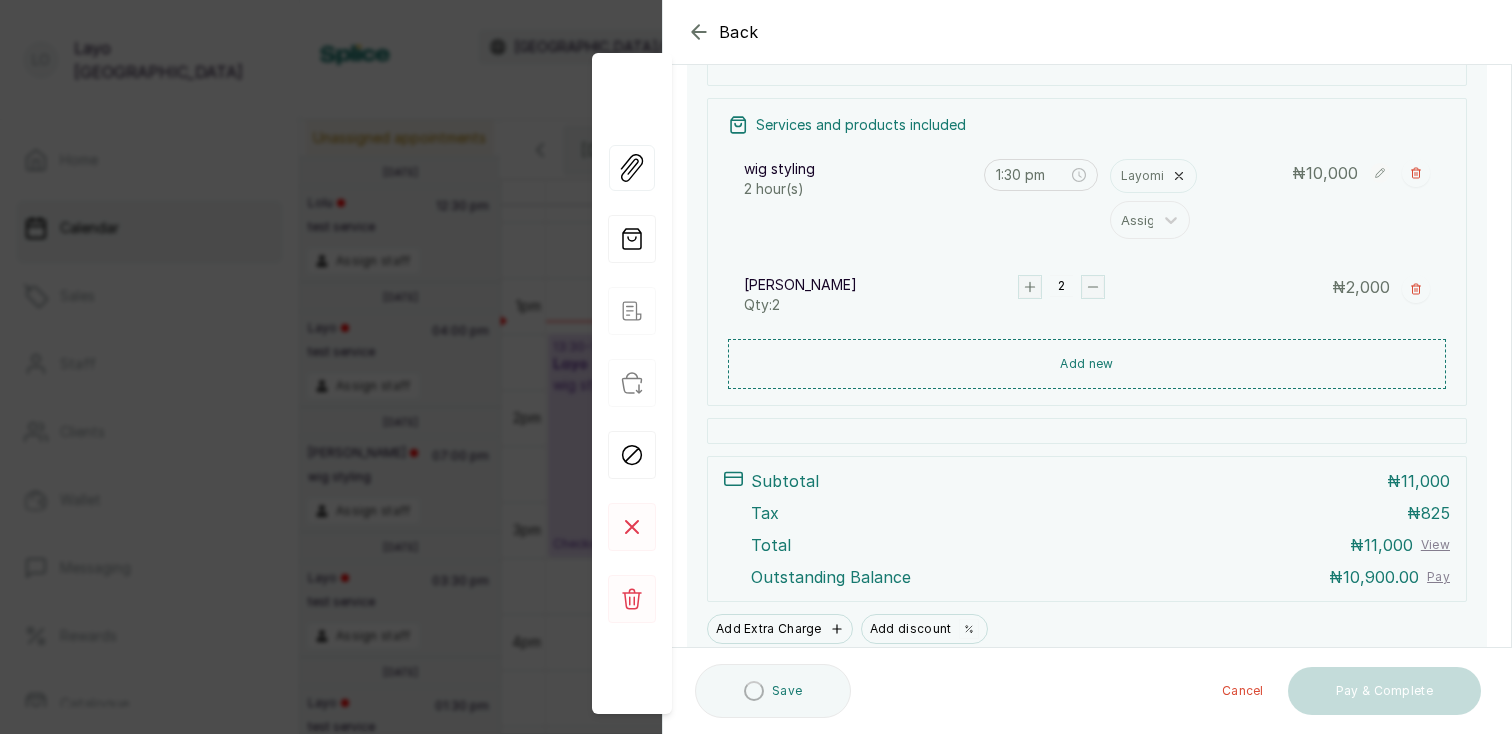 click 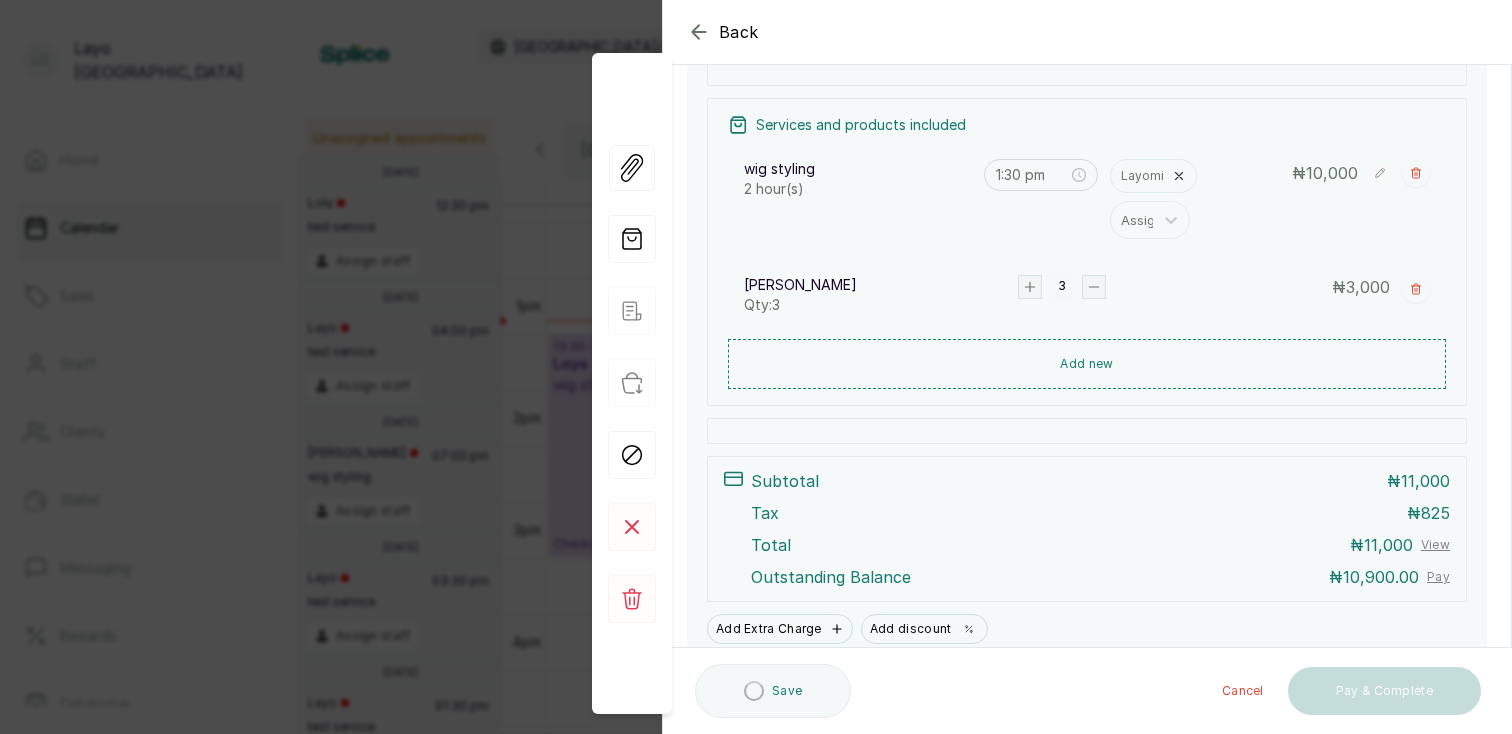 click 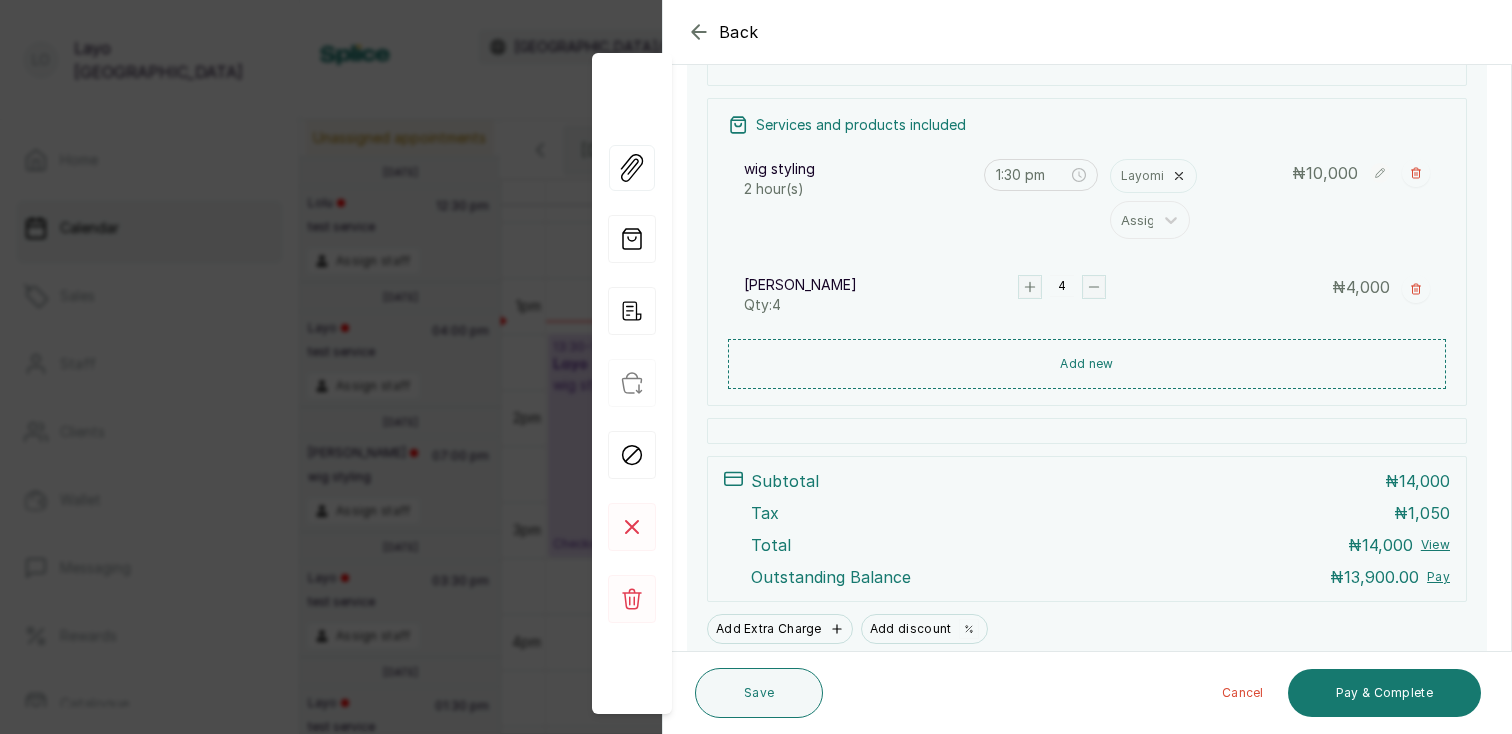 click 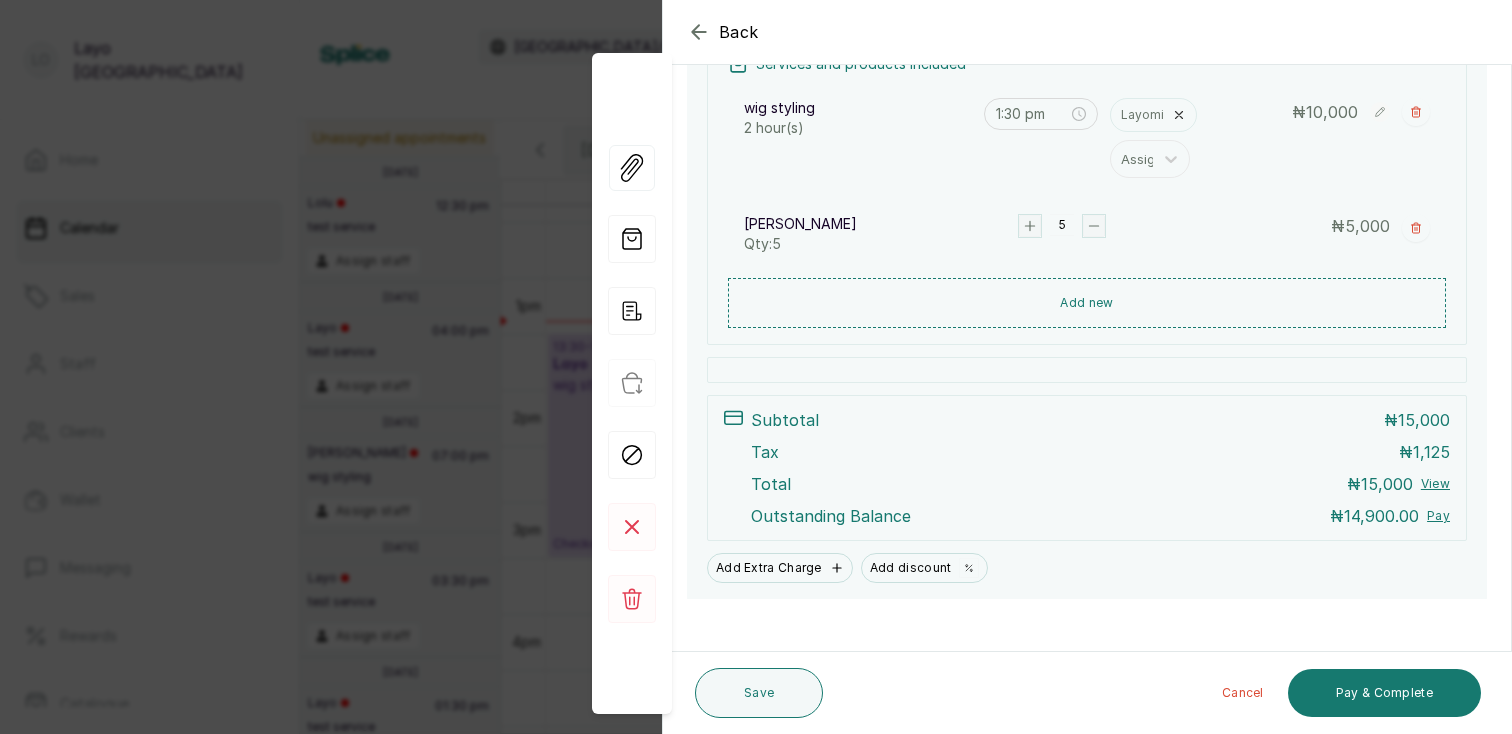 scroll, scrollTop: 426, scrollLeft: 0, axis: vertical 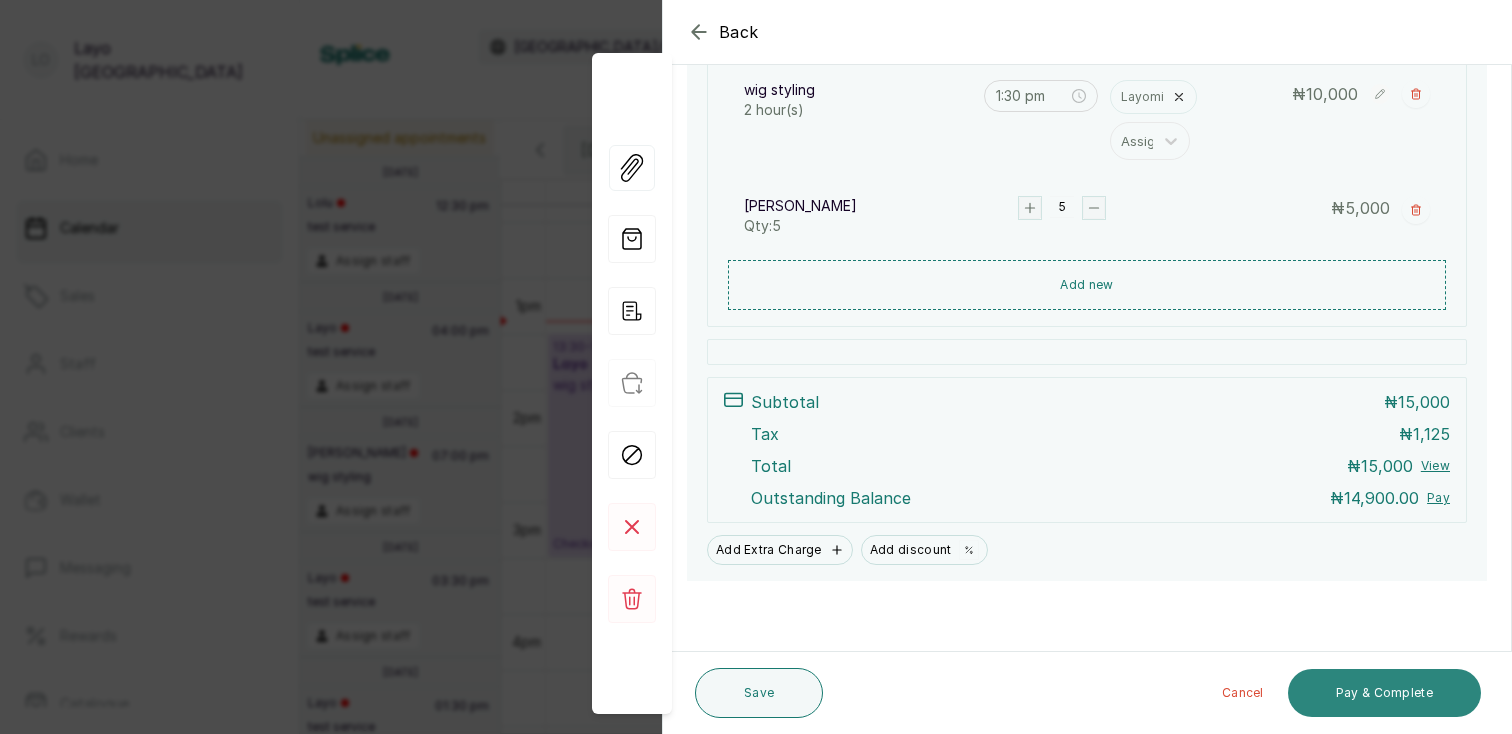 click on "Pay & Complete" at bounding box center (1384, 693) 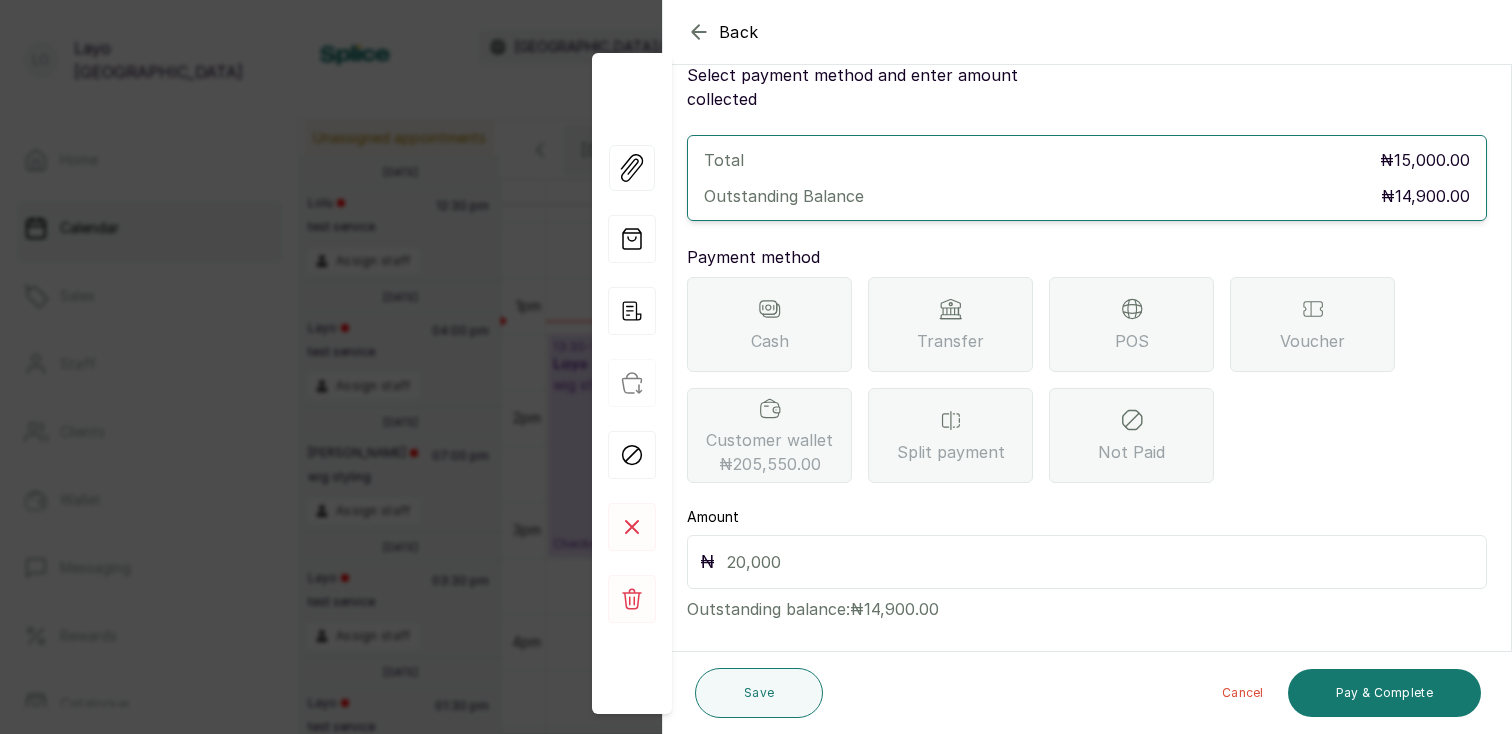 click on "Transfer" at bounding box center (950, 341) 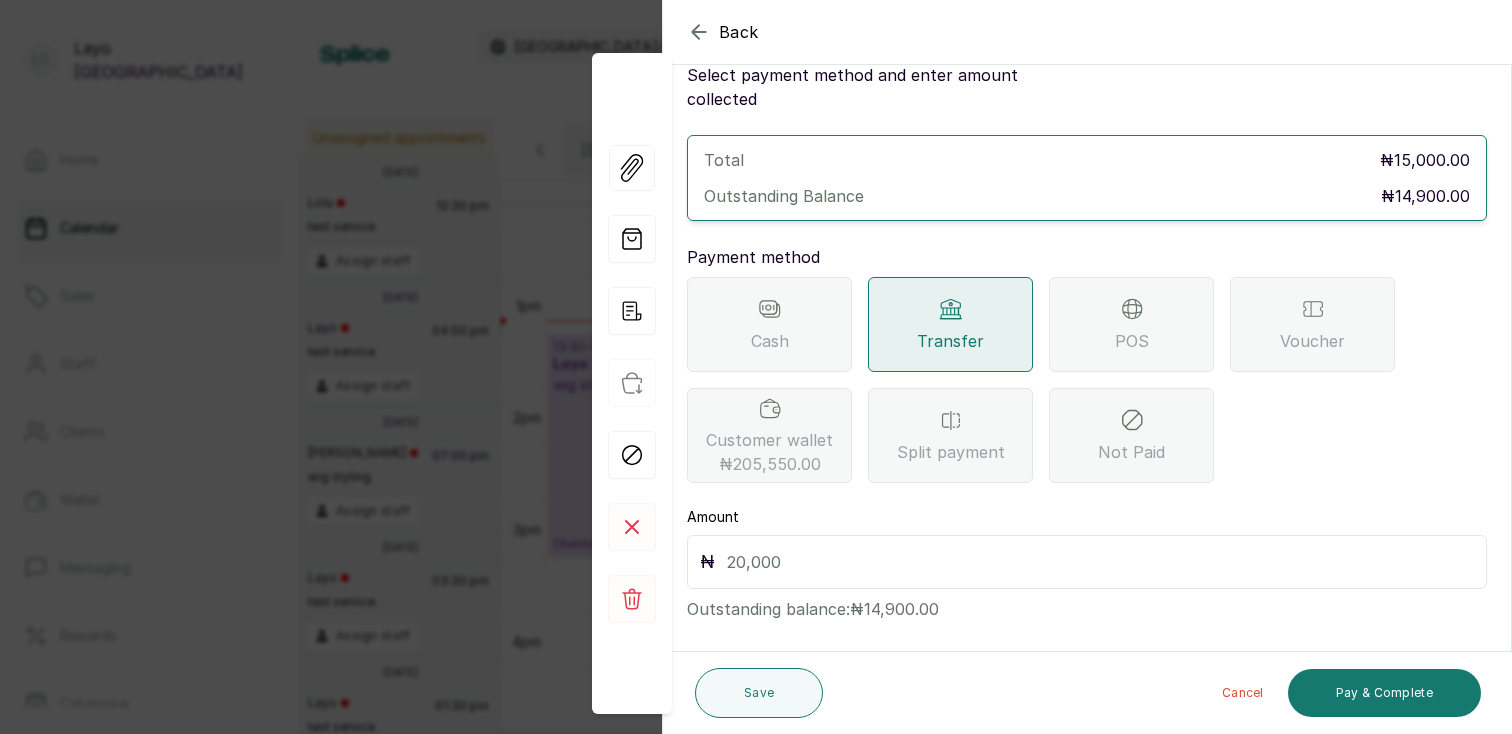 click at bounding box center [1100, 562] 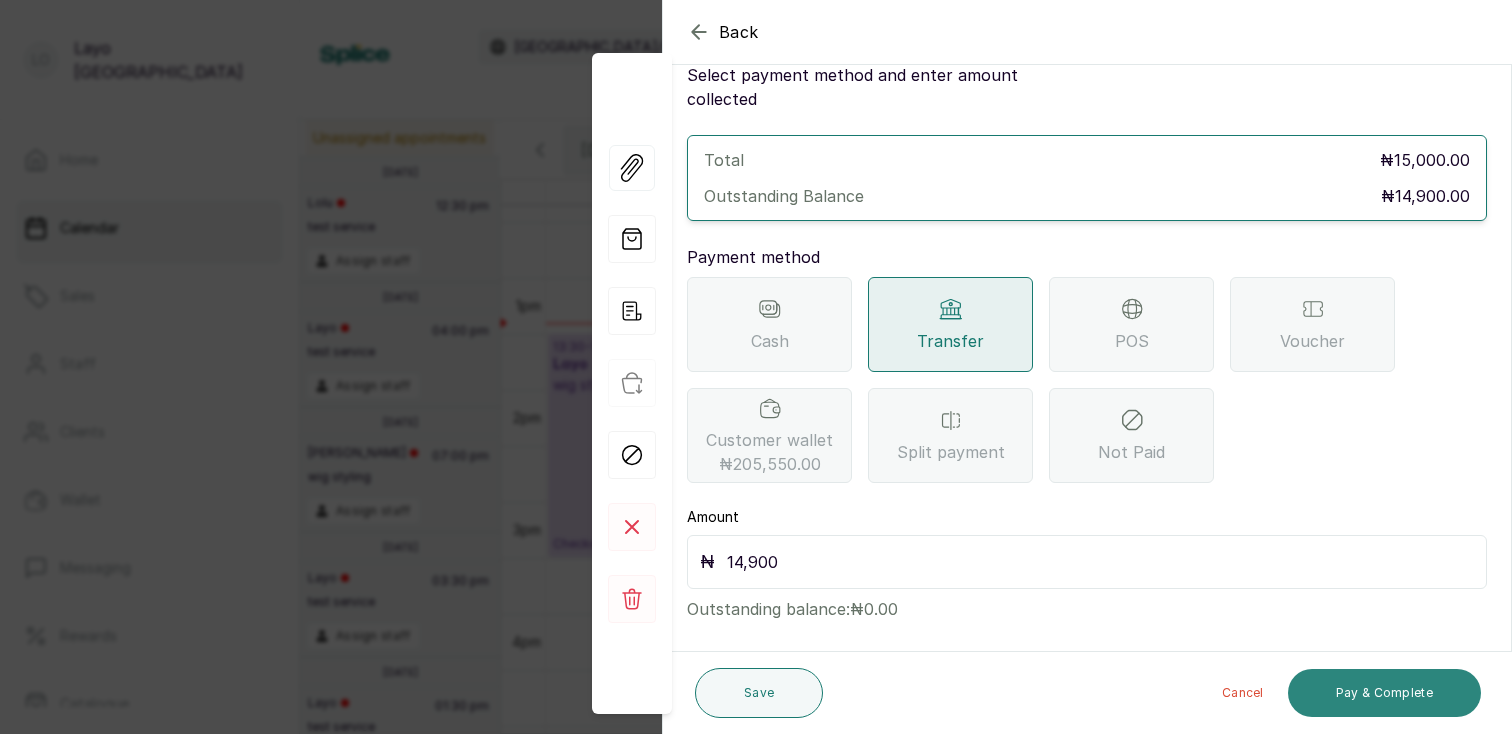 type on "14,900" 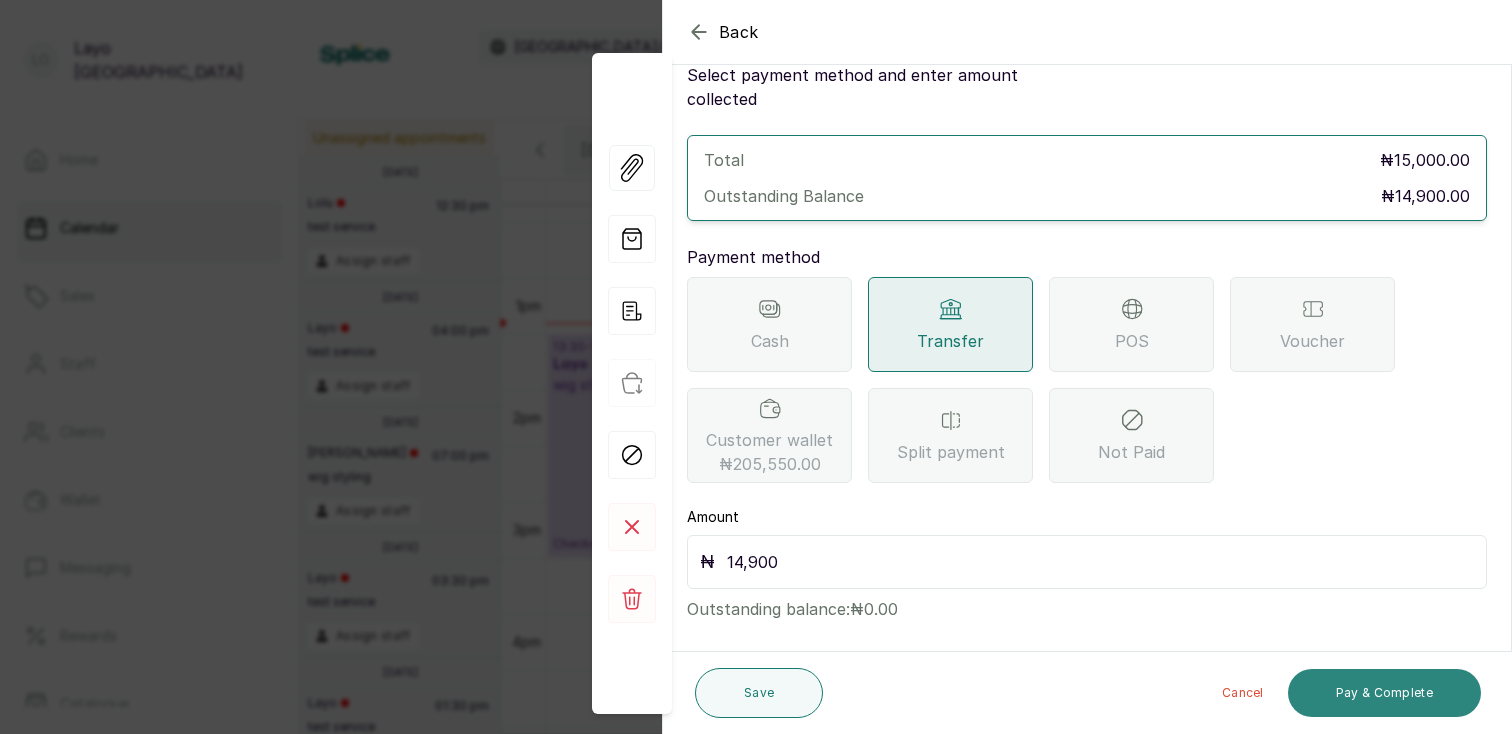 click on "Pay & Complete" at bounding box center [1384, 693] 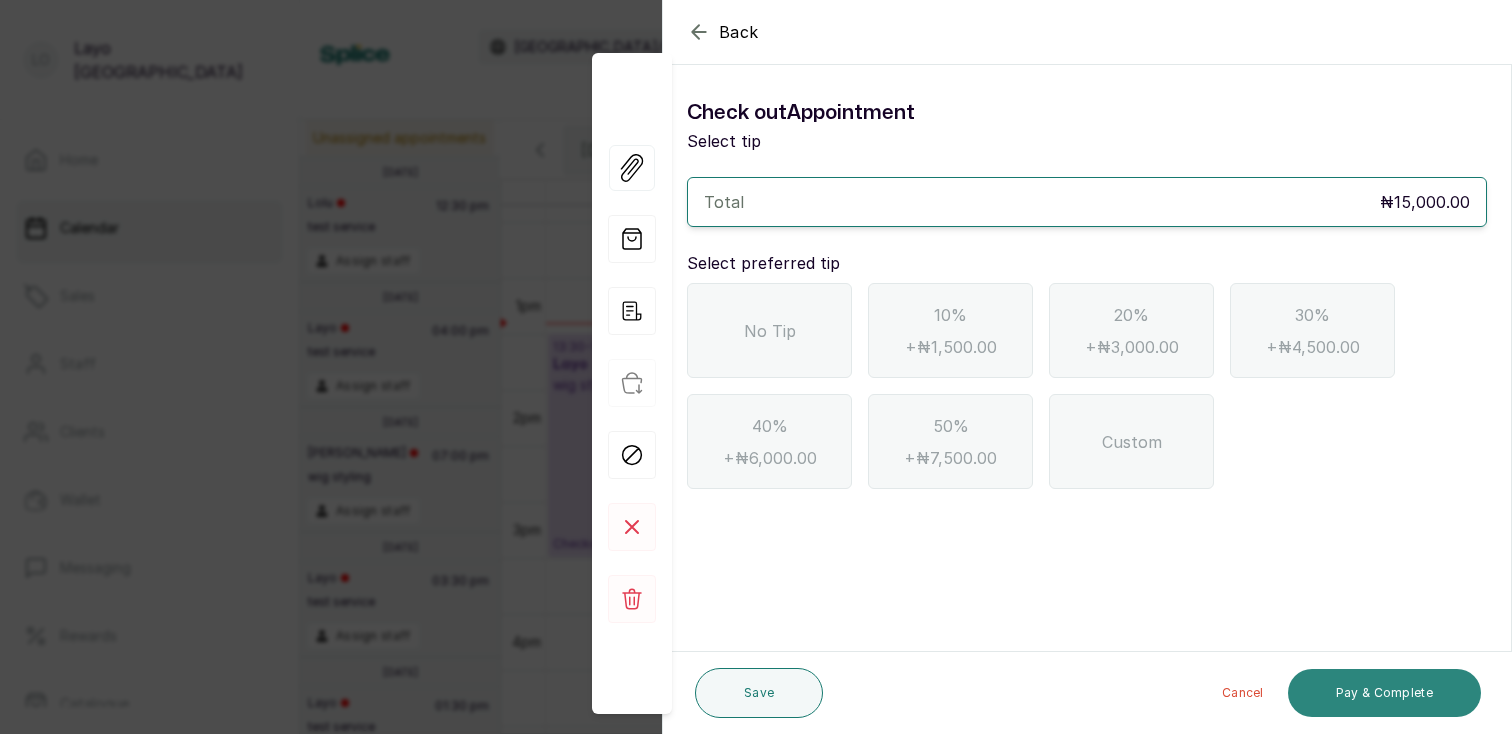 scroll, scrollTop: 0, scrollLeft: 0, axis: both 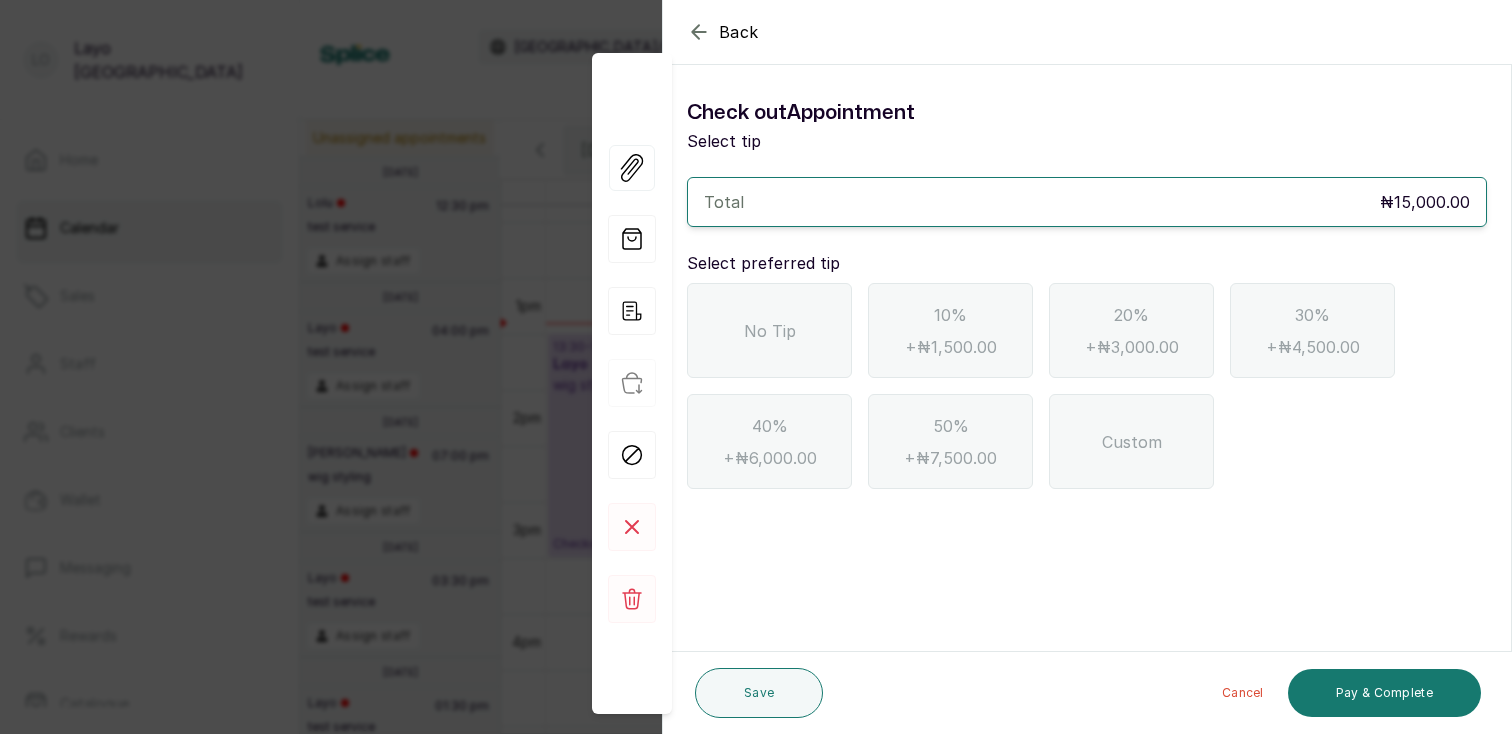 click on "No Tip" at bounding box center [769, 330] 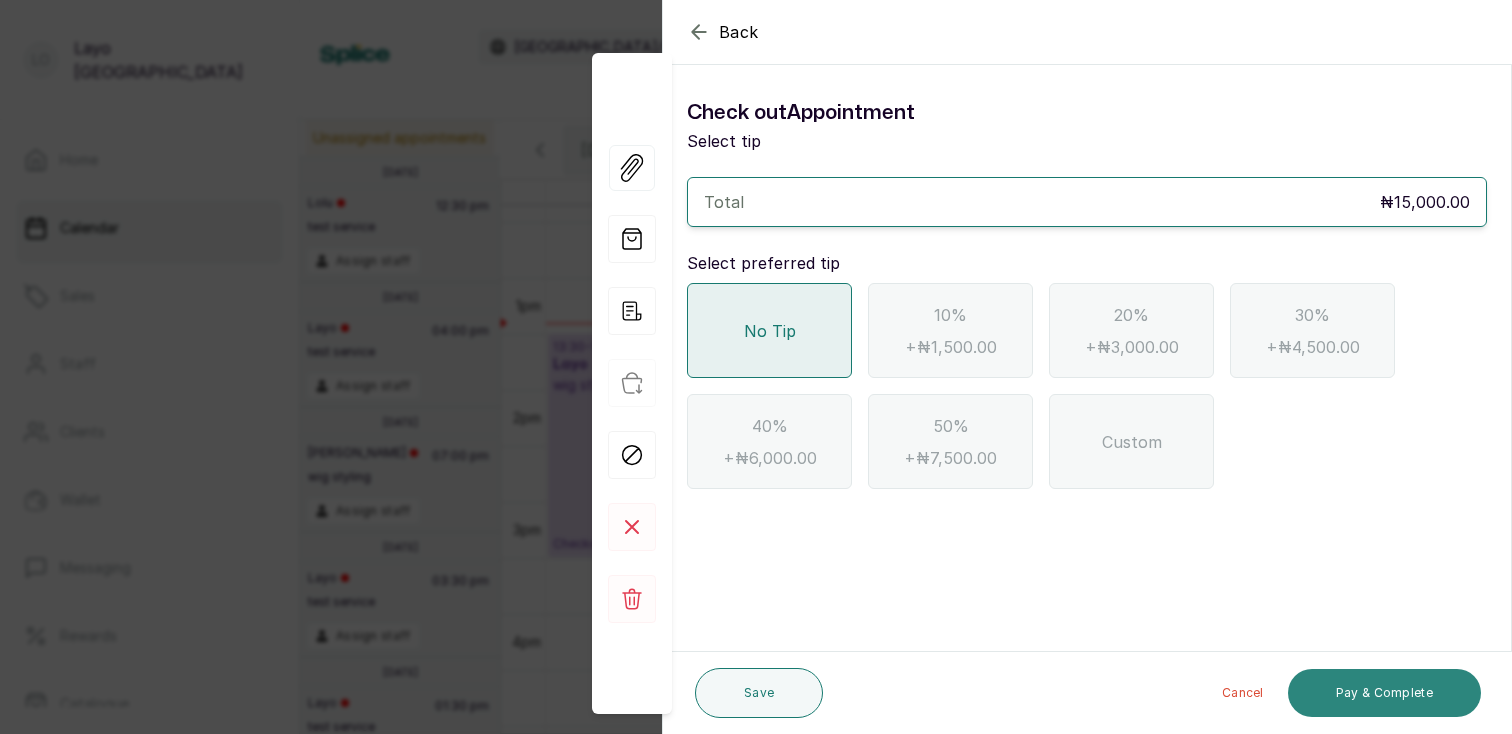click on "Pay & Complete" at bounding box center [1384, 693] 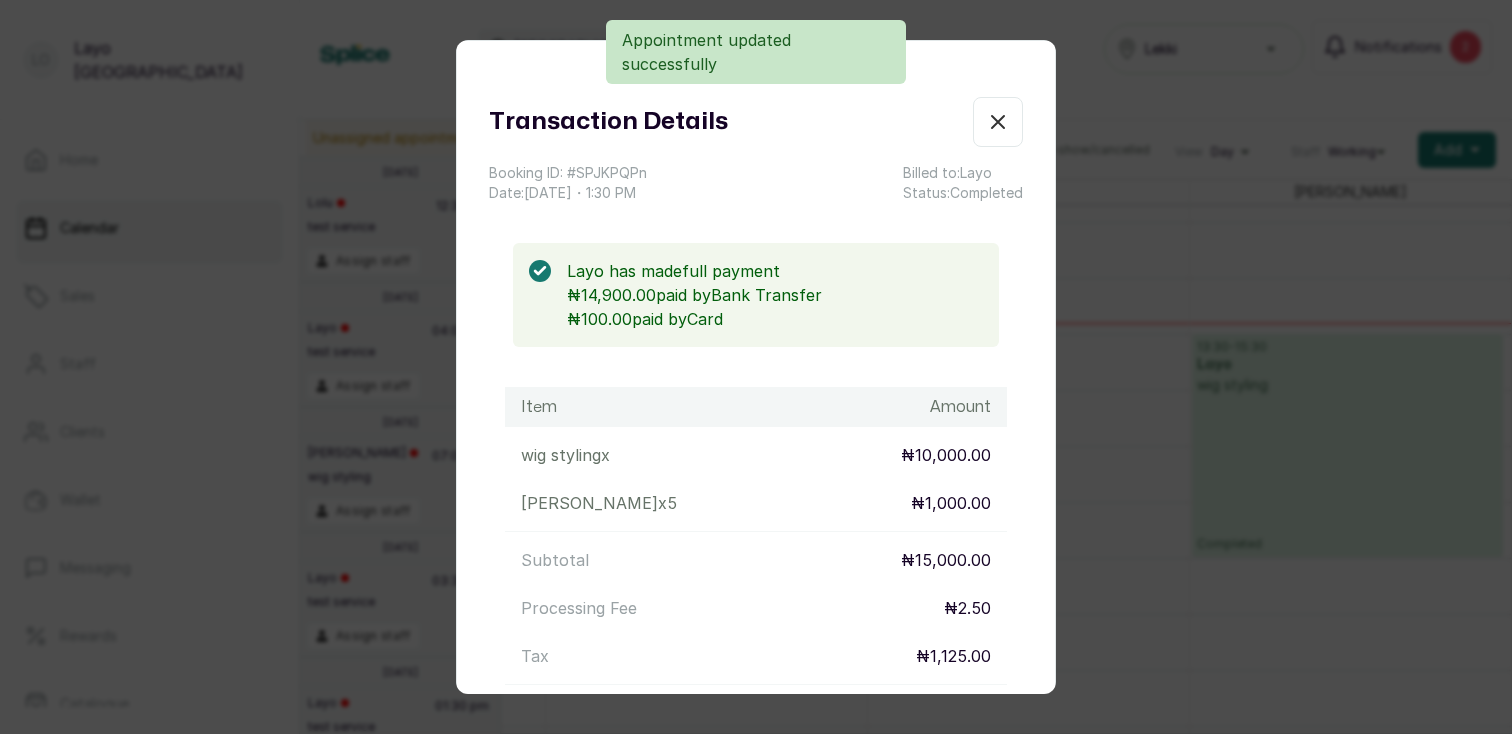 scroll, scrollTop: 252, scrollLeft: 0, axis: vertical 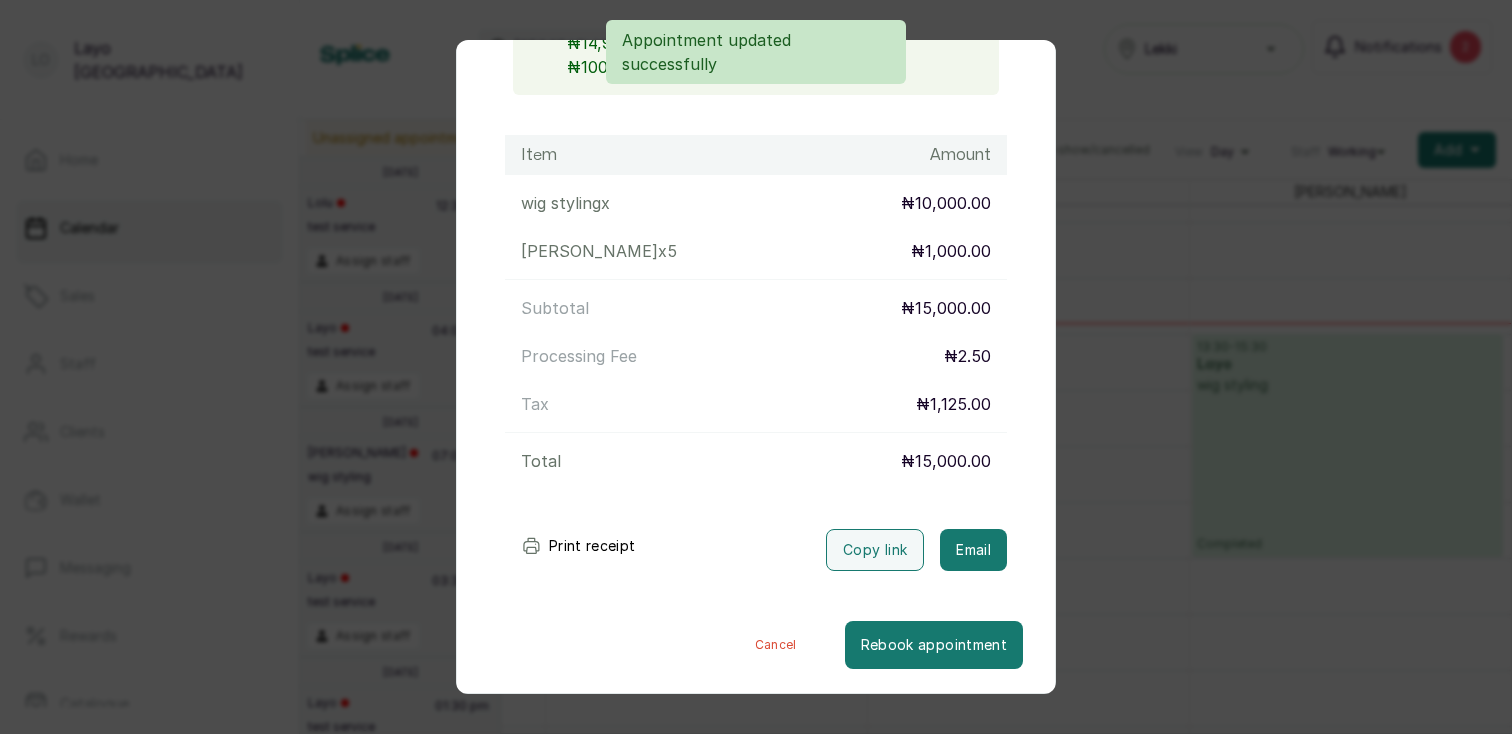 click on "Transaction Details Booking ID: # SPJKPQPn Date:  [DATE]  ・  1:30 PM Billed to:  Layo   Status:  Completed Layo    has made  full payment ₦14,900.00  paid by  Bank Transfer ₦100.00  paid by  Card Item Amount wig styling  x ₦10,000.00 [PERSON_NAME]  x 5 ₦1,000.00 Subtotal ₦15,000.00 Processing Fee ₦2.50 Tax ₦1,125.00 Total ₦15,000.00  Print receipt Copy link Email Cancel Rebook appointment" at bounding box center [756, 367] 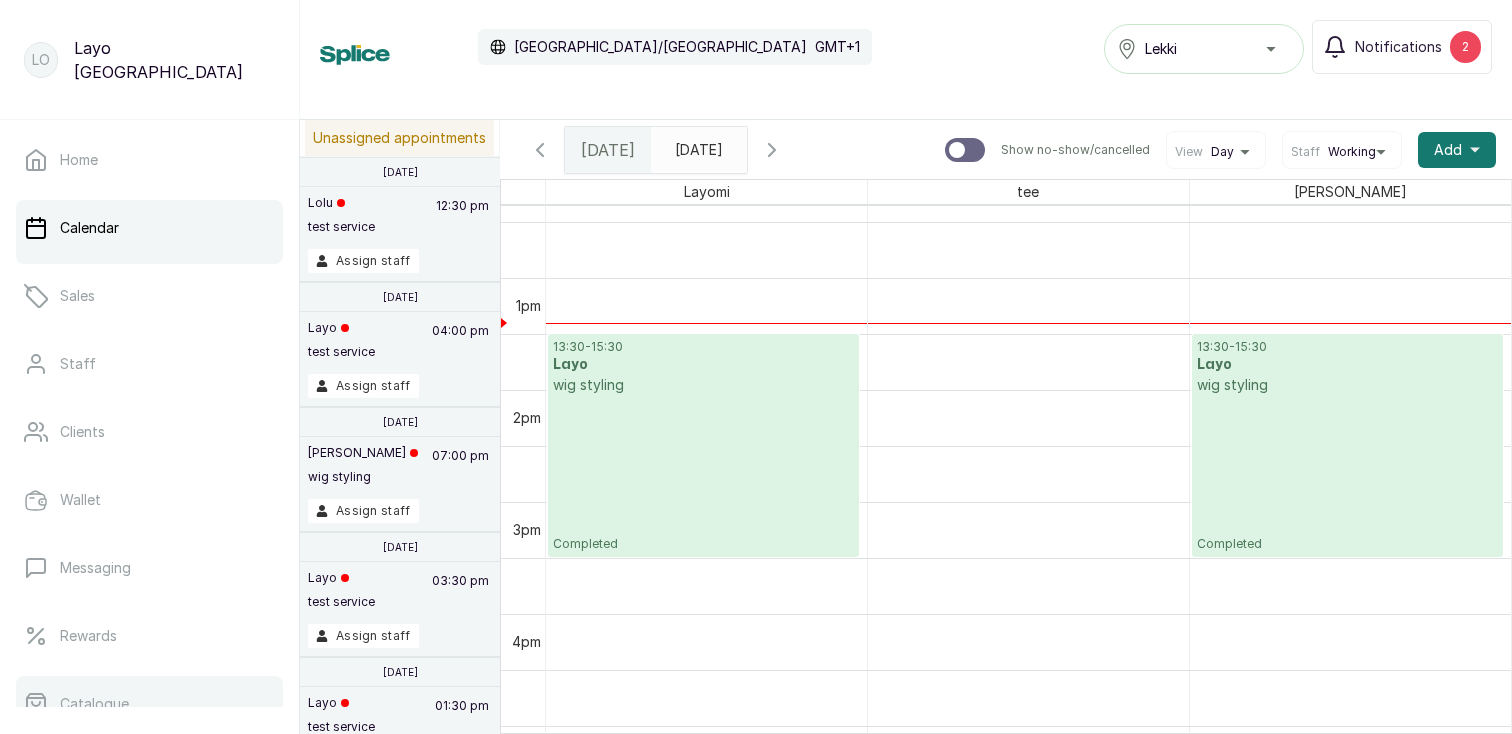 click on "Catalogue" at bounding box center (149, 704) 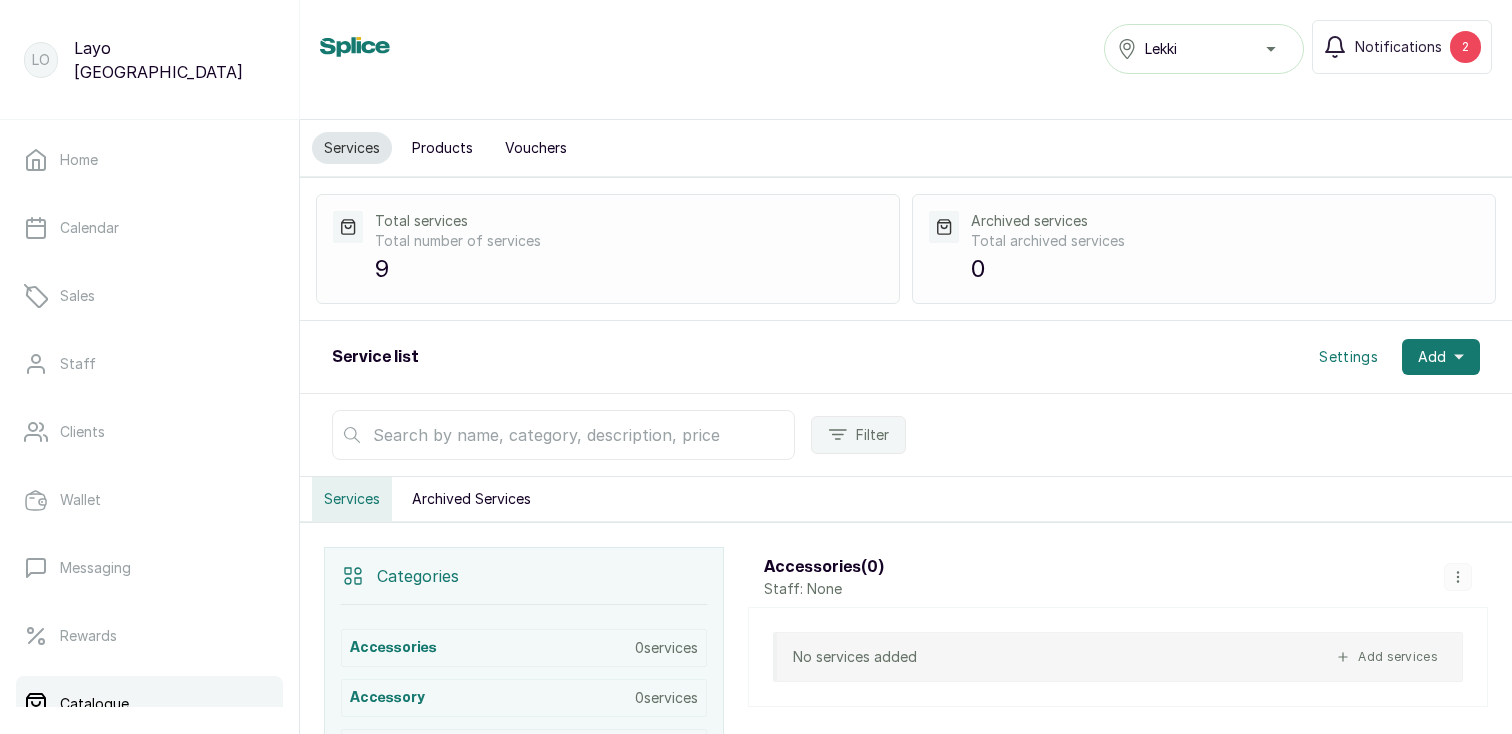 click on "Products" at bounding box center [442, 148] 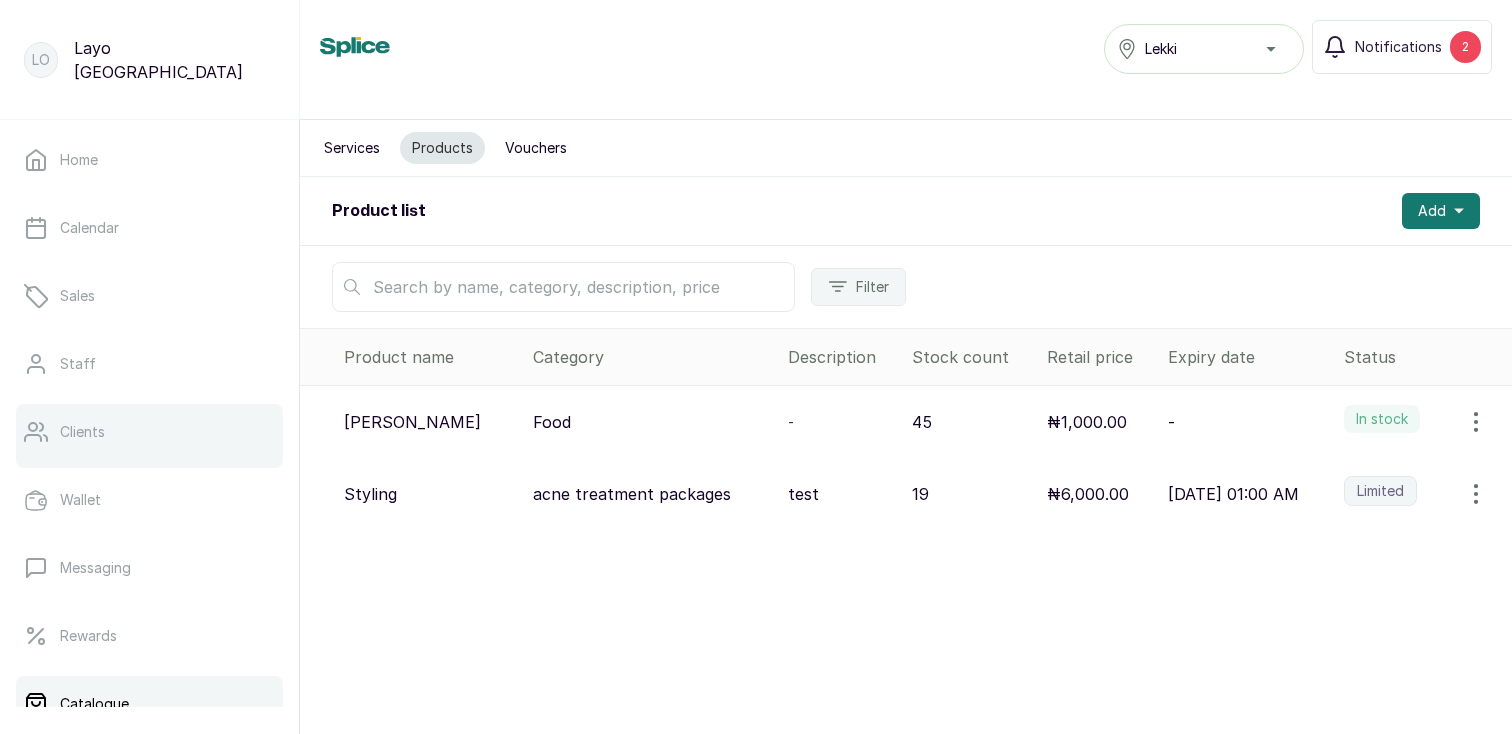 click on "Clients" at bounding box center (82, 432) 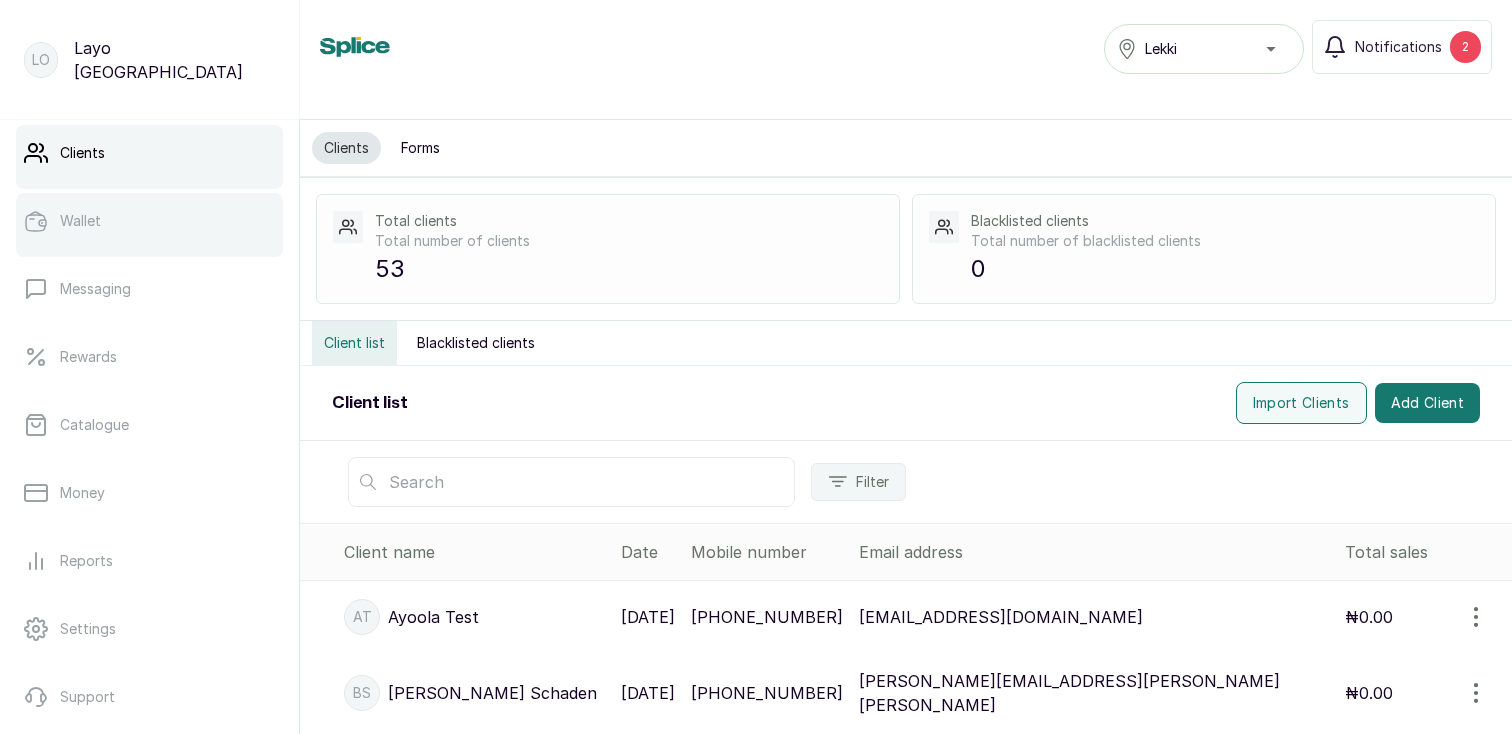scroll, scrollTop: 387, scrollLeft: 0, axis: vertical 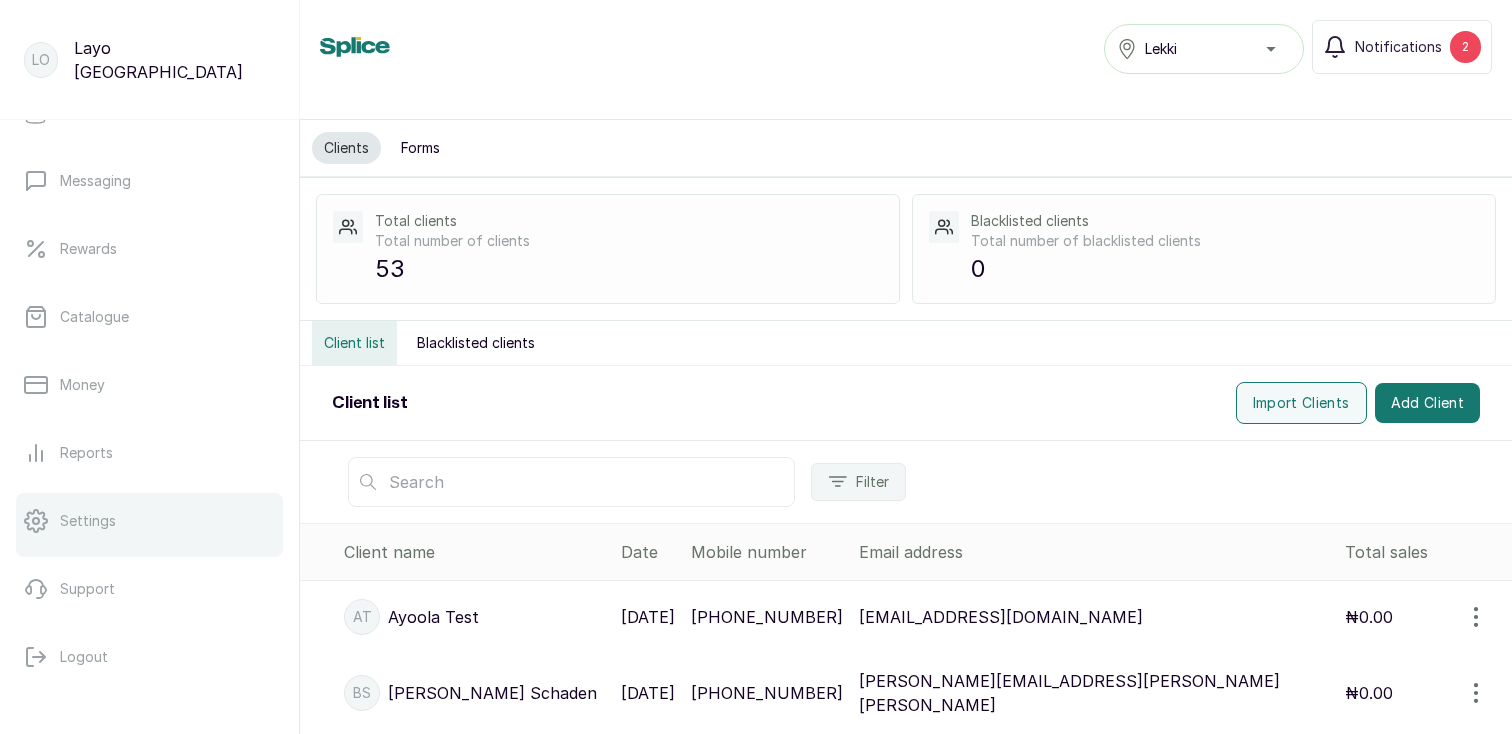 click on "Settings" at bounding box center [88, 521] 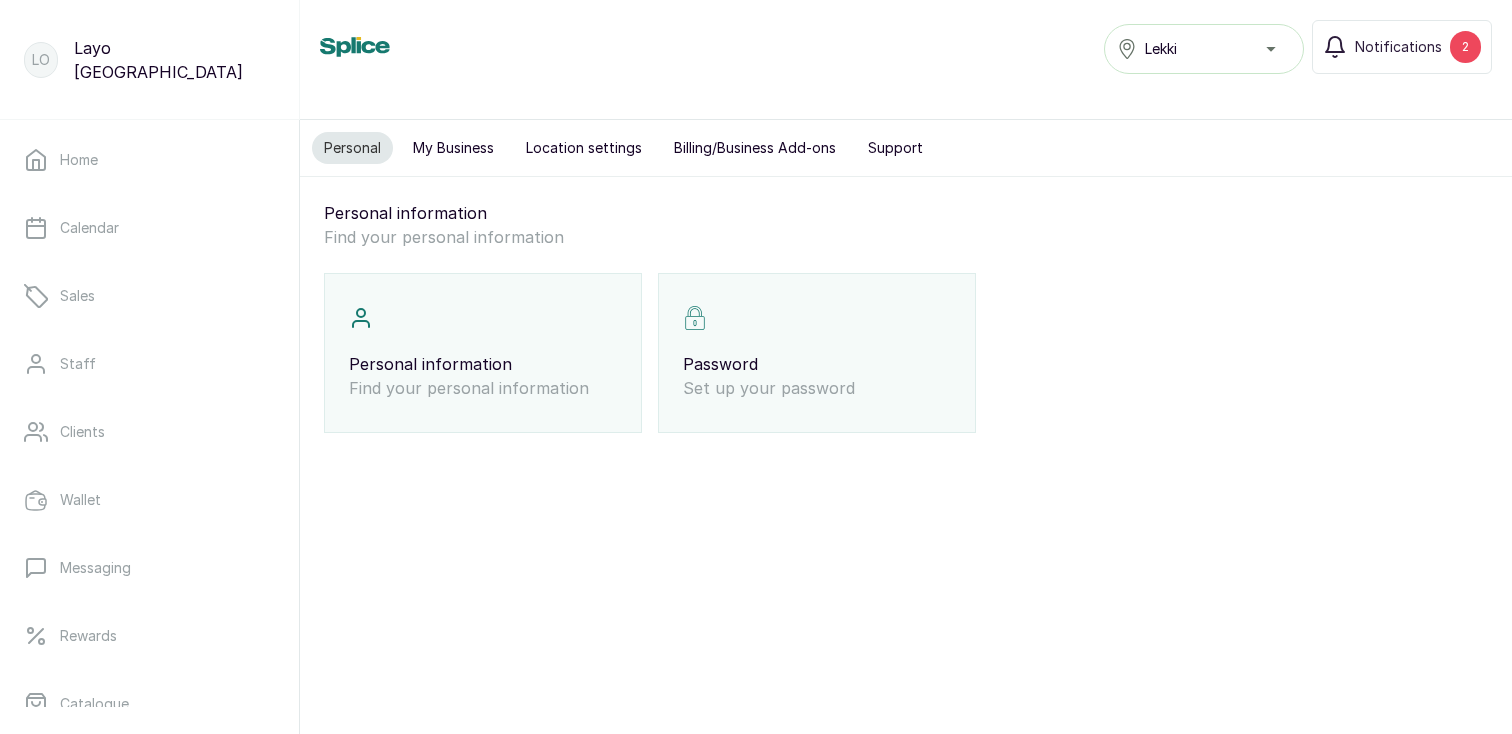click on "Billing/Business Add-ons" at bounding box center [755, 148] 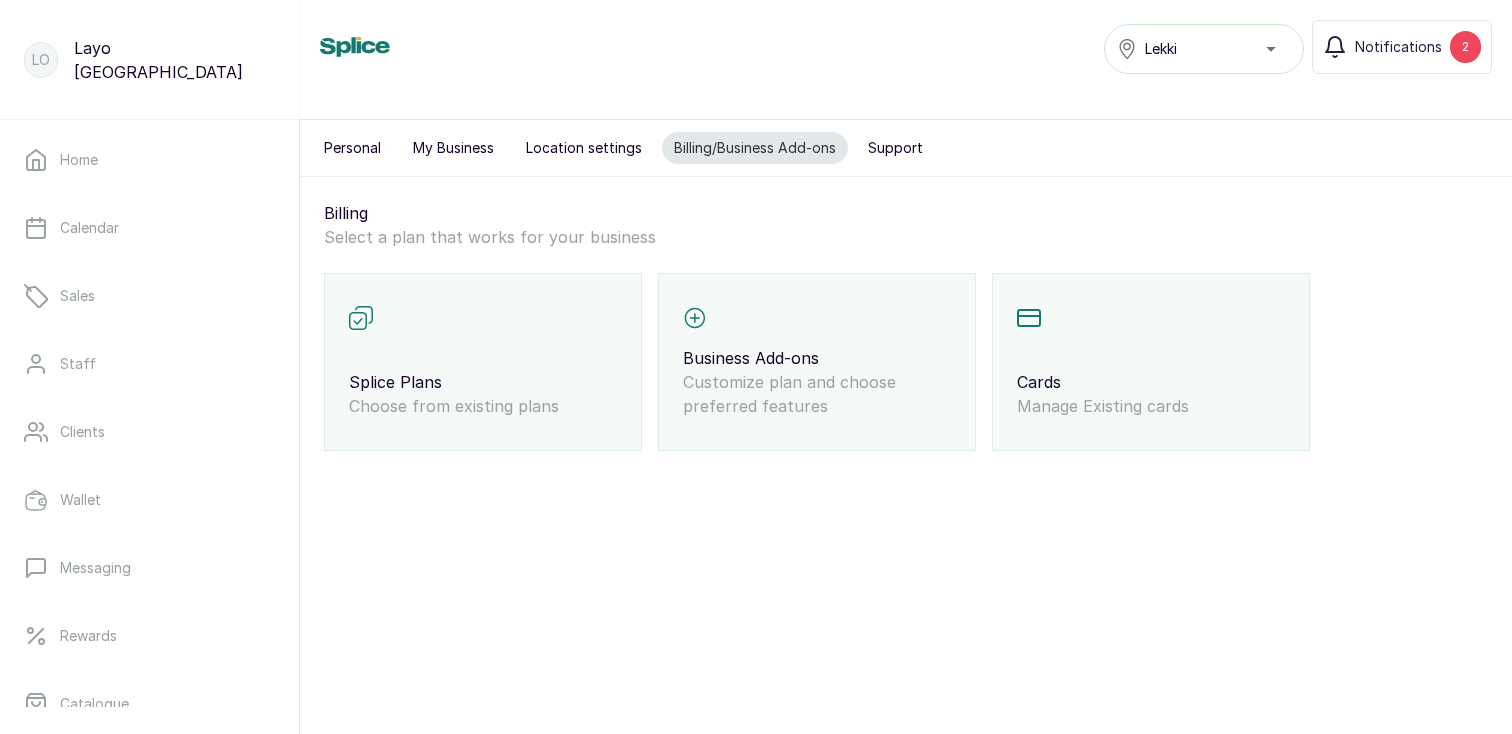 click on "Splice Plans" at bounding box center (483, 382) 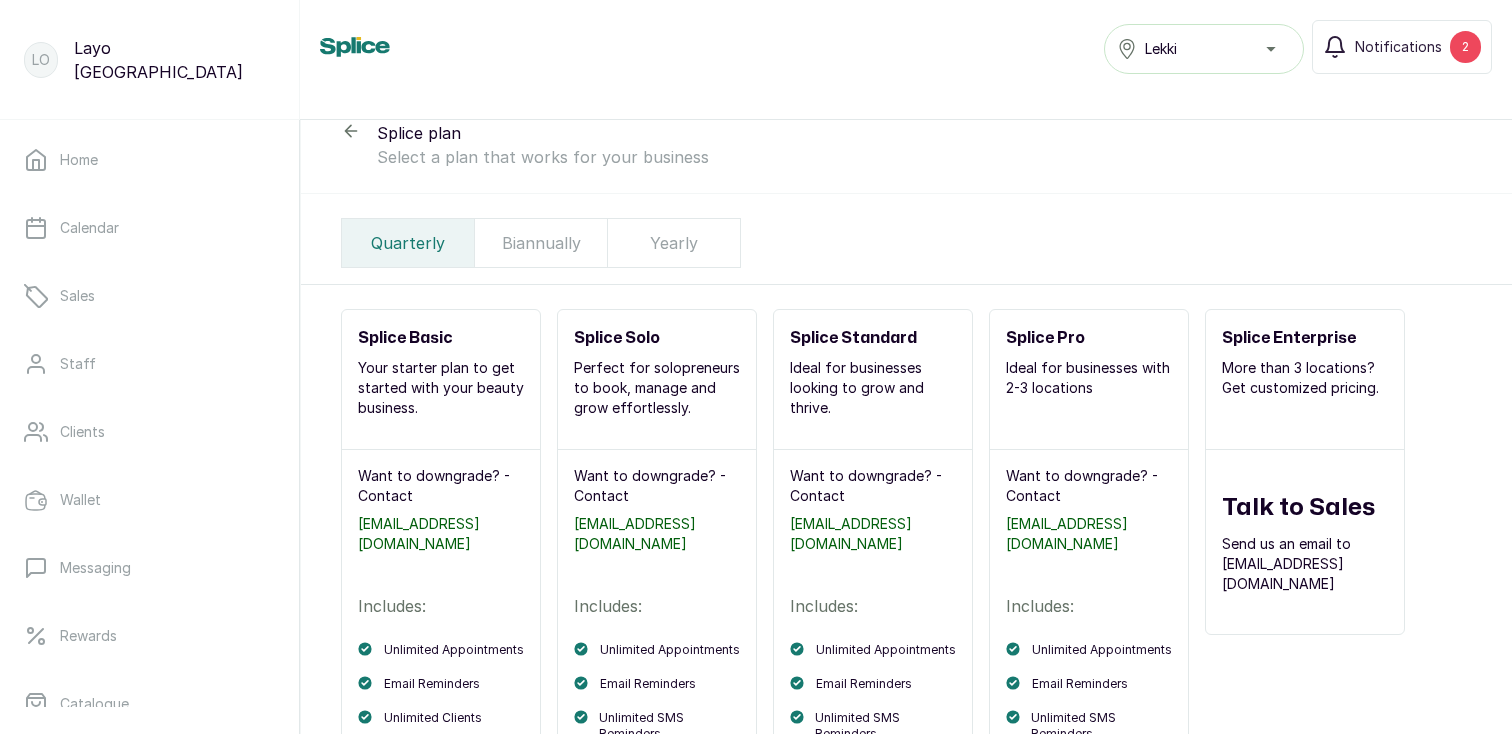 scroll, scrollTop: 0, scrollLeft: 0, axis: both 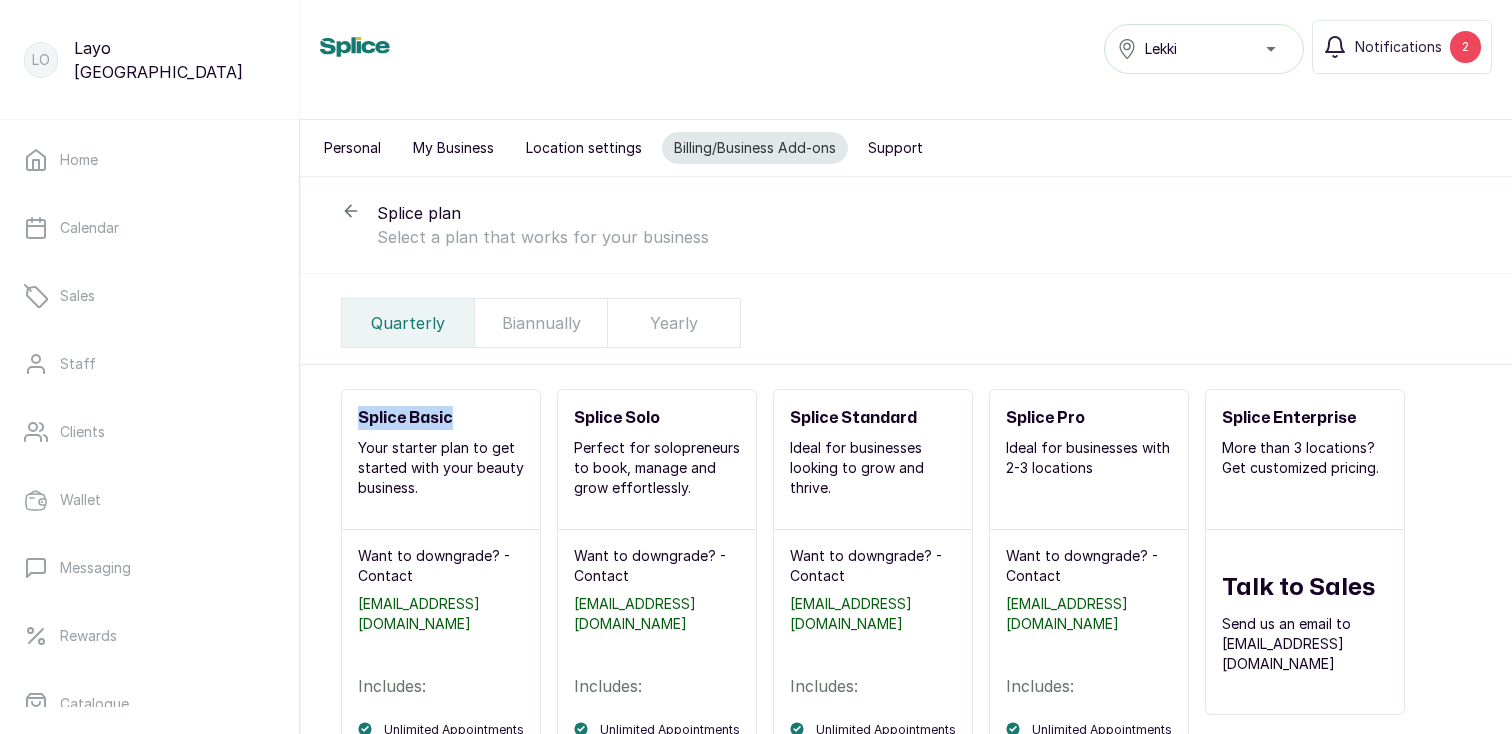 drag, startPoint x: 360, startPoint y: 416, endPoint x: 463, endPoint y: 413, distance: 103.04368 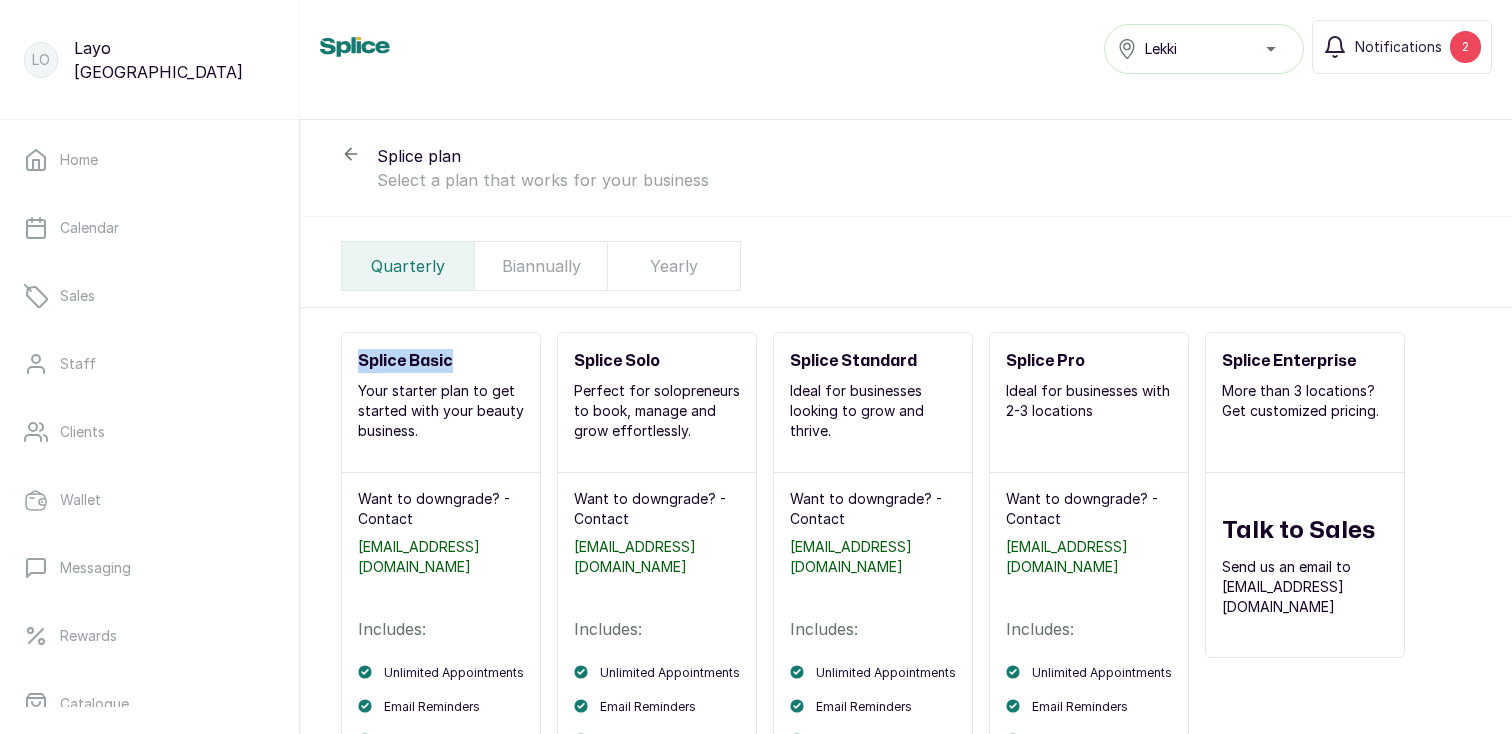 scroll, scrollTop: 0, scrollLeft: 0, axis: both 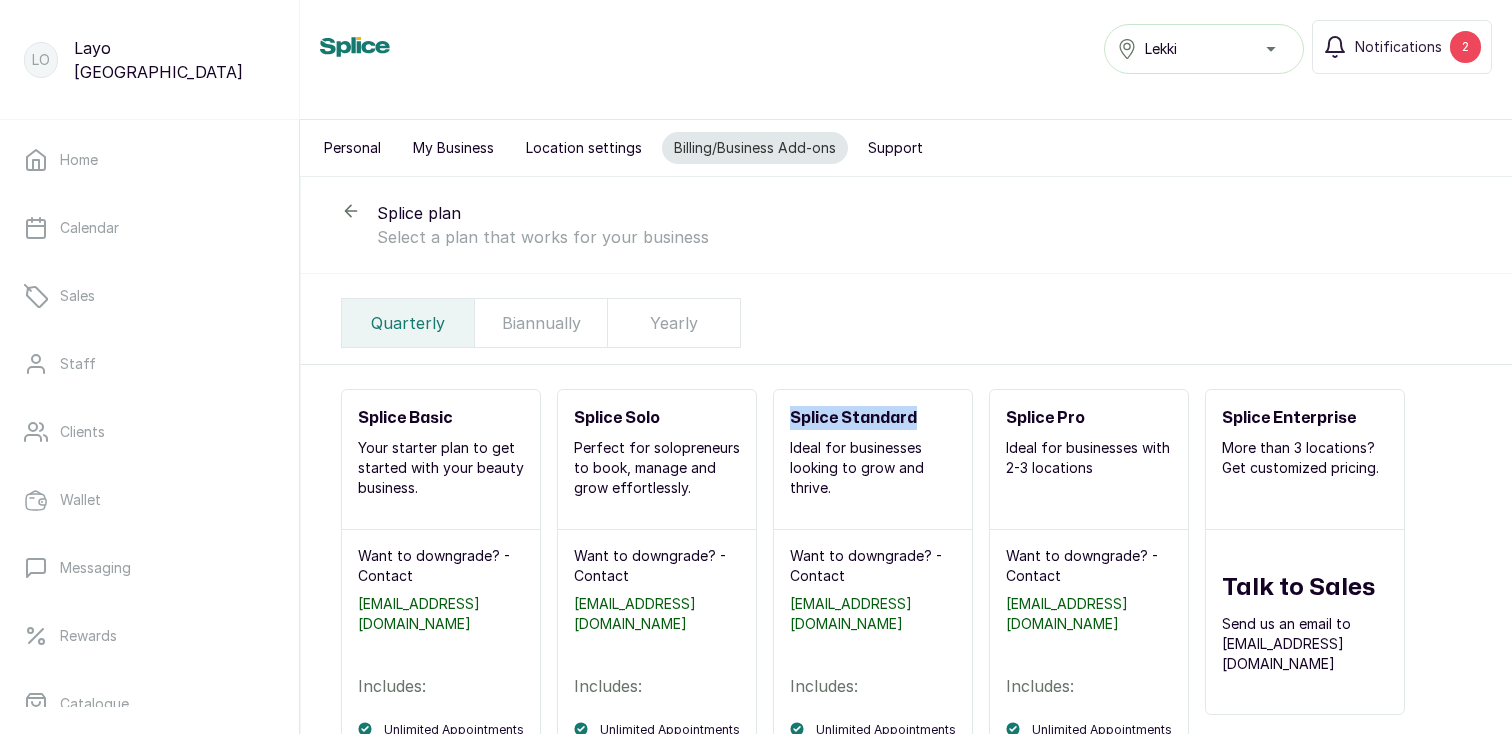 drag, startPoint x: 792, startPoint y: 410, endPoint x: 930, endPoint y: 411, distance: 138.00362 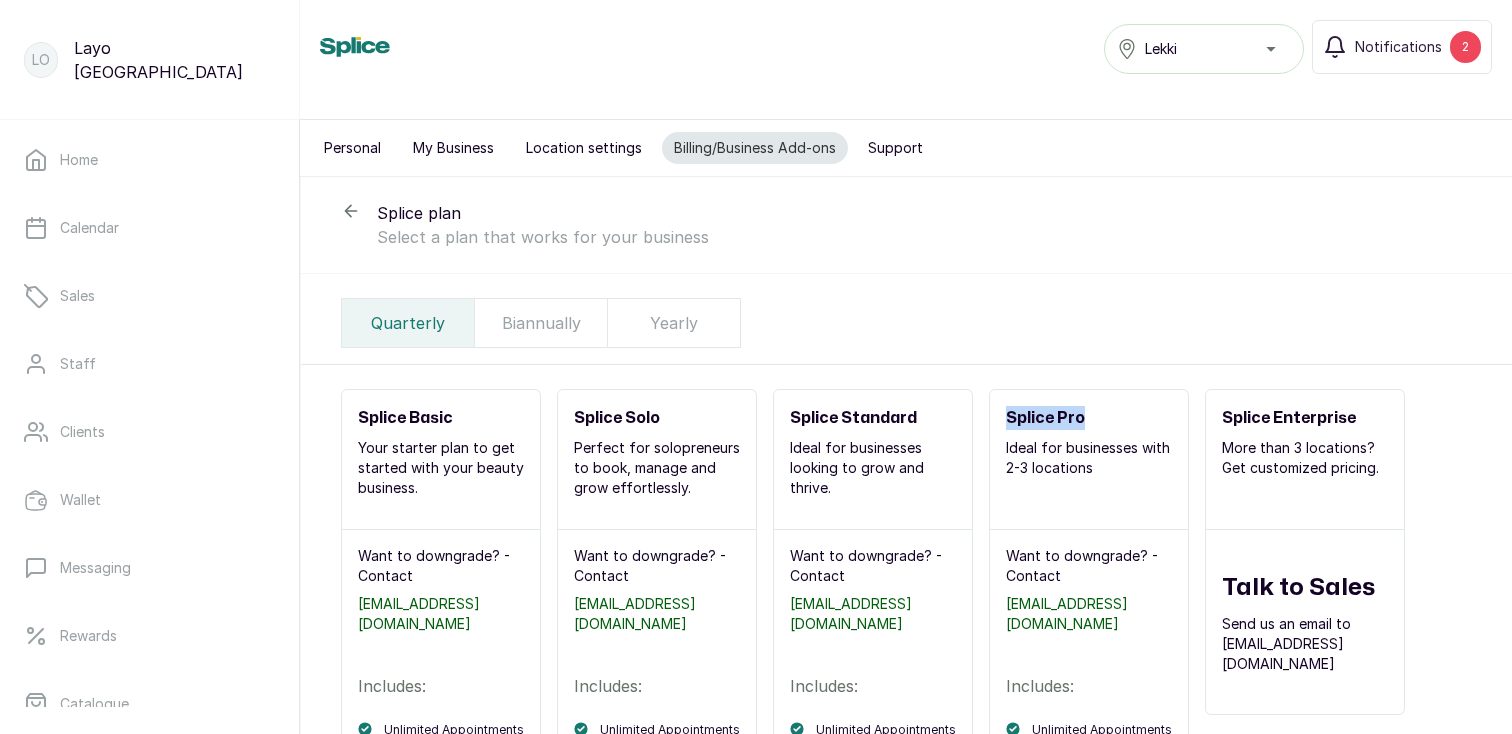 drag, startPoint x: 1010, startPoint y: 417, endPoint x: 1108, endPoint y: 420, distance: 98.045906 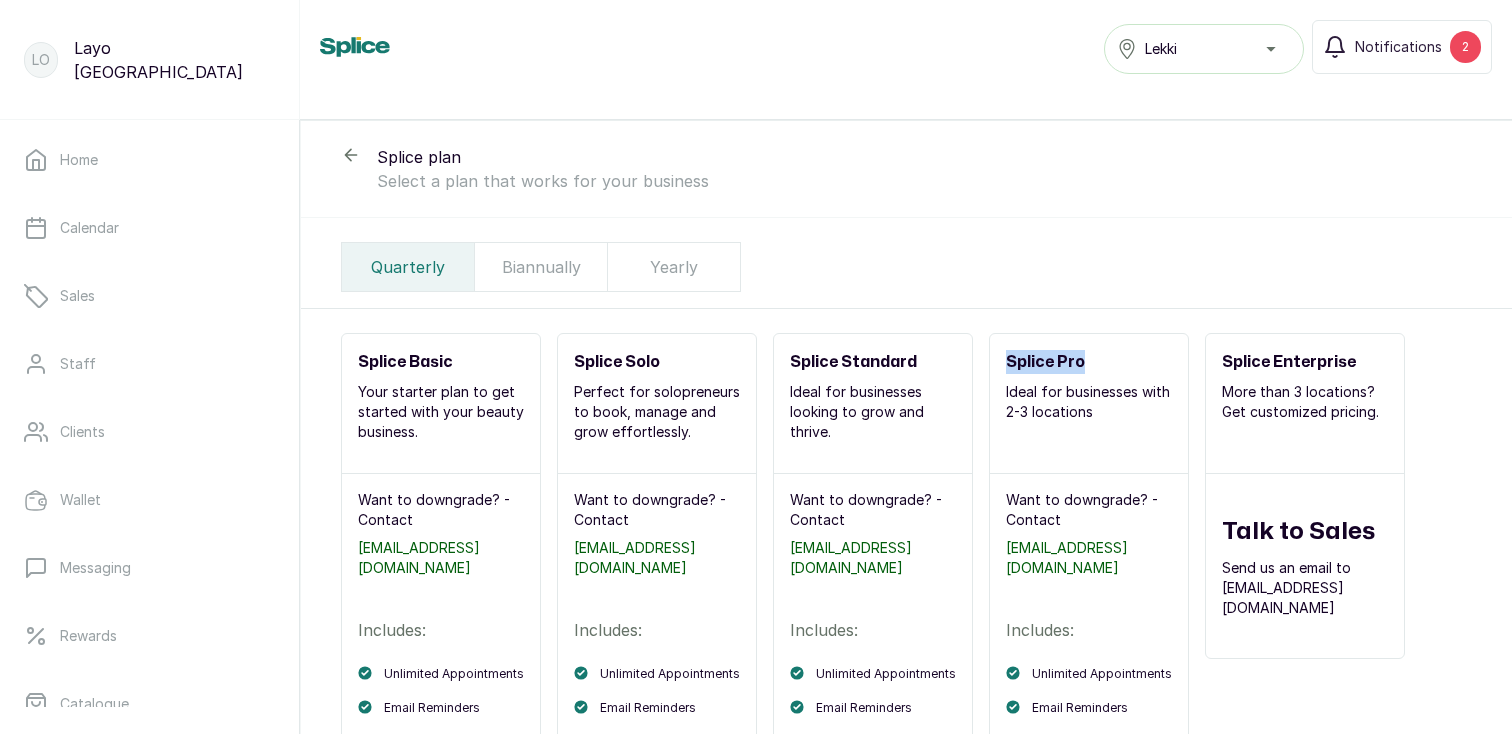 scroll, scrollTop: 0, scrollLeft: 0, axis: both 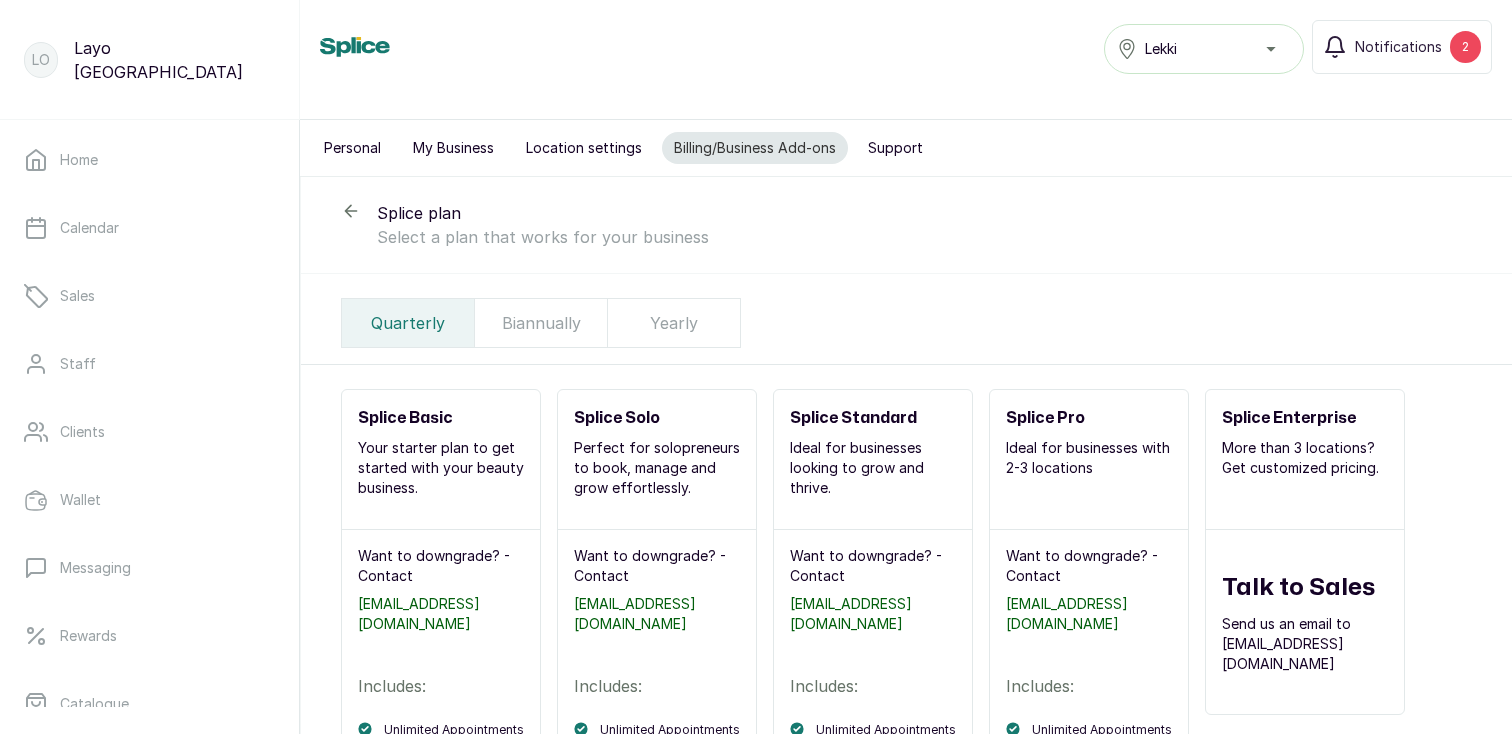 click 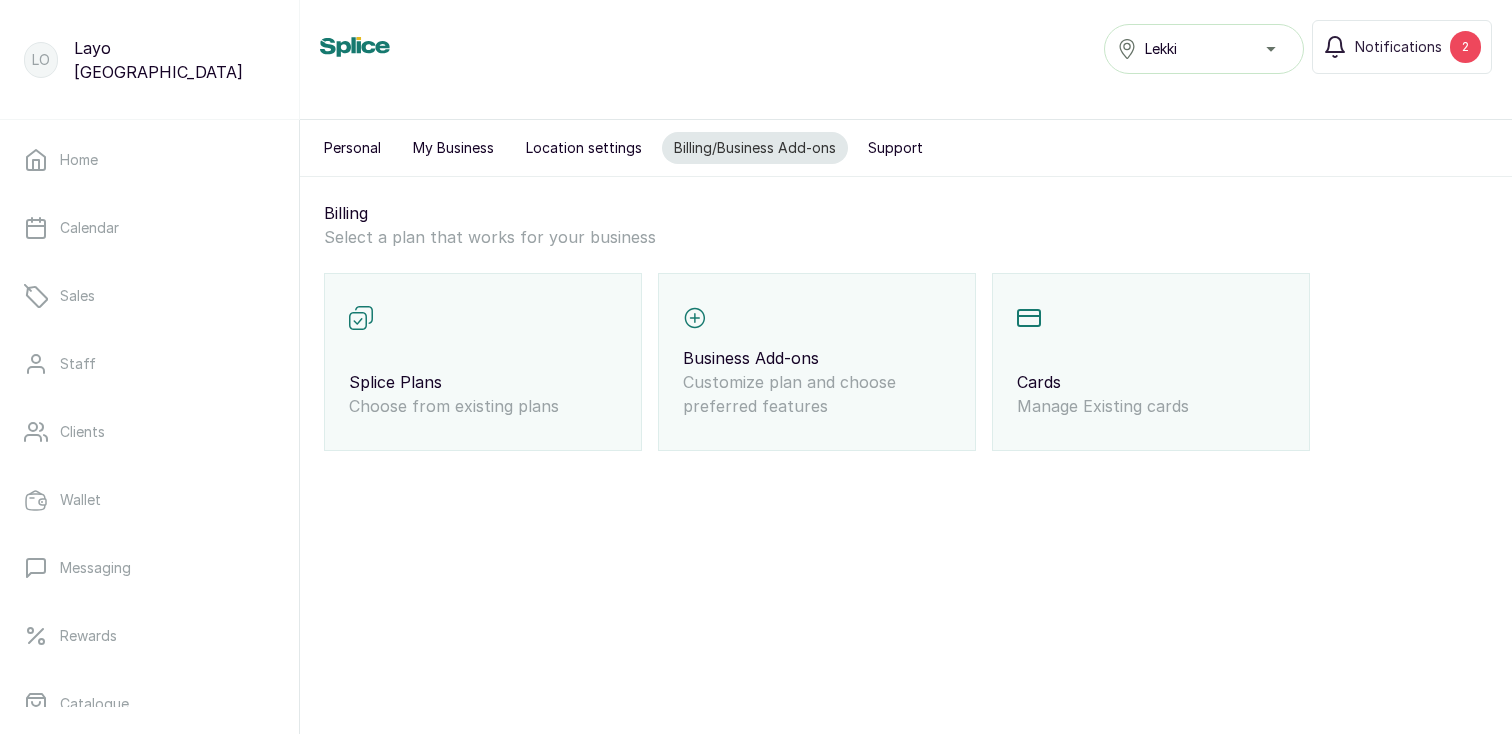 click on "Customize plan and choose preferred features" at bounding box center [817, 394] 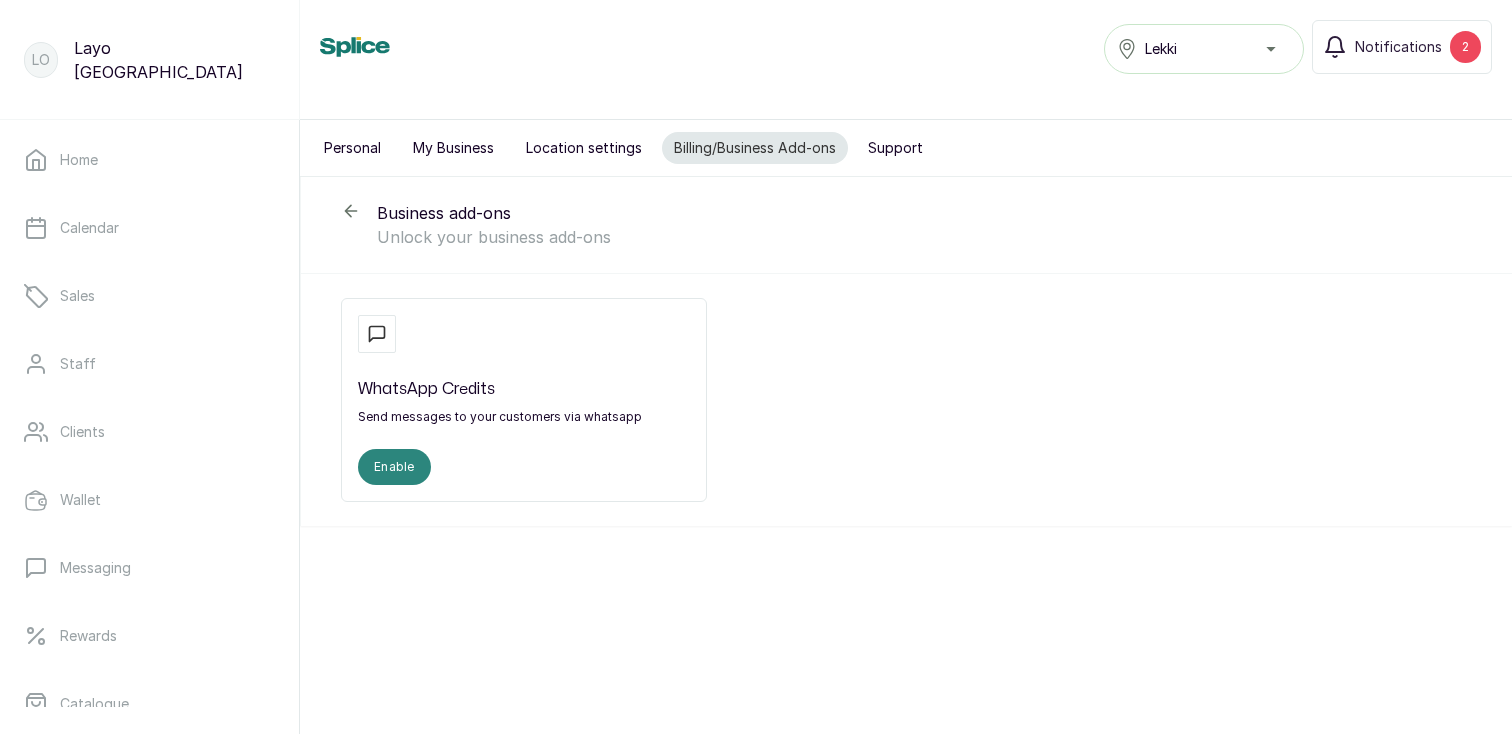 click on "Enable" at bounding box center (394, 467) 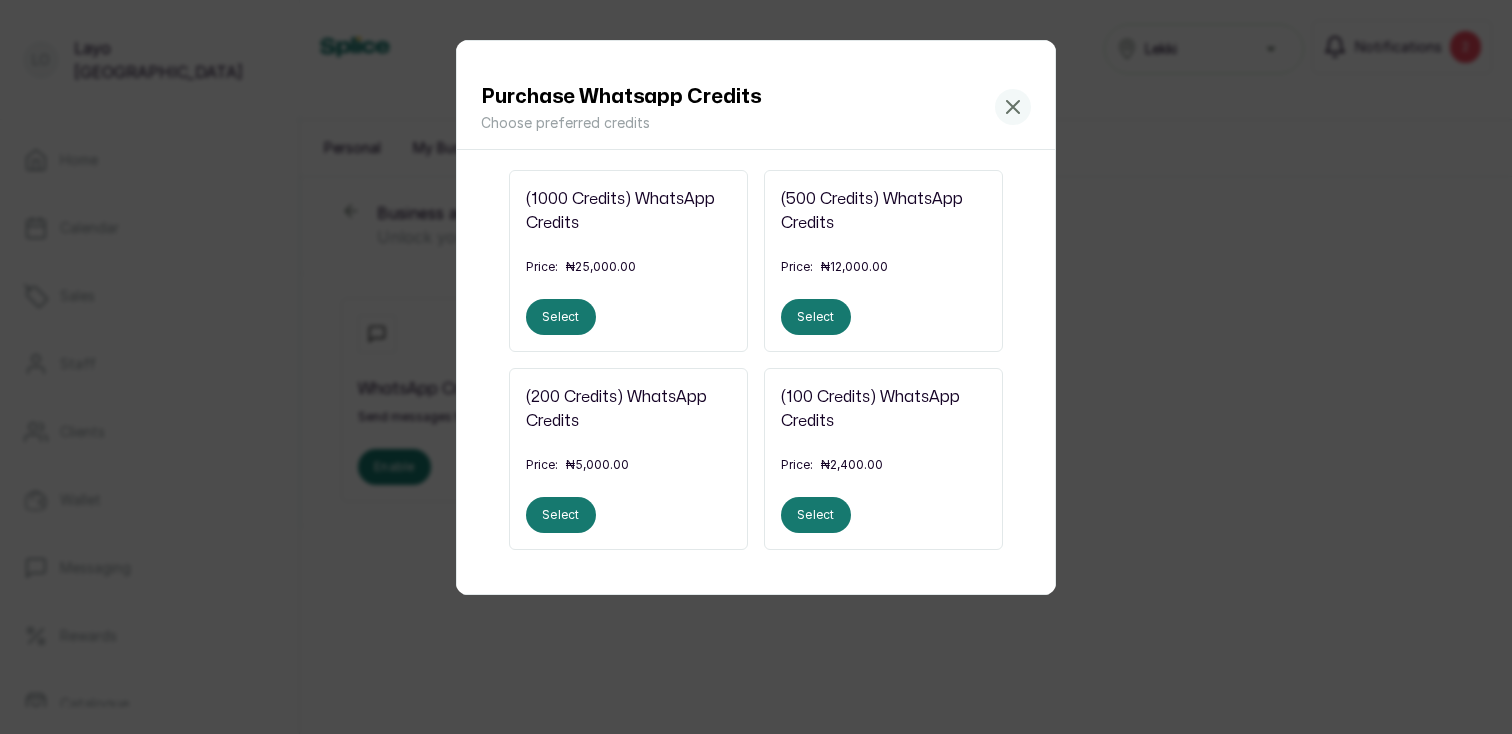 click 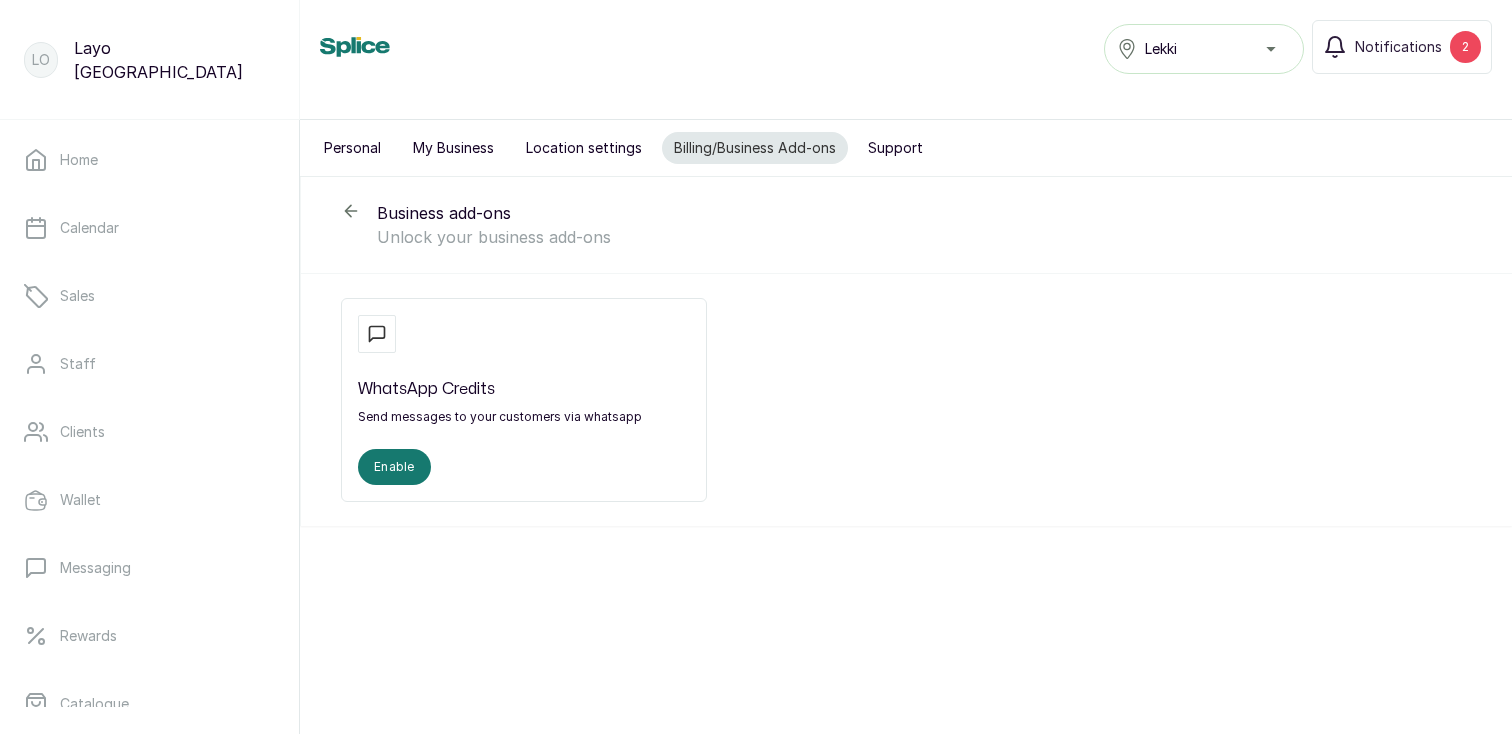 click 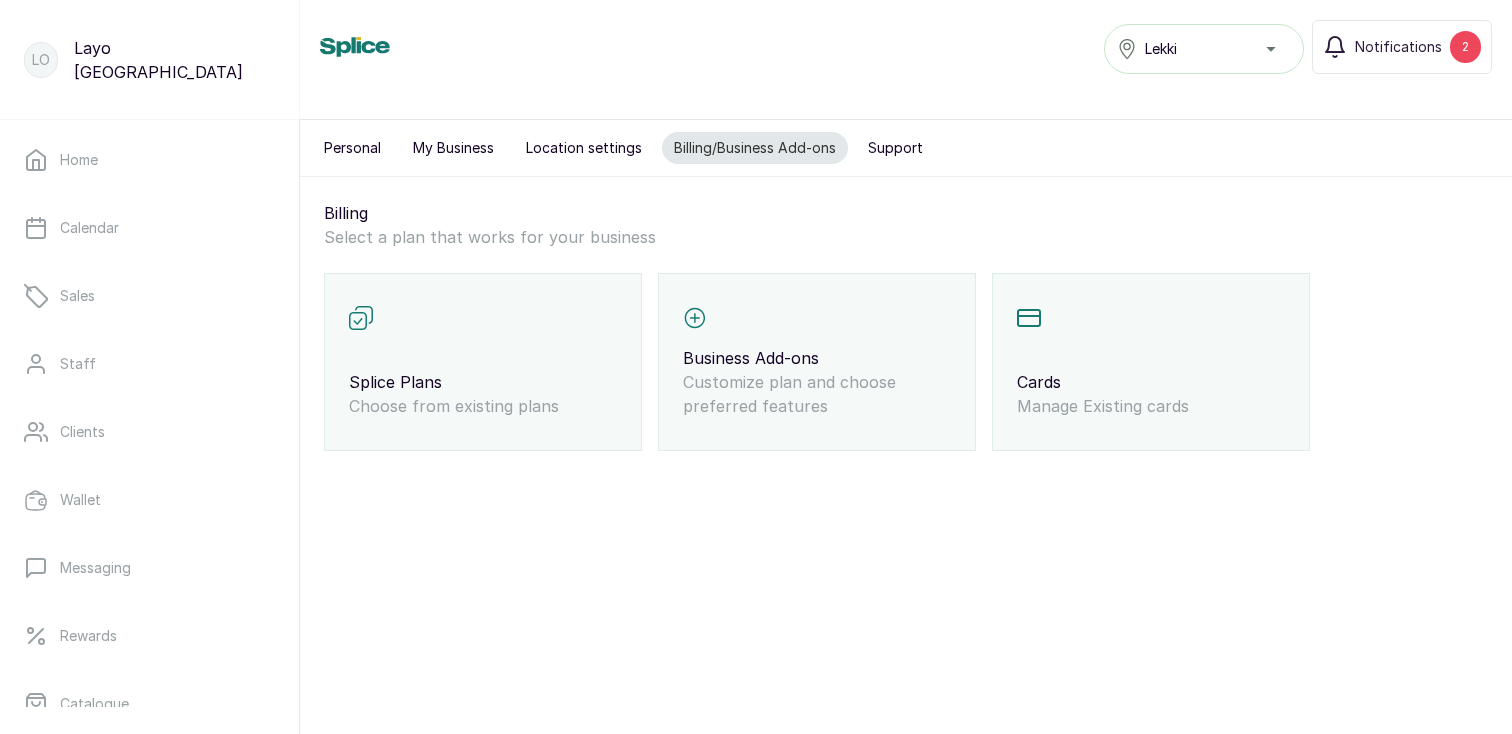 click on "Business Add-ons" at bounding box center (817, 358) 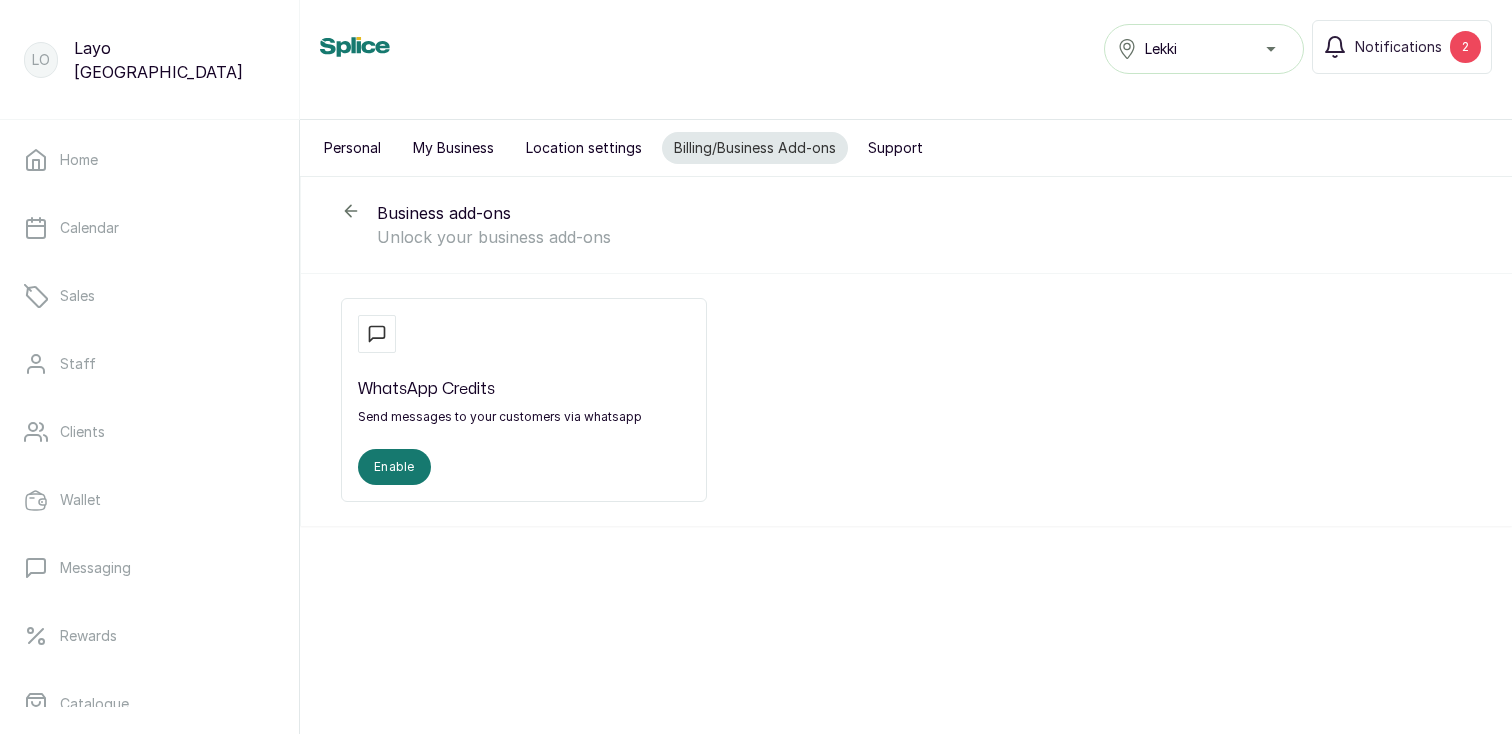 click on "Location settings" at bounding box center [584, 148] 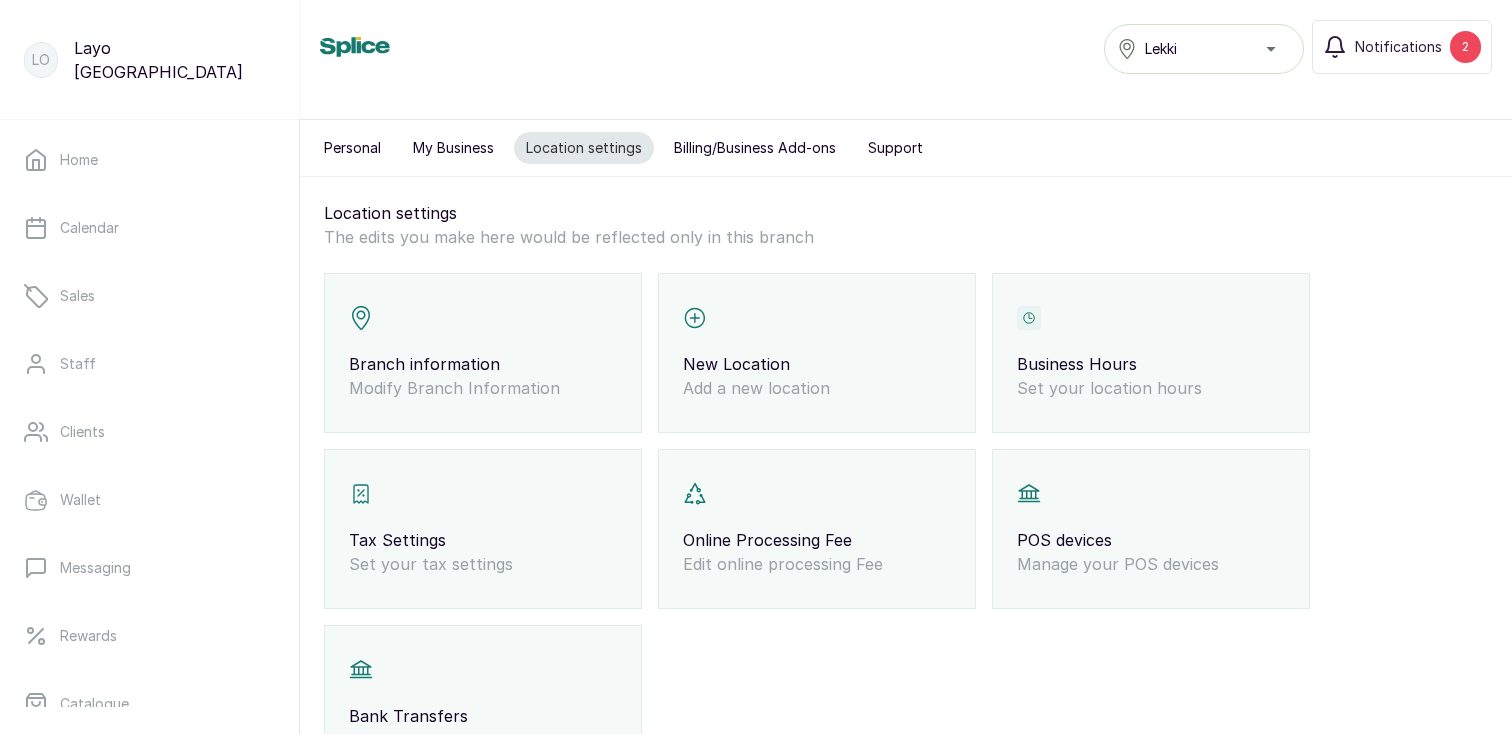 click on "Billing/Business Add-ons" at bounding box center (755, 148) 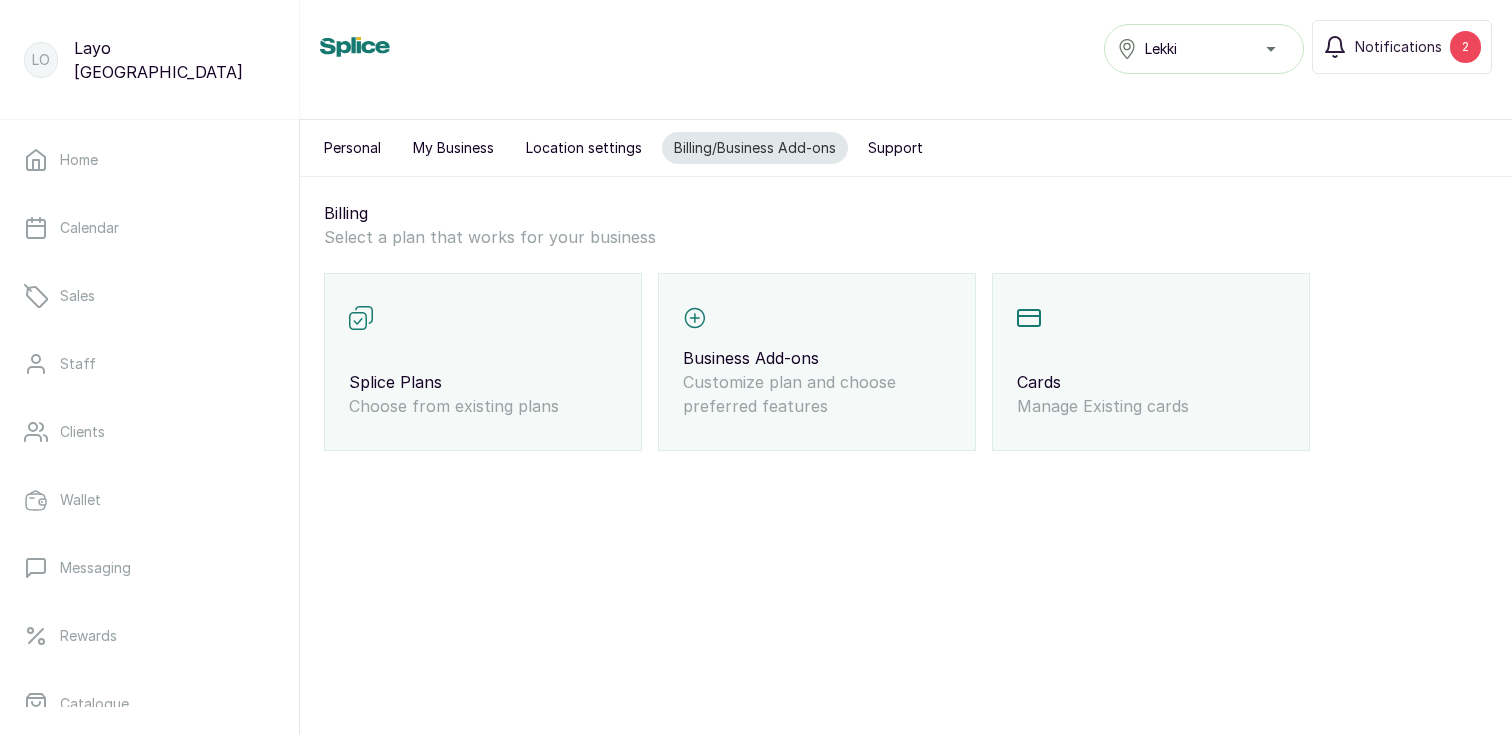click on "Business Add-ons" at bounding box center [817, 358] 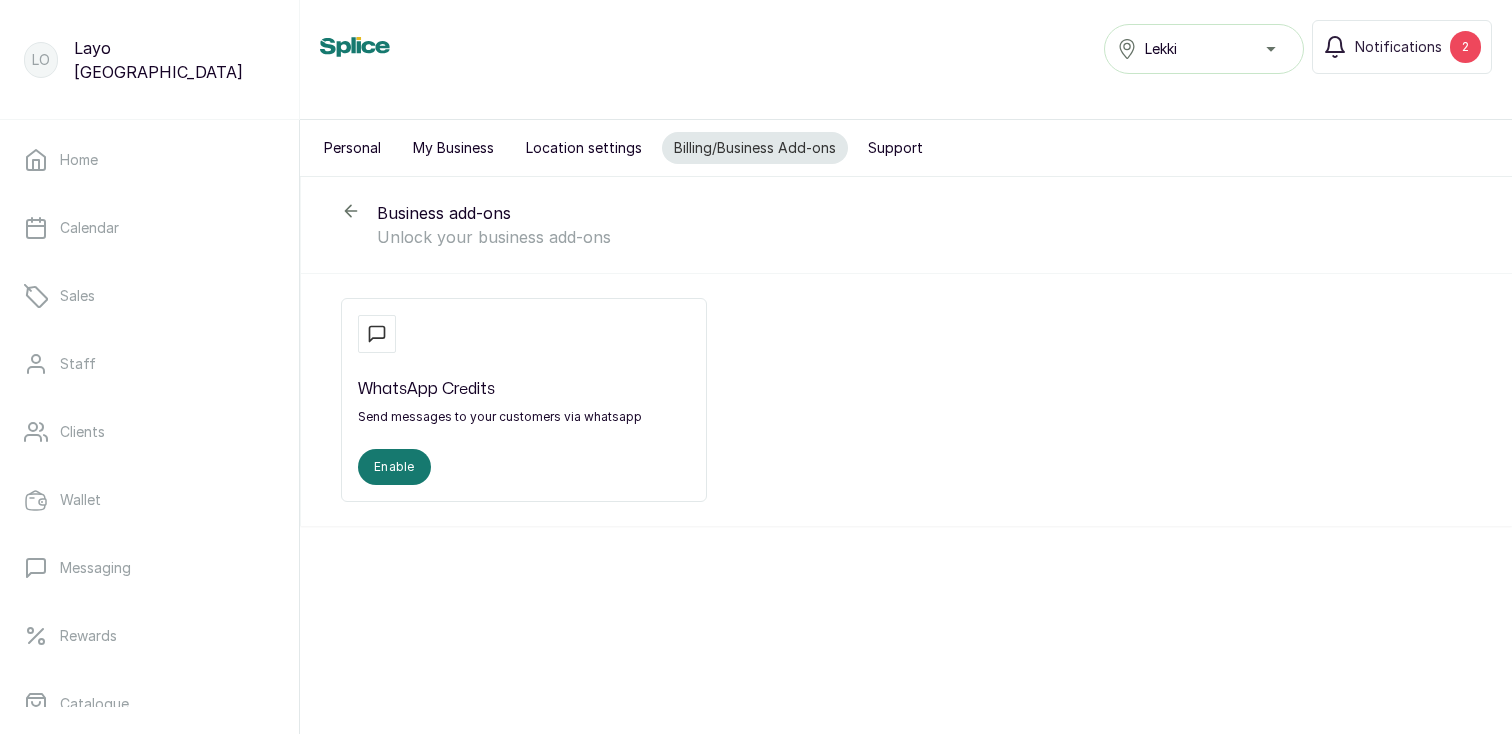 click 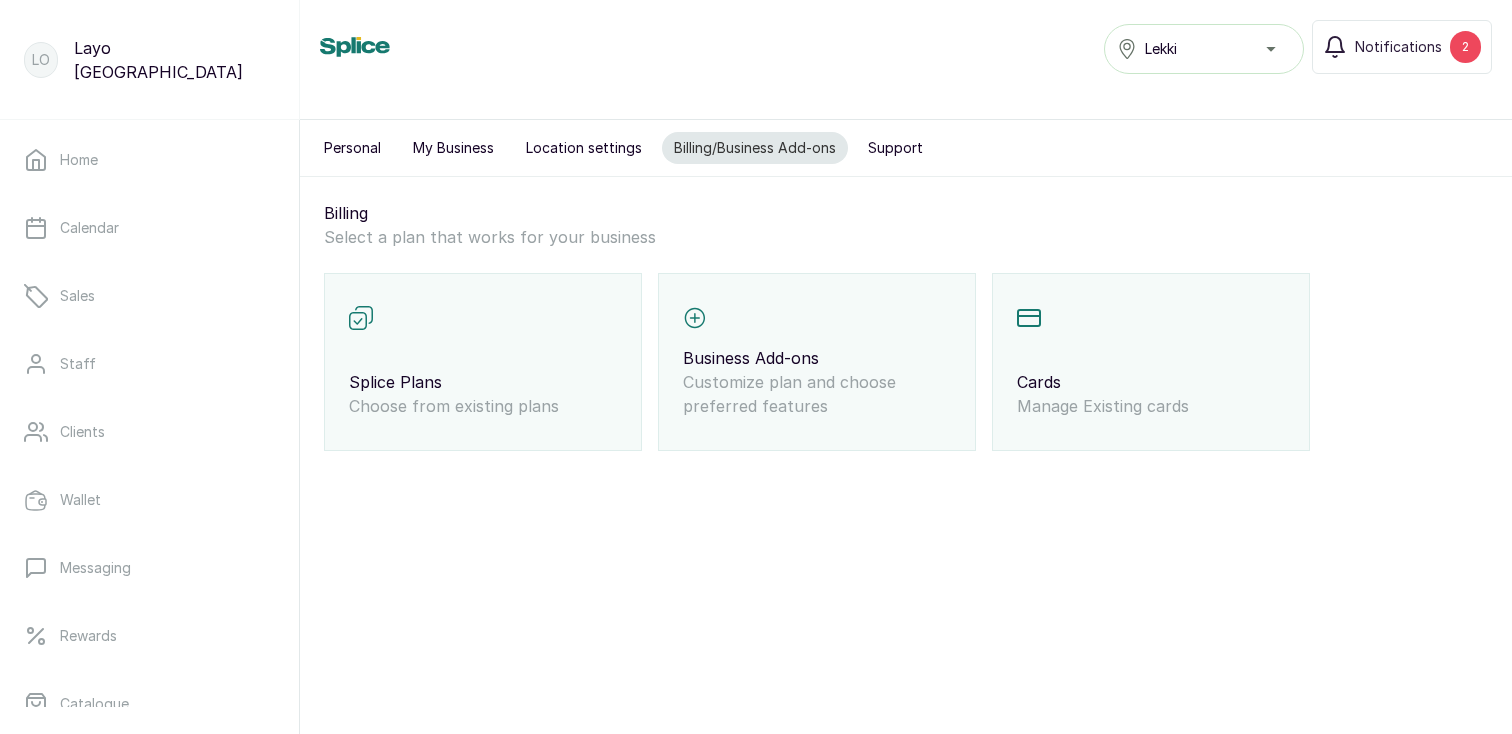 click on "Splice Plans Choose from existing plans" at bounding box center [483, 362] 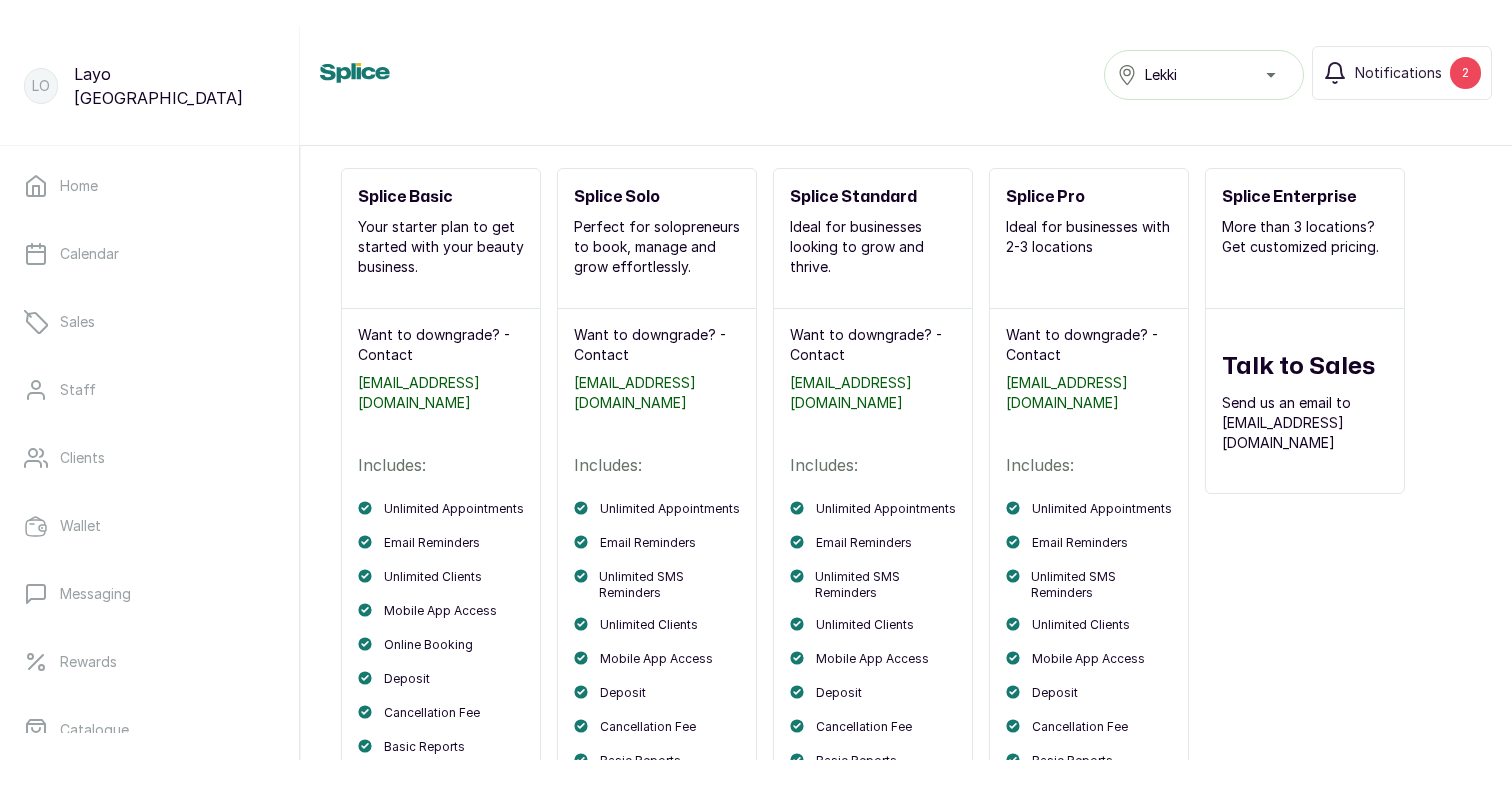scroll, scrollTop: 250, scrollLeft: 0, axis: vertical 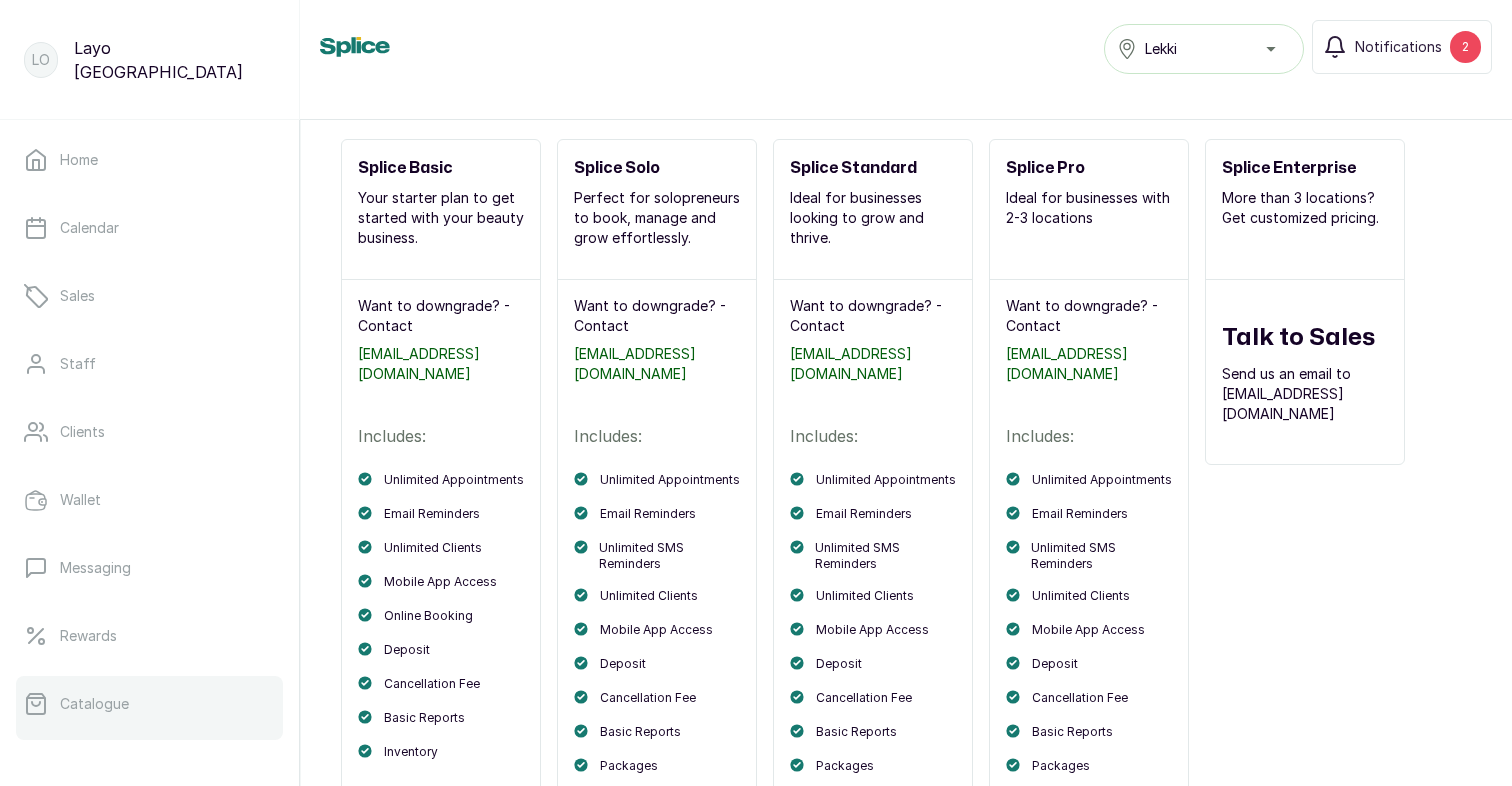 click on "Catalogue" at bounding box center [149, 704] 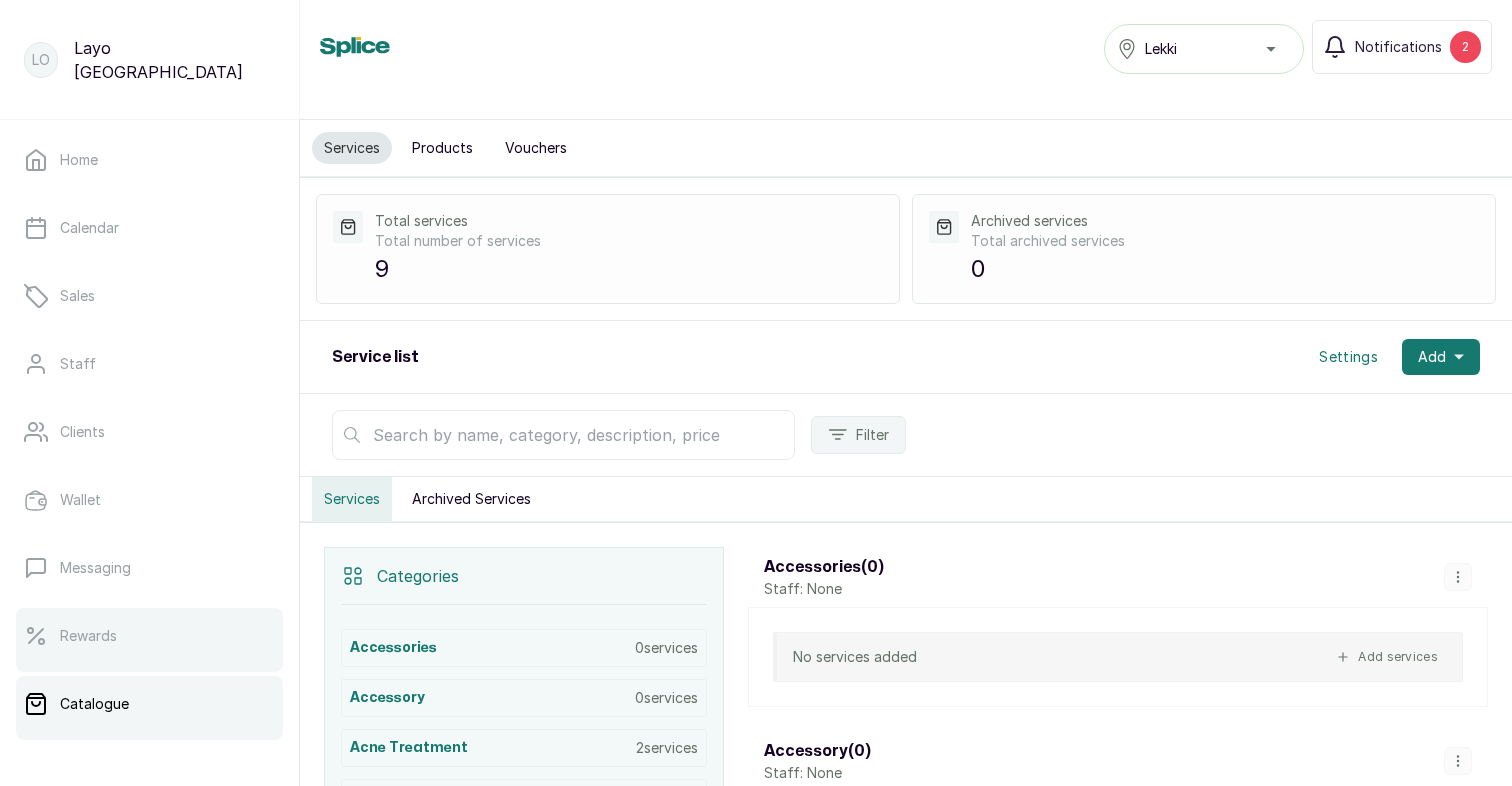 click on "Rewards" at bounding box center (88, 636) 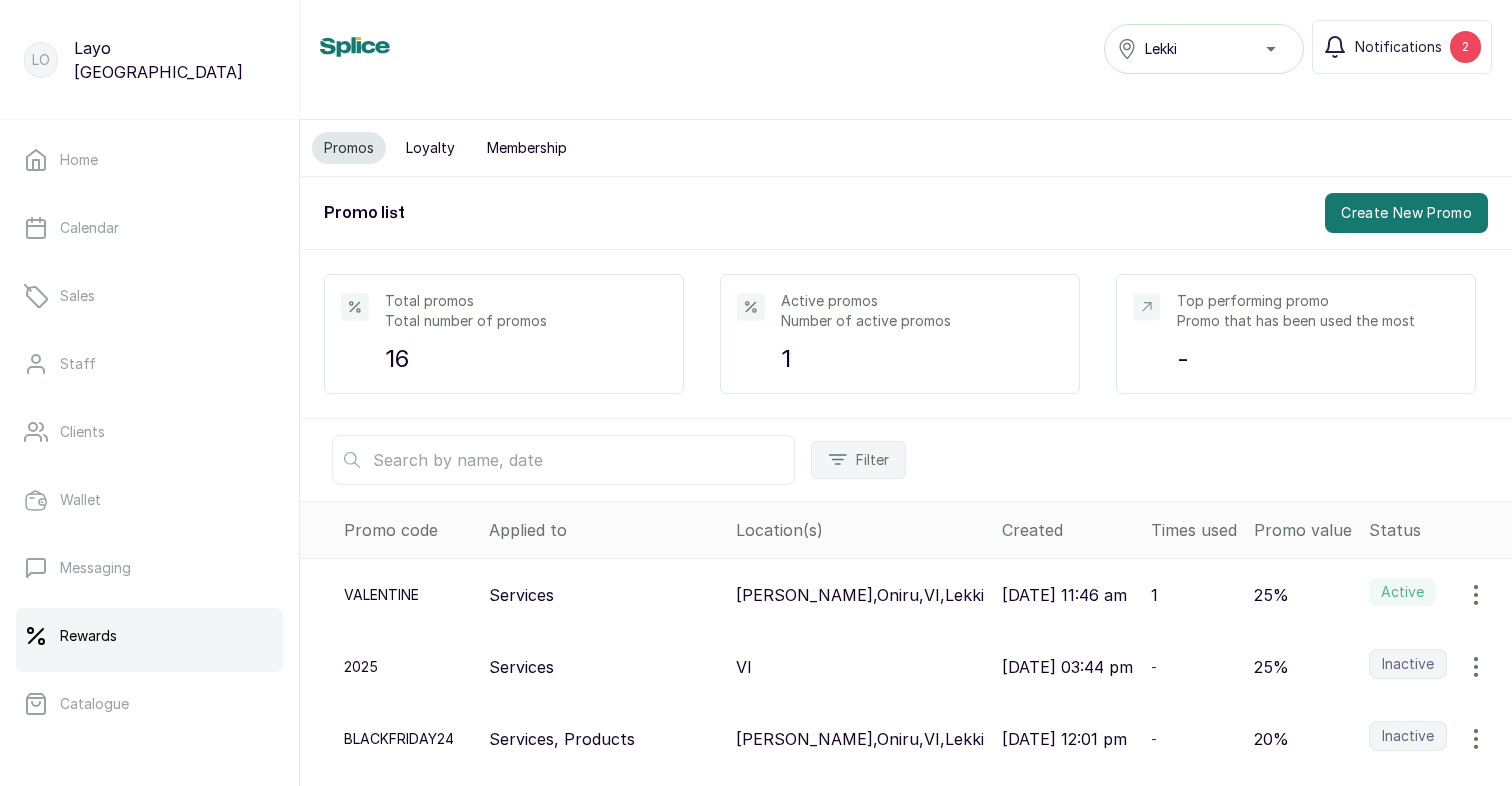 click on "Loyalty" at bounding box center [430, 148] 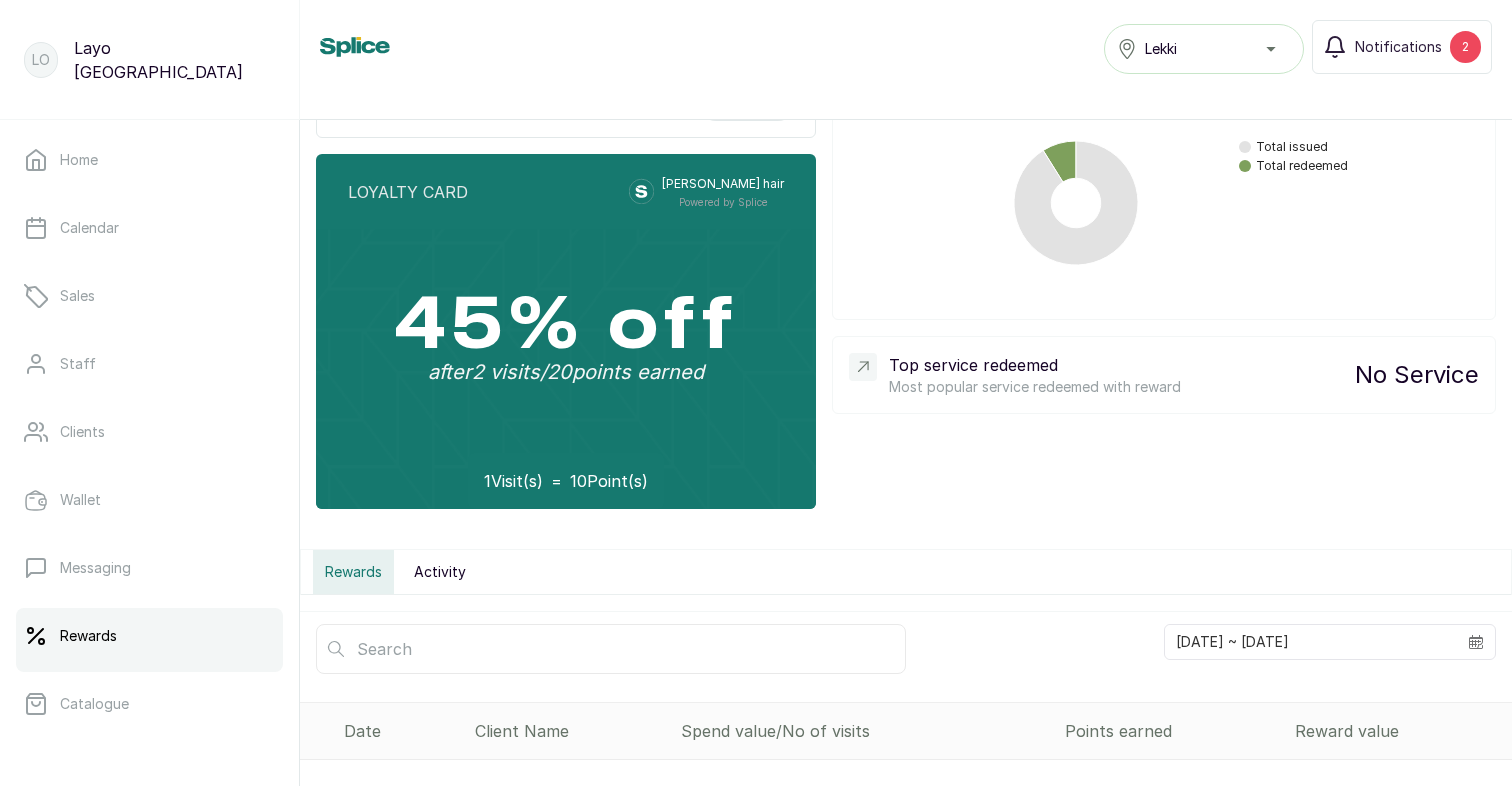 scroll, scrollTop: 350, scrollLeft: 0, axis: vertical 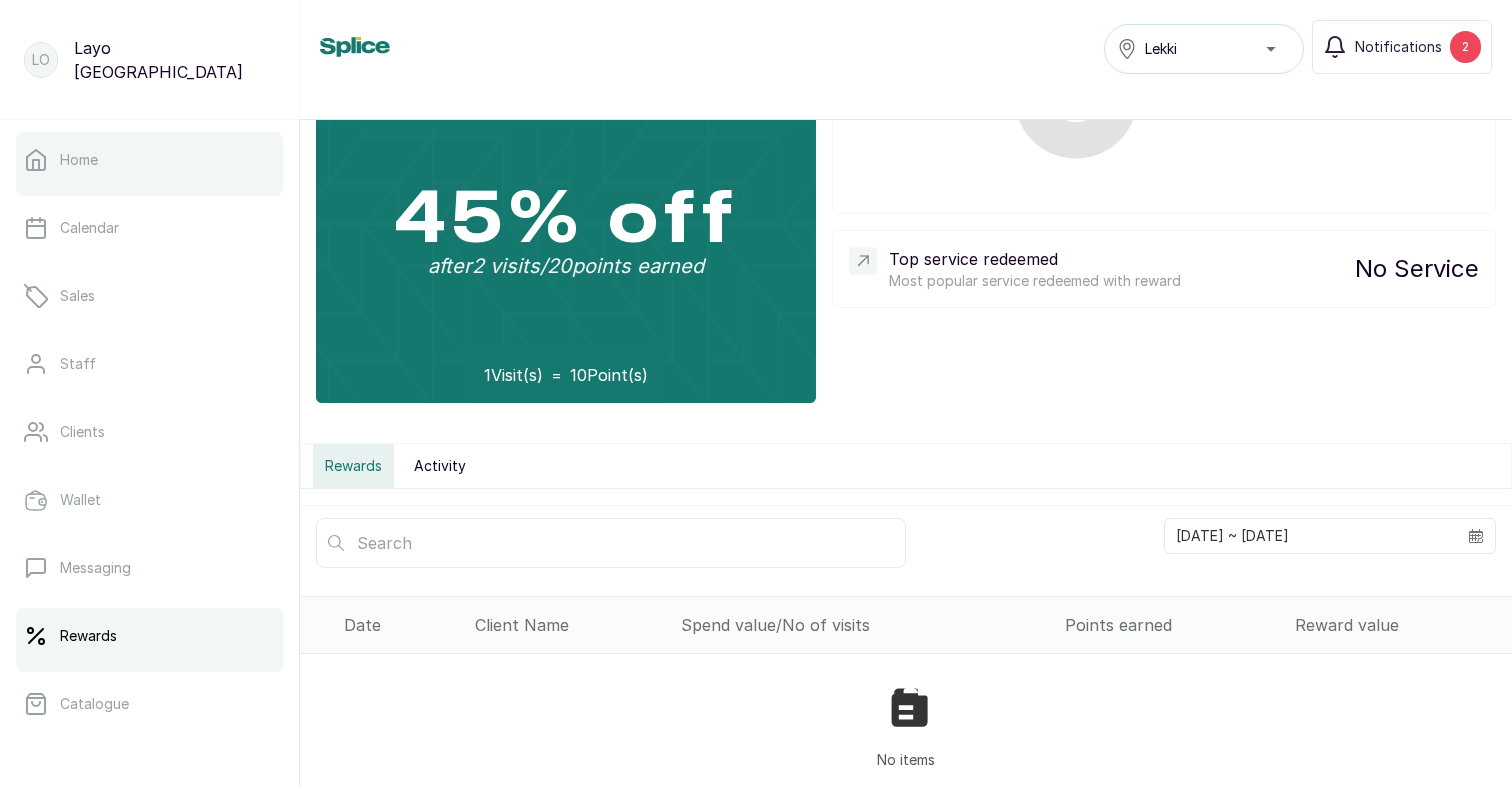 click on "Home" at bounding box center (149, 160) 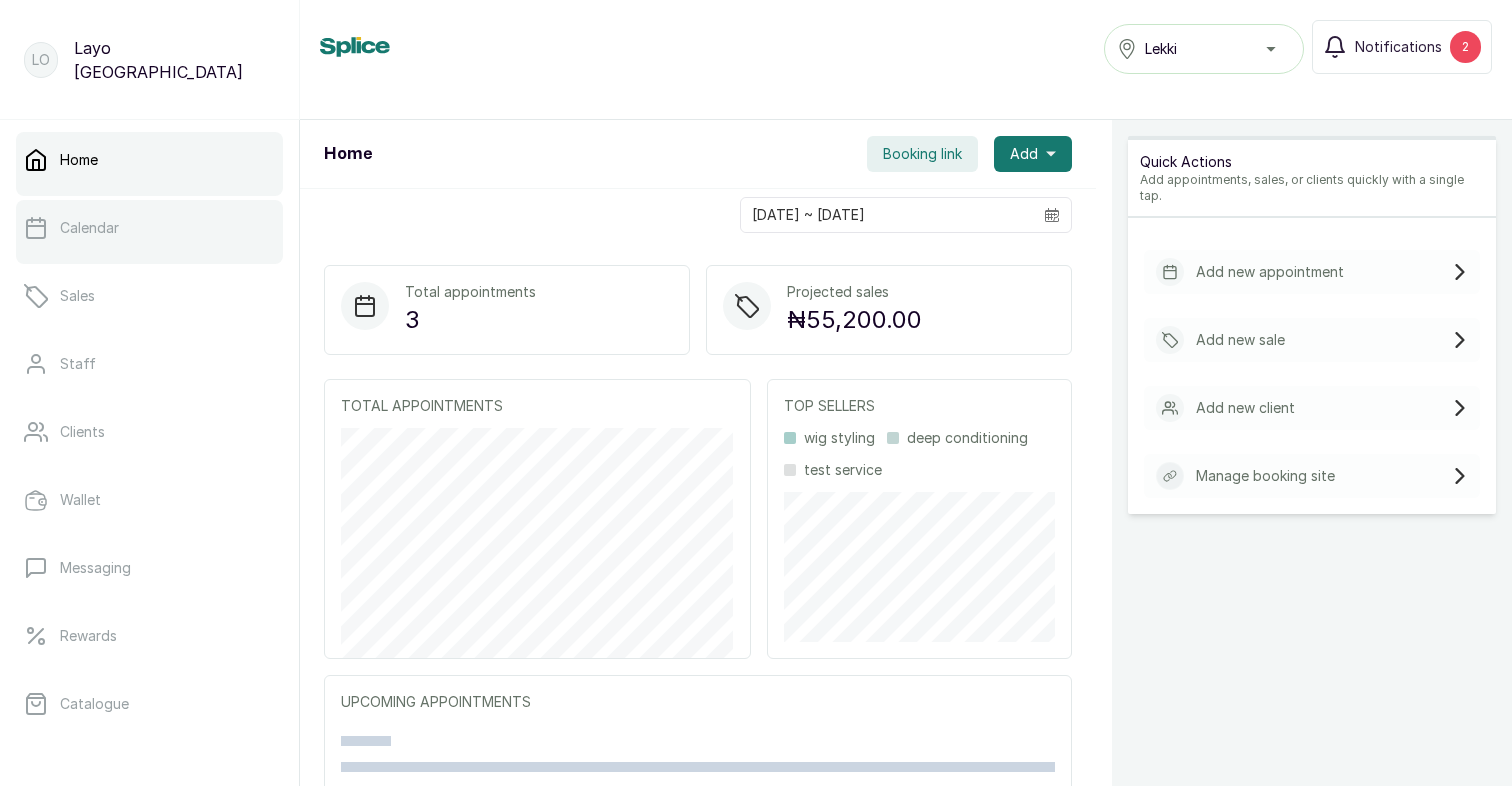 click on "Calendar" at bounding box center (89, 228) 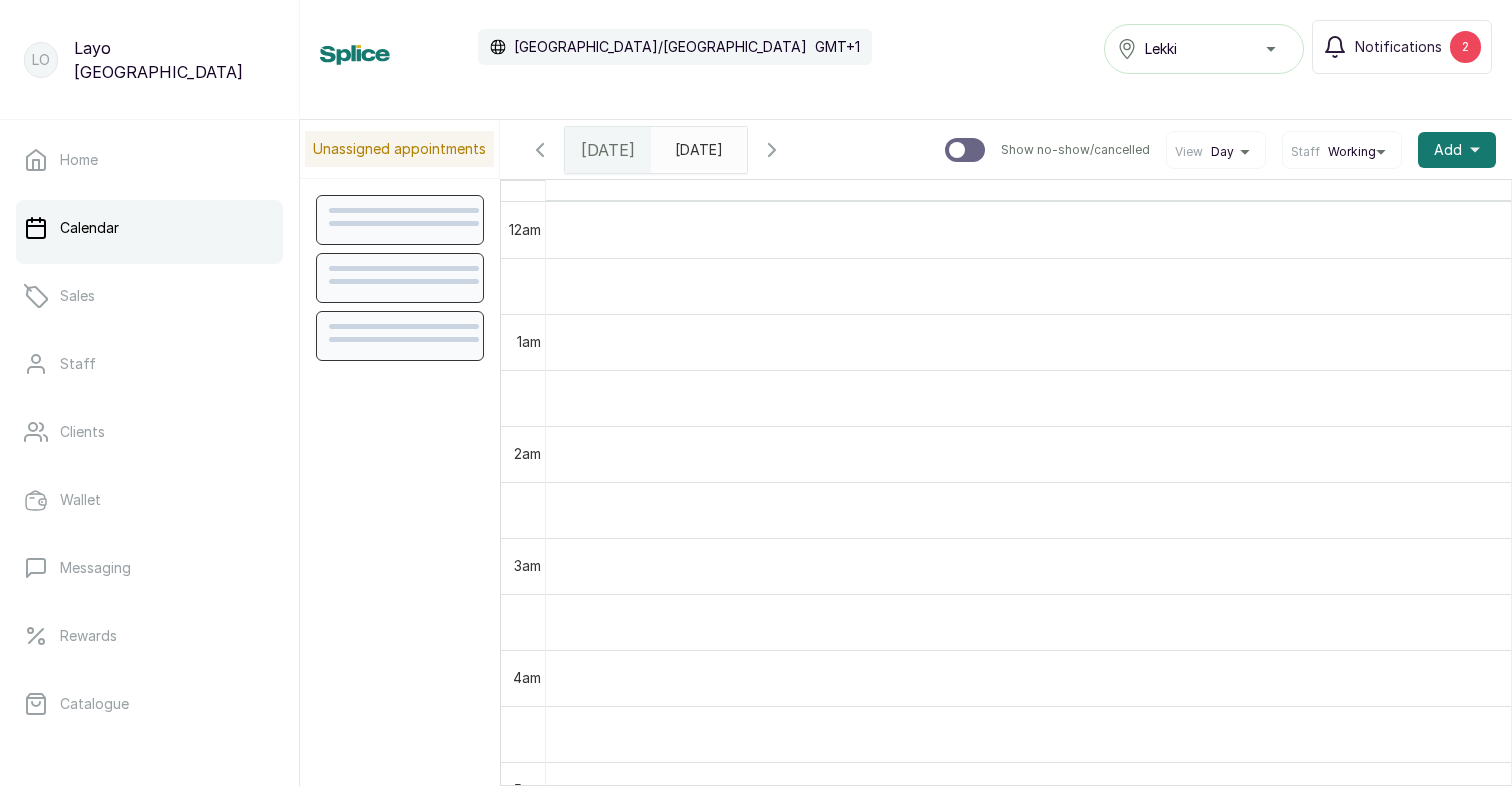 scroll, scrollTop: 673, scrollLeft: 0, axis: vertical 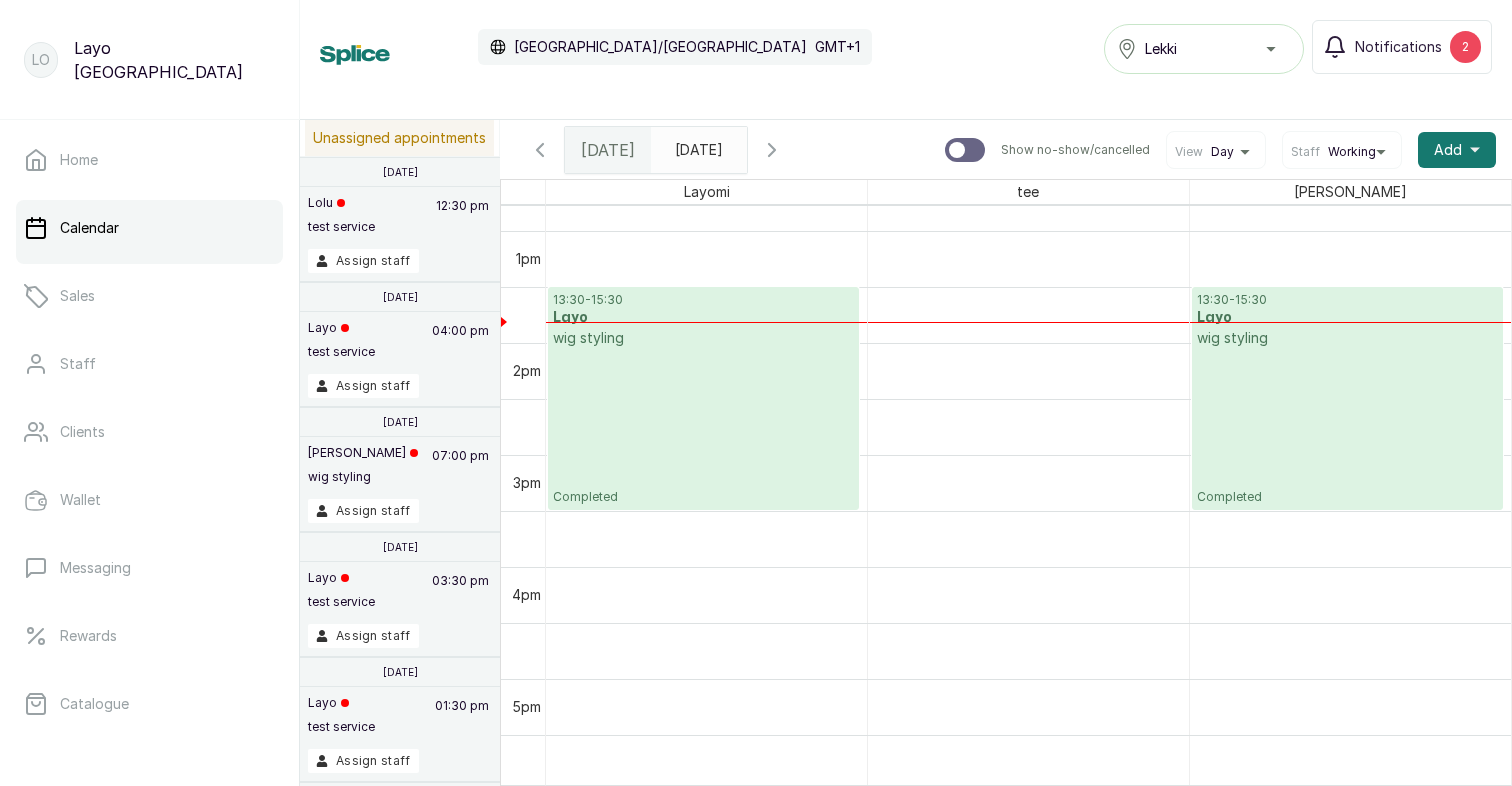 click on "13:30  -  15:30 Layo  wig styling Completed" at bounding box center [703, 398] 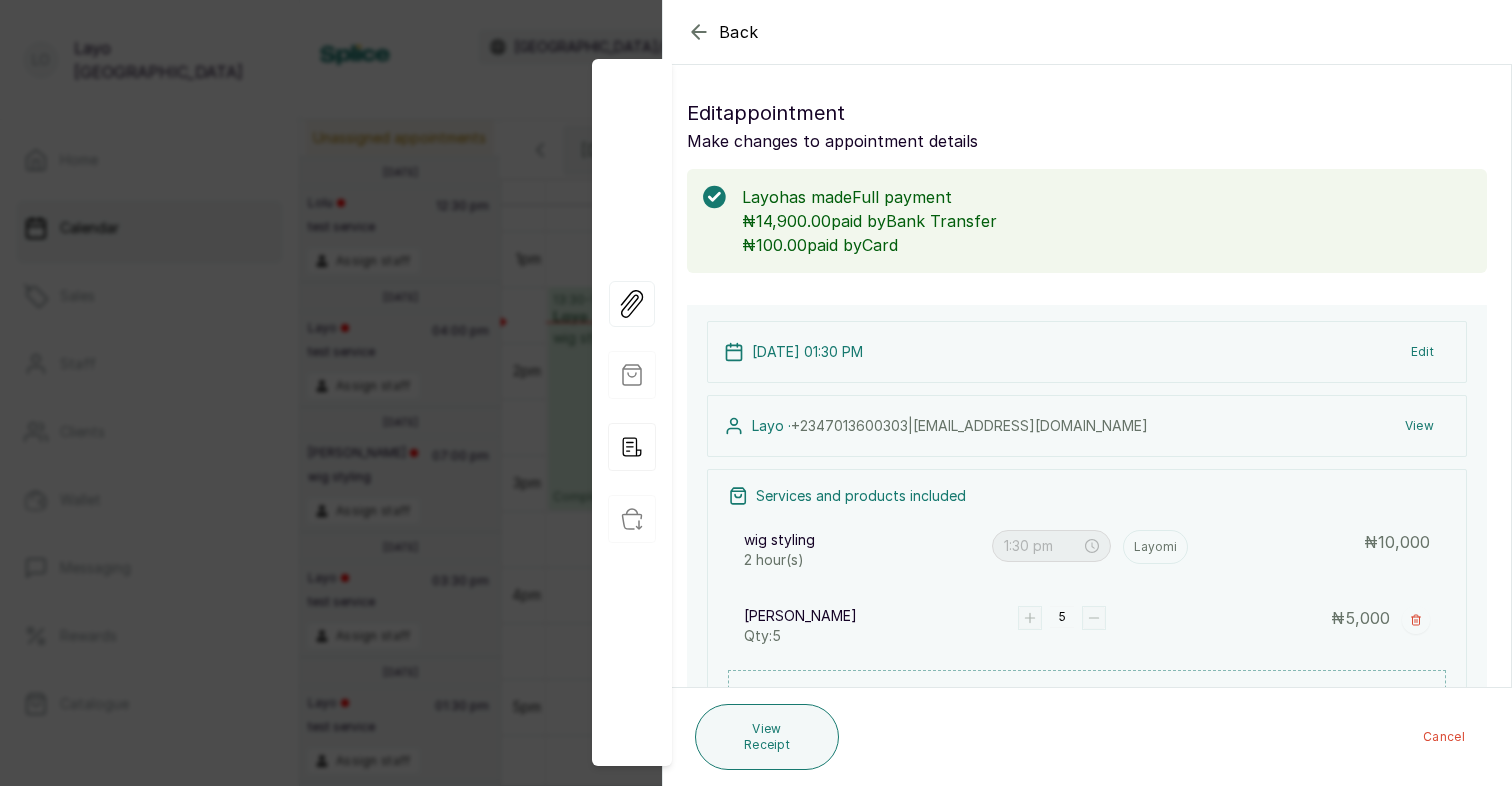 click on "Back Appointment Details Edit  appointment   Make changes to appointment details Layo   has made  Full payment ₦14,900.00  paid by  Bank Transfer ₦100.00  paid by  Card Appointment type Online Walk-in Phone Appointment Date [DATE] Appointment Time 1:30 pm  Add services  Add service   wig styling   2 hour(s) Layomi Assign 1:30 pm ₦ 10,000  Add products  Add product   [PERSON_NAME]   5 ₦ 5,000 Subtotal ₦15,000.00 Tax ₦ 1,125 Total ₦ 15,000 Amount paid ₦15,000.00 Add Extra Charge Add discount Add Product(s) Select... Note 1000 of 1000 characters left [DATE] 01:30 PM Edit Layo    ·  [PHONE_NUMBER]  |  [EMAIL_ADDRESS][DOMAIN_NAME] View Services and products included wig styling 2 hour(s) 1:30 pm Layomi ₦ 10,000 [PERSON_NAME] Qty:  5 5 ₦ 5,000 Add new Subtotal ₦ 15,000 Tax ₦ 1,125 Total ₦ 15,000 View Add Extra Charge Add discount View Receipt Cancel" at bounding box center [756, 393] 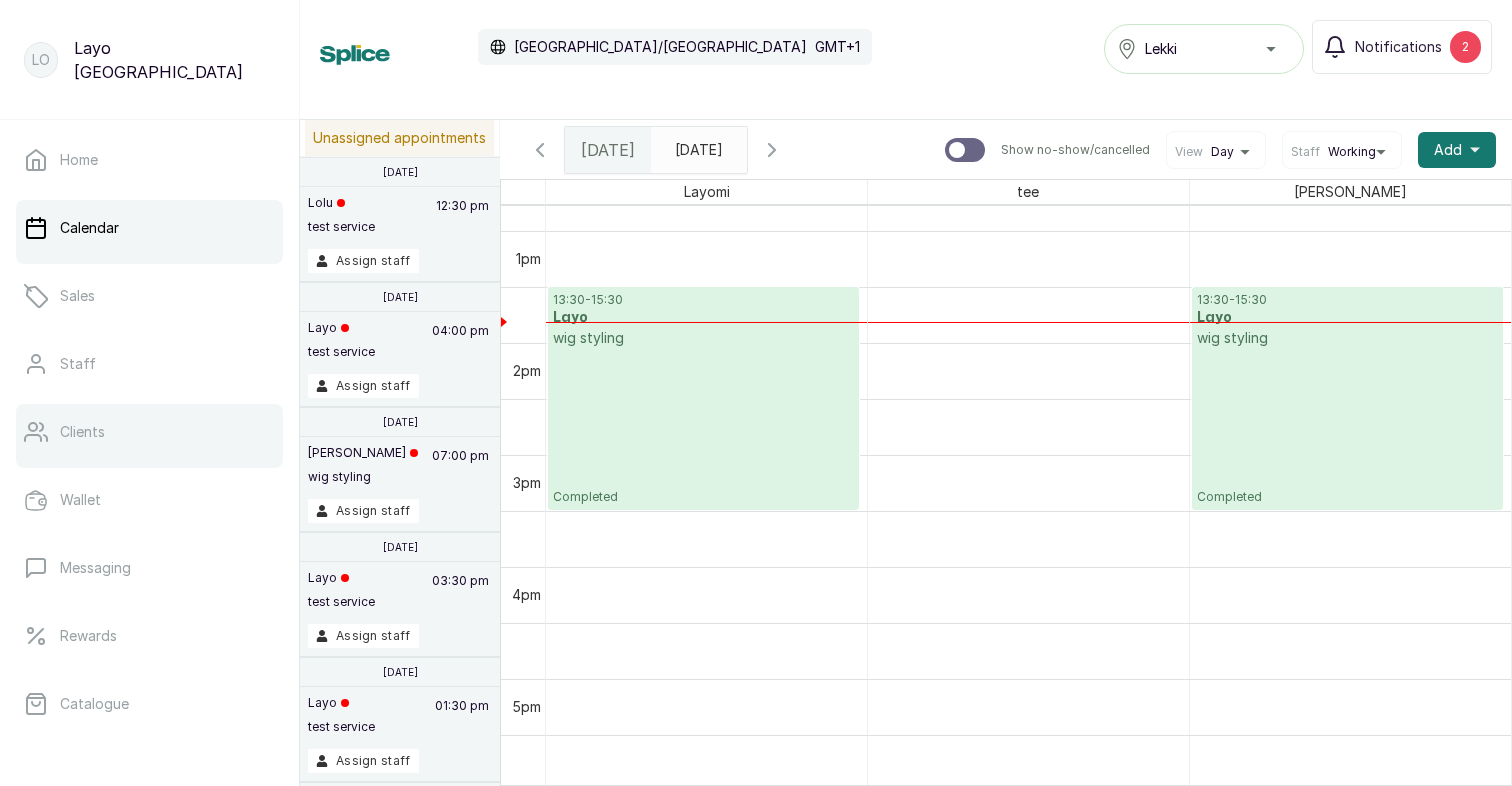 click on "Clients" at bounding box center [82, 432] 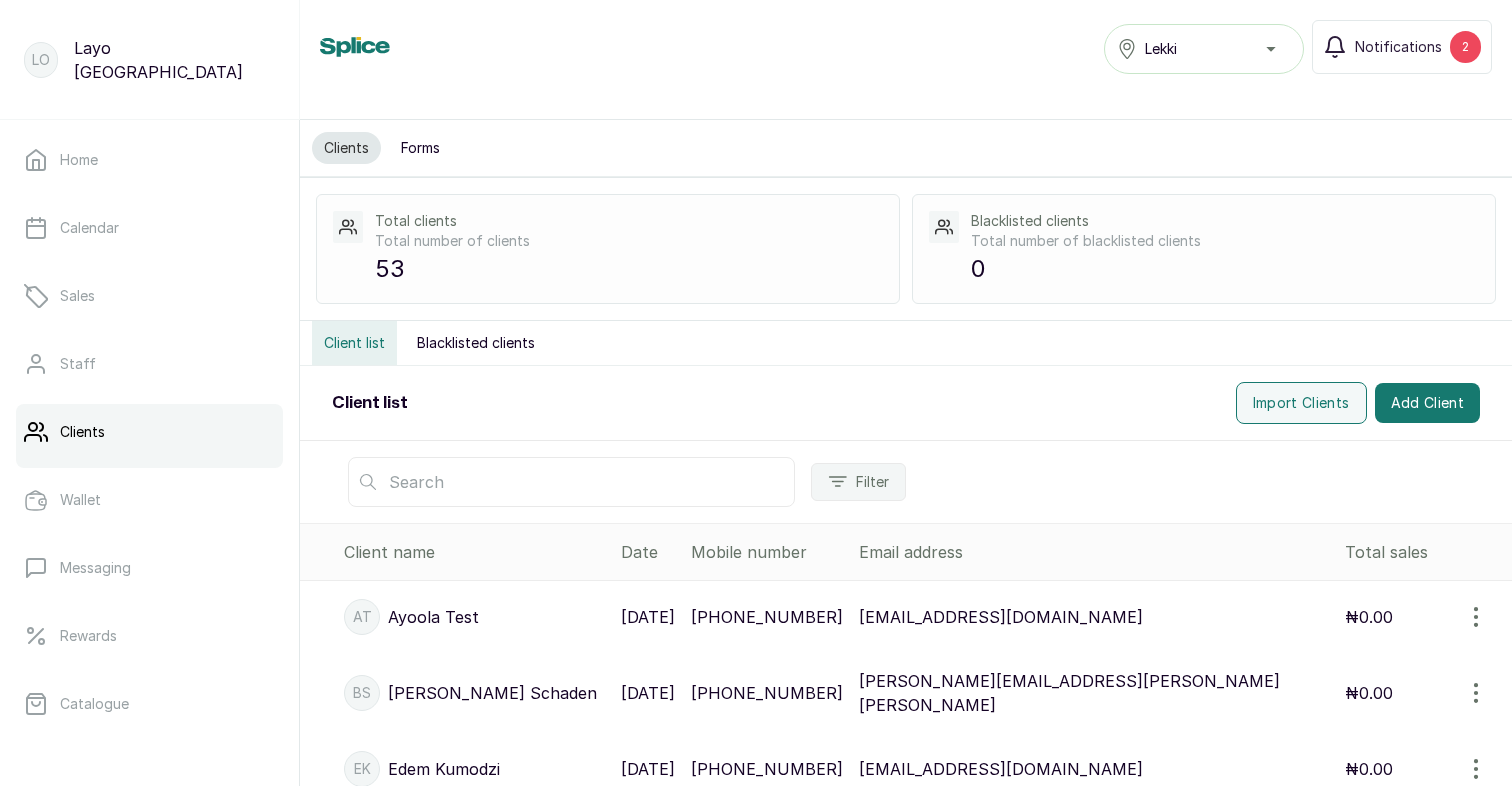 click at bounding box center [571, 482] 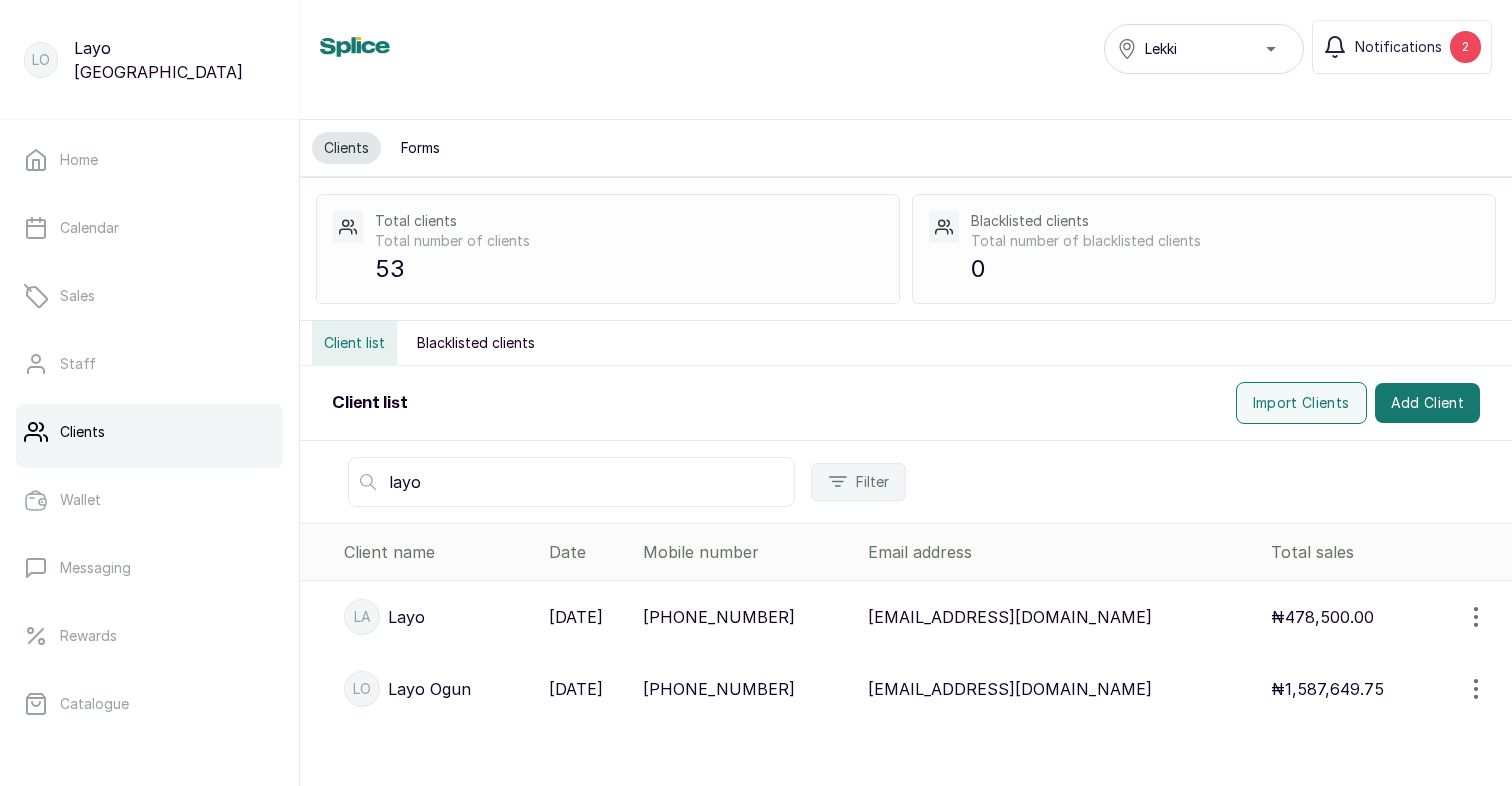 type on "layo" 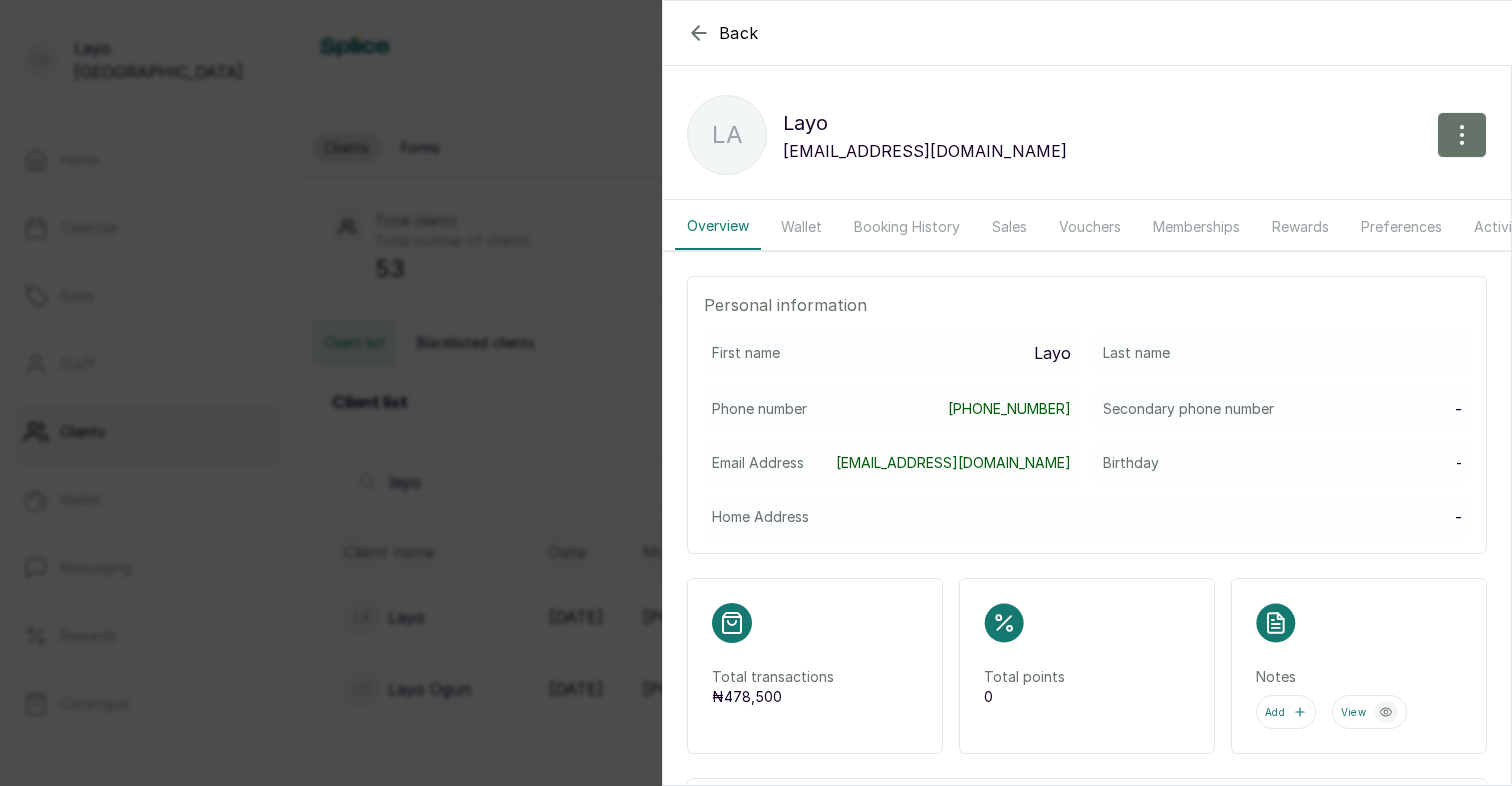click on "Booking History" at bounding box center (907, 227) 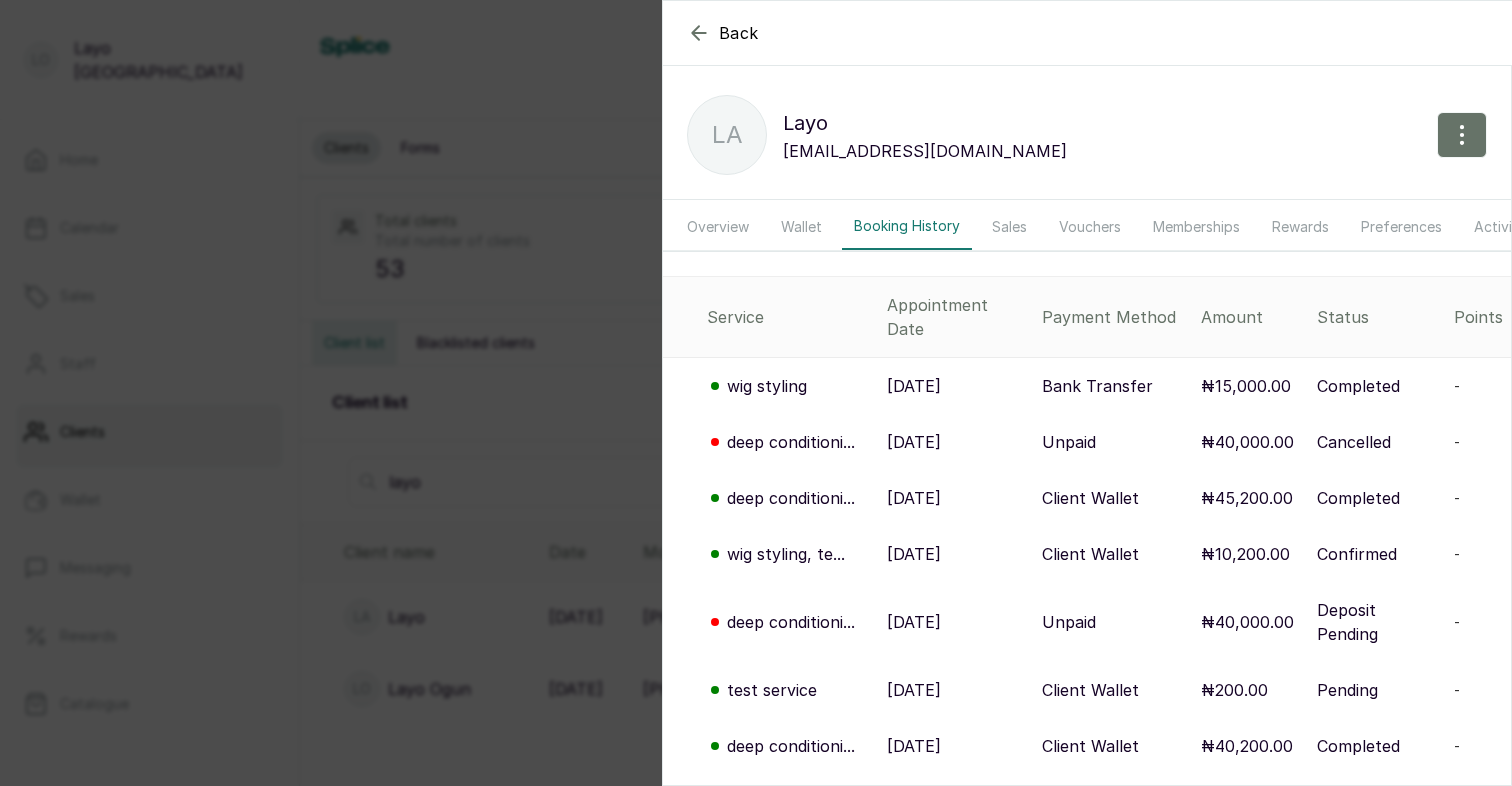 click on "Rewards" at bounding box center (1300, 227) 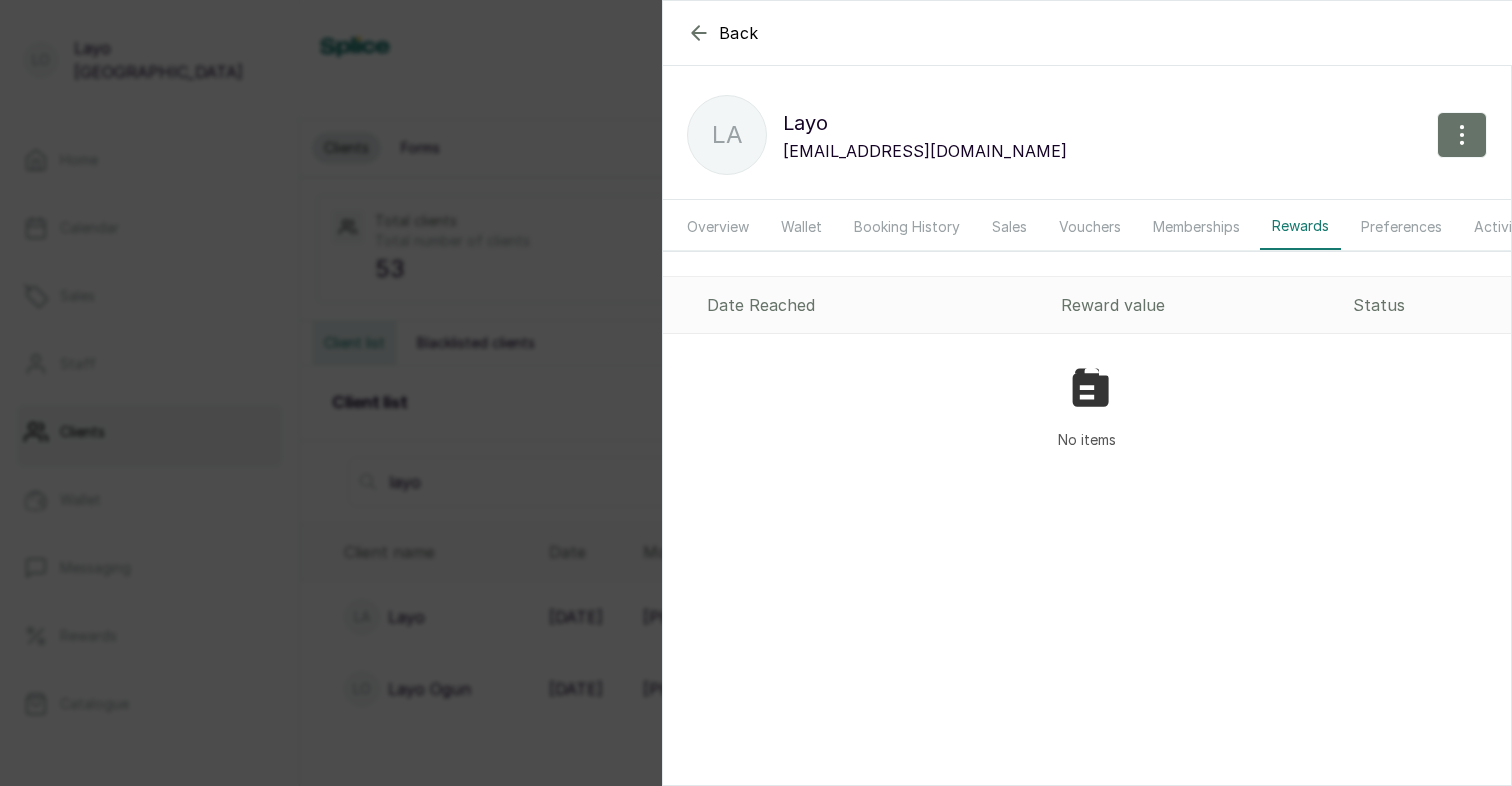 click on "Activity" at bounding box center (1500, 227) 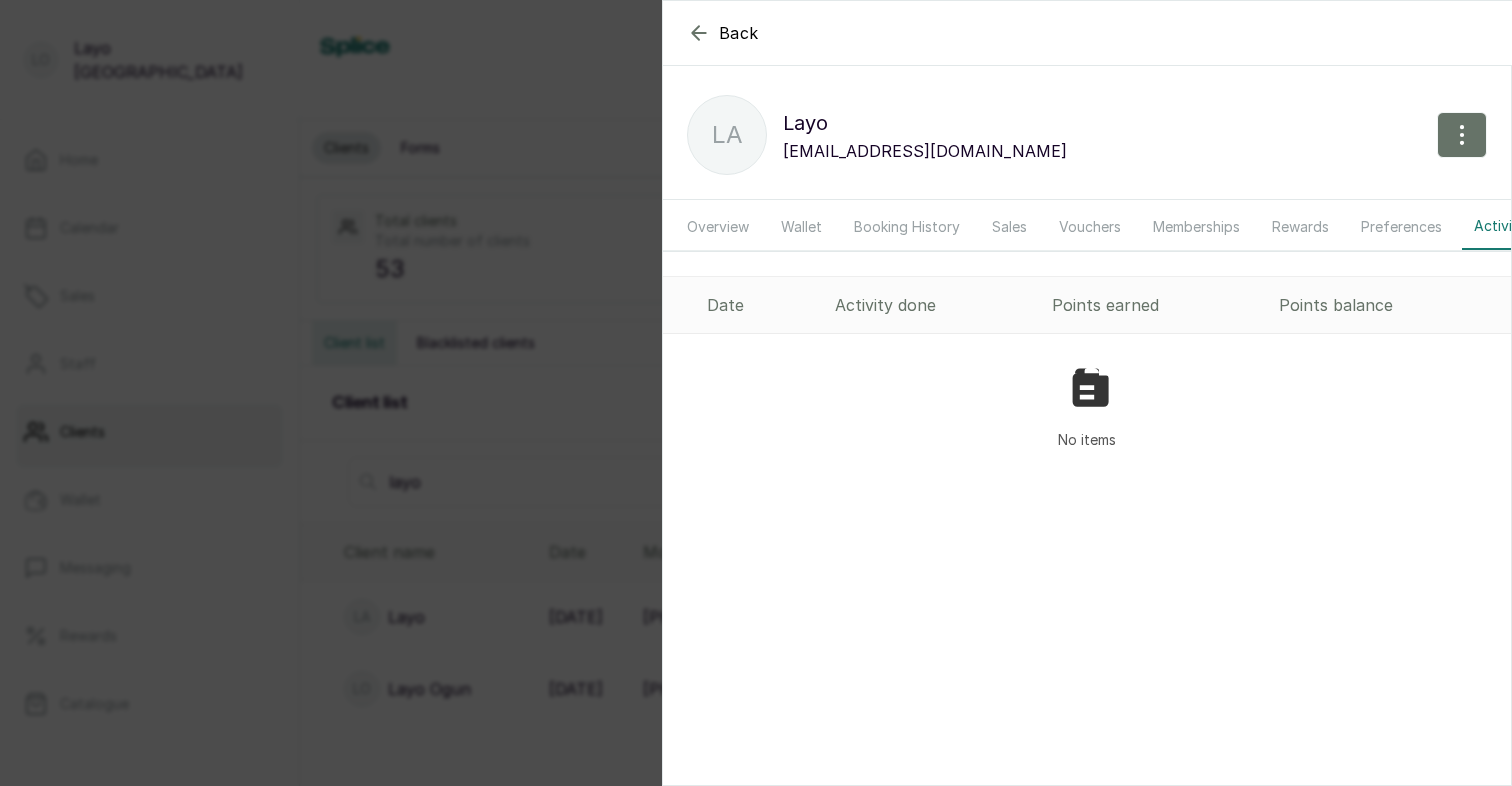 click on "Vouchers" at bounding box center (1090, 227) 